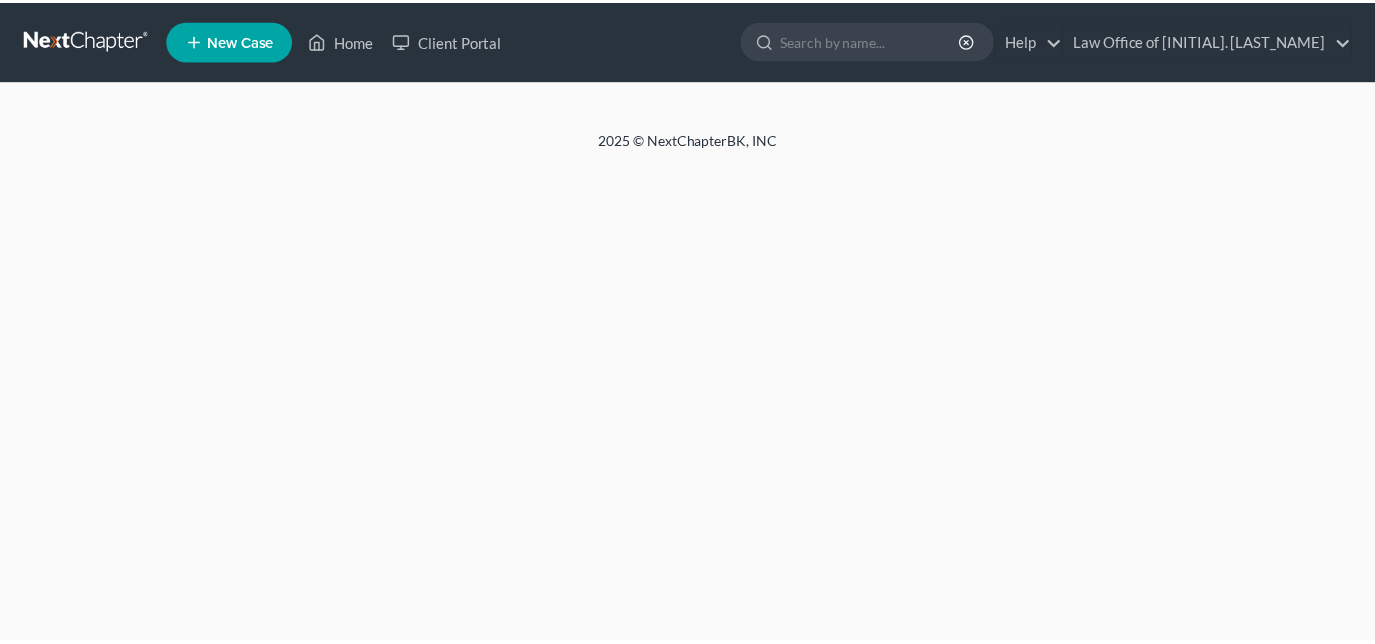 scroll, scrollTop: 0, scrollLeft: 0, axis: both 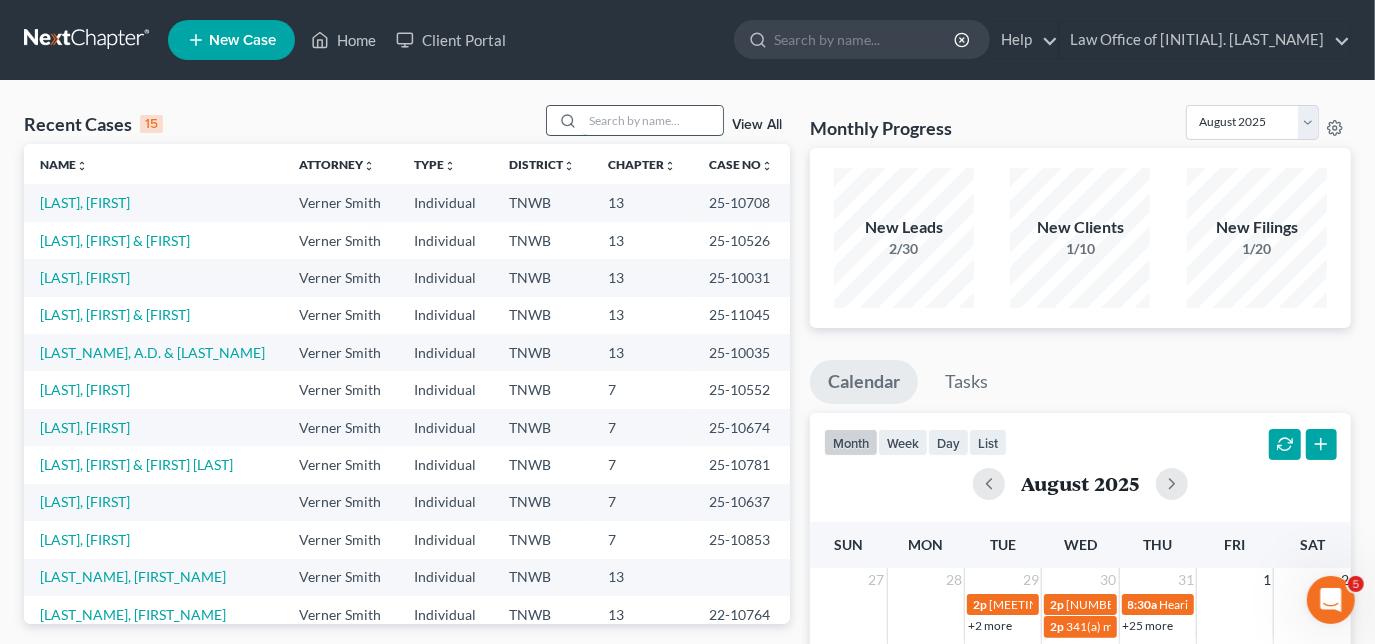 click at bounding box center (653, 120) 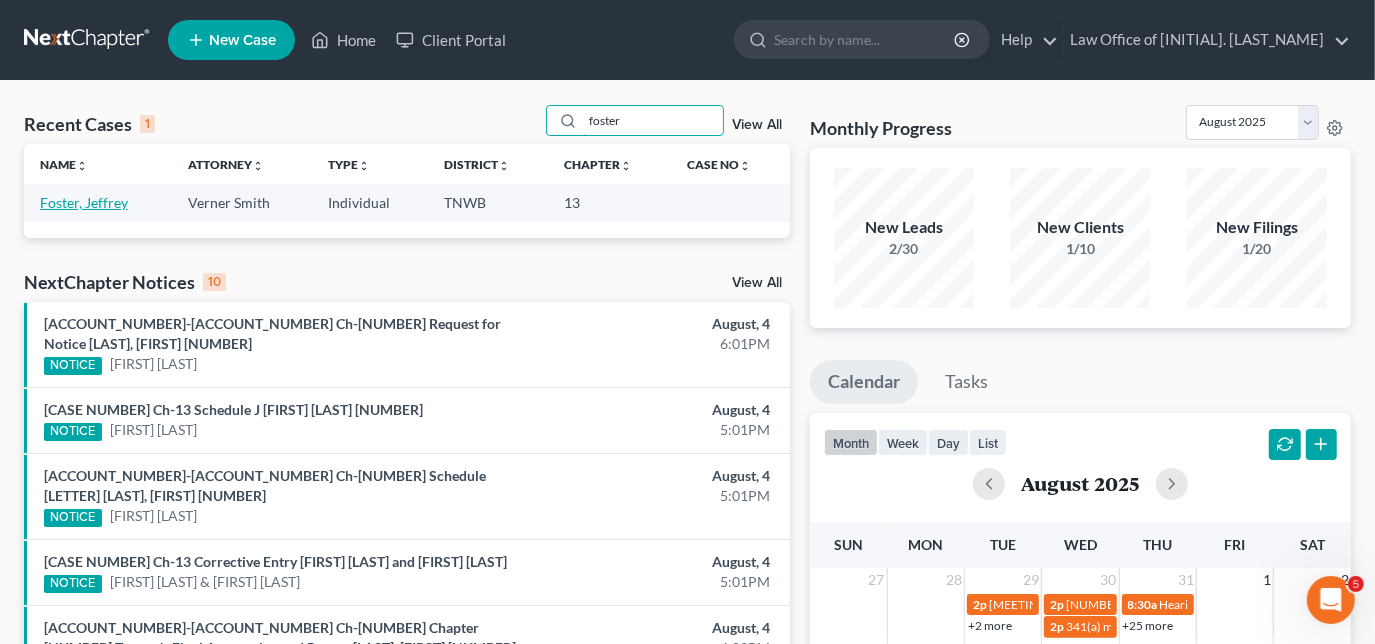 type on "foster" 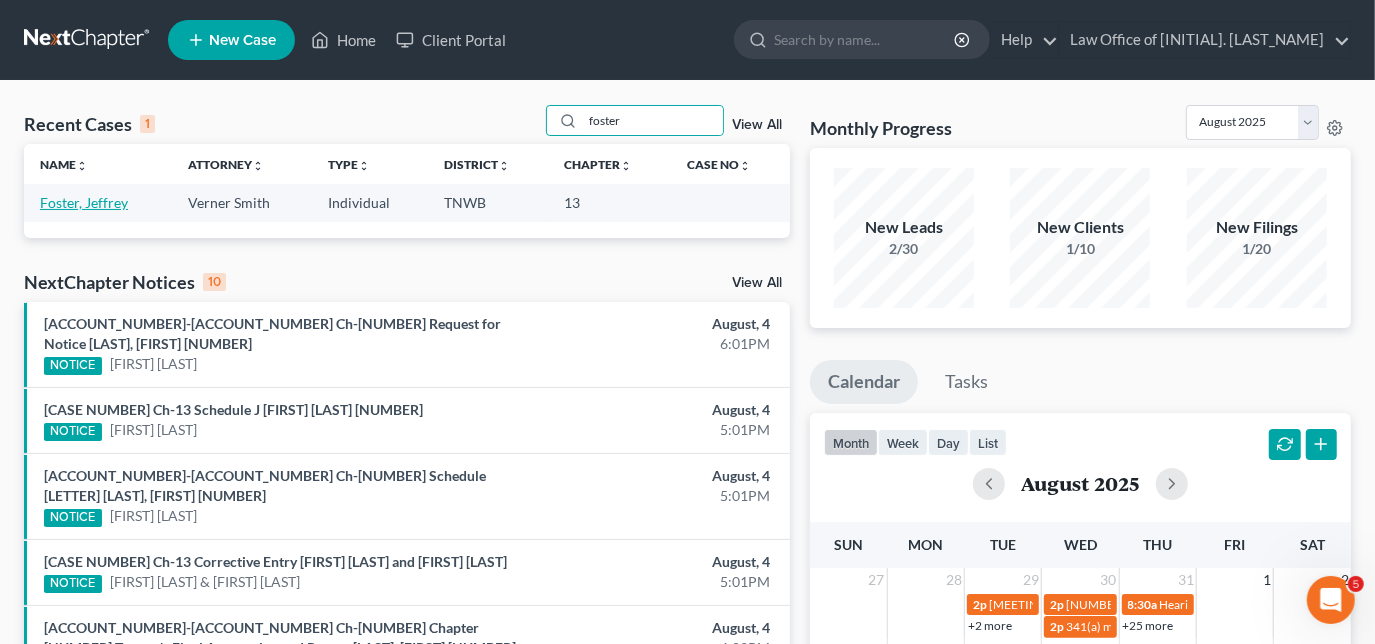 click on "Foster, Jeffrey" at bounding box center [84, 202] 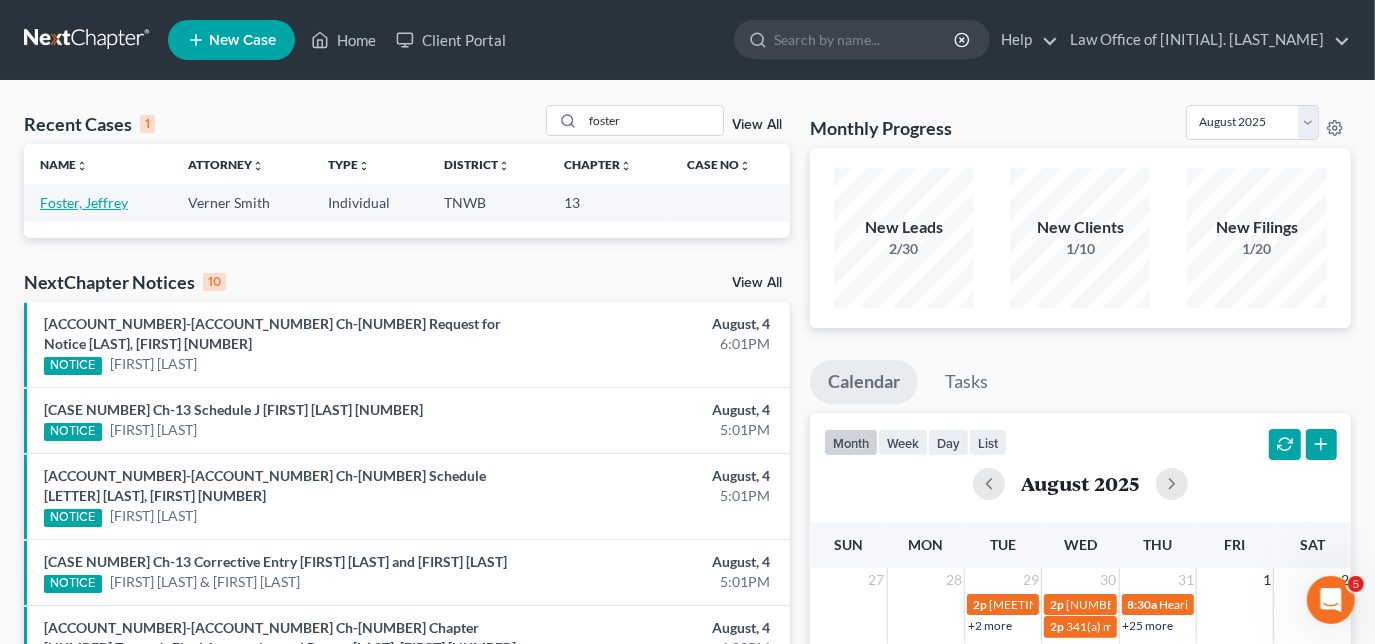 click on "Foster, Jeffrey" at bounding box center (84, 202) 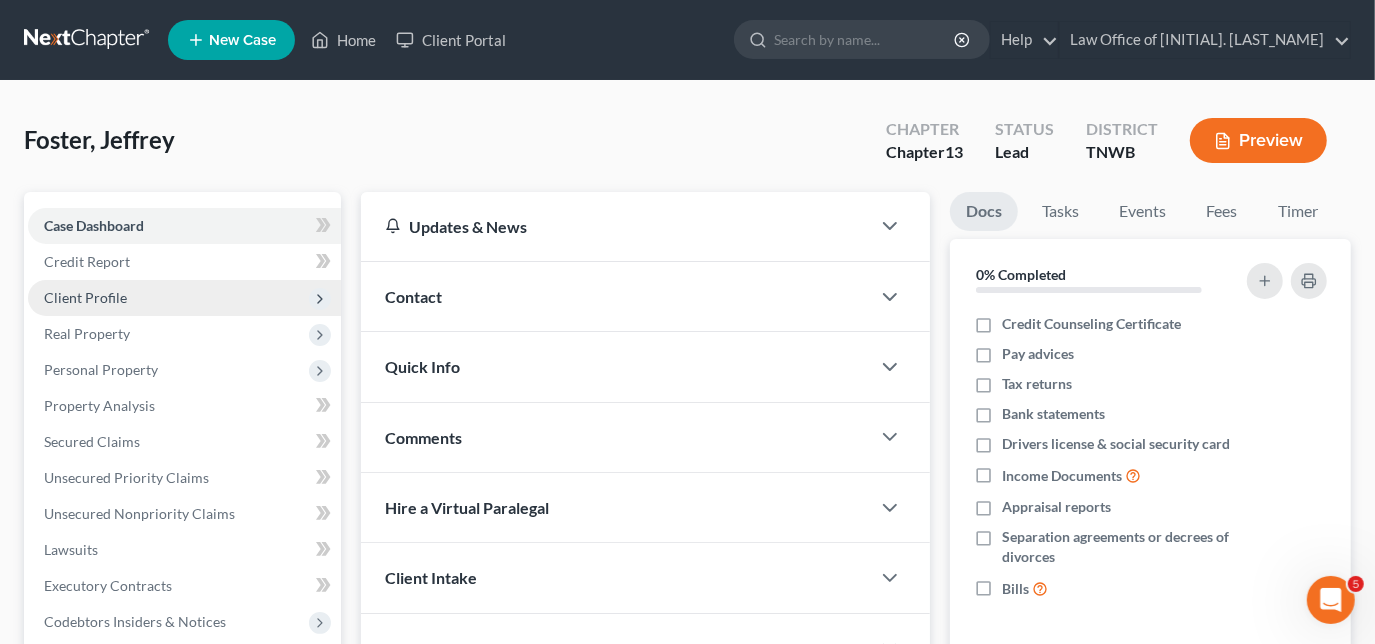 click on "Client Profile" at bounding box center [184, 298] 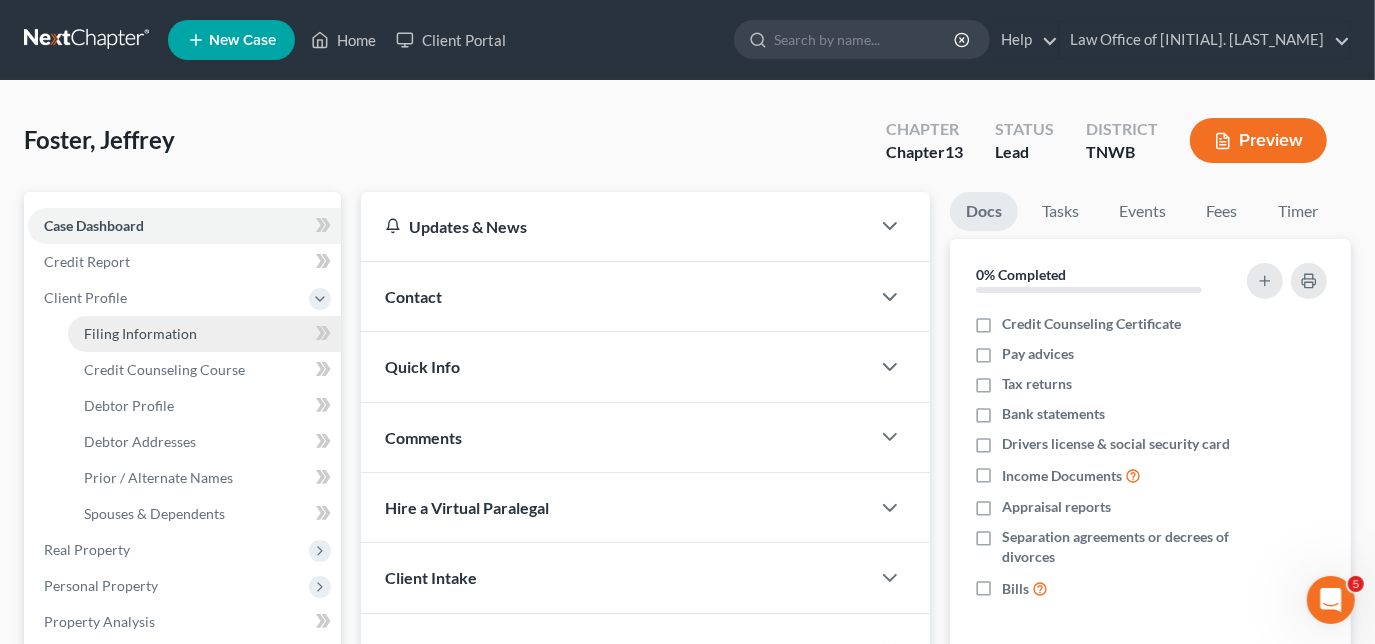 click on "Filing Information" at bounding box center (204, 334) 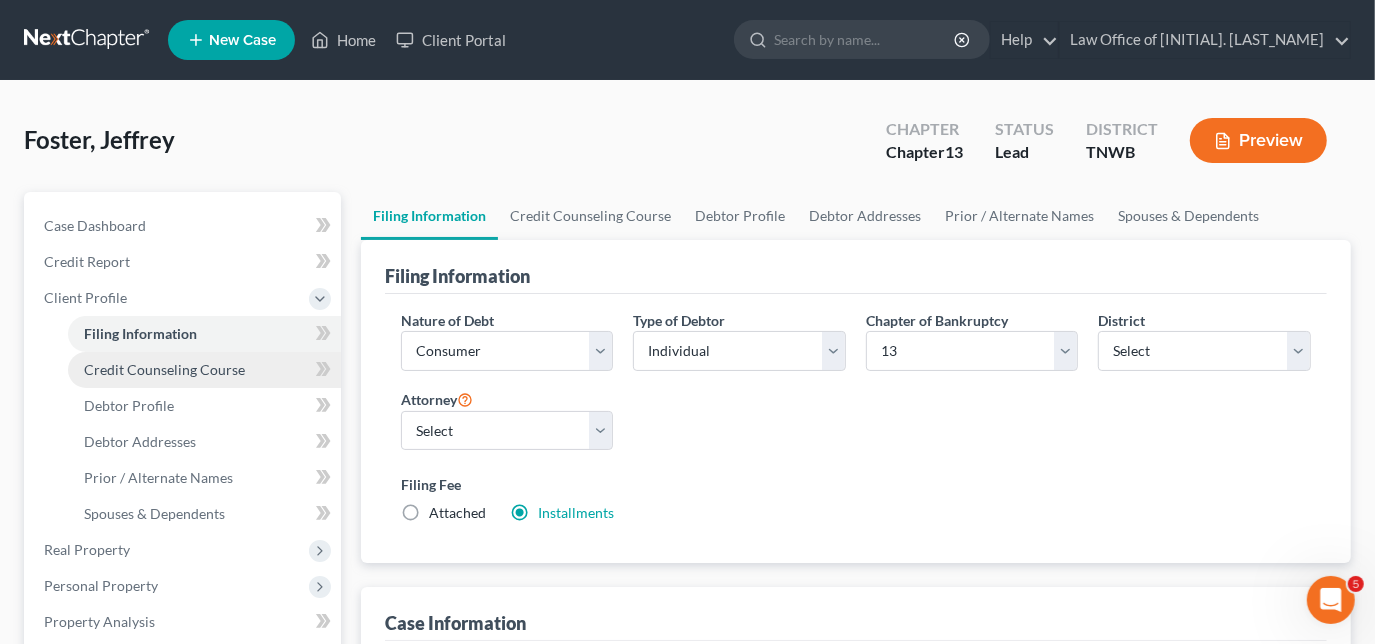 click on "Credit Counseling Course" at bounding box center [164, 369] 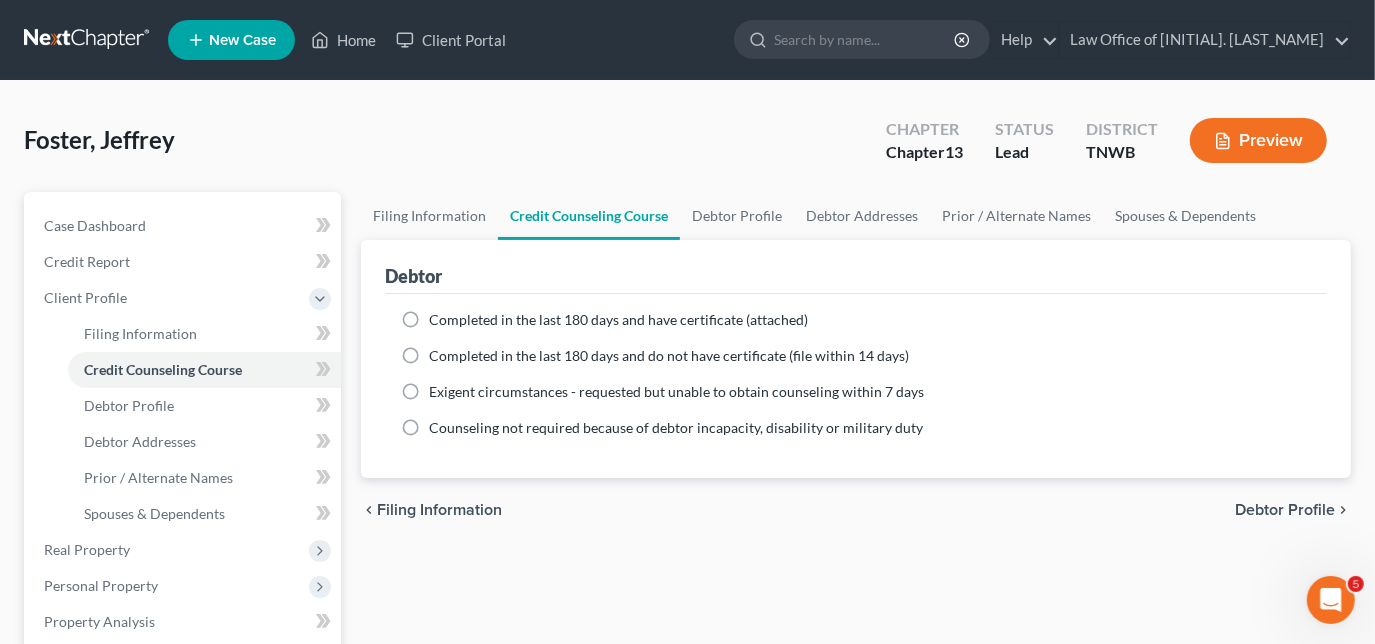 click on "Completed in the last 180 days and have certificate (attached)" at bounding box center [618, 320] 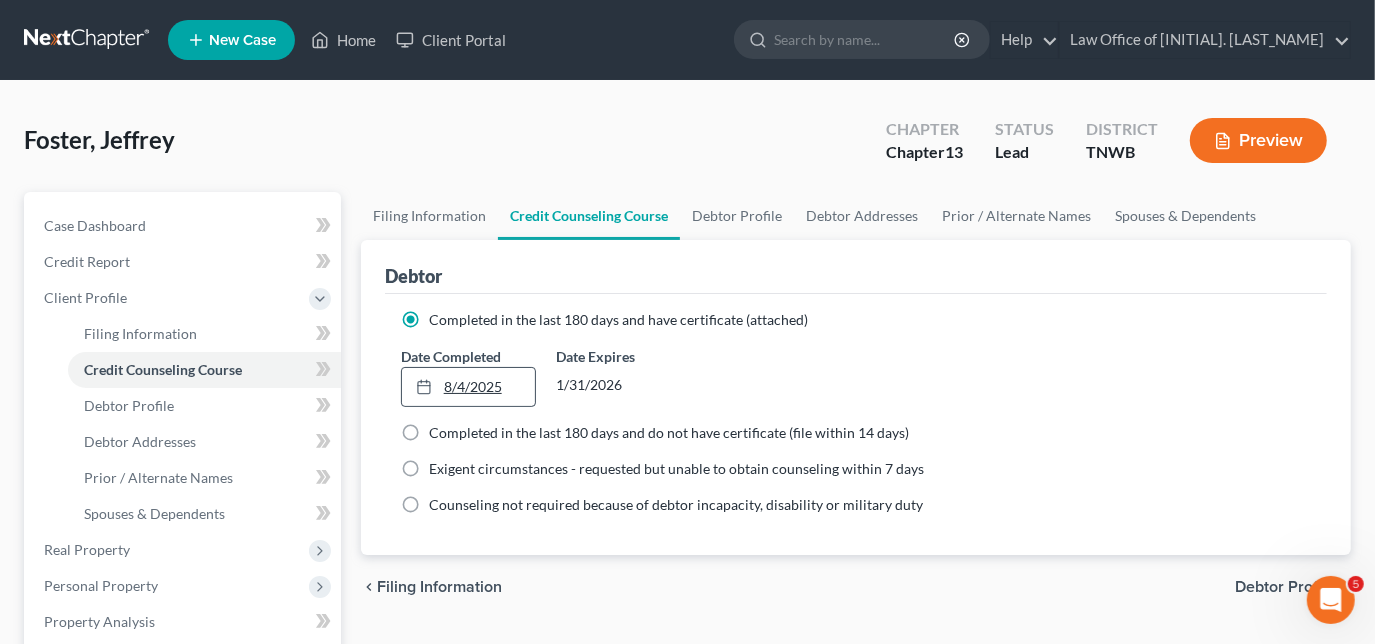 click 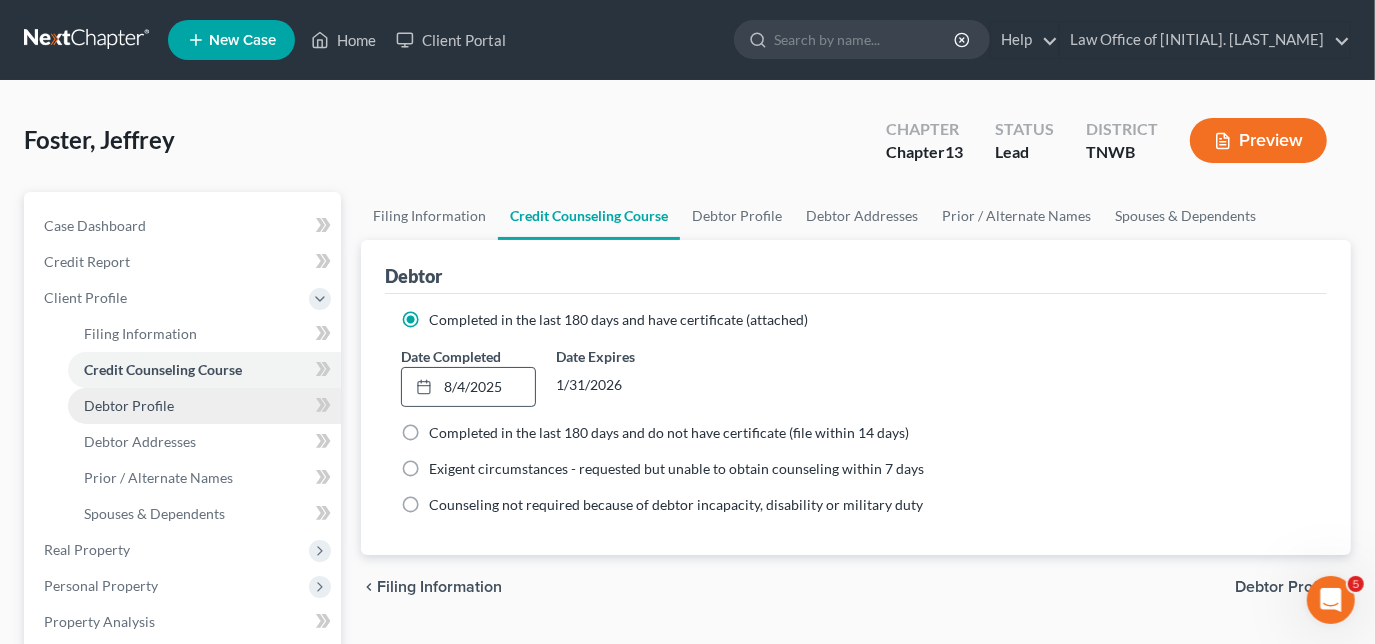 click on "Debtor Profile" at bounding box center (204, 406) 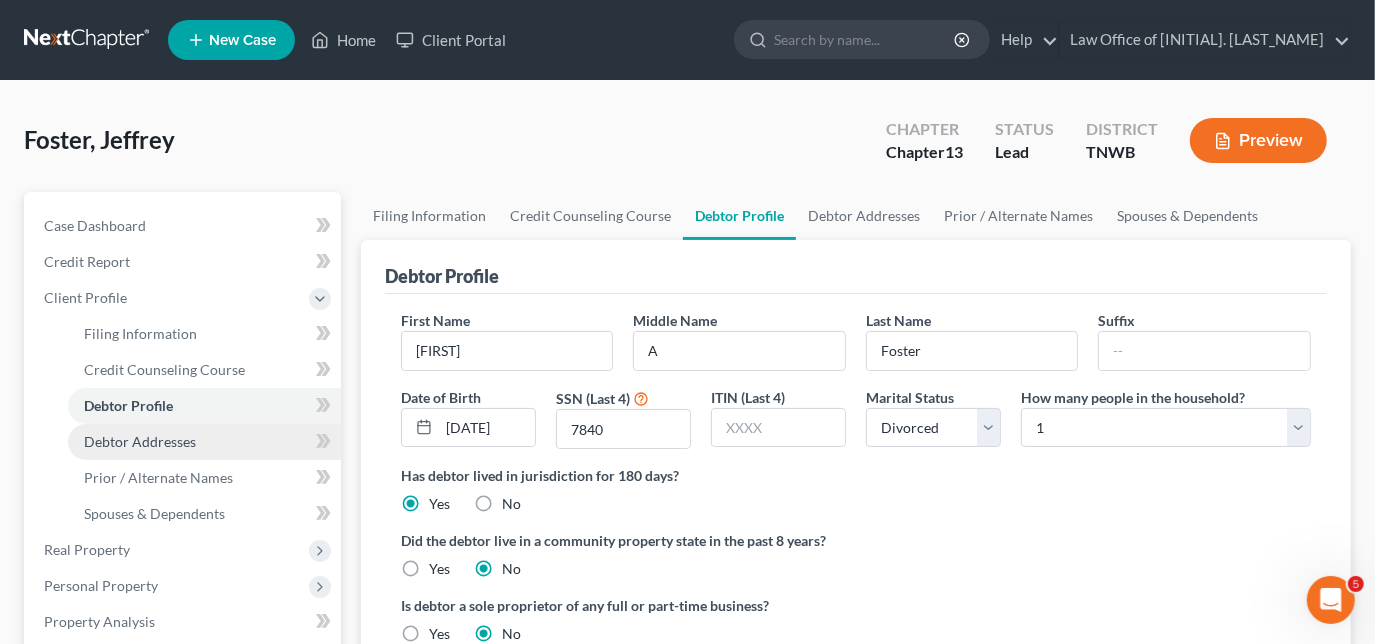 click on "Debtor Addresses" at bounding box center (140, 441) 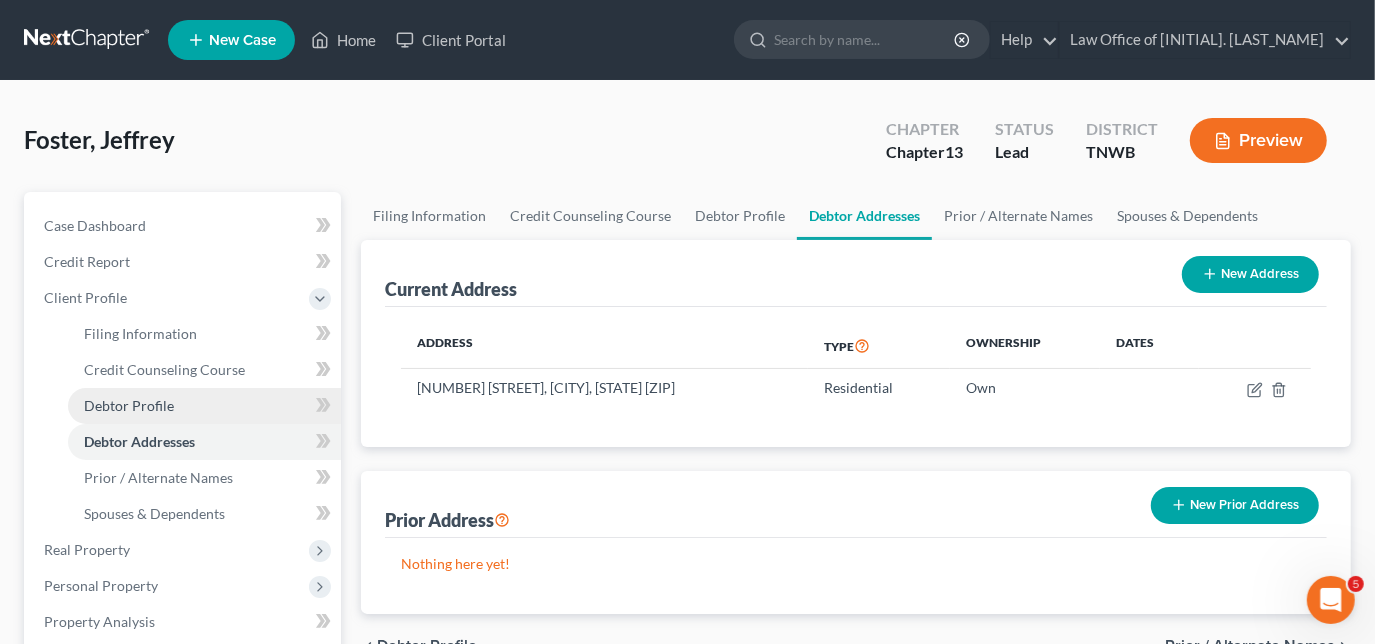 click on "Debtor Profile" at bounding box center (204, 406) 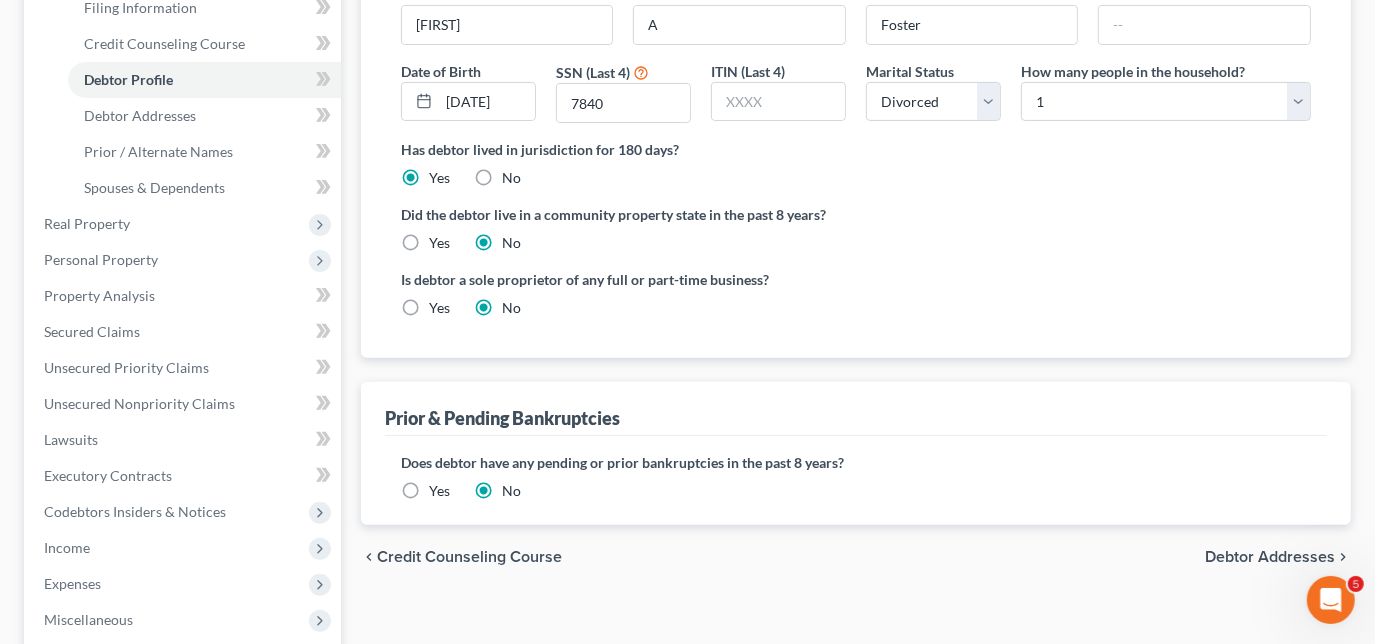 scroll, scrollTop: 327, scrollLeft: 0, axis: vertical 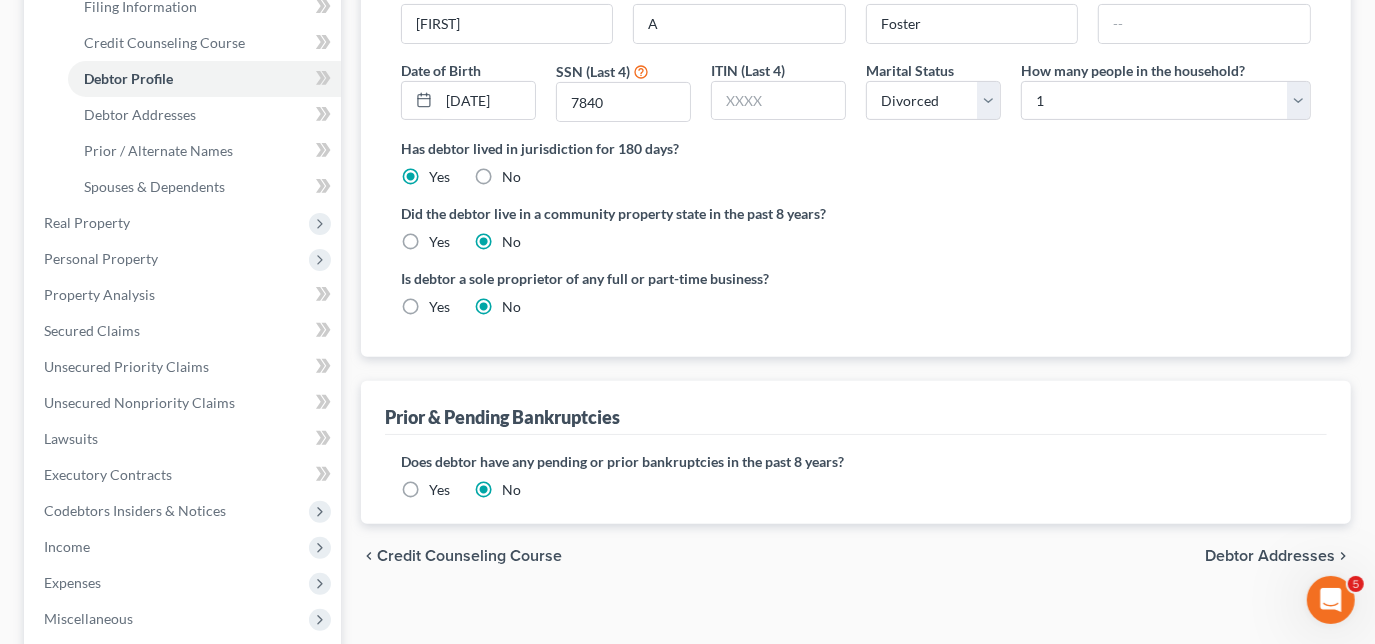 click on "Yes" at bounding box center [439, 490] 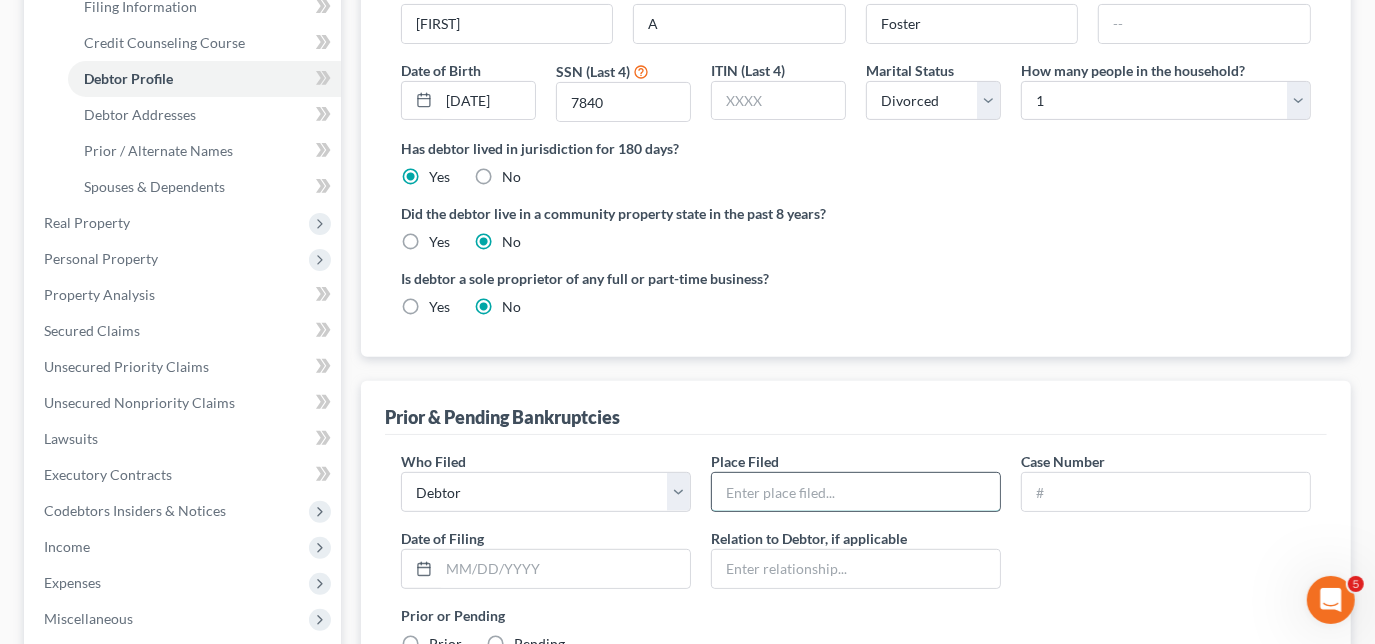 click at bounding box center (856, 492) 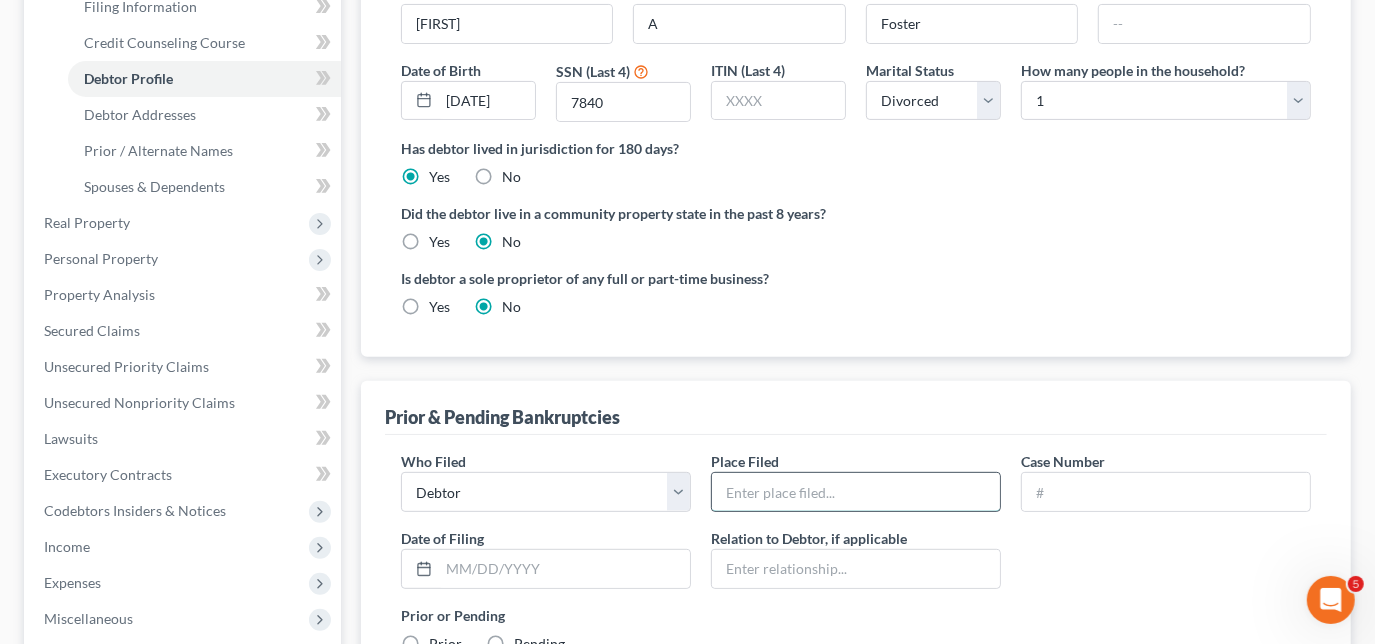 type on "Western District of Tennessee" 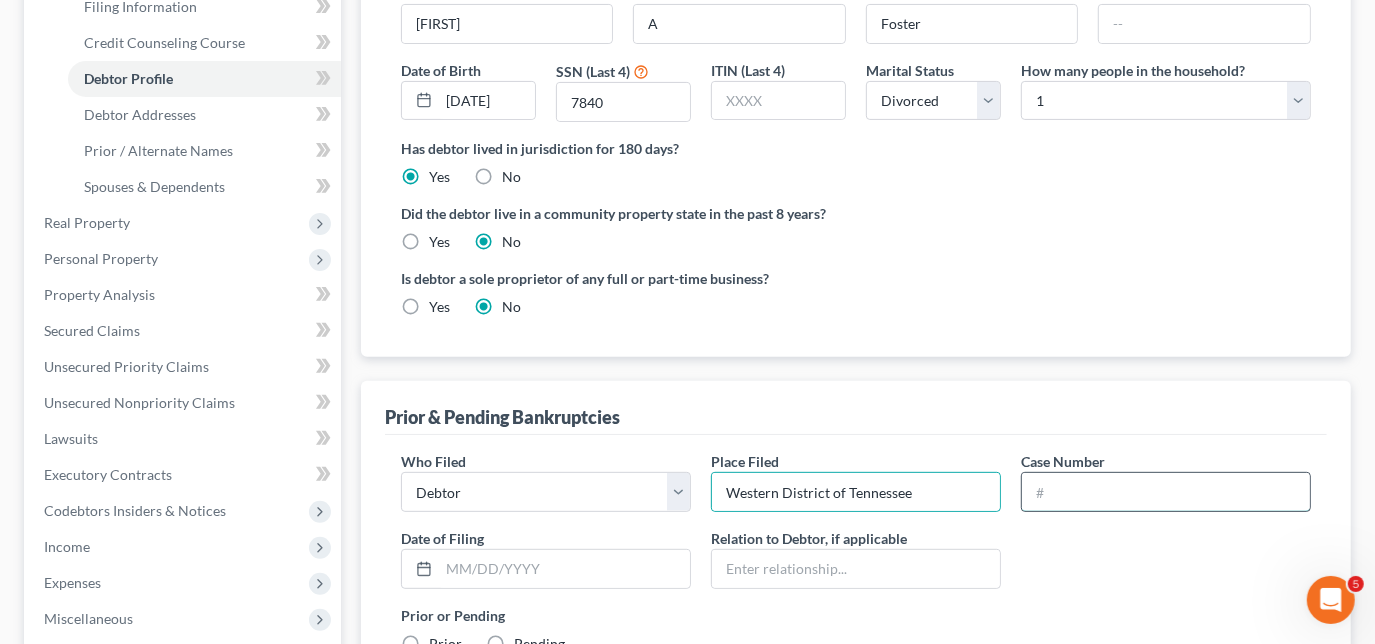 click at bounding box center [1166, 492] 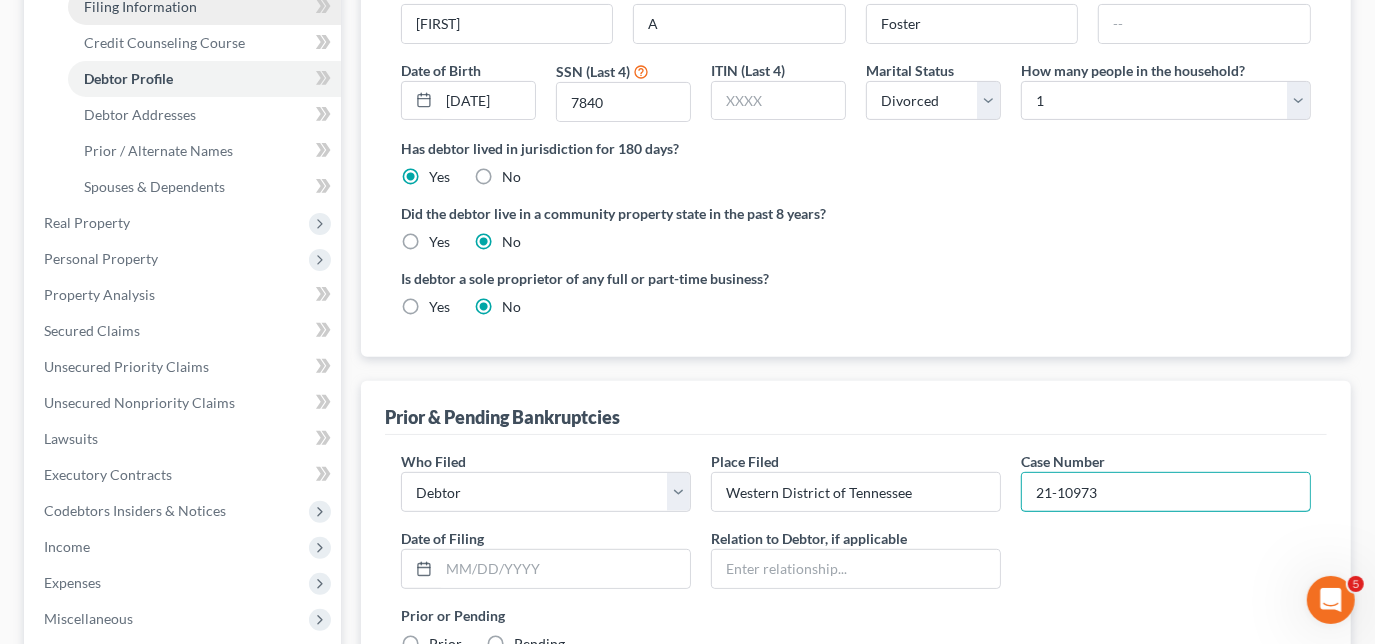 type on "21-10973" 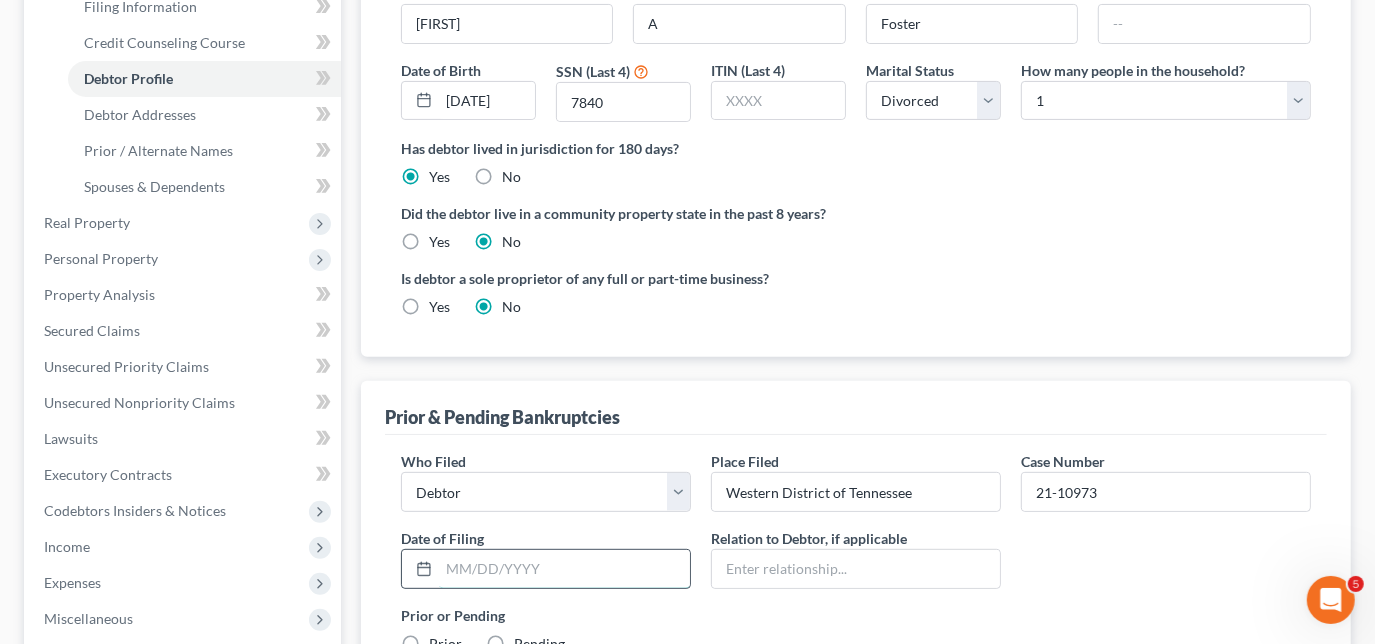 click at bounding box center (564, 569) 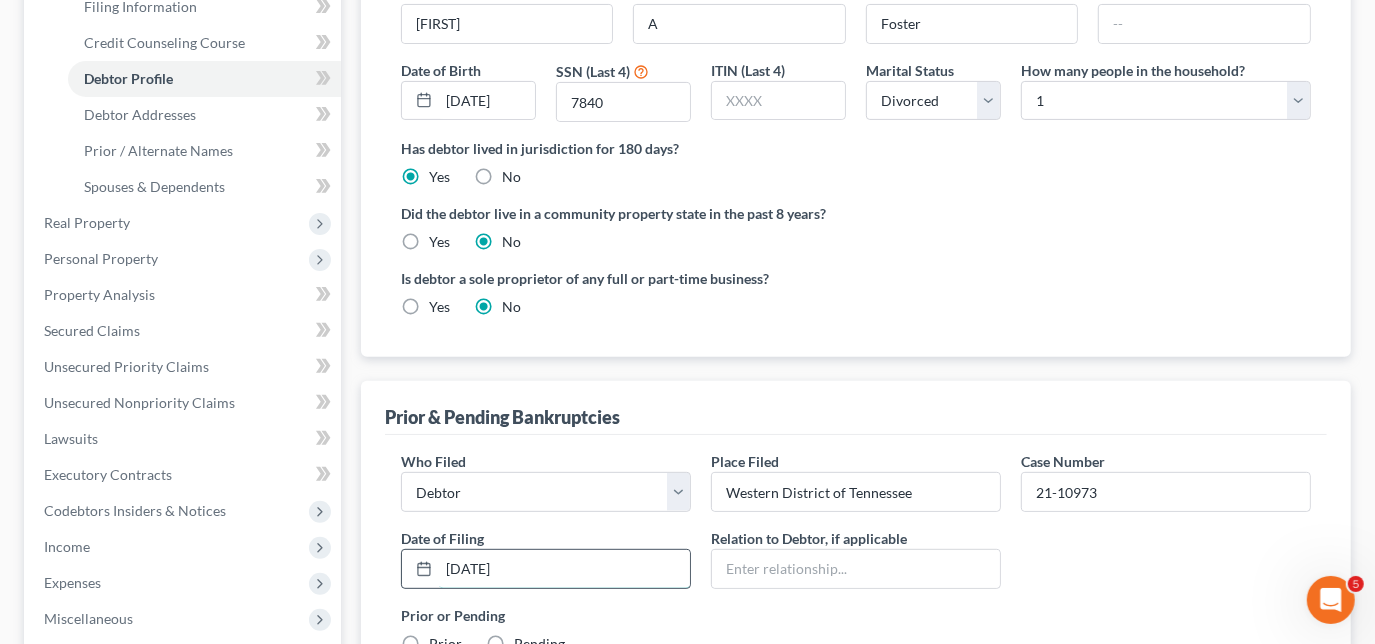 type on "[DATE]" 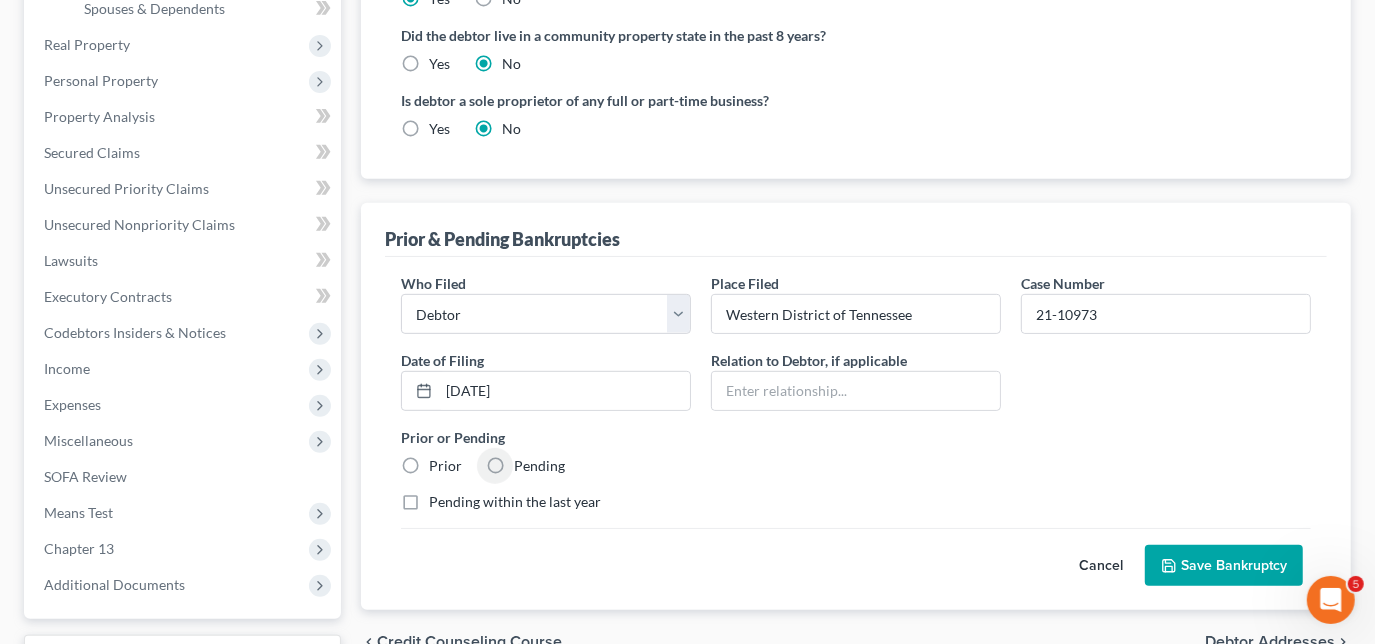 scroll, scrollTop: 509, scrollLeft: 0, axis: vertical 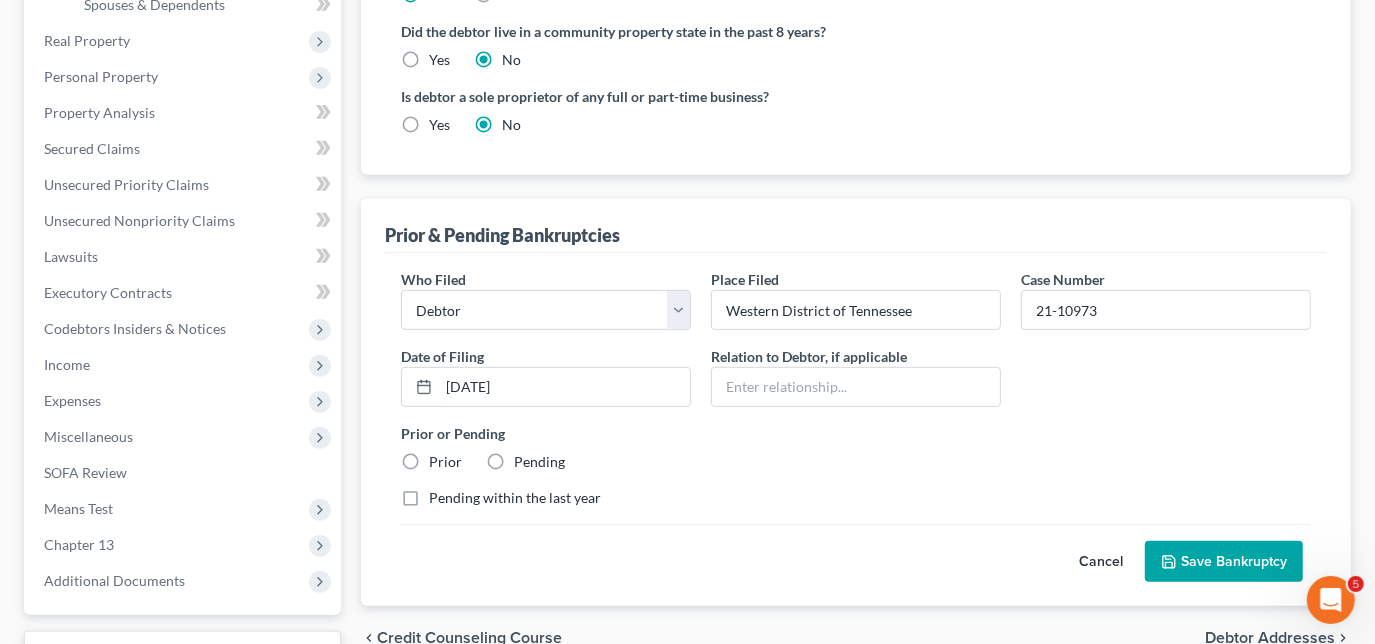 click on "Prior" at bounding box center (445, 462) 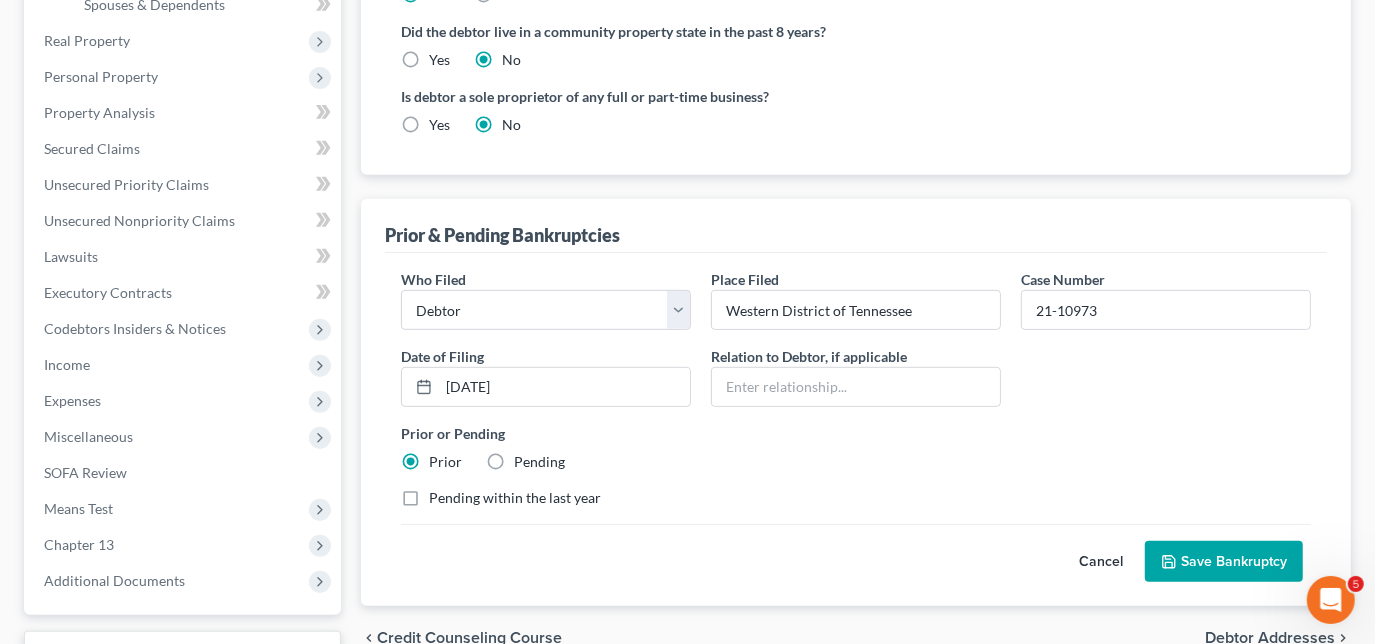 click on "Save Bankruptcy" at bounding box center [1224, 562] 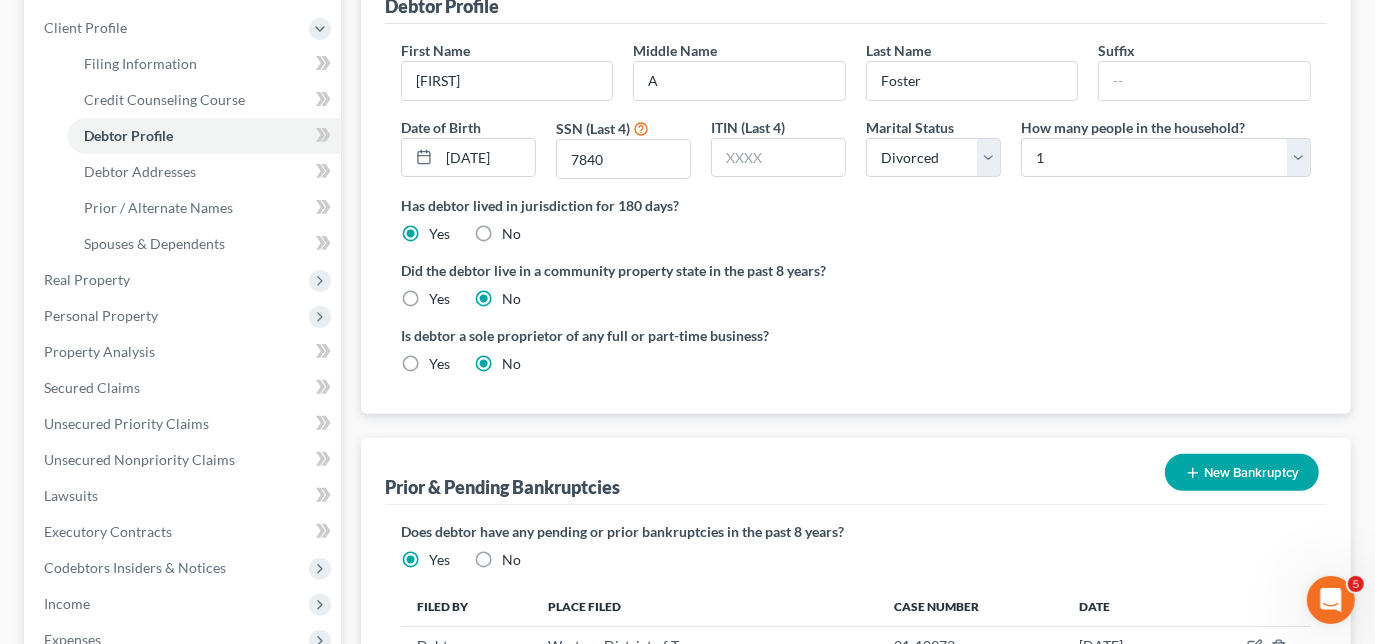 scroll, scrollTop: 254, scrollLeft: 0, axis: vertical 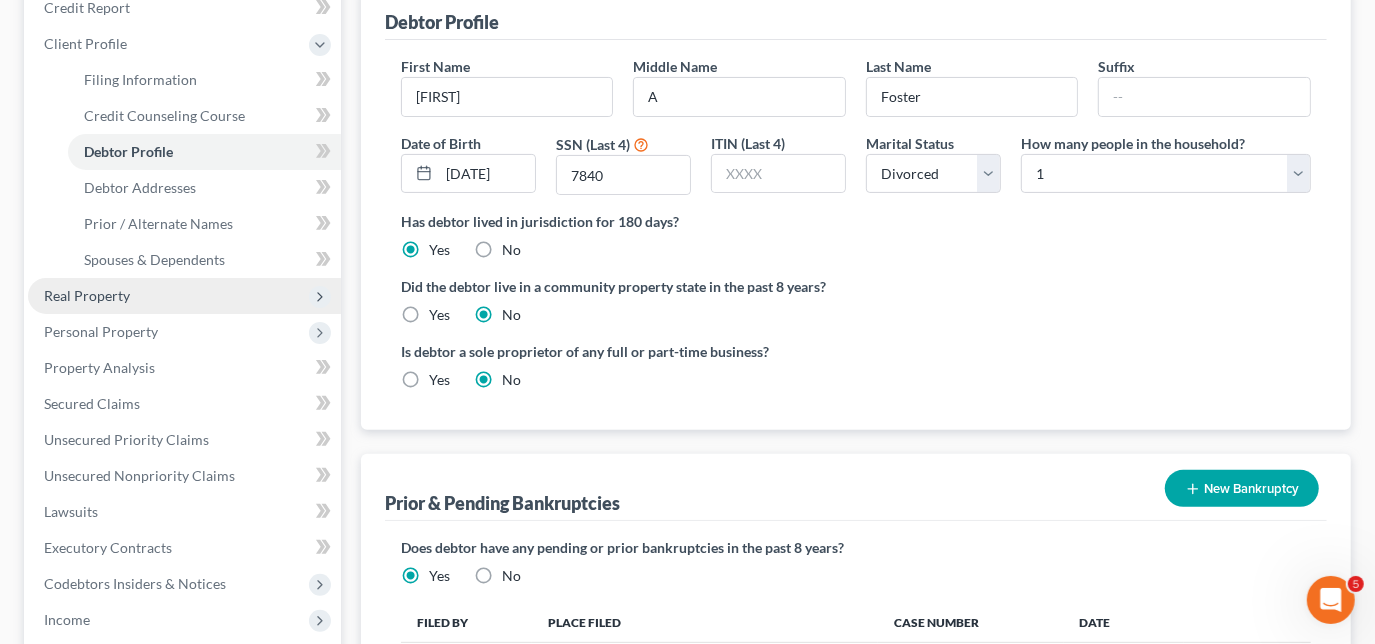 click on "Real Property" at bounding box center (184, 296) 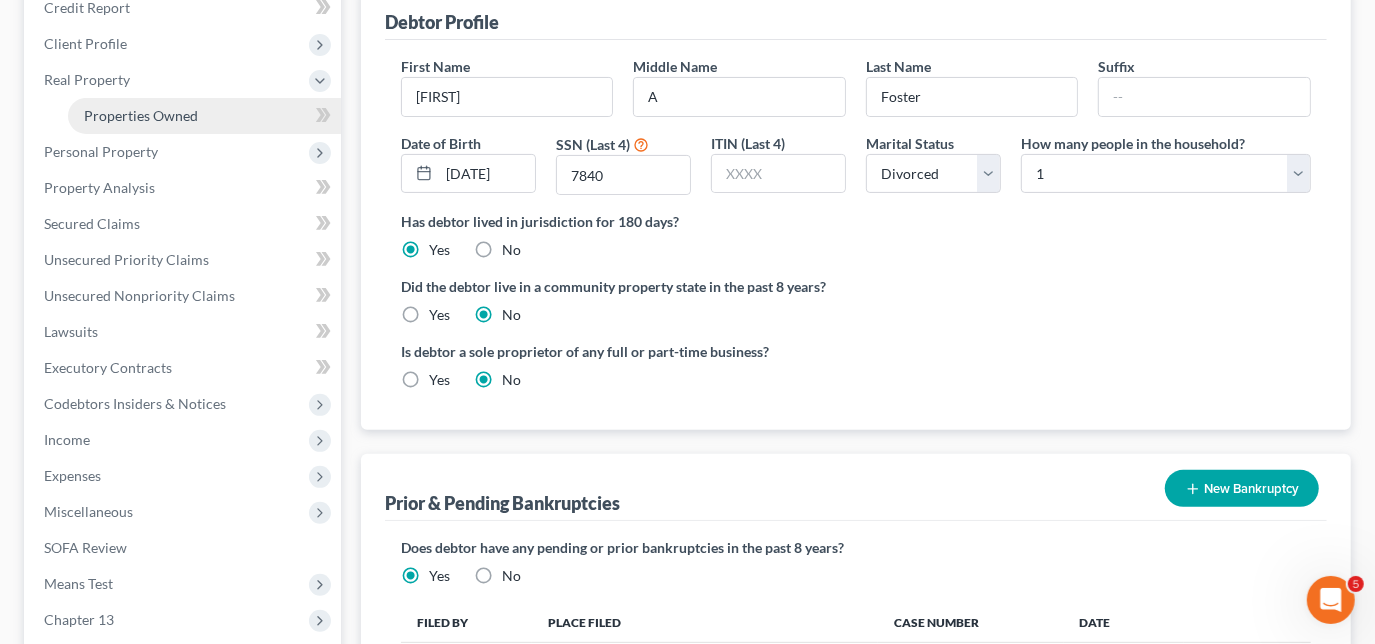 click on "Properties Owned" at bounding box center (204, 116) 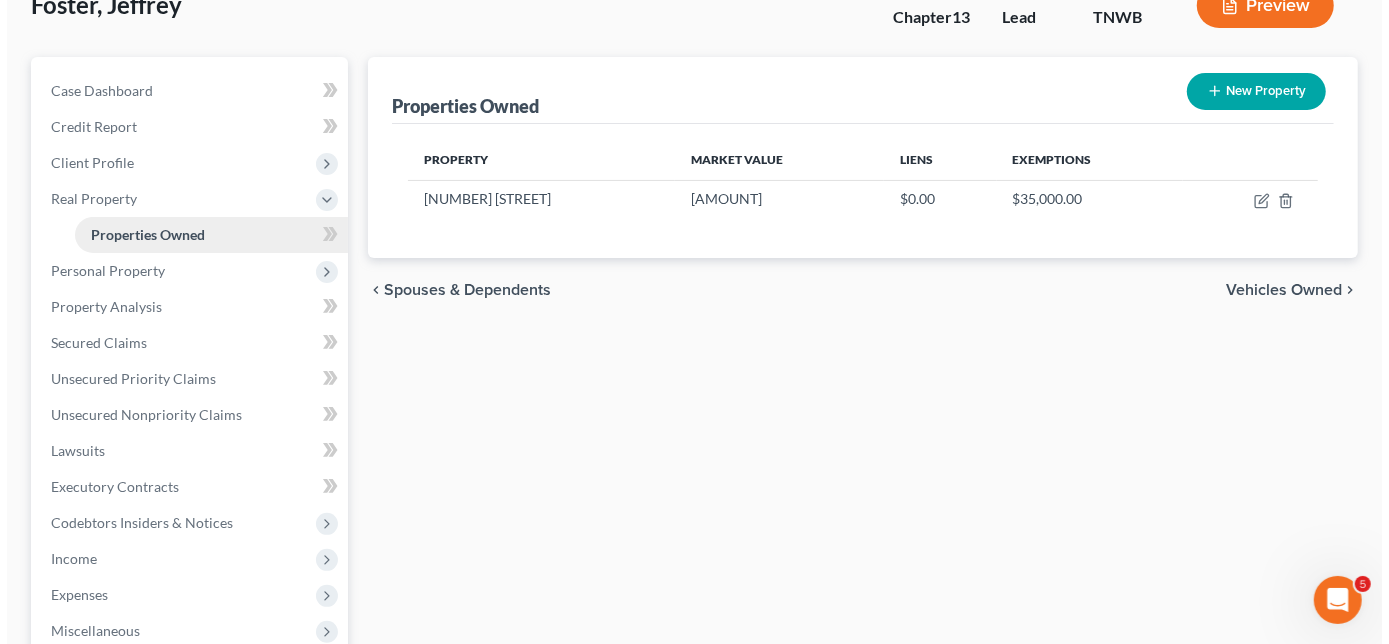 scroll, scrollTop: 0, scrollLeft: 0, axis: both 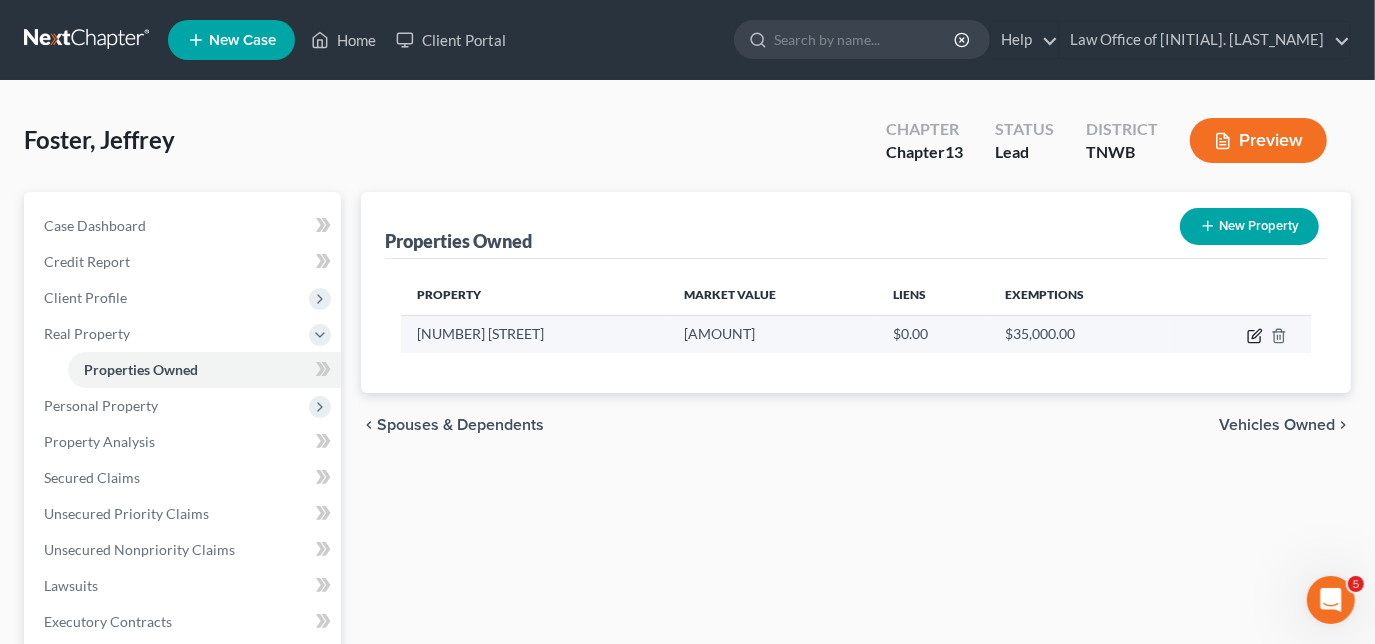 click 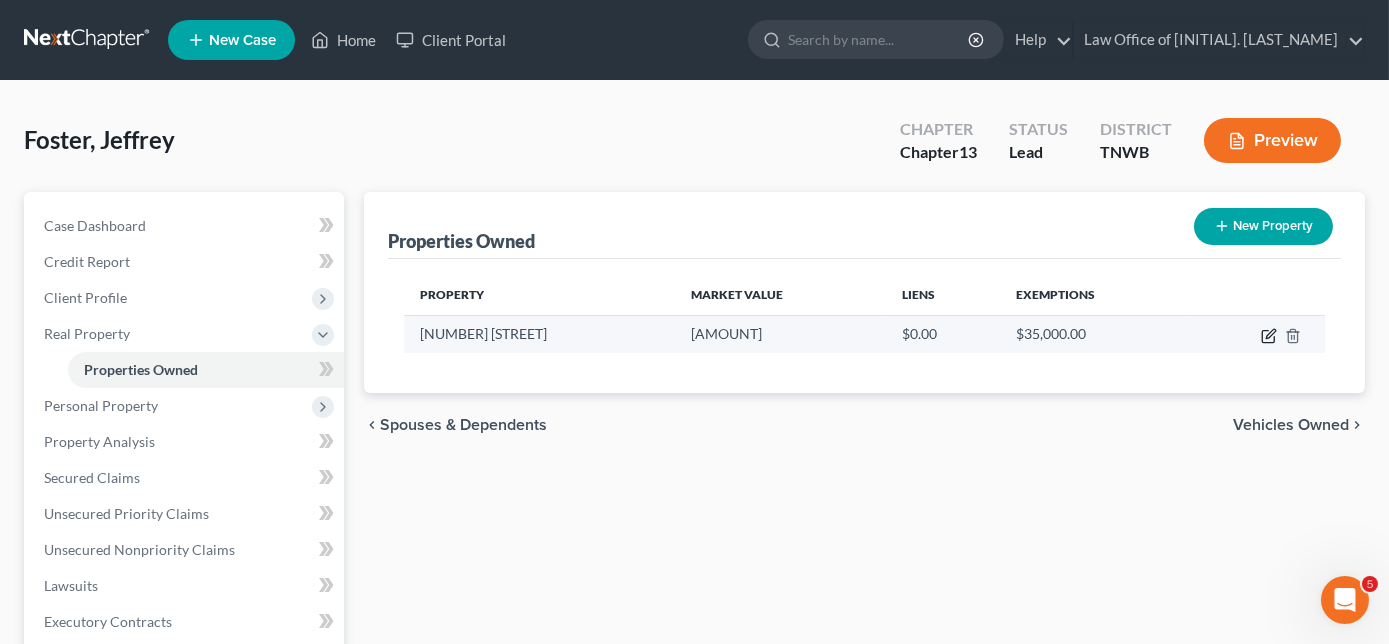 select on "44" 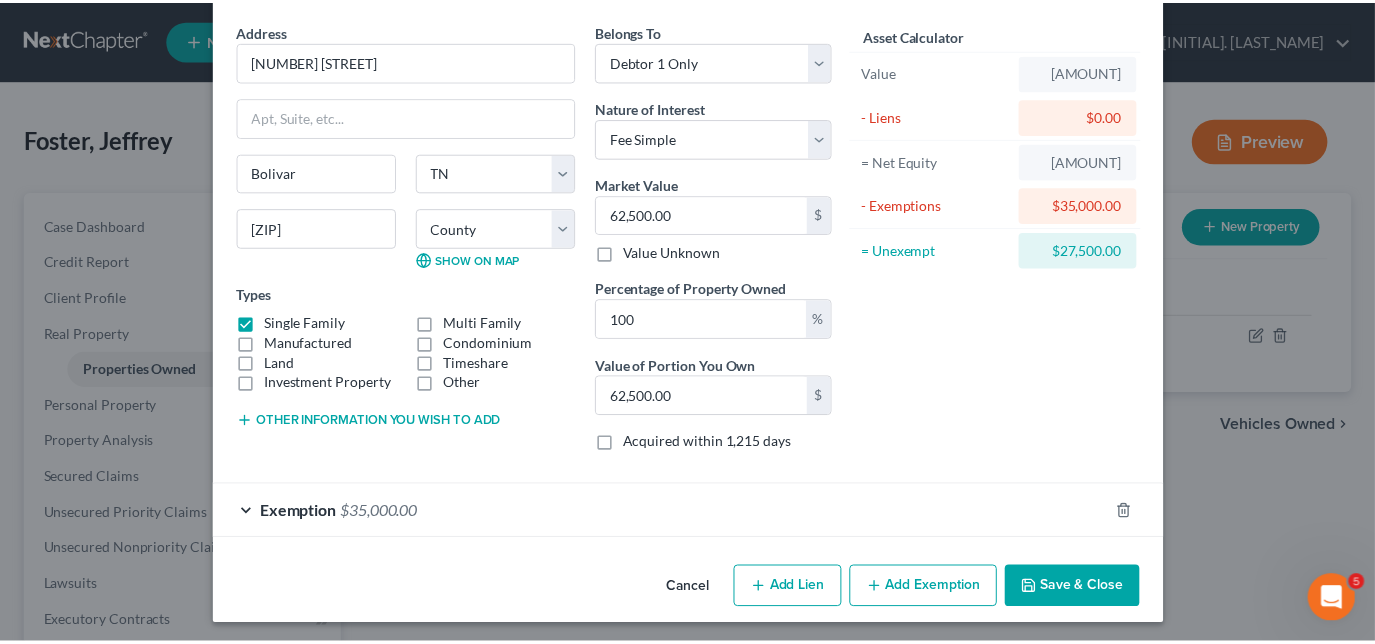 scroll, scrollTop: 74, scrollLeft: 0, axis: vertical 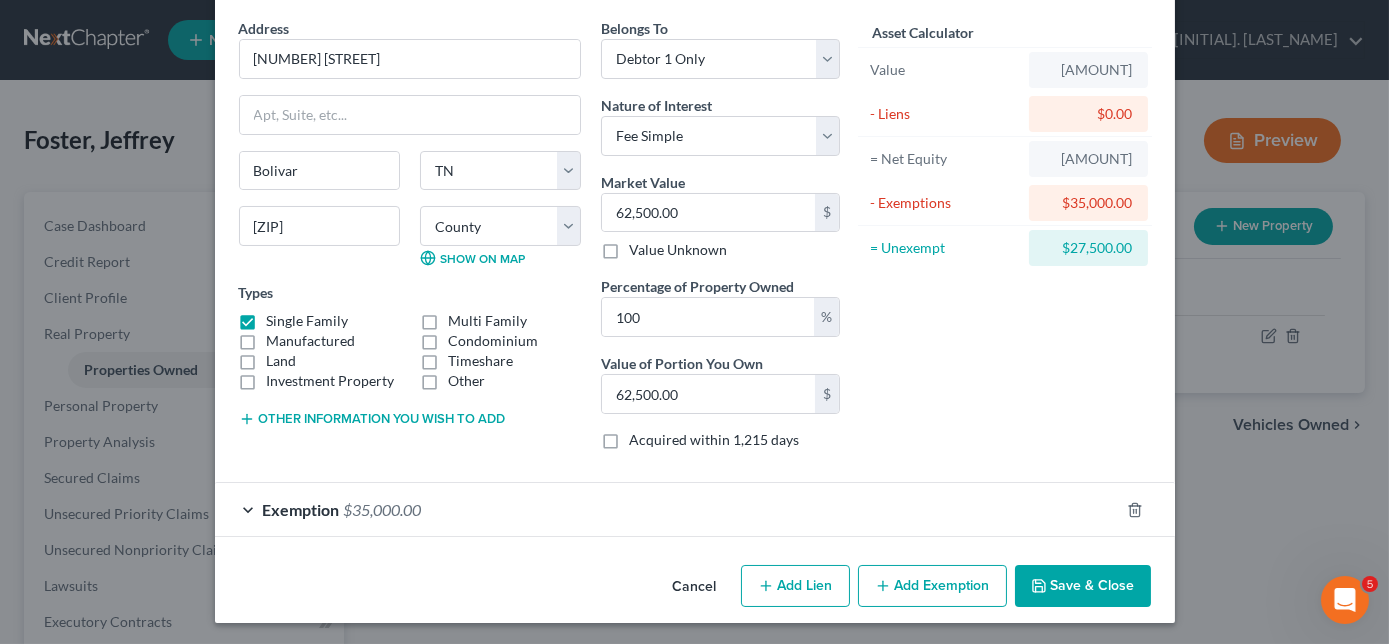 click on "Save & Close" at bounding box center (1083, 586) 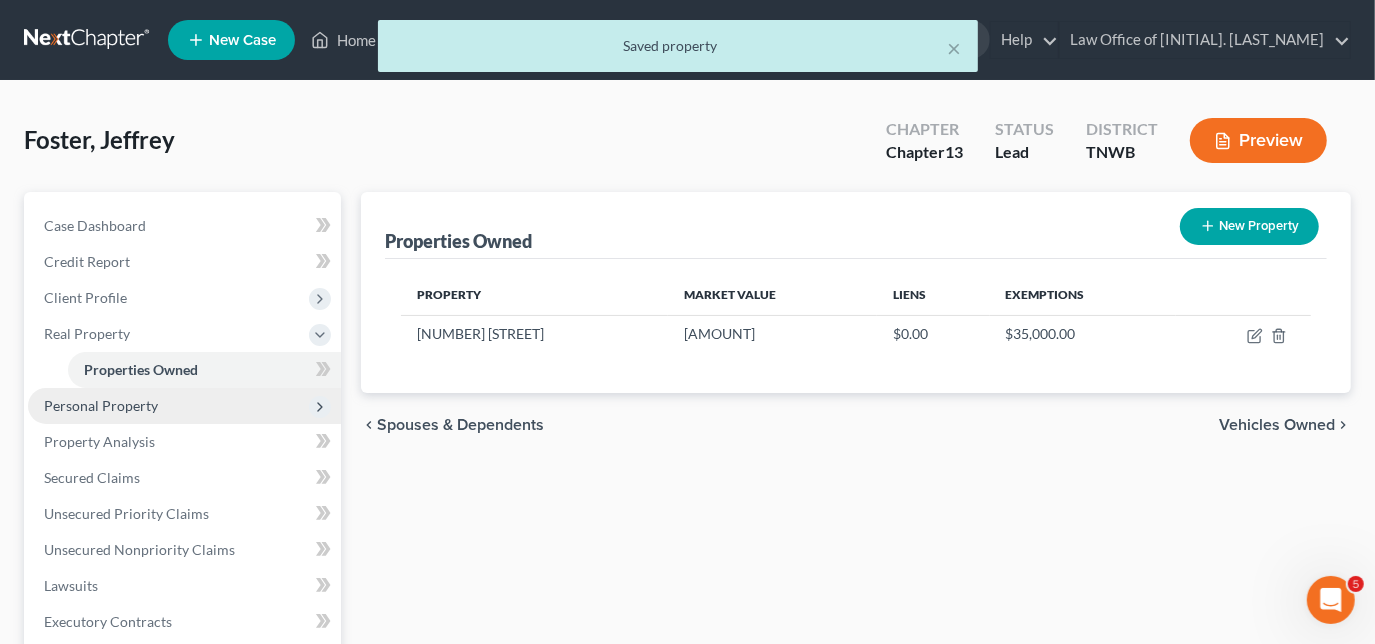 click on "Personal Property" at bounding box center (184, 406) 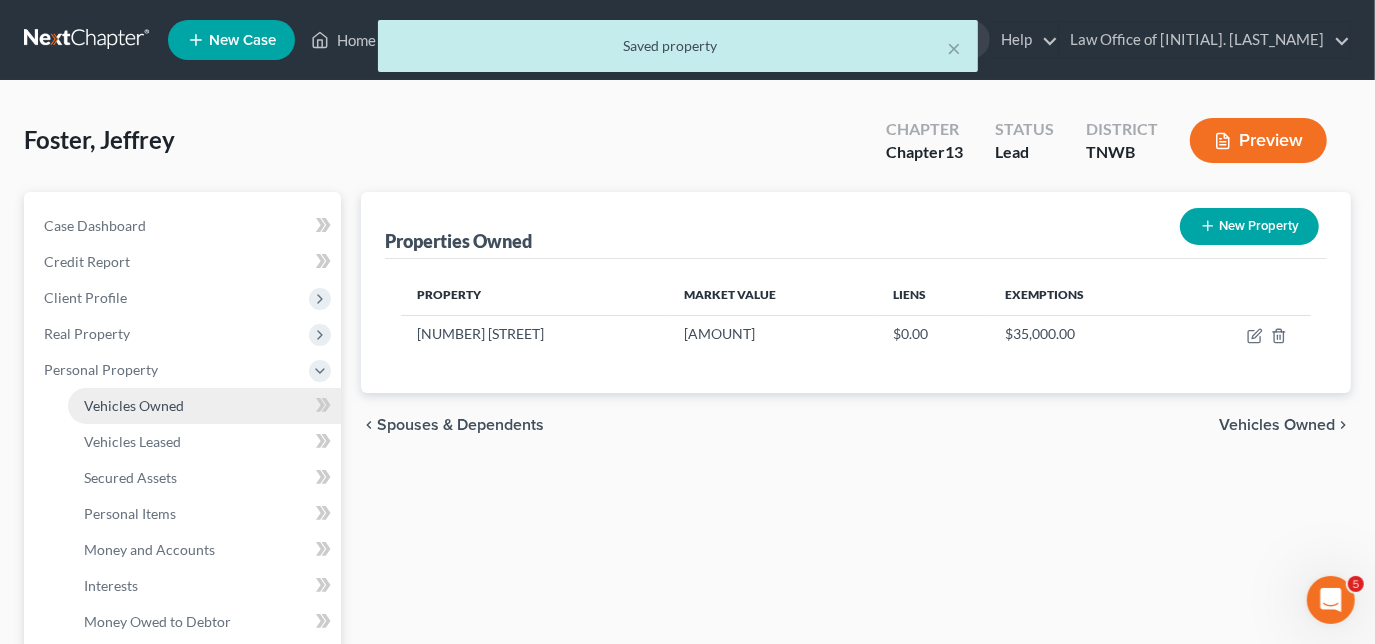 click on "Vehicles Owned" at bounding box center (134, 405) 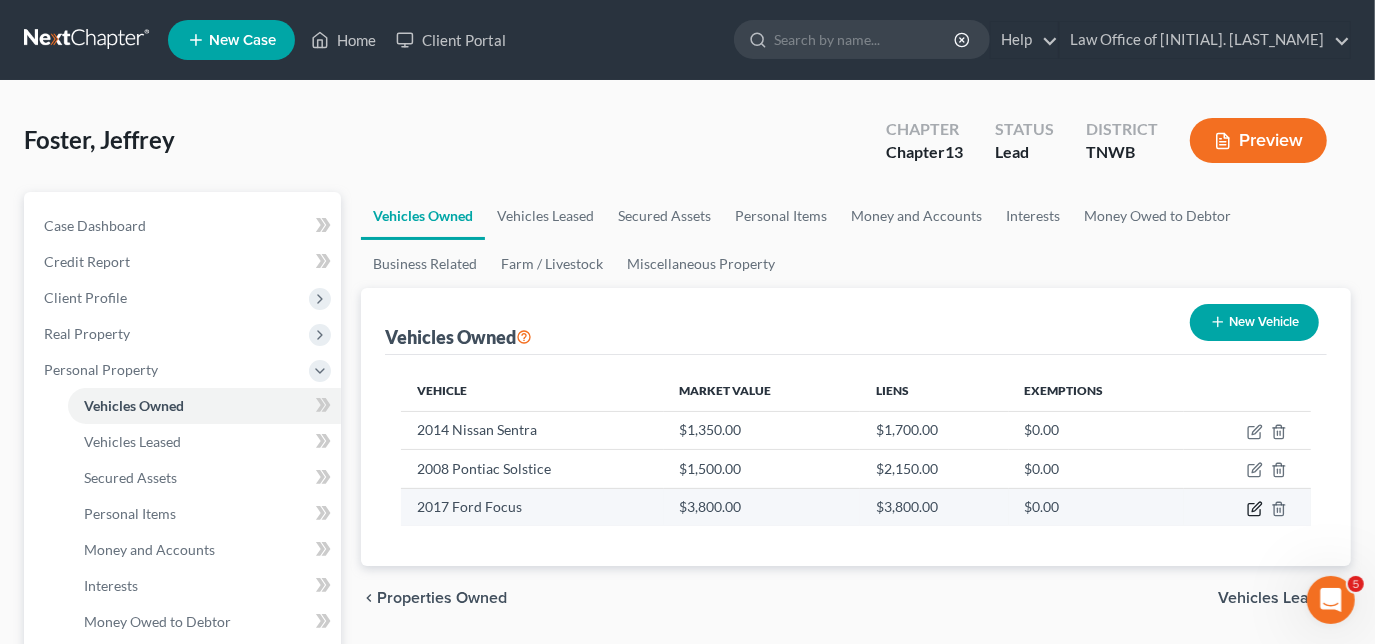 click 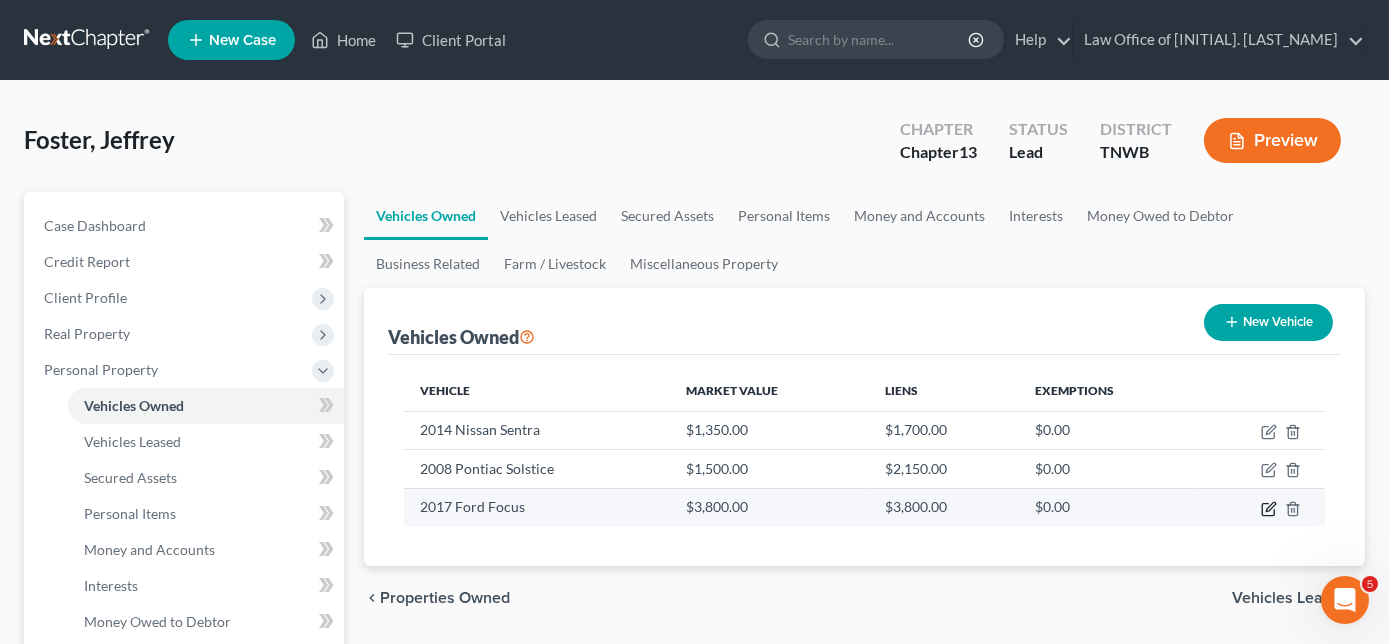 select on "0" 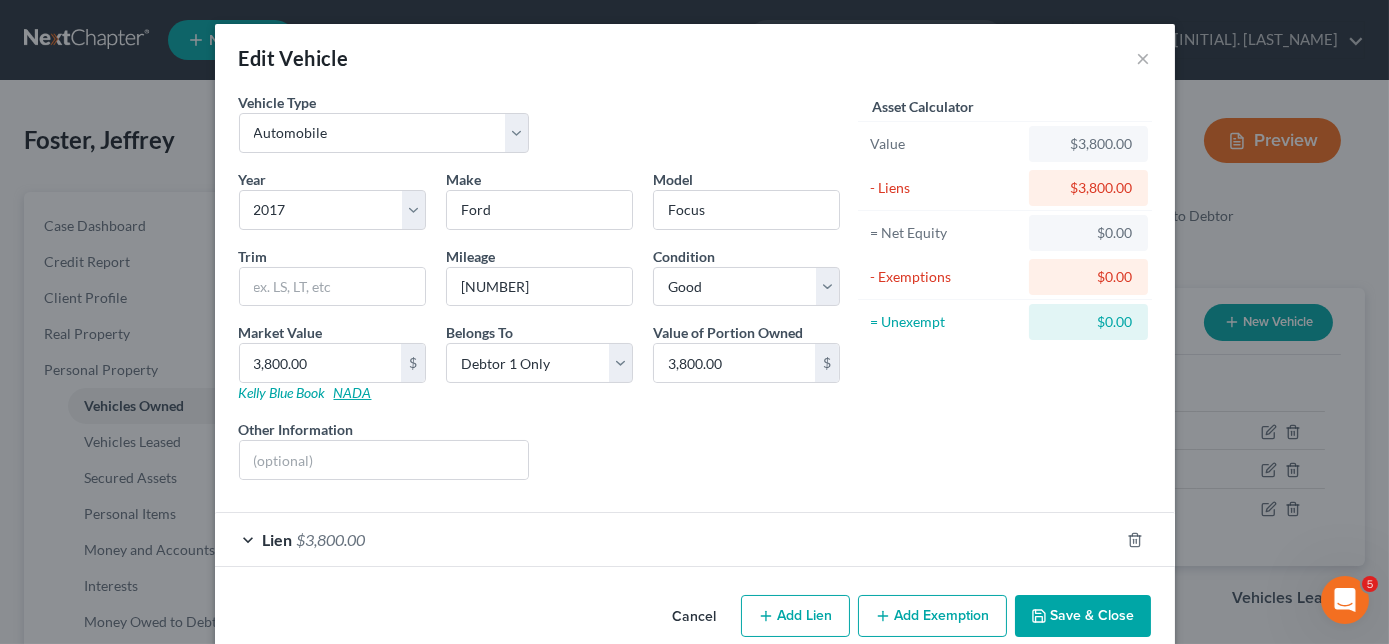 click on "NADA" at bounding box center [353, 392] 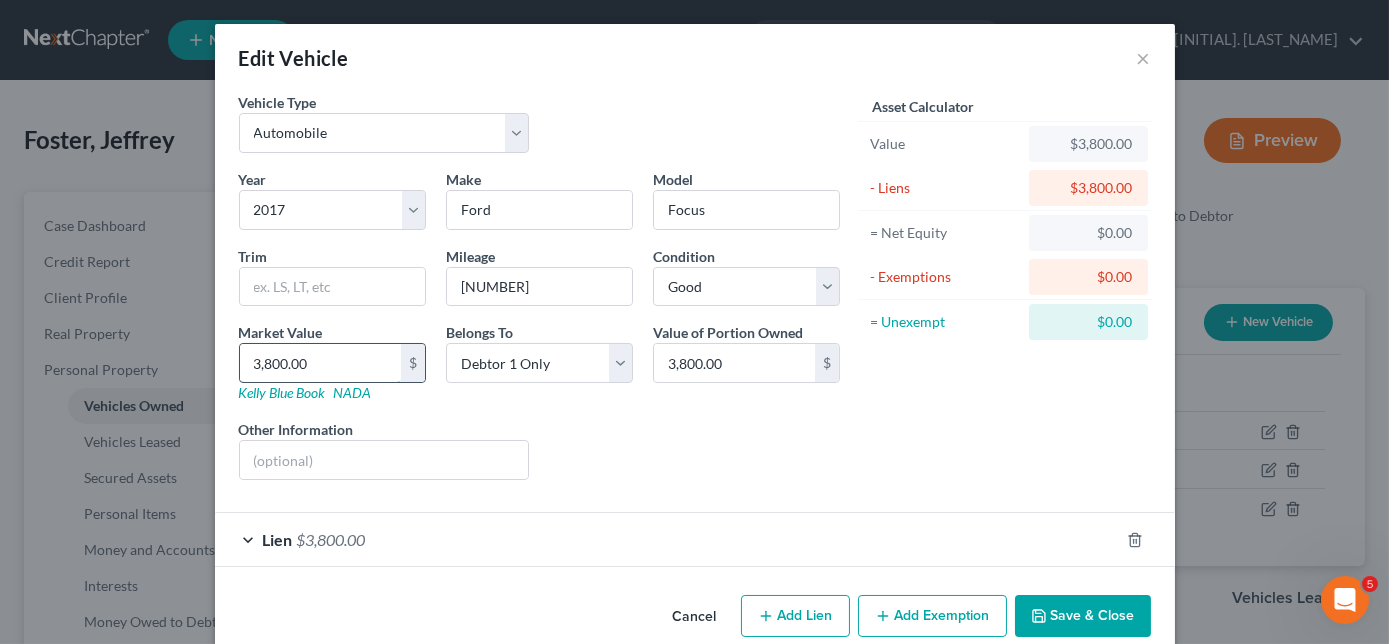 click on "3,800.00" at bounding box center [320, 363] 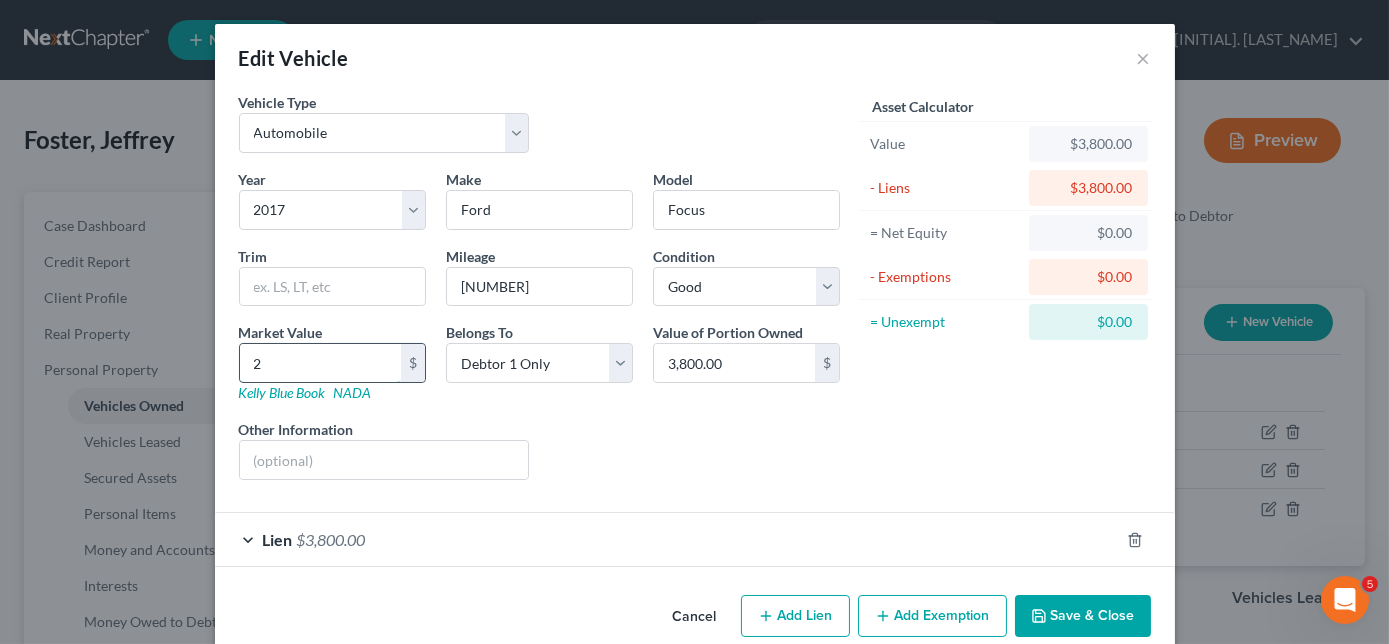type on "2.00" 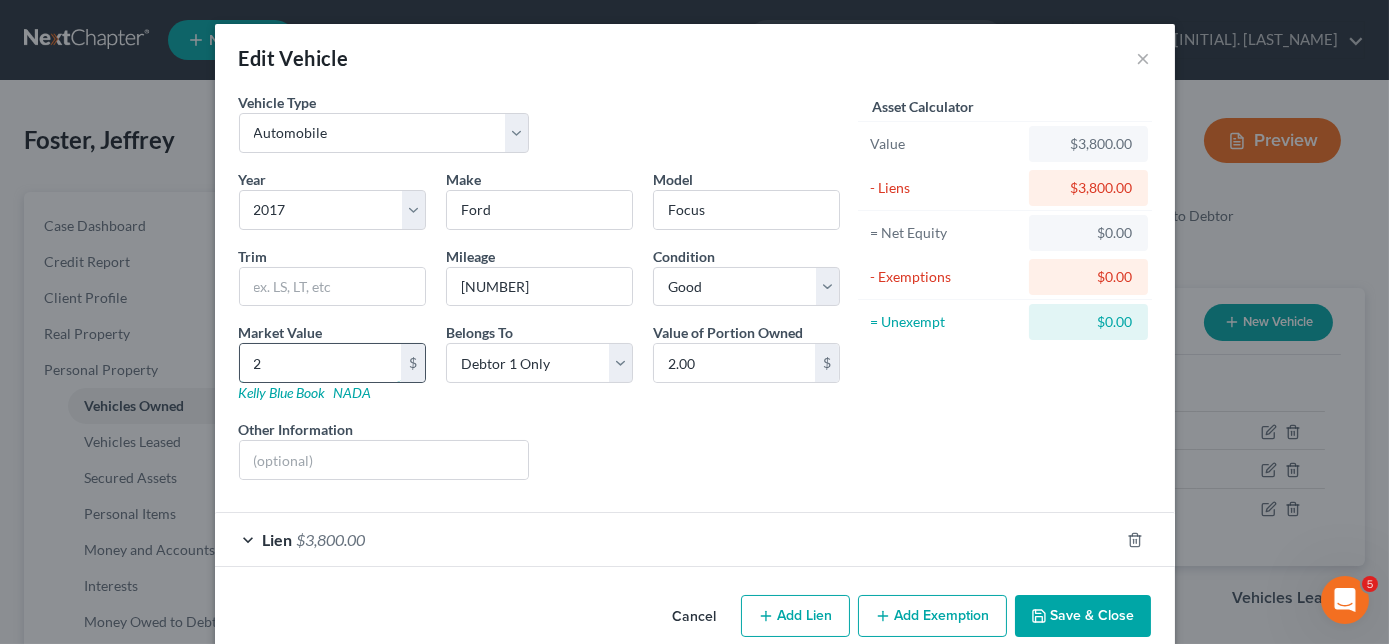 type on "27" 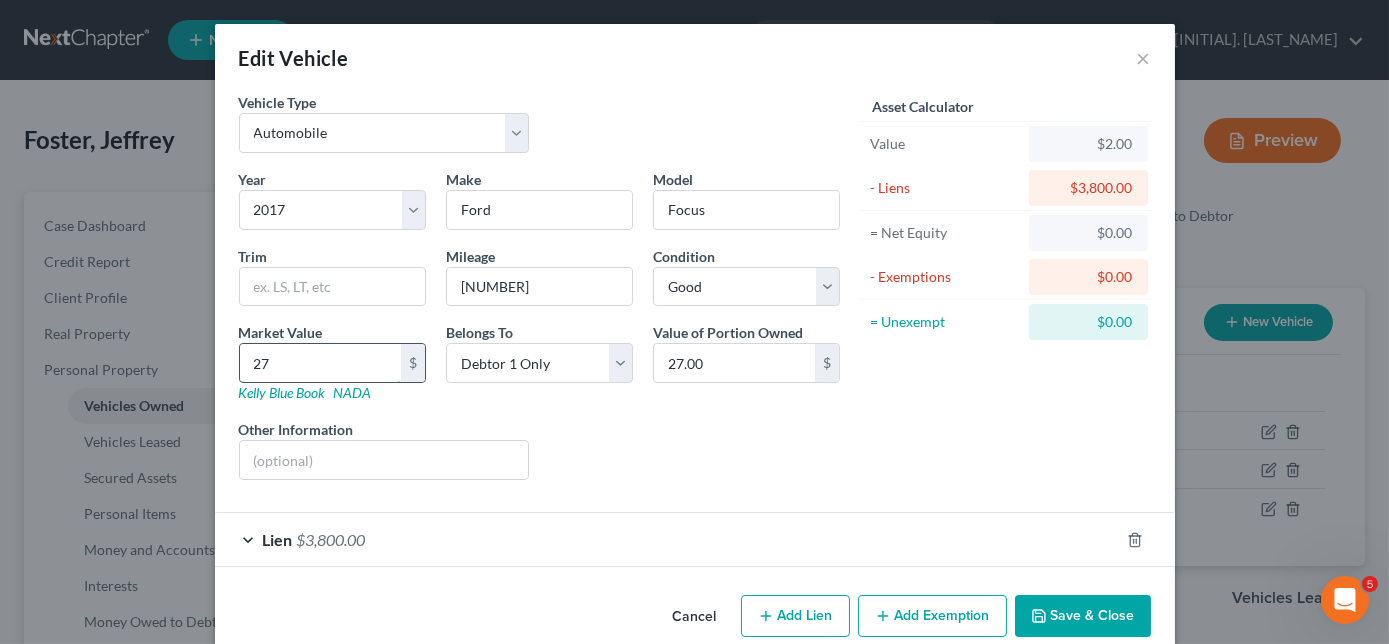 type on "275" 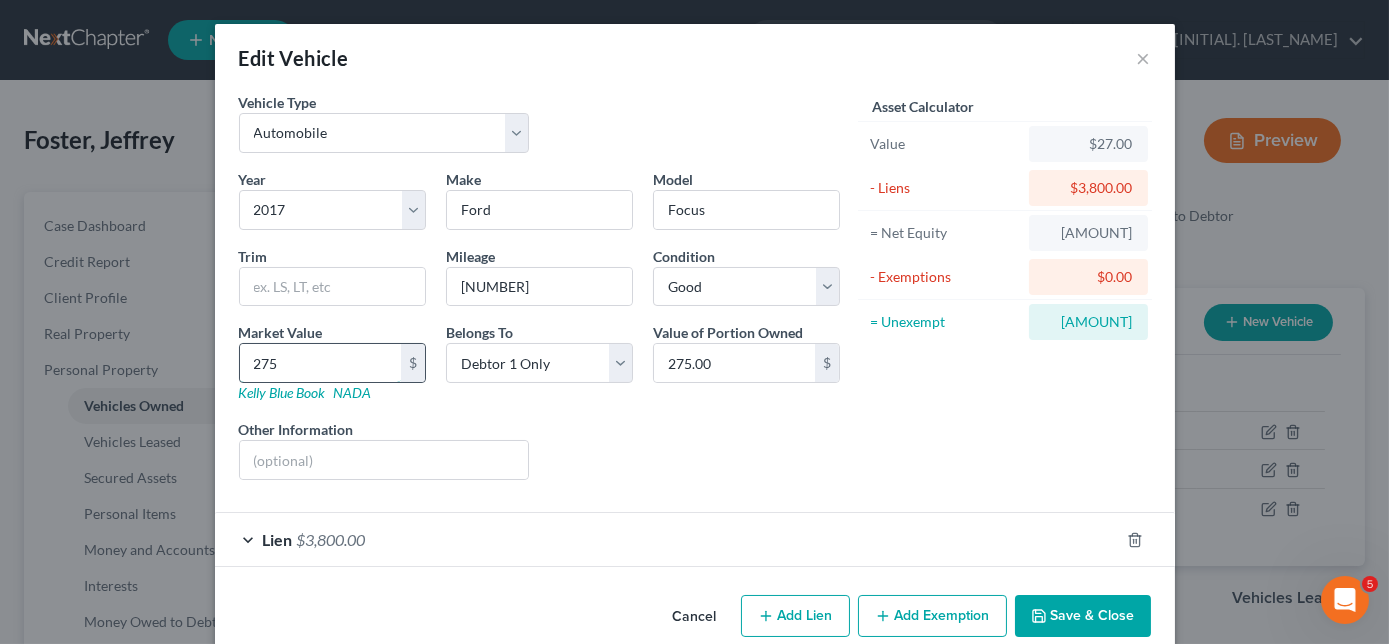 type on "2750" 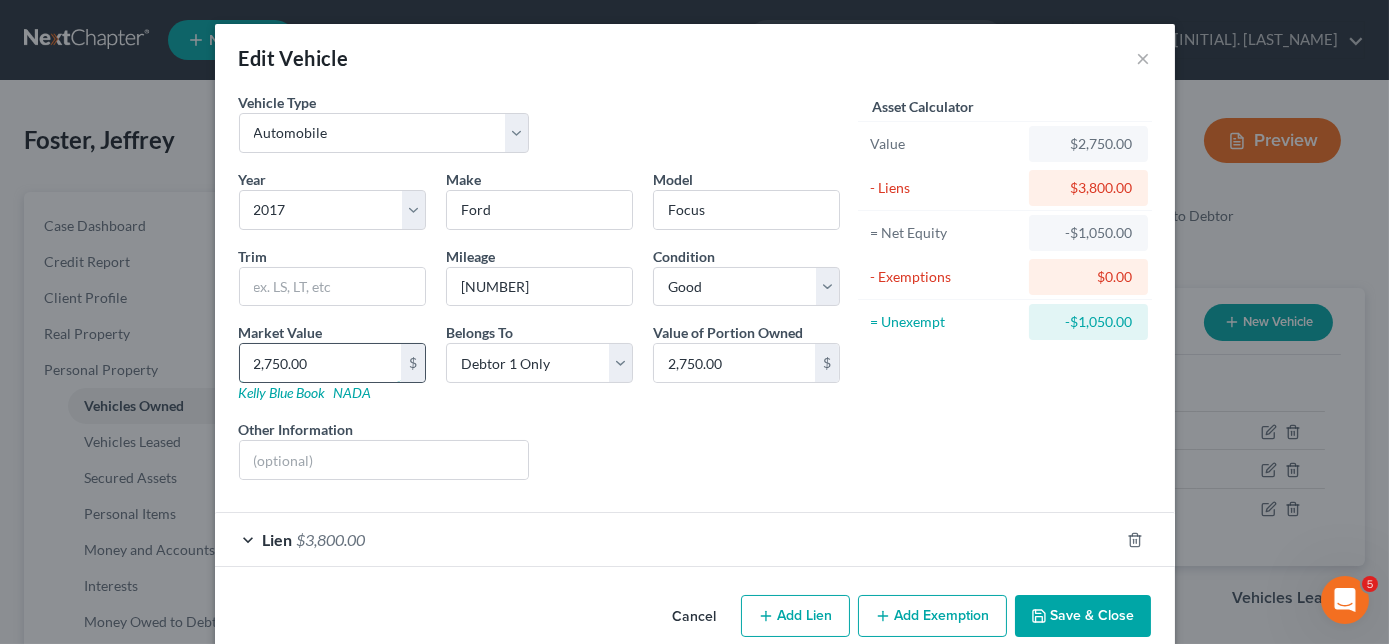 type on "2,750.00" 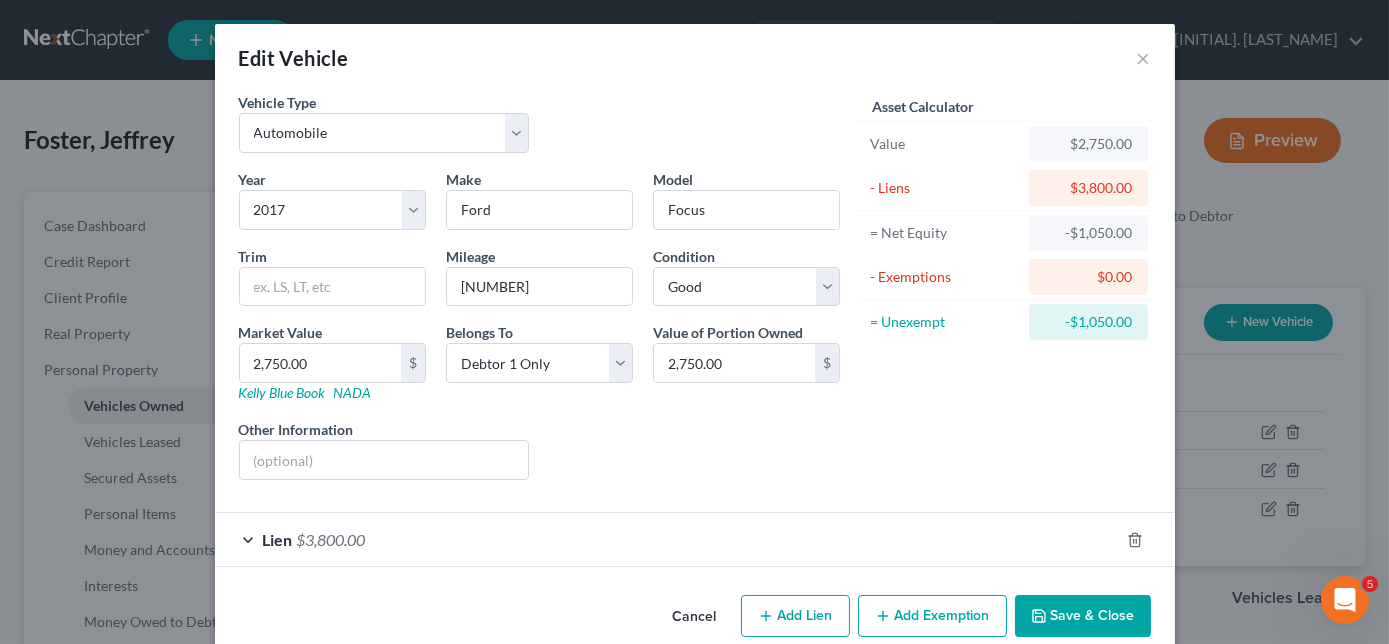 click on "Save & Close" at bounding box center [1083, 616] 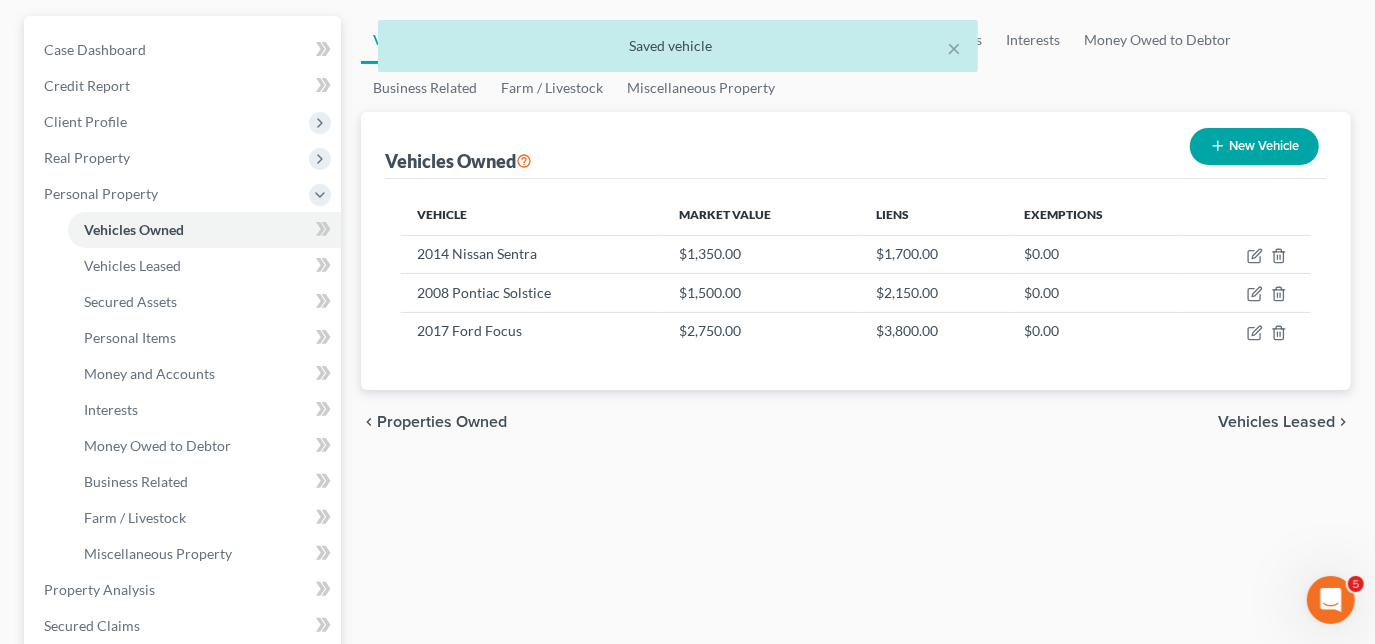 scroll, scrollTop: 181, scrollLeft: 0, axis: vertical 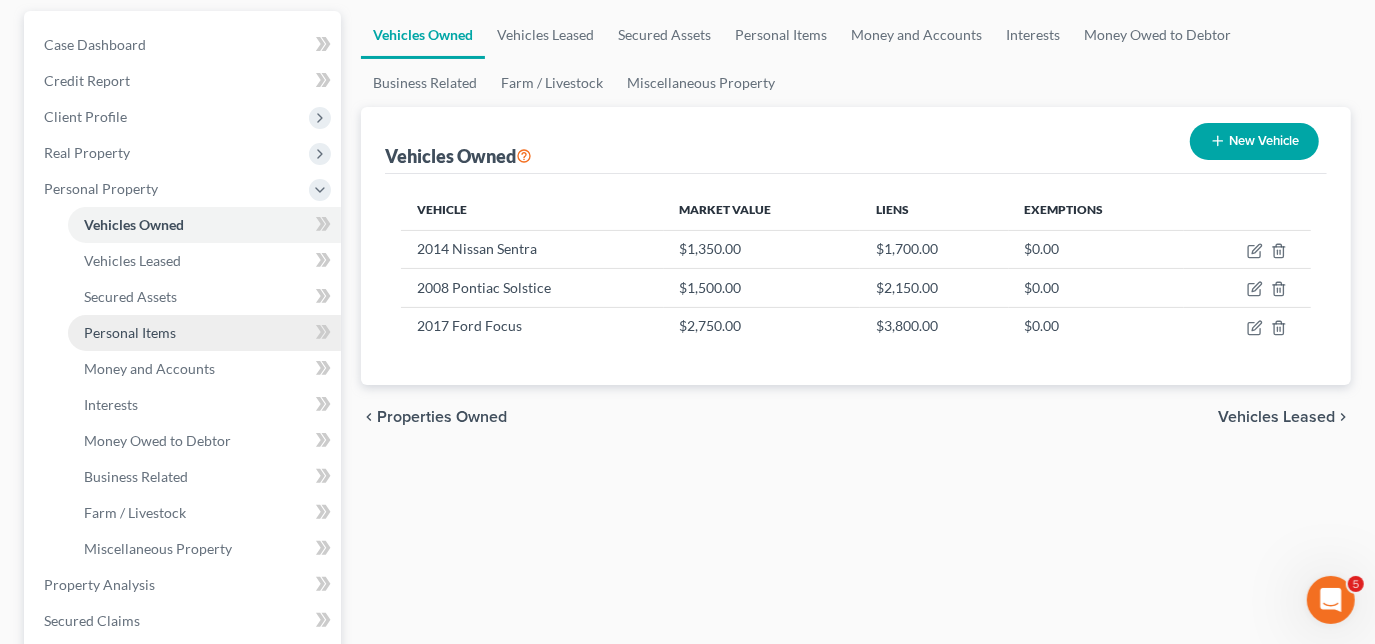 click on "Personal Items" at bounding box center (130, 332) 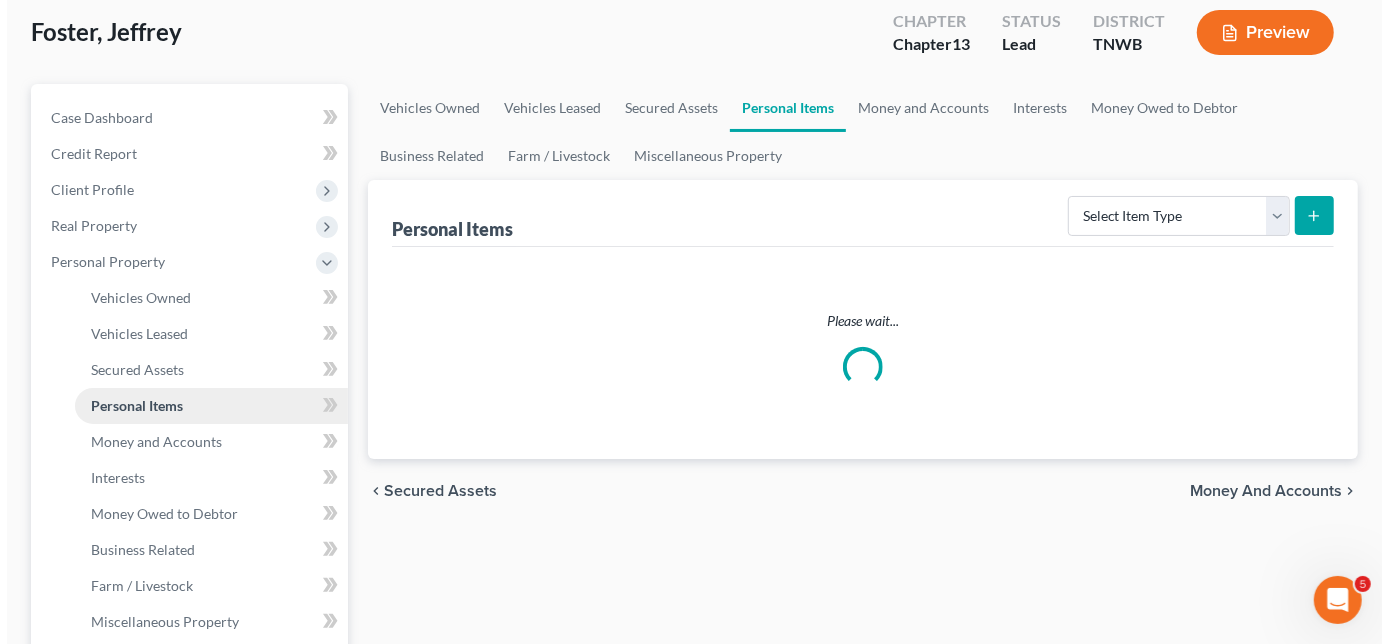scroll, scrollTop: 0, scrollLeft: 0, axis: both 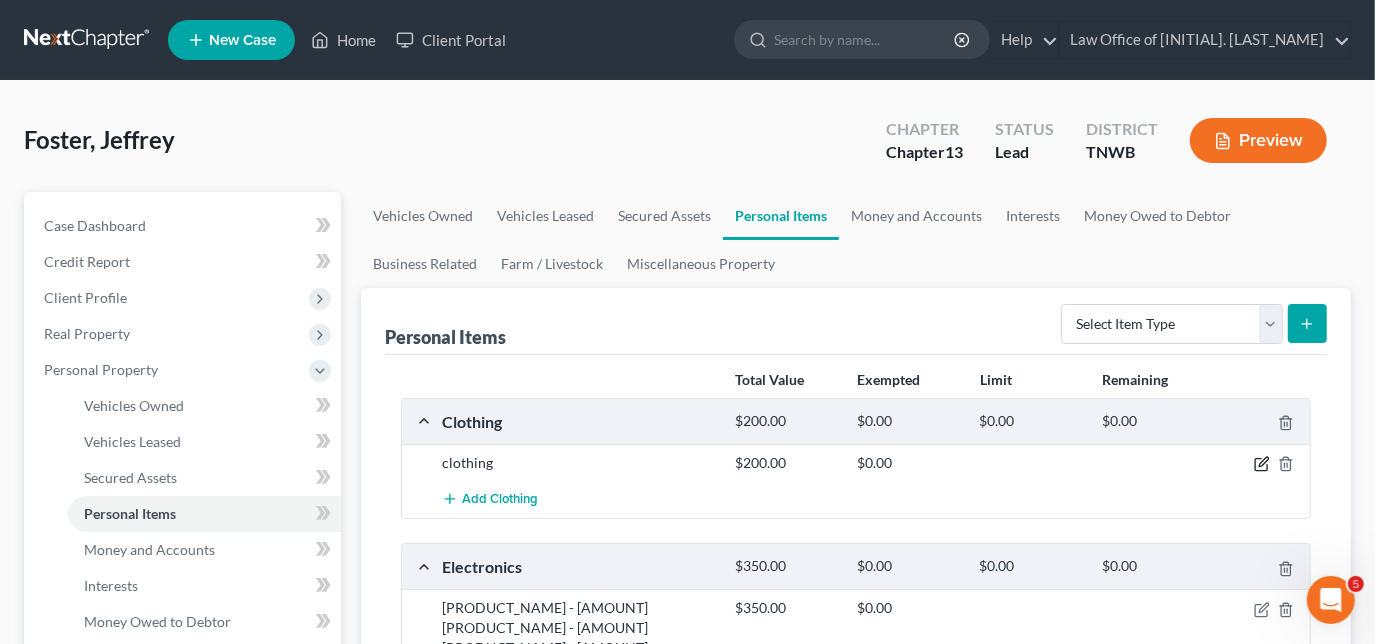click 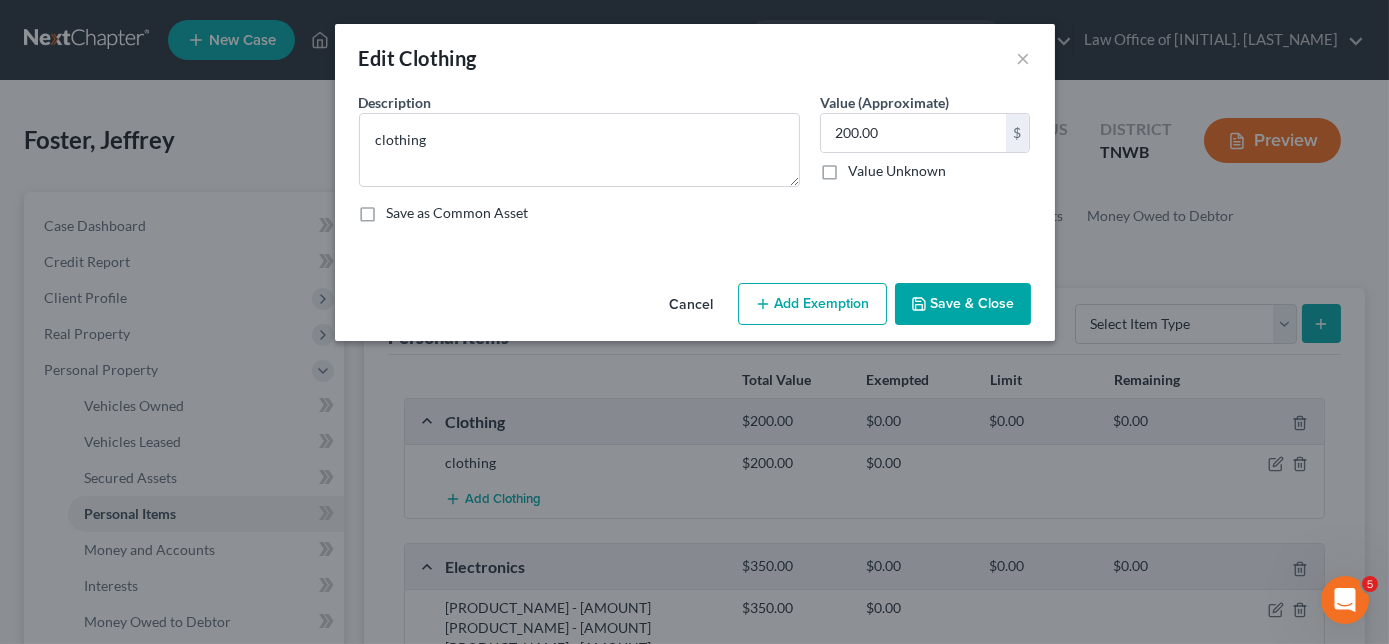 click on "Add Exemption" at bounding box center [812, 304] 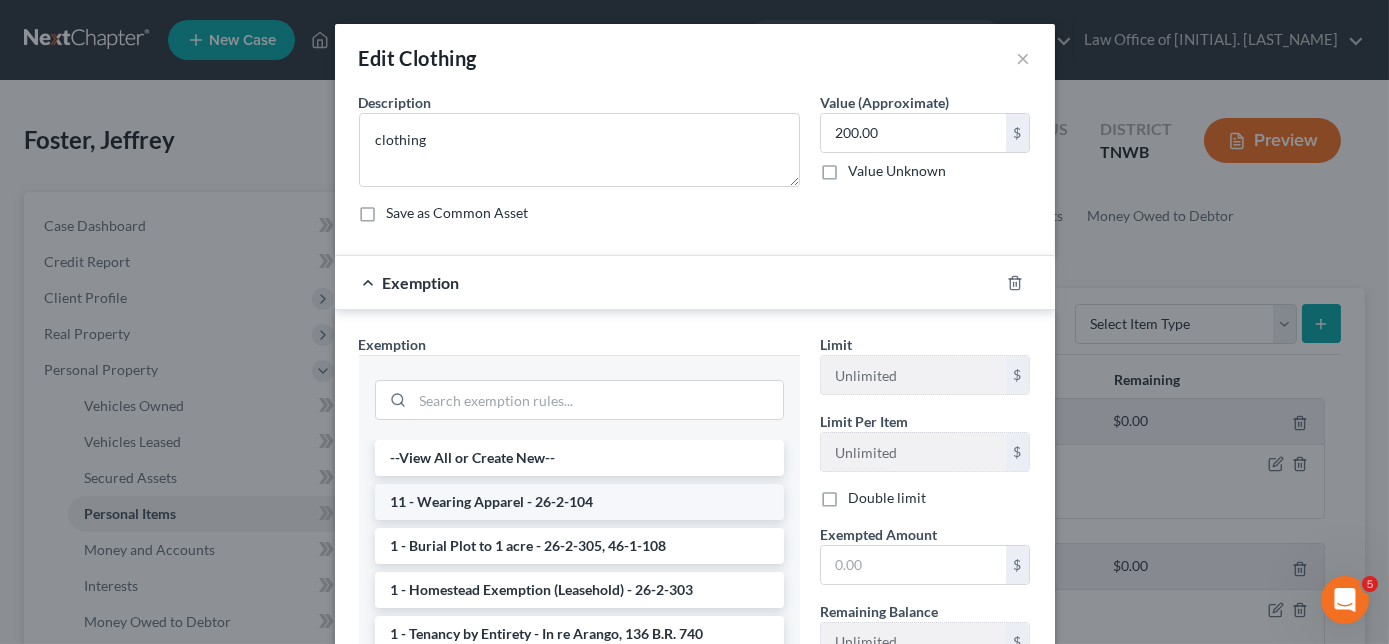 click on "11 - Wearing Apparel - 26-2-104" at bounding box center [579, 502] 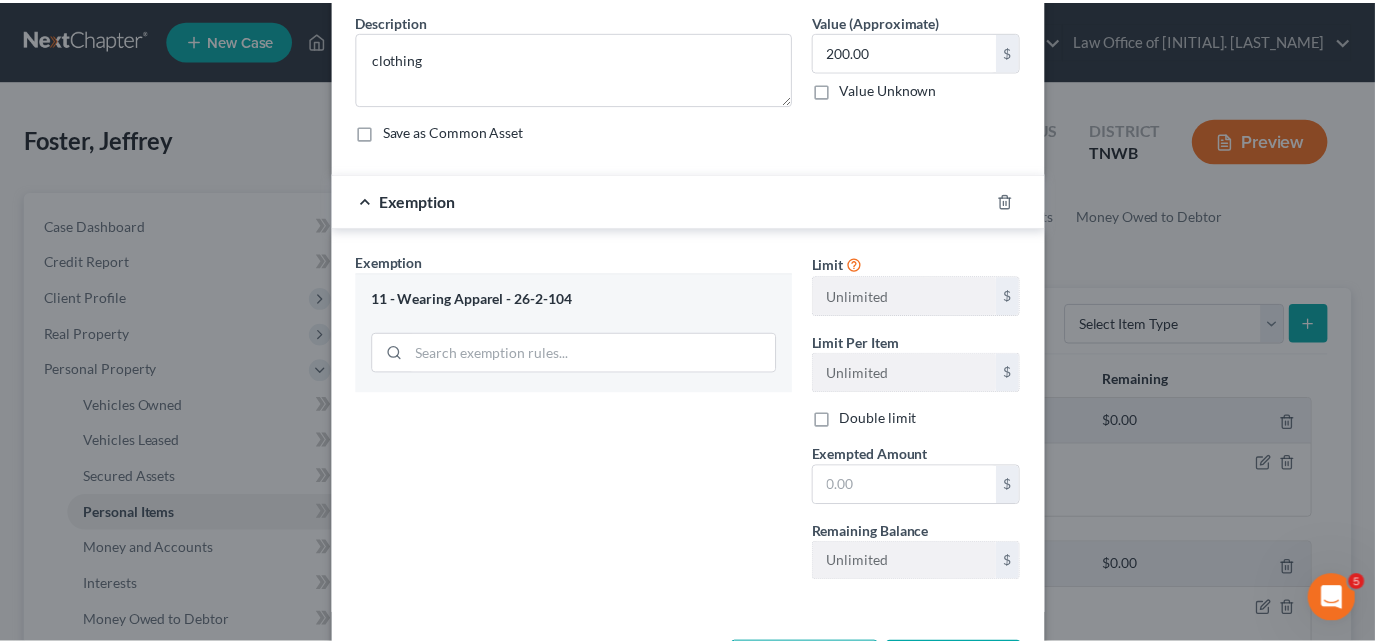scroll, scrollTop: 109, scrollLeft: 0, axis: vertical 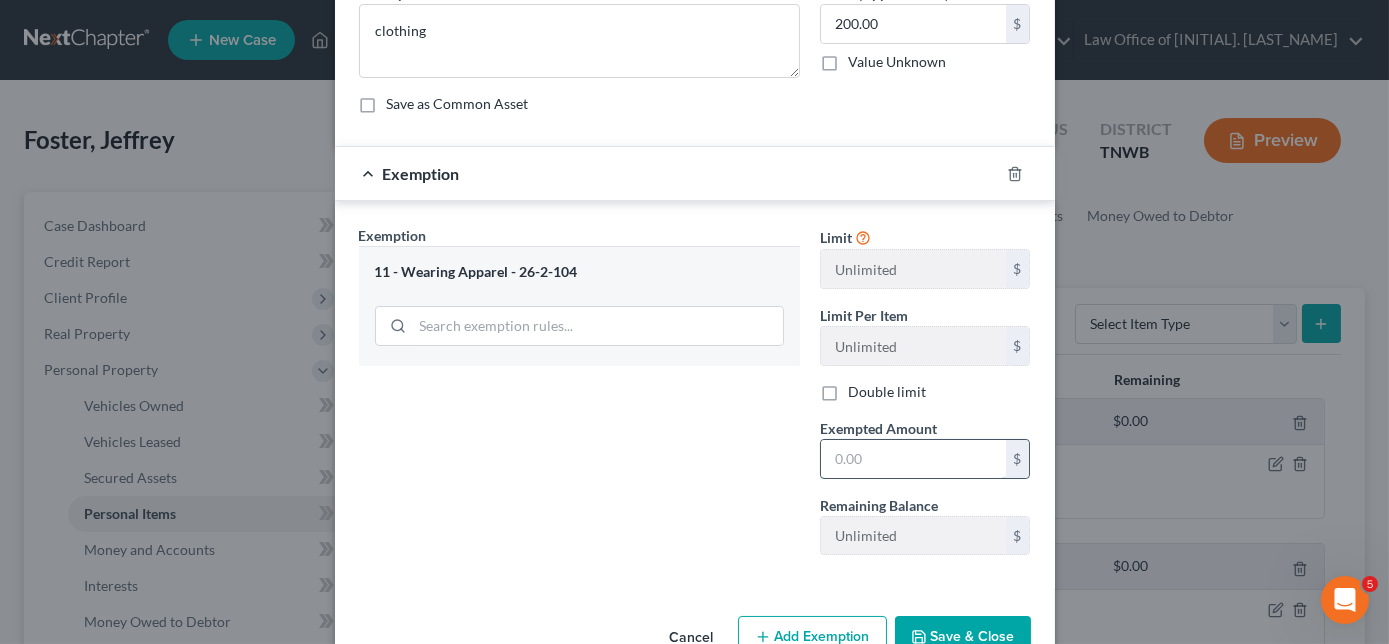 click at bounding box center [913, 459] 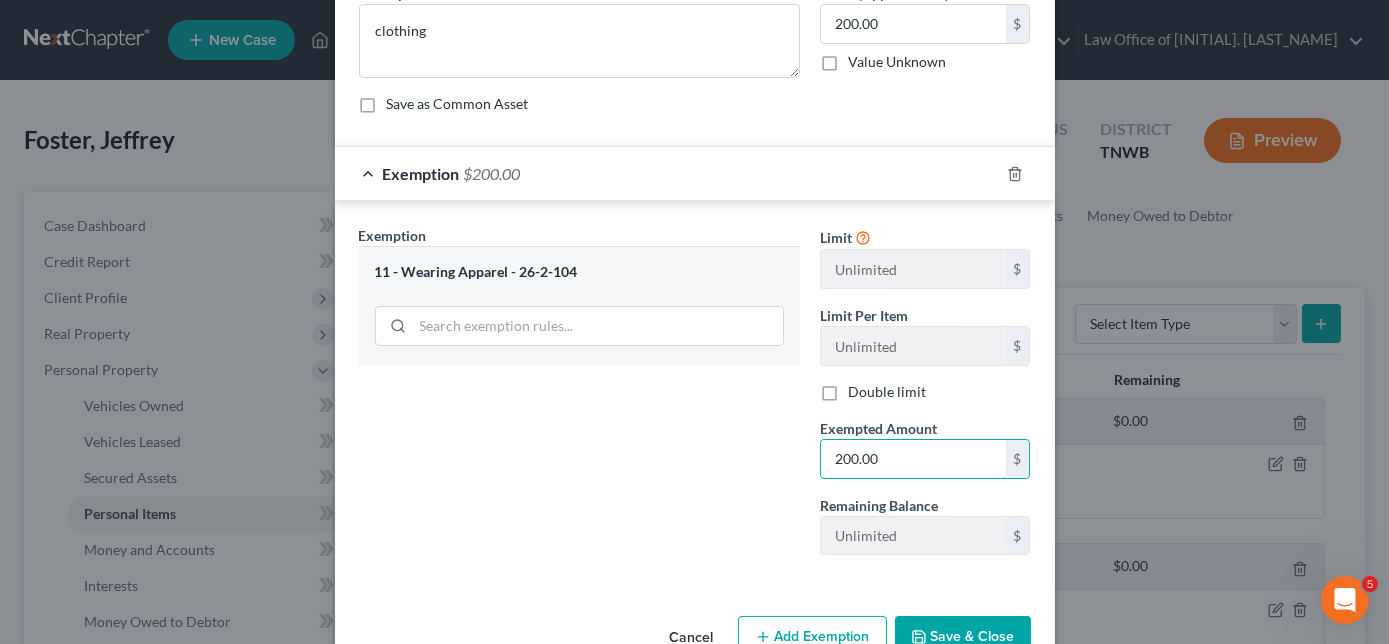type on "200.00" 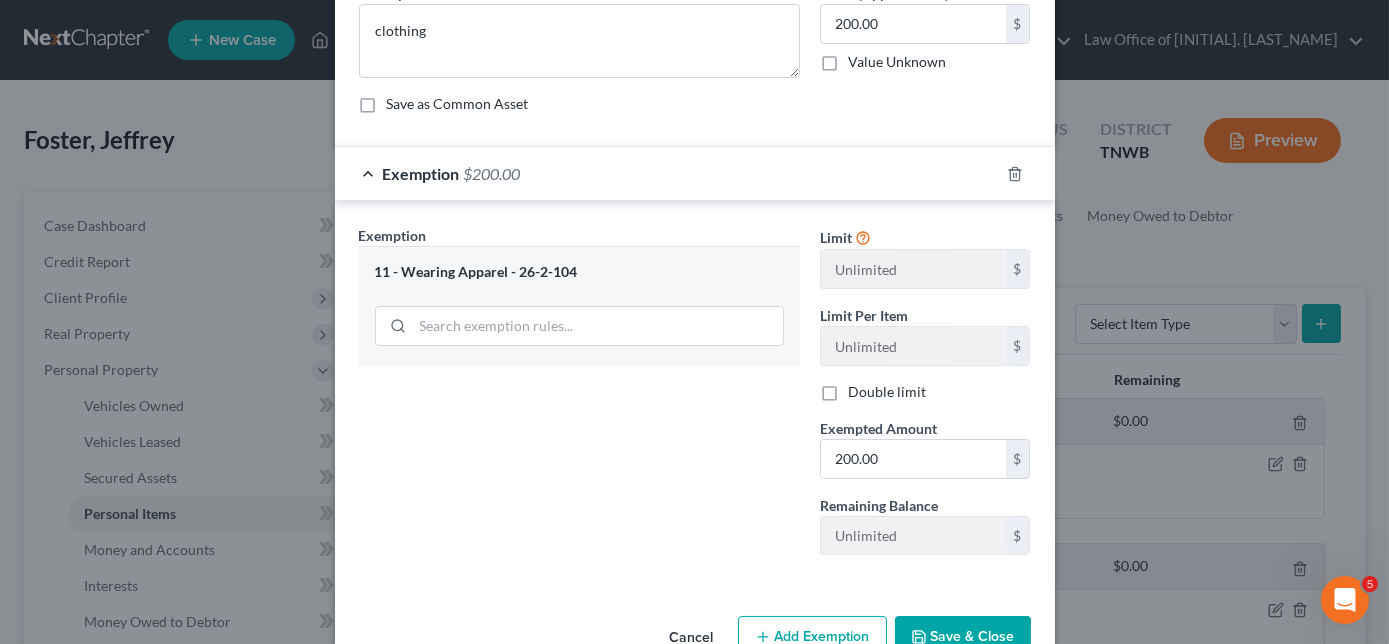 click on "Save & Close" at bounding box center [963, 637] 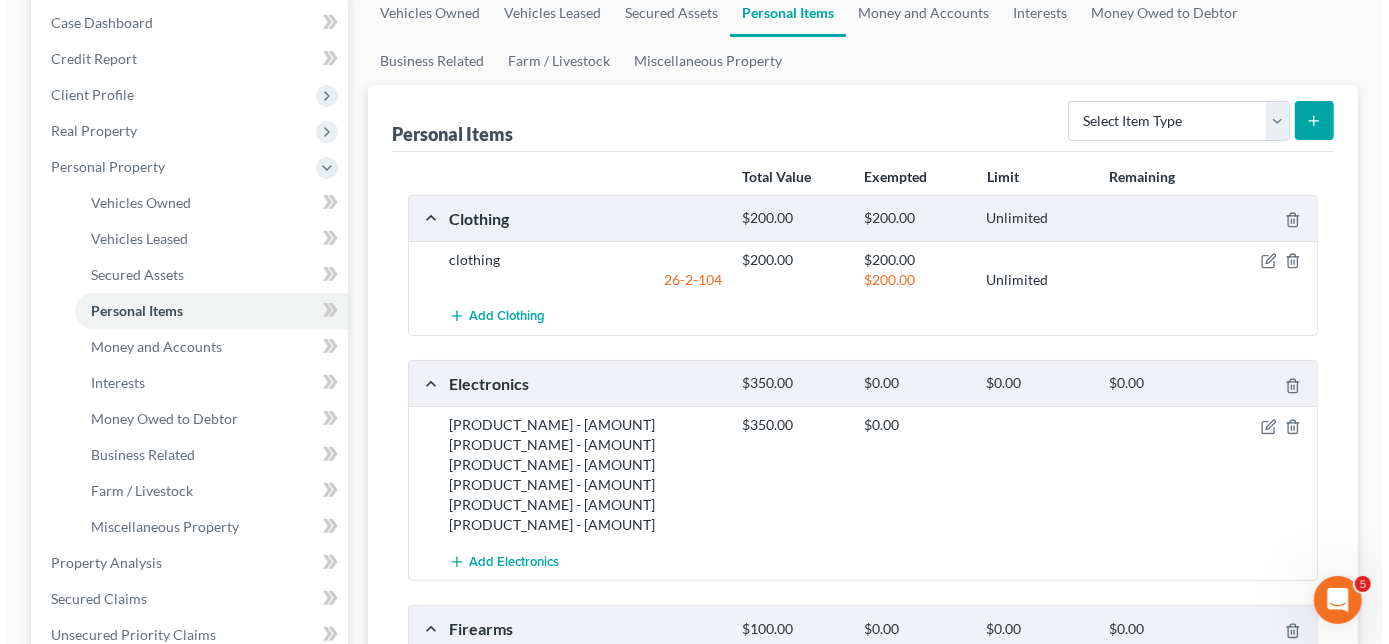 scroll, scrollTop: 218, scrollLeft: 0, axis: vertical 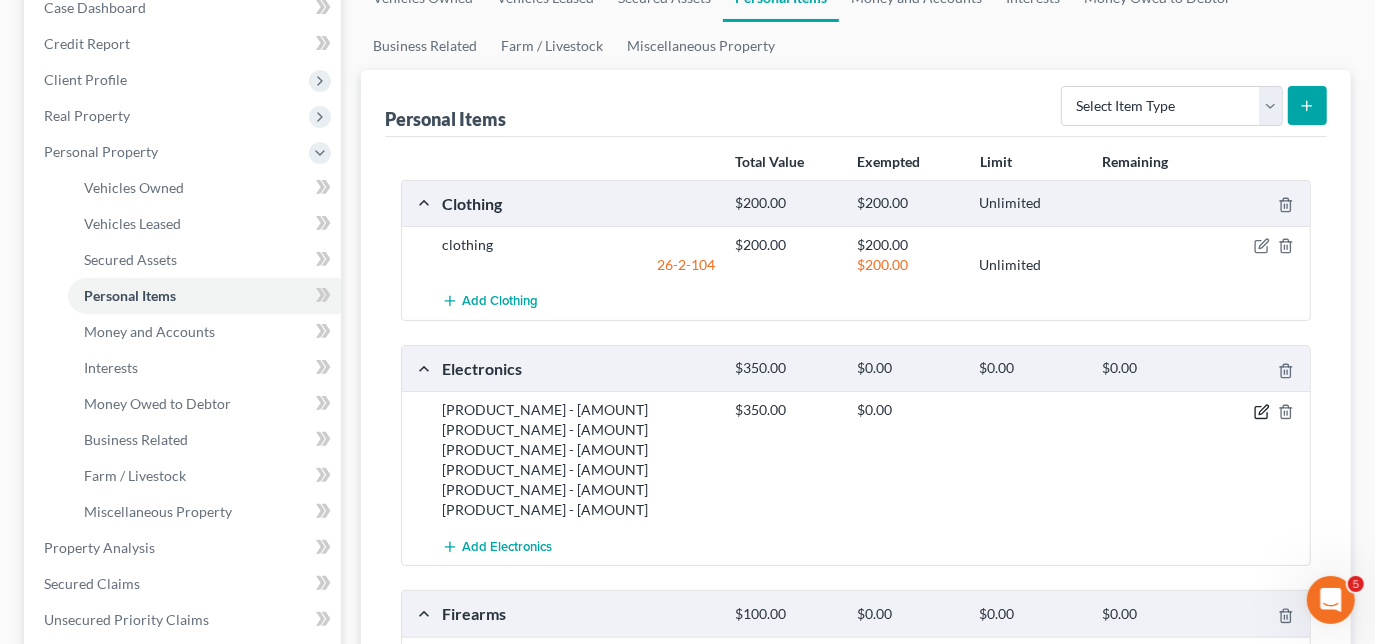 click 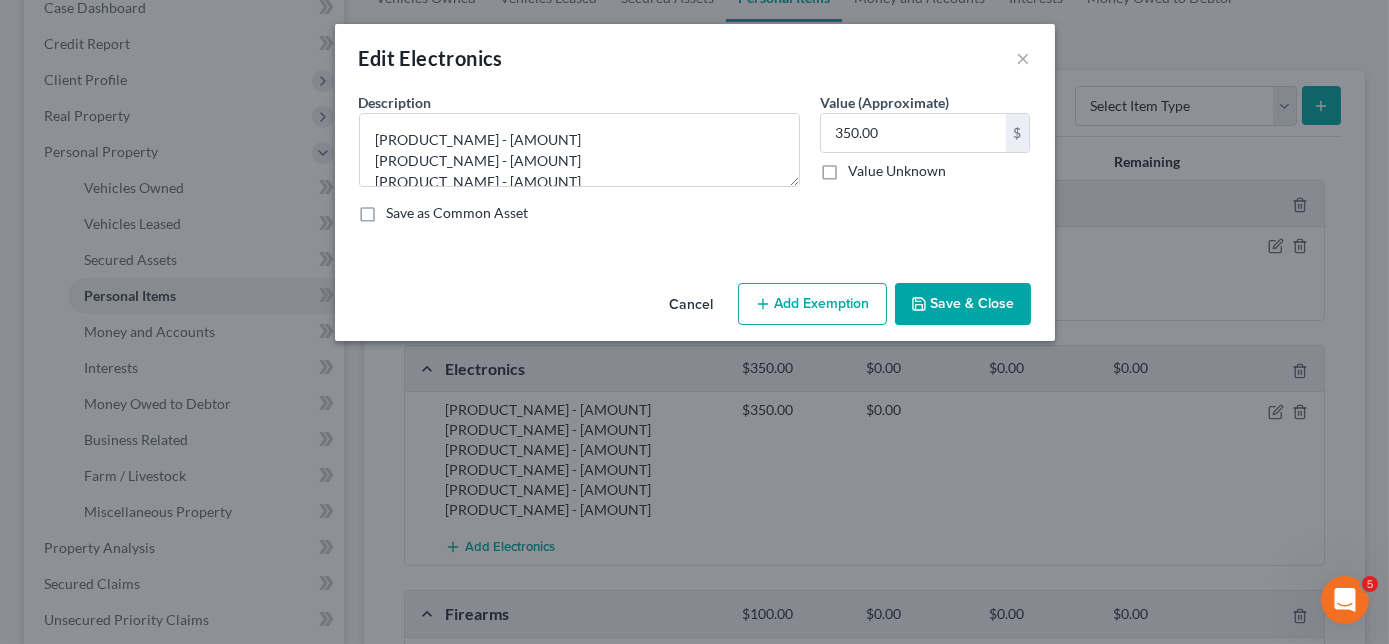 click on "Add Exemption" at bounding box center [812, 304] 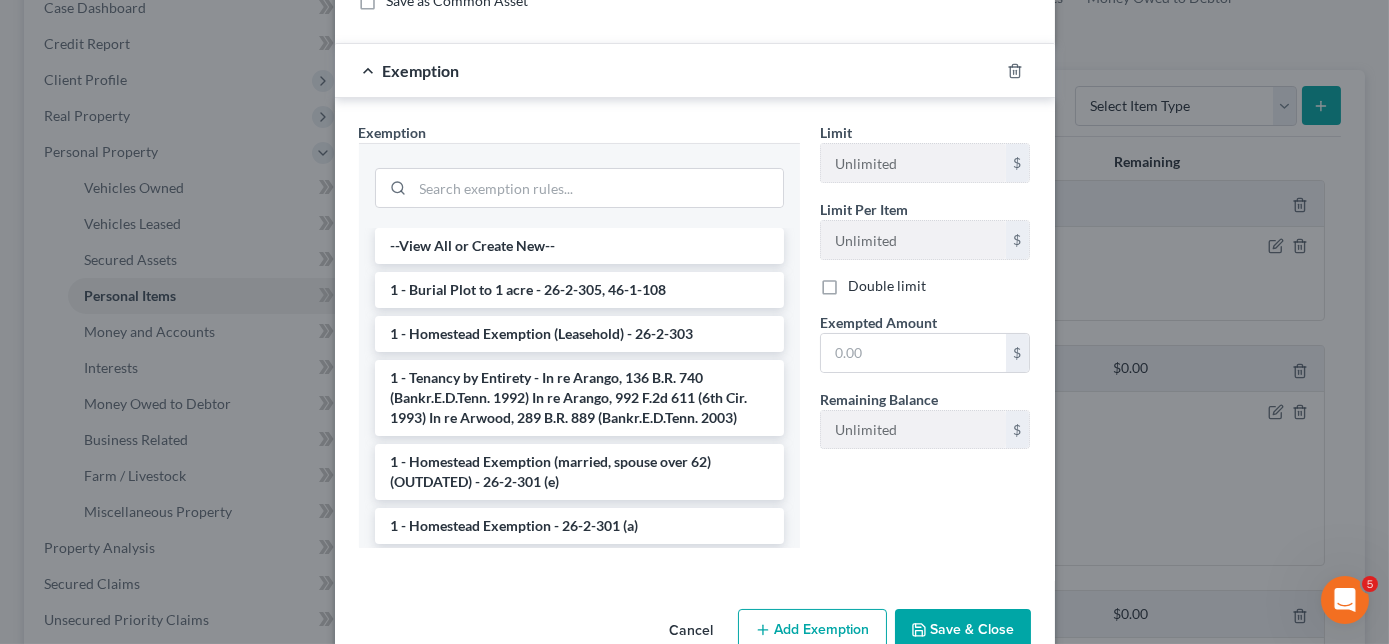 scroll, scrollTop: 218, scrollLeft: 0, axis: vertical 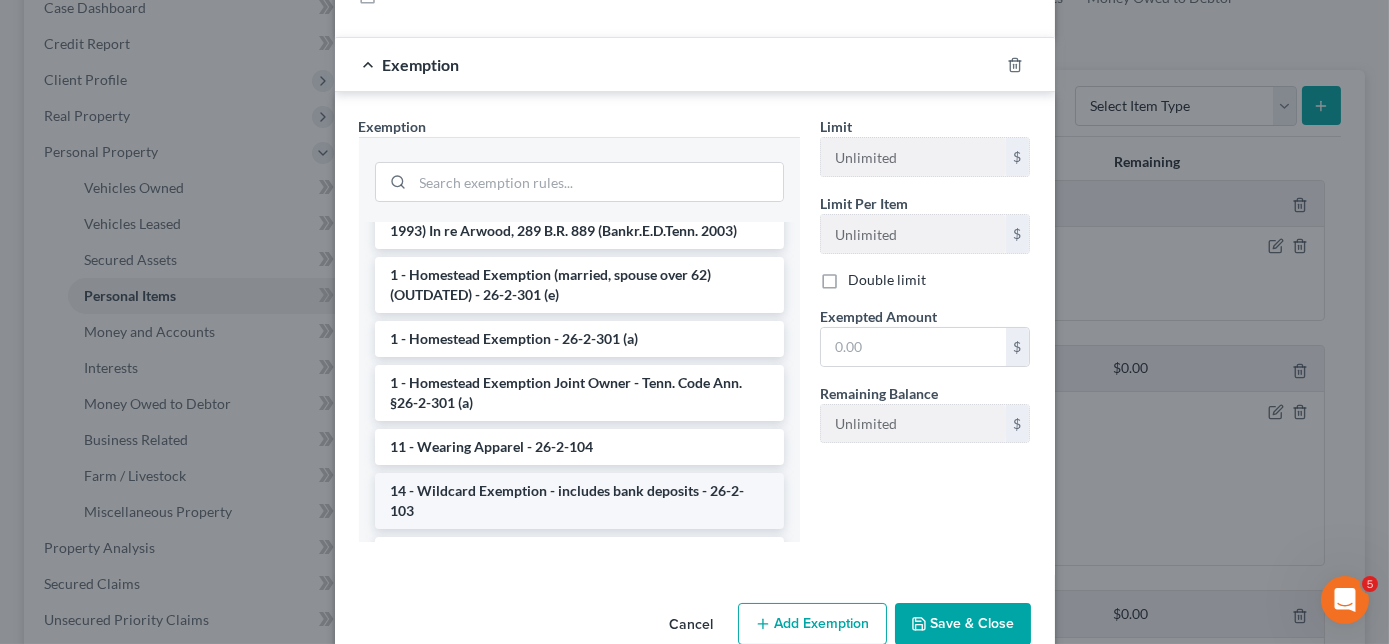 click on "14 - Wildcard Exemption - includes bank deposits - 26-2-103" at bounding box center [579, 501] 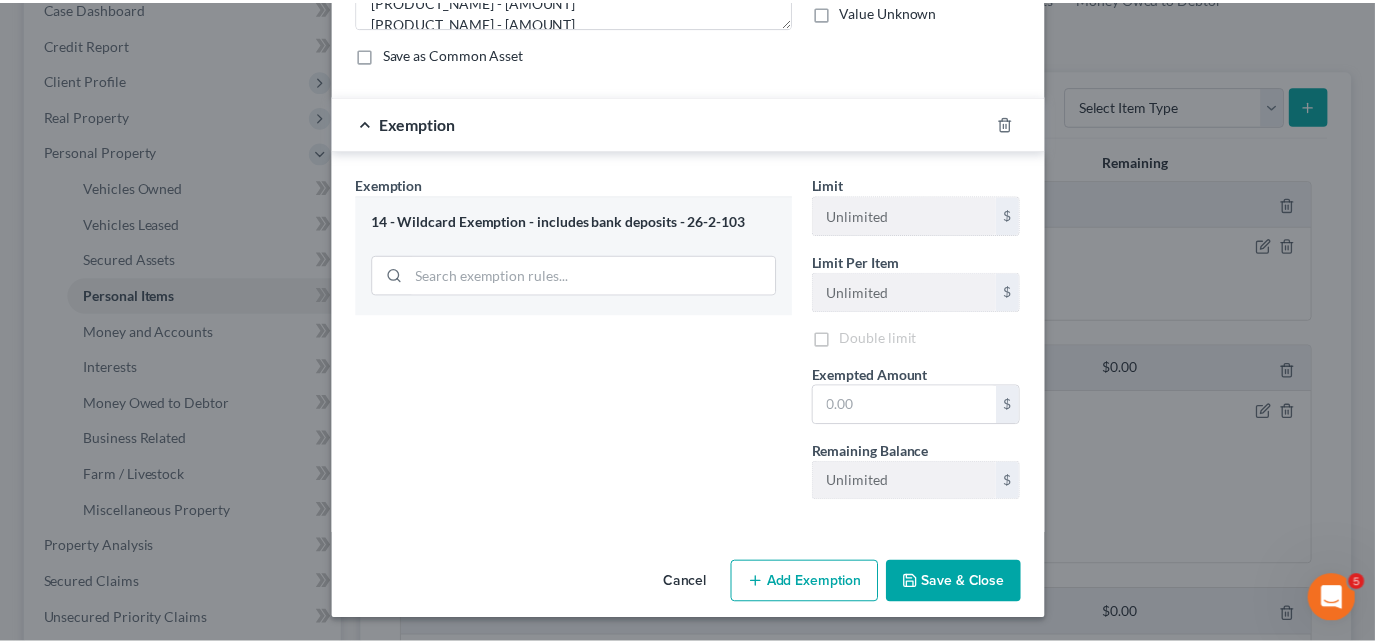 scroll, scrollTop: 160, scrollLeft: 0, axis: vertical 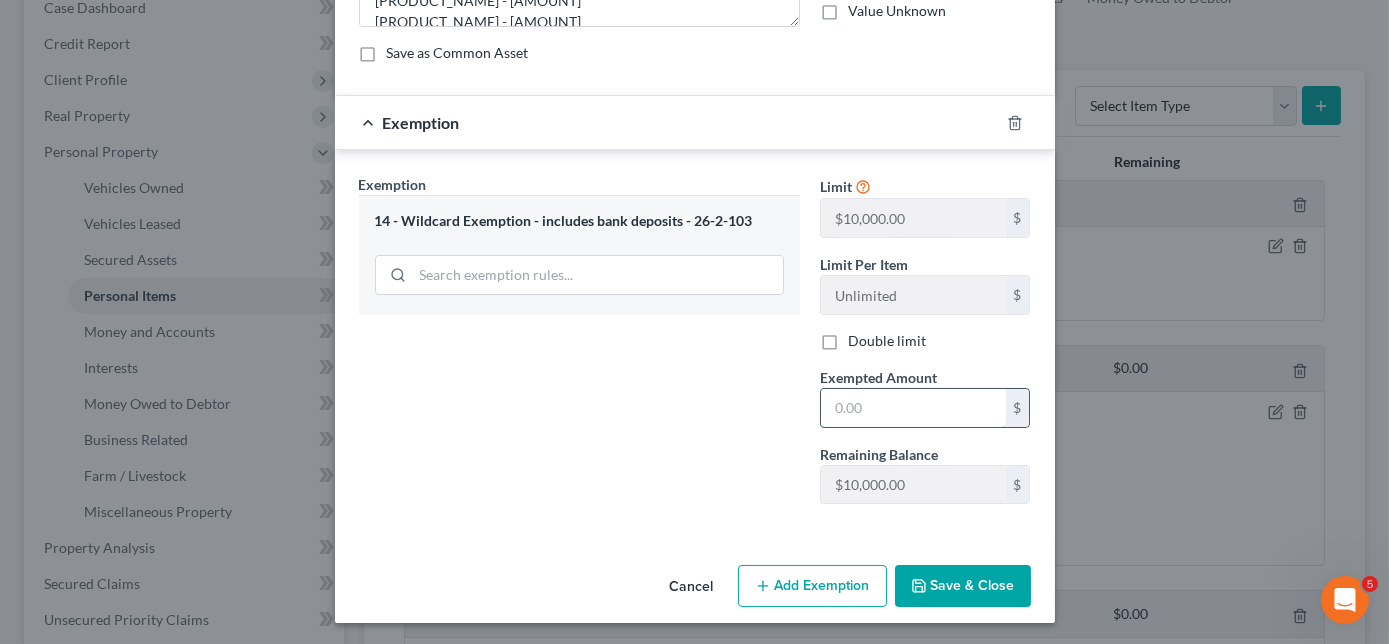 click at bounding box center (913, 408) 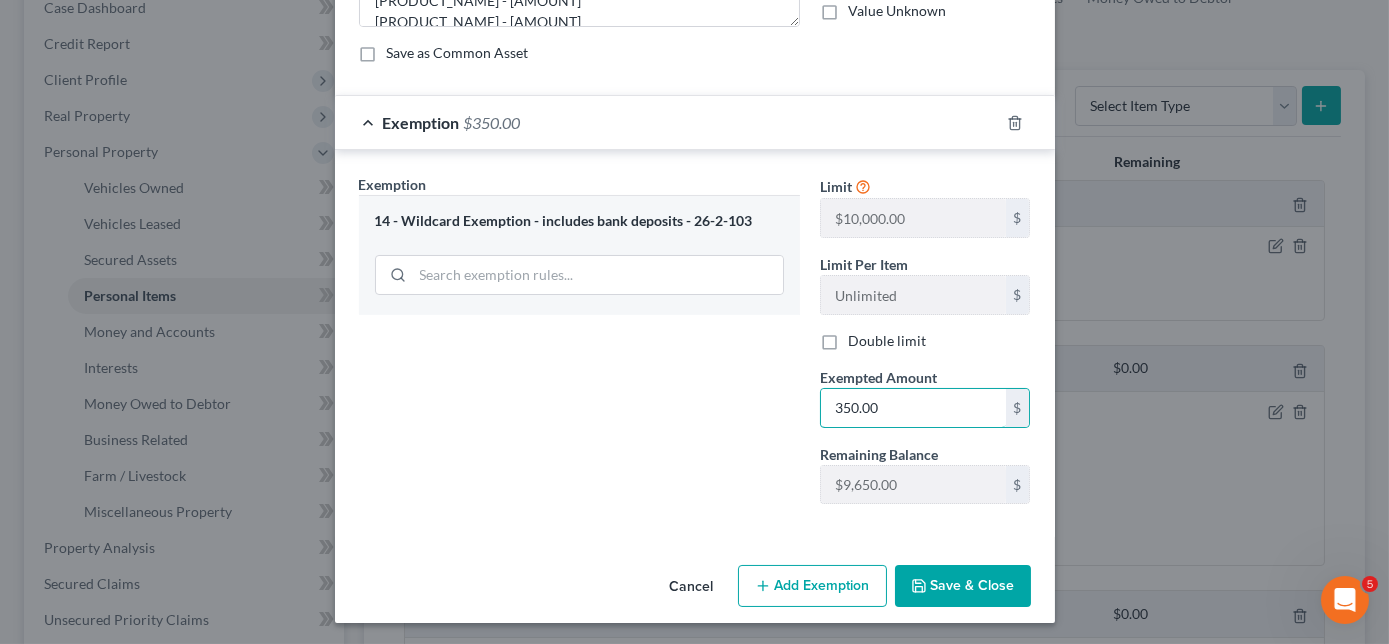type on "350.00" 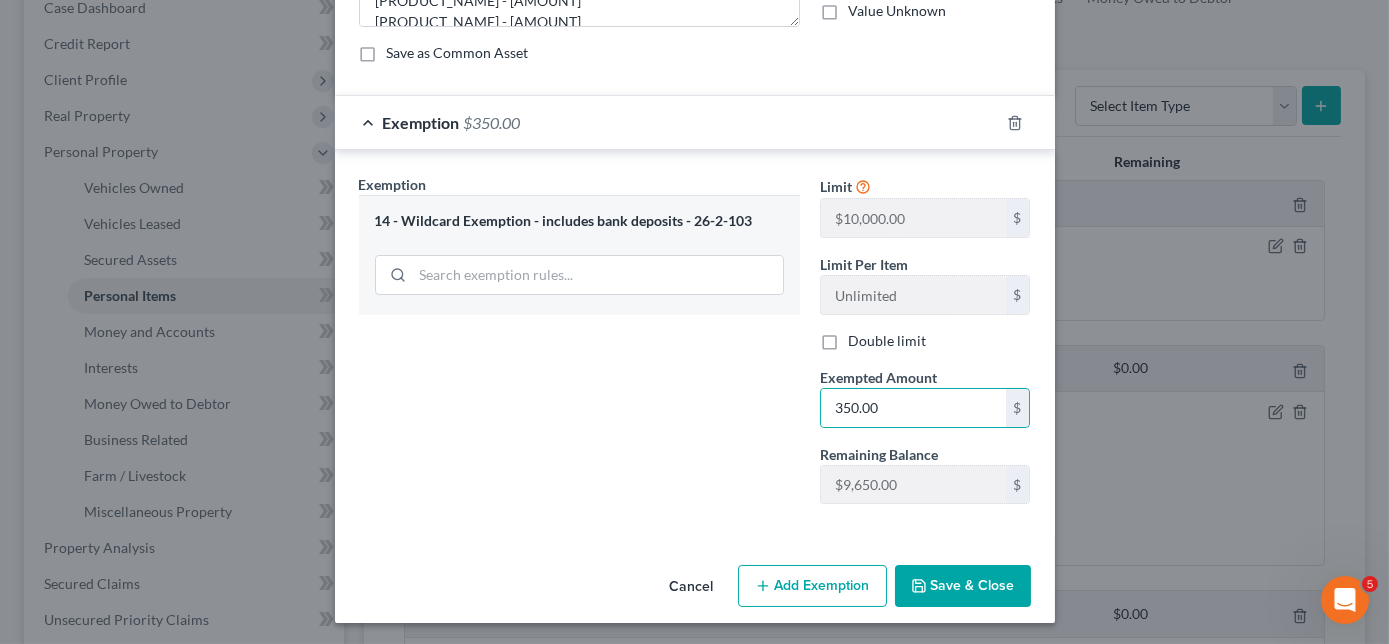 click on "Save & Close" at bounding box center [963, 586] 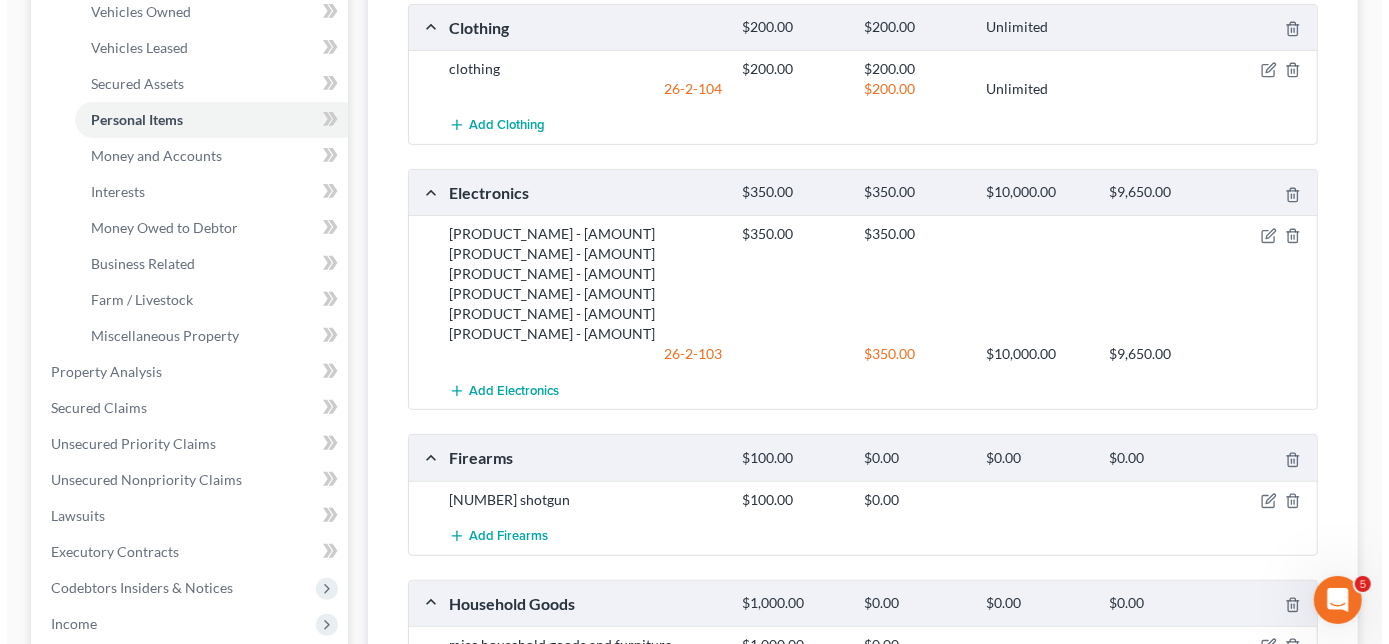 scroll, scrollTop: 400, scrollLeft: 0, axis: vertical 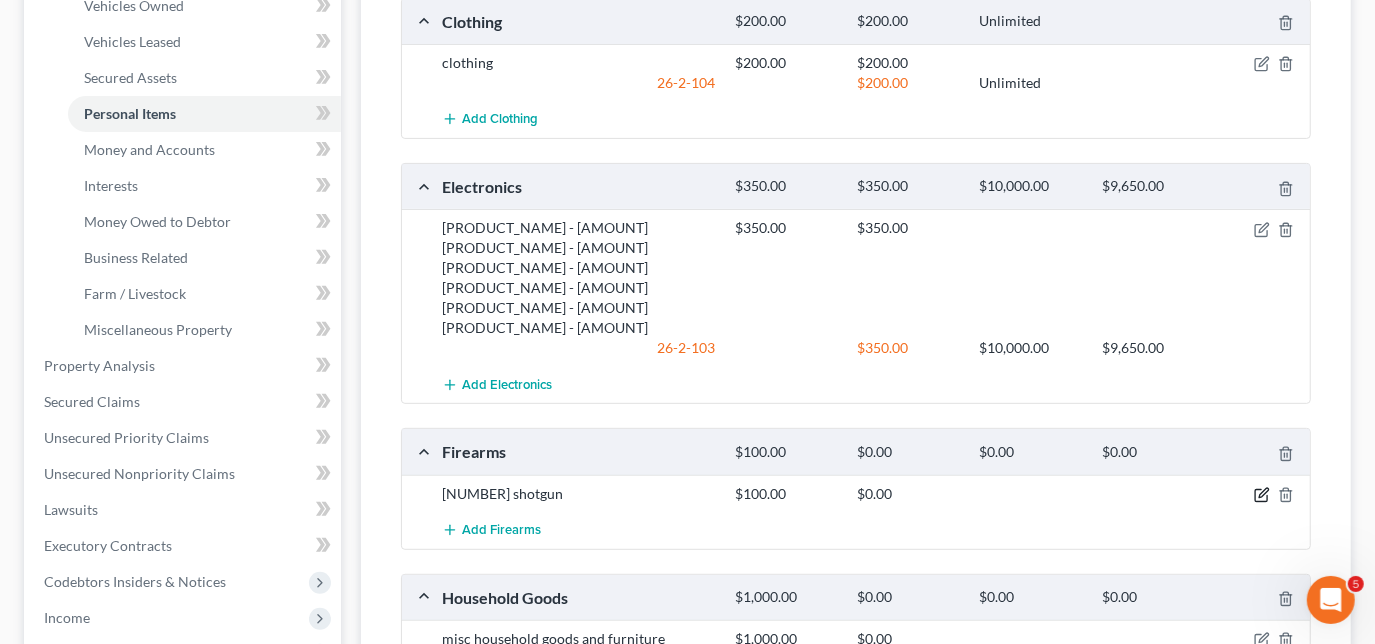 click 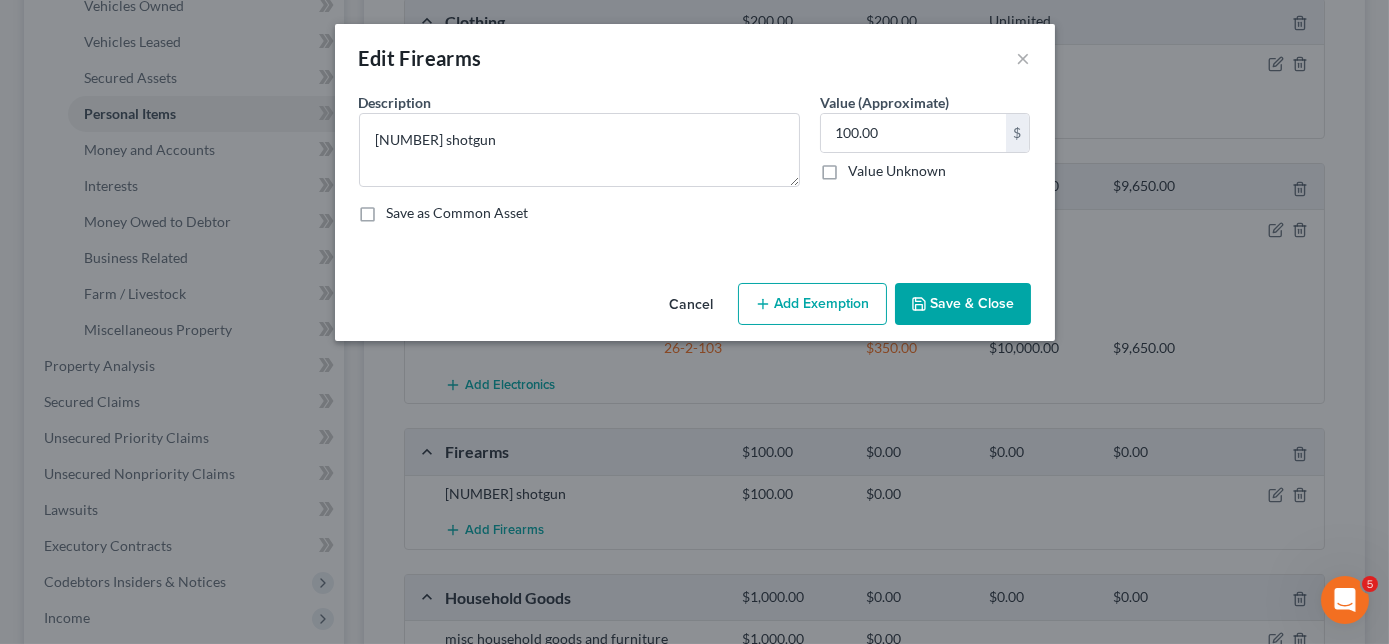 click on "Add Exemption" at bounding box center [812, 304] 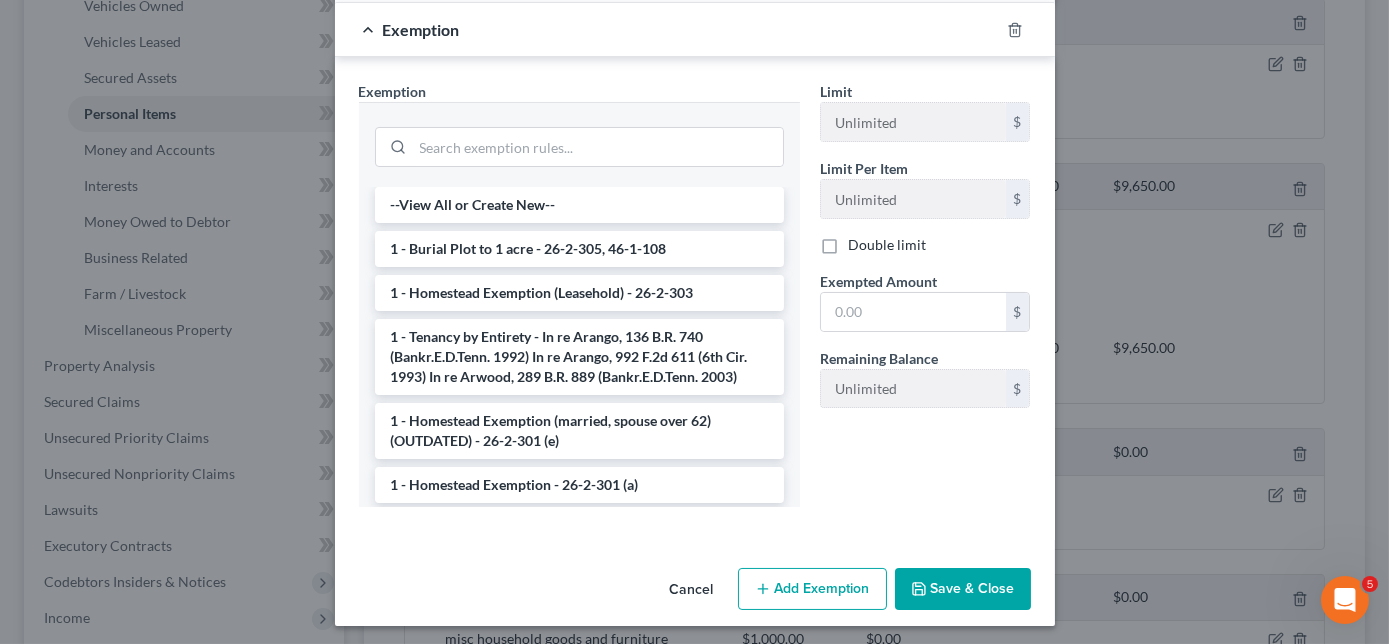 scroll, scrollTop: 254, scrollLeft: 0, axis: vertical 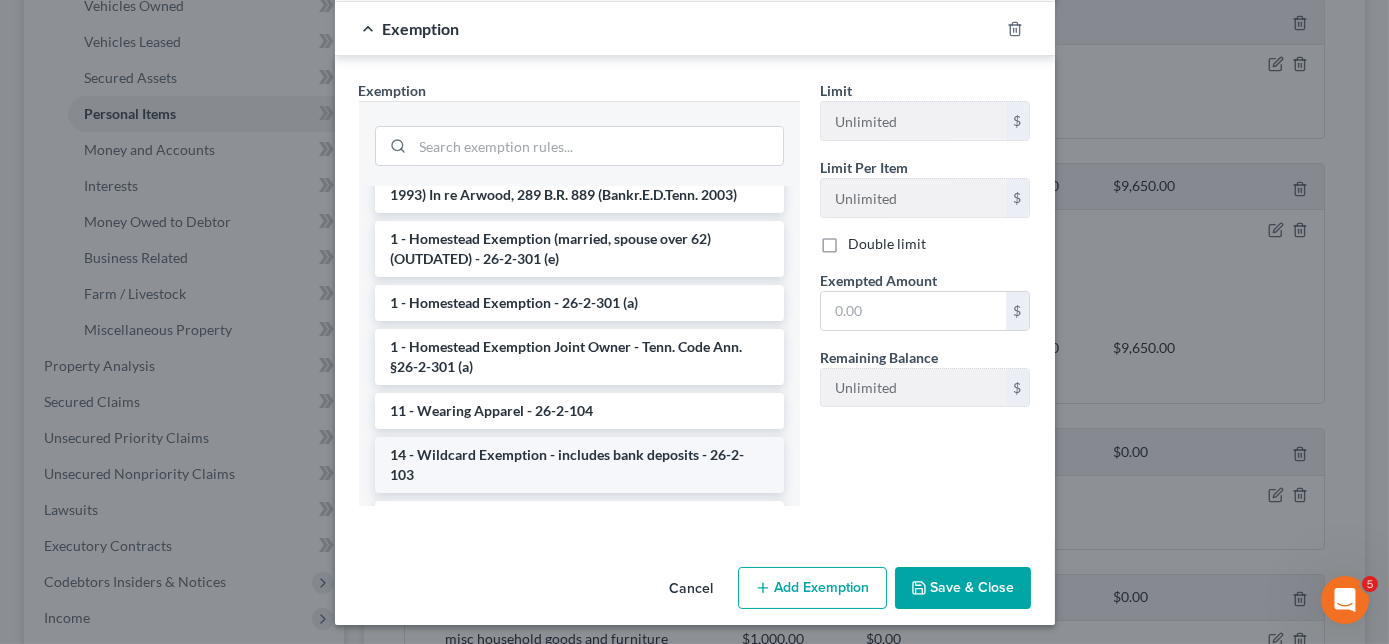 click on "14 - Wildcard Exemption - includes bank deposits - 26-2-103" at bounding box center (579, 465) 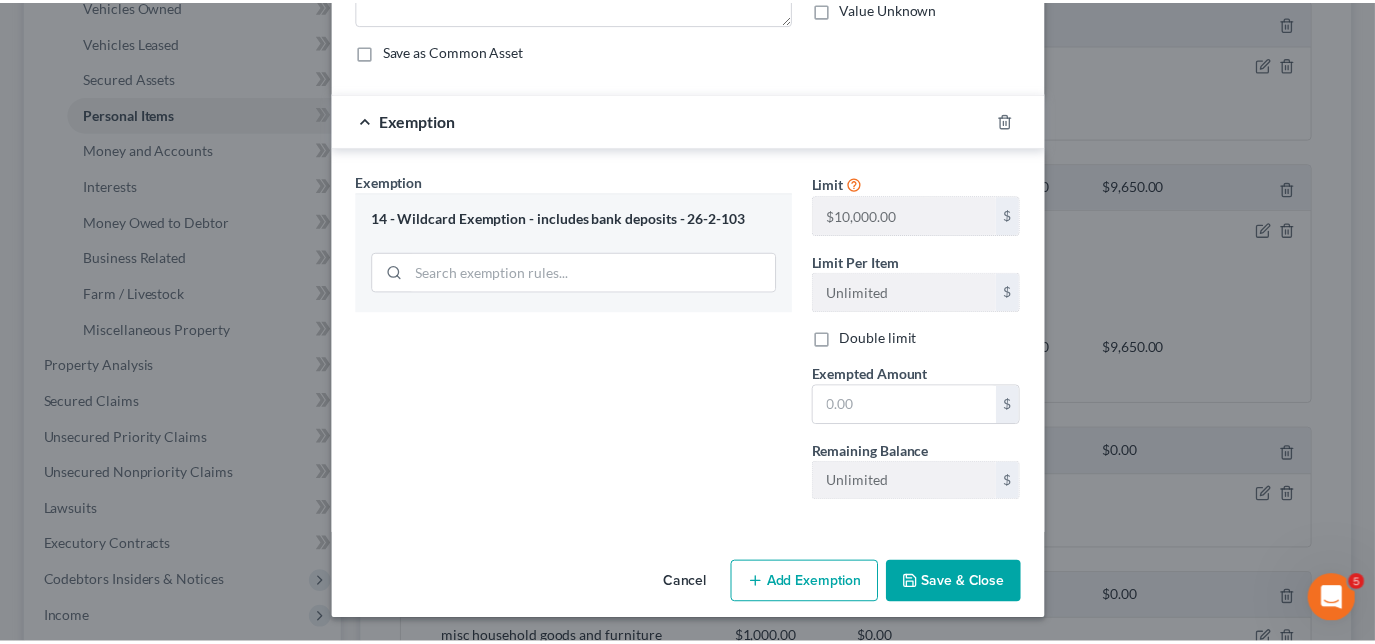 scroll, scrollTop: 160, scrollLeft: 0, axis: vertical 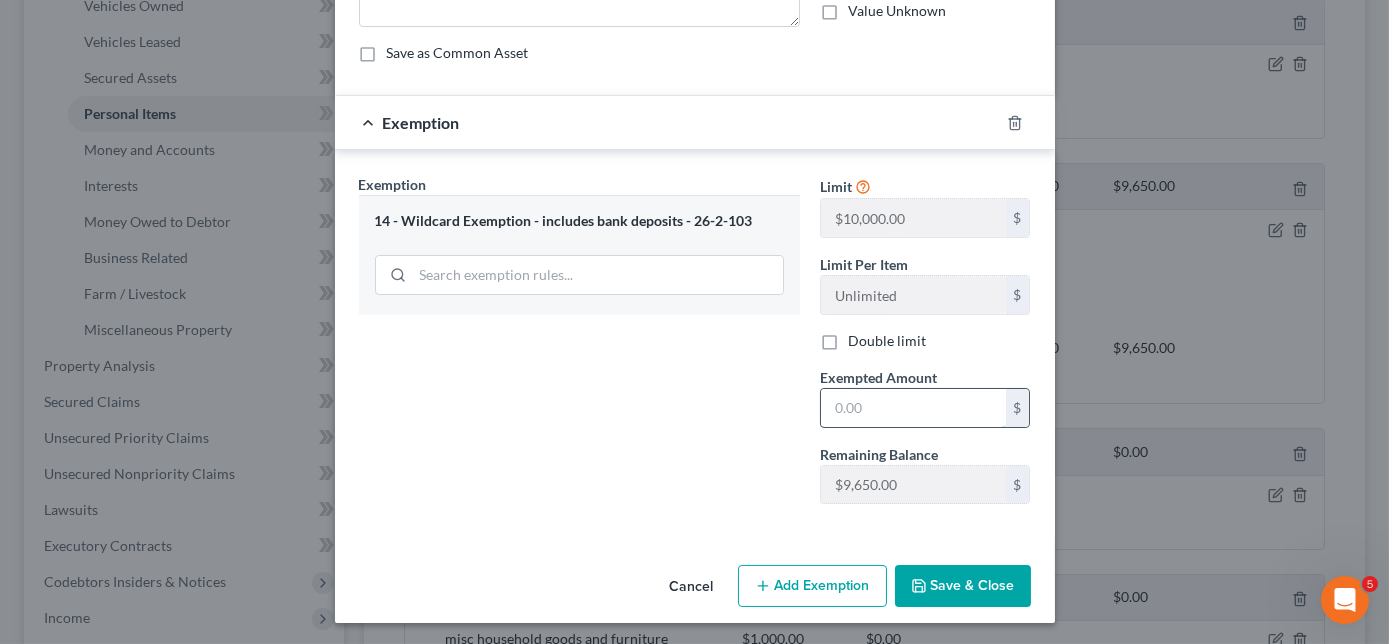 click at bounding box center [913, 408] 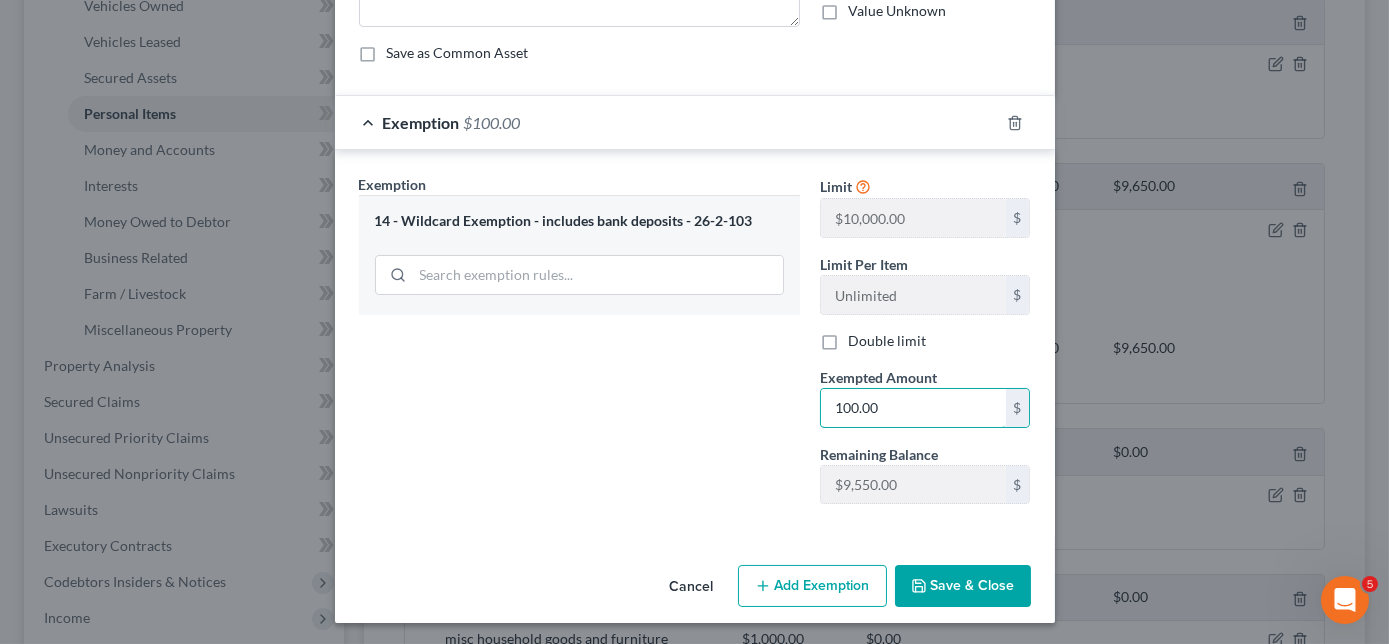type on "100.00" 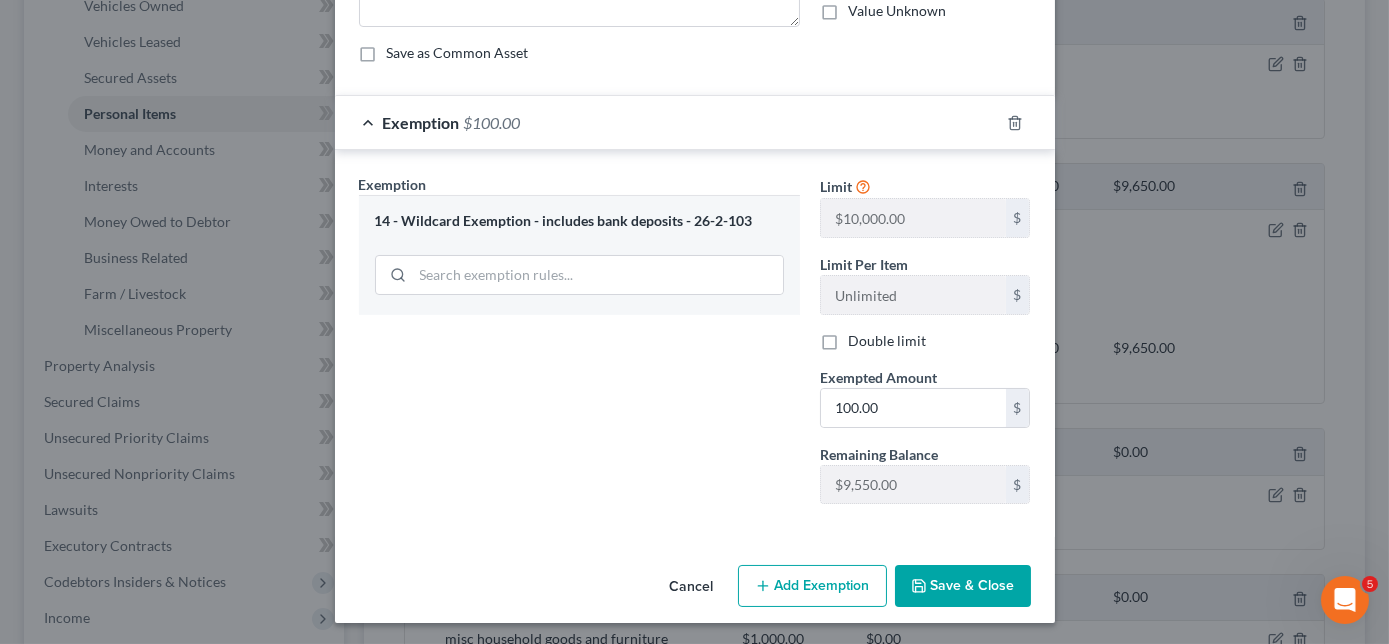 click on "Save & Close" at bounding box center [963, 586] 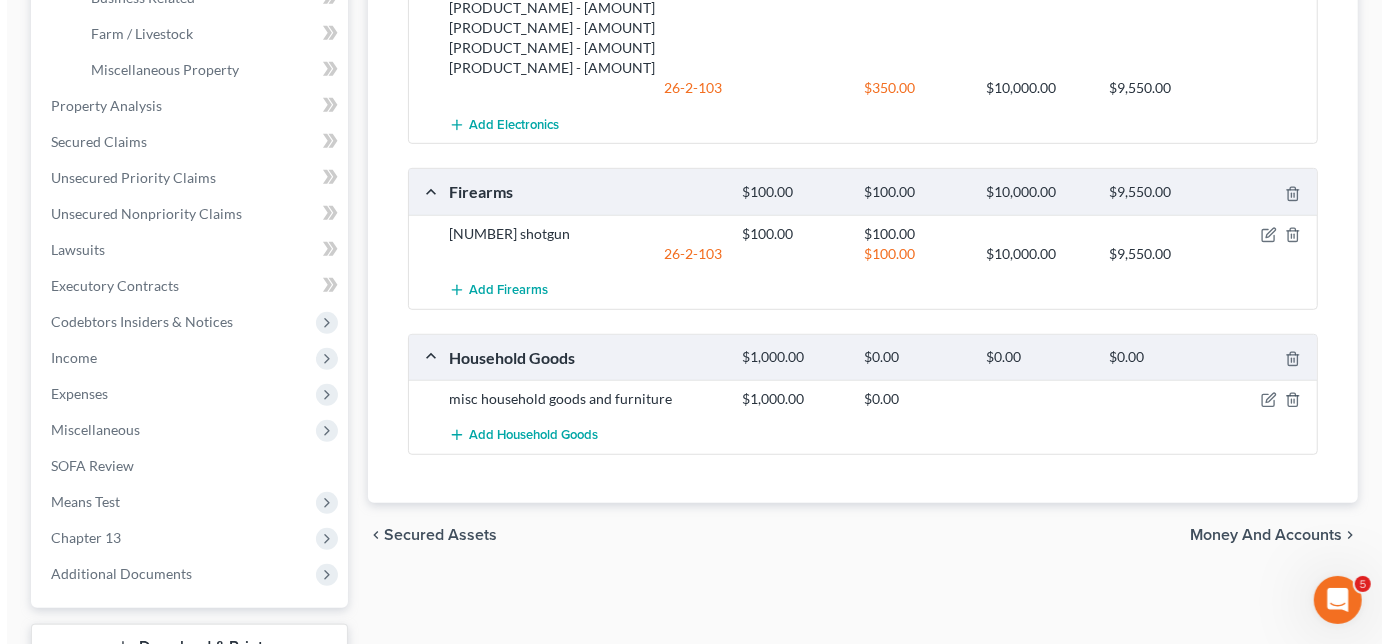 scroll, scrollTop: 714, scrollLeft: 0, axis: vertical 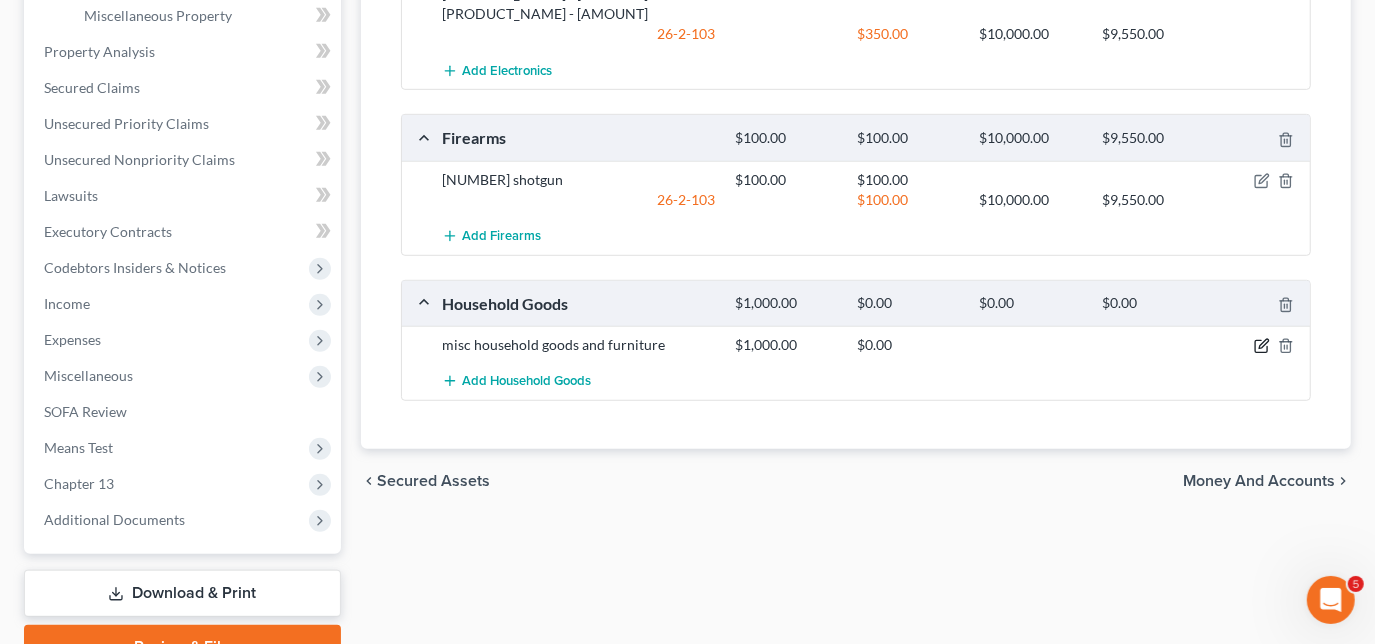 click 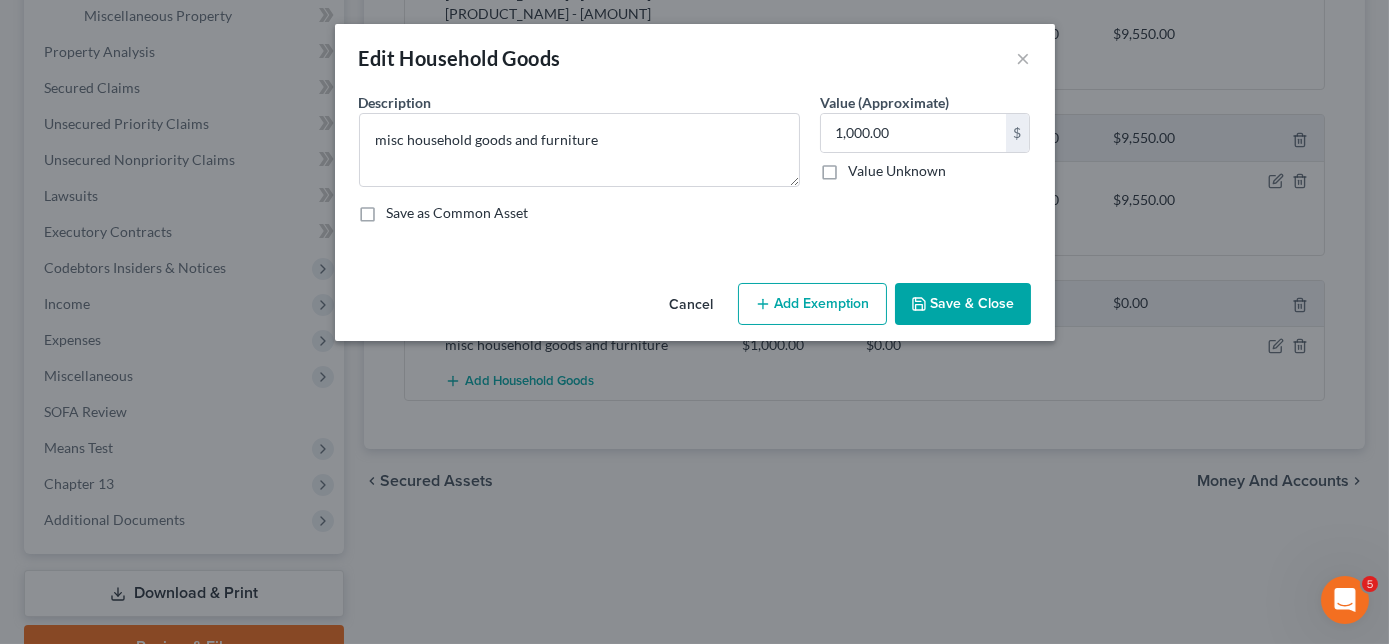 click on "Add Exemption" at bounding box center (812, 304) 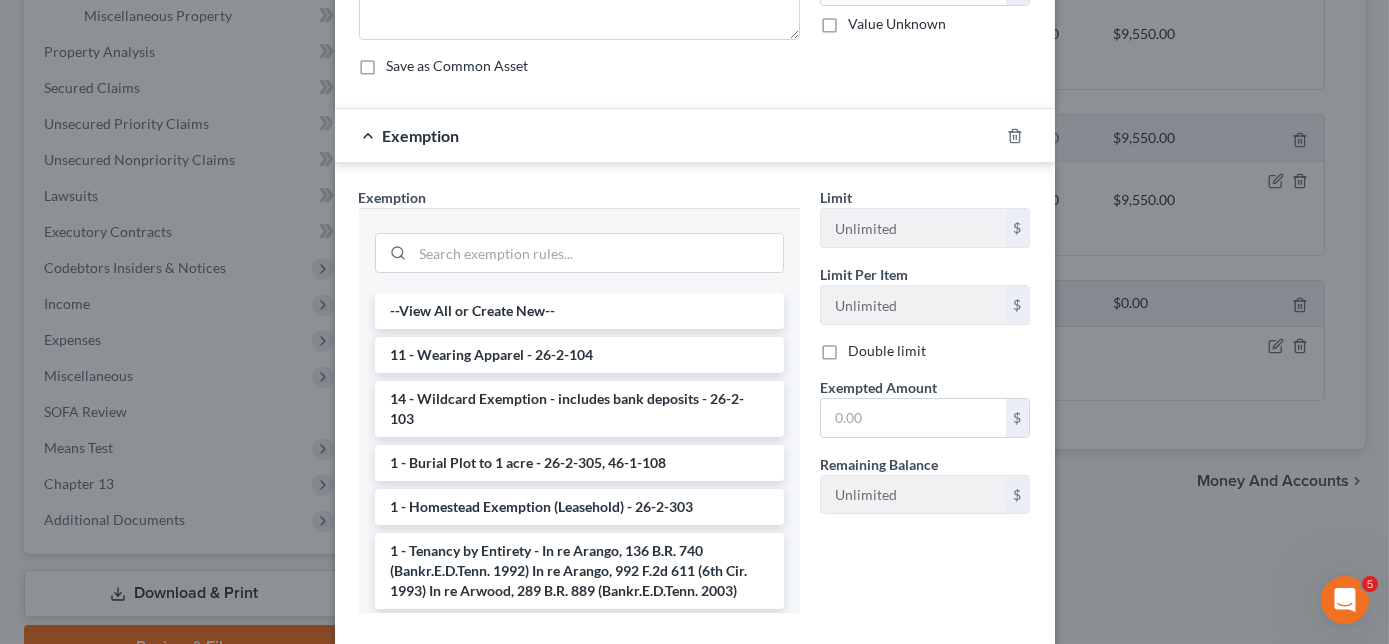 scroll, scrollTop: 181, scrollLeft: 0, axis: vertical 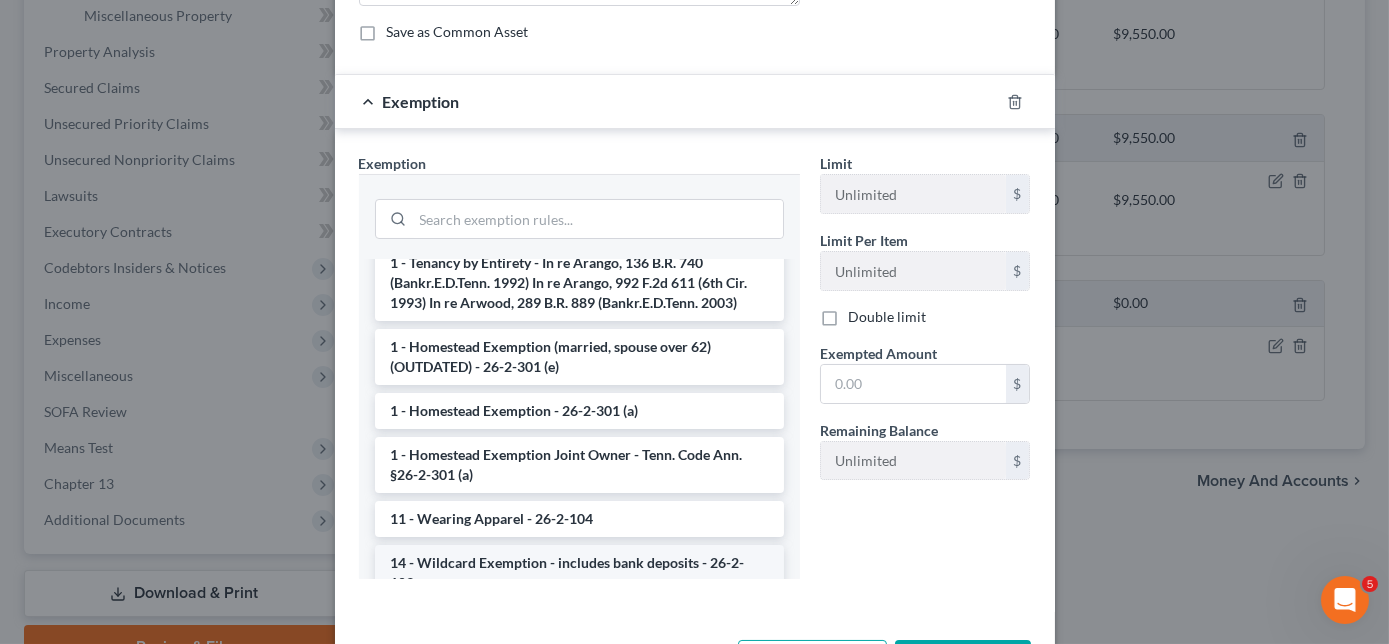 click on "14 - Wildcard Exemption - includes bank deposits - 26-2-103" at bounding box center [579, 573] 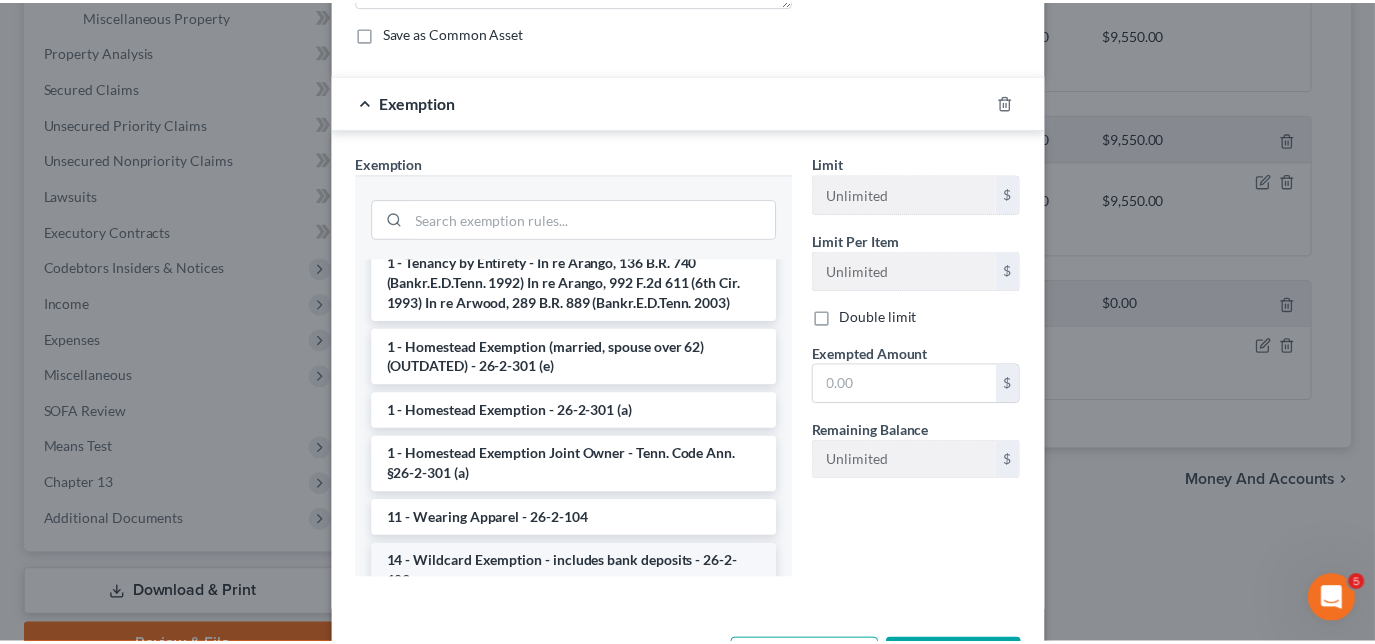 scroll, scrollTop: 160, scrollLeft: 0, axis: vertical 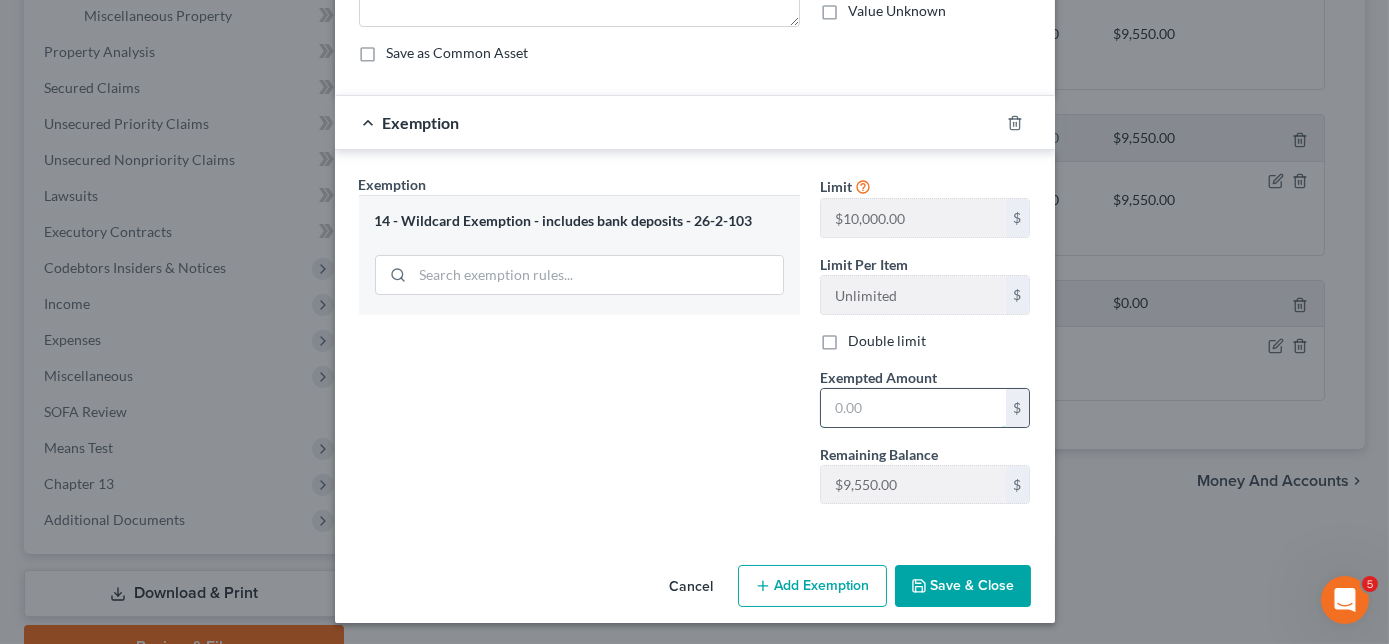click at bounding box center (913, 408) 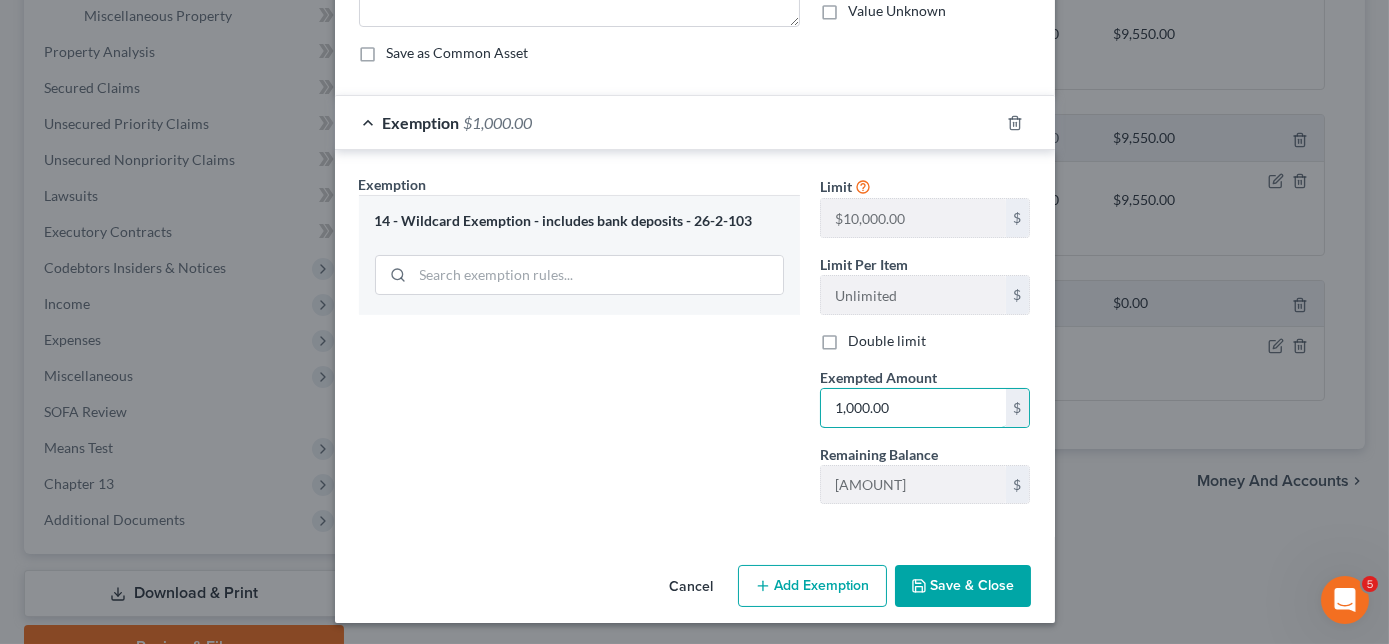 type on "1,000.00" 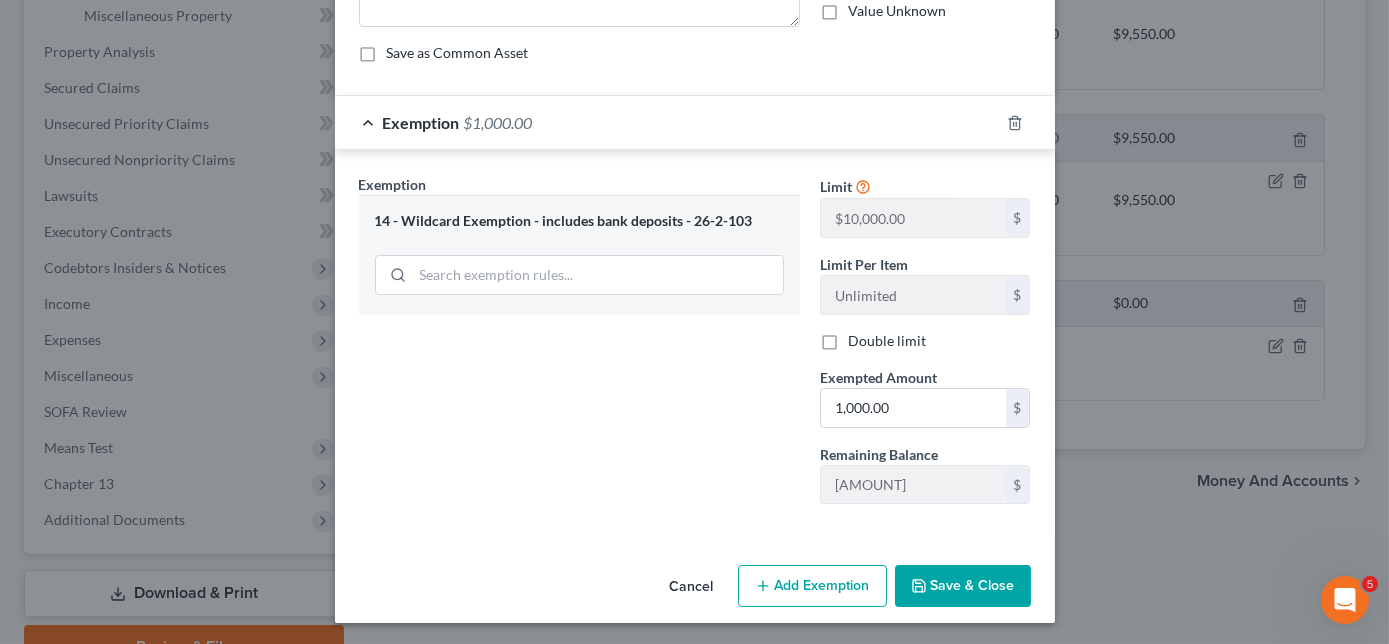 click on "Save & Close" at bounding box center [963, 586] 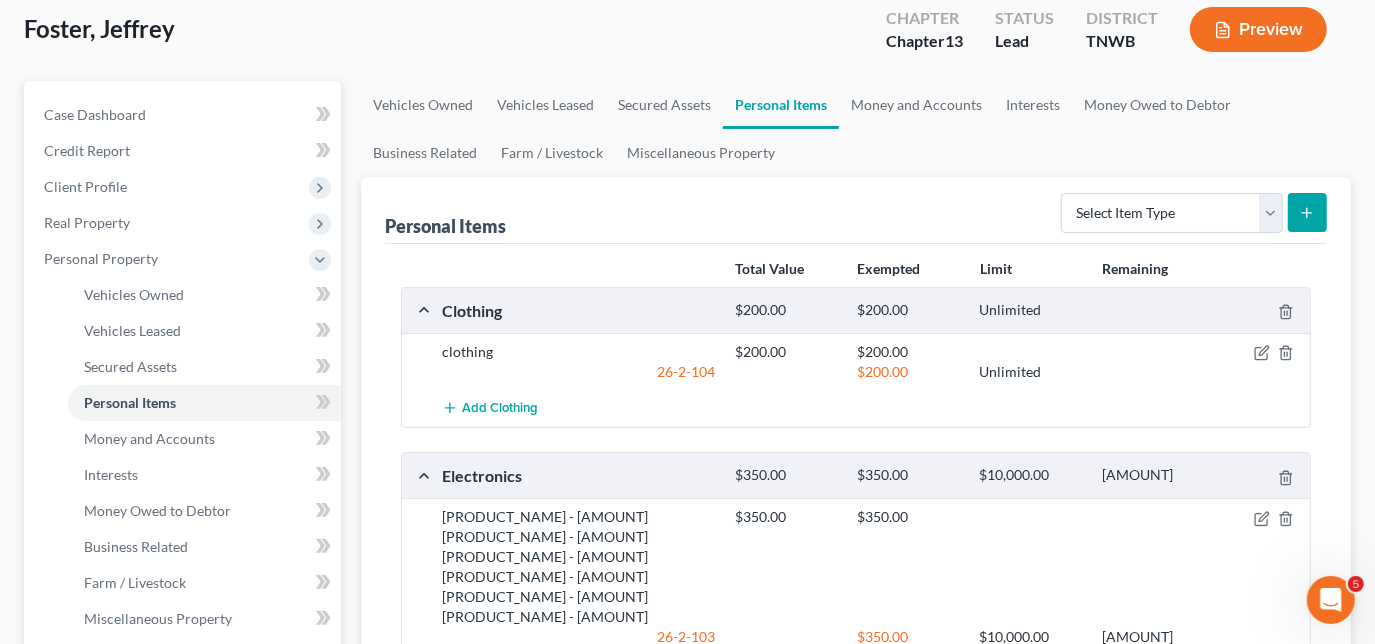 scroll, scrollTop: 84, scrollLeft: 0, axis: vertical 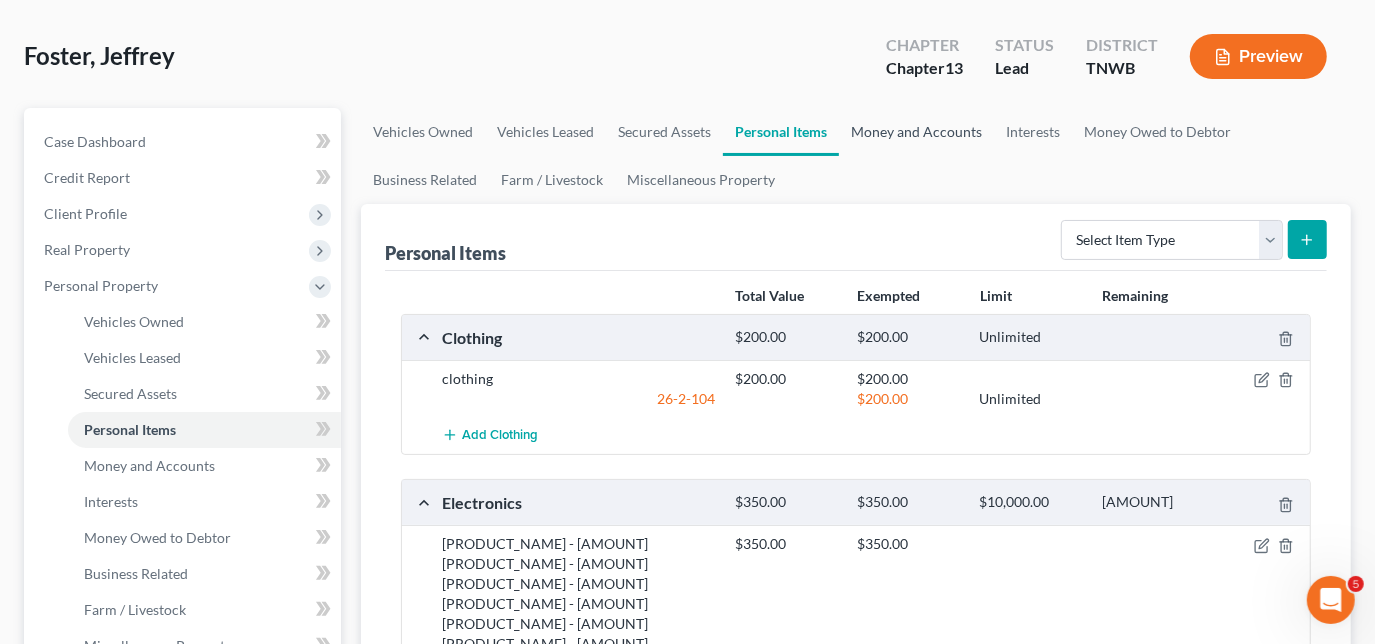 click on "Money and Accounts" at bounding box center [916, 132] 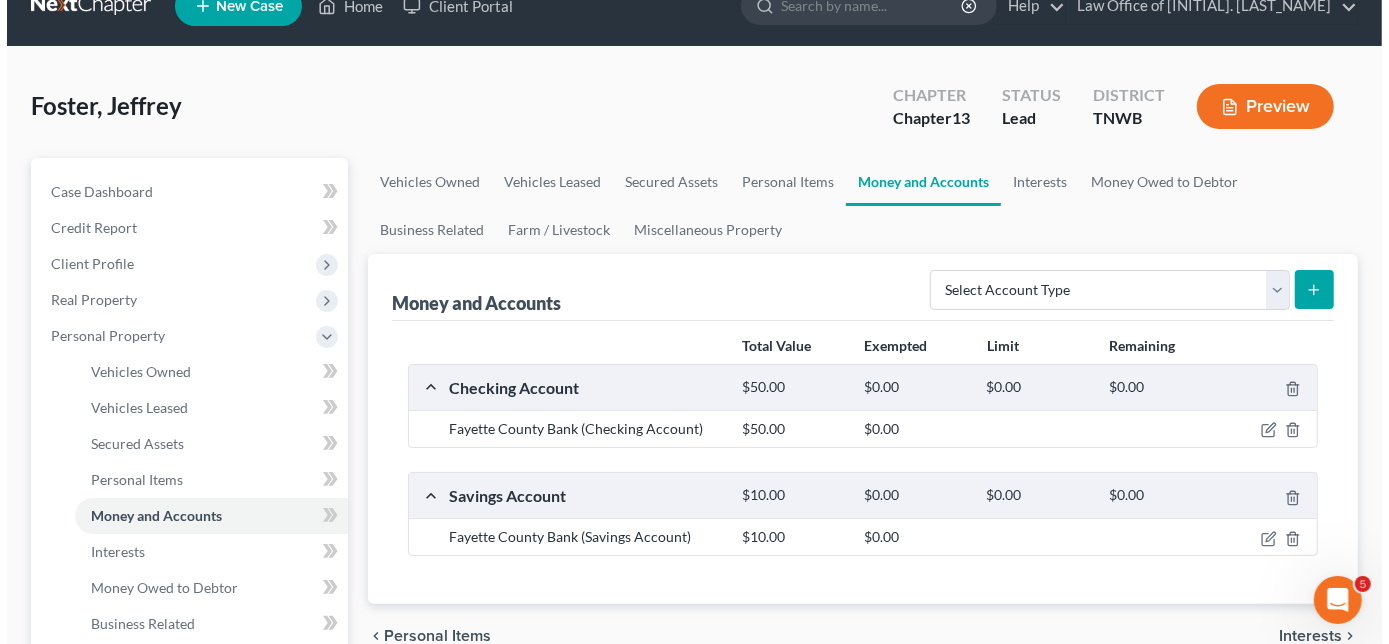 scroll, scrollTop: 0, scrollLeft: 0, axis: both 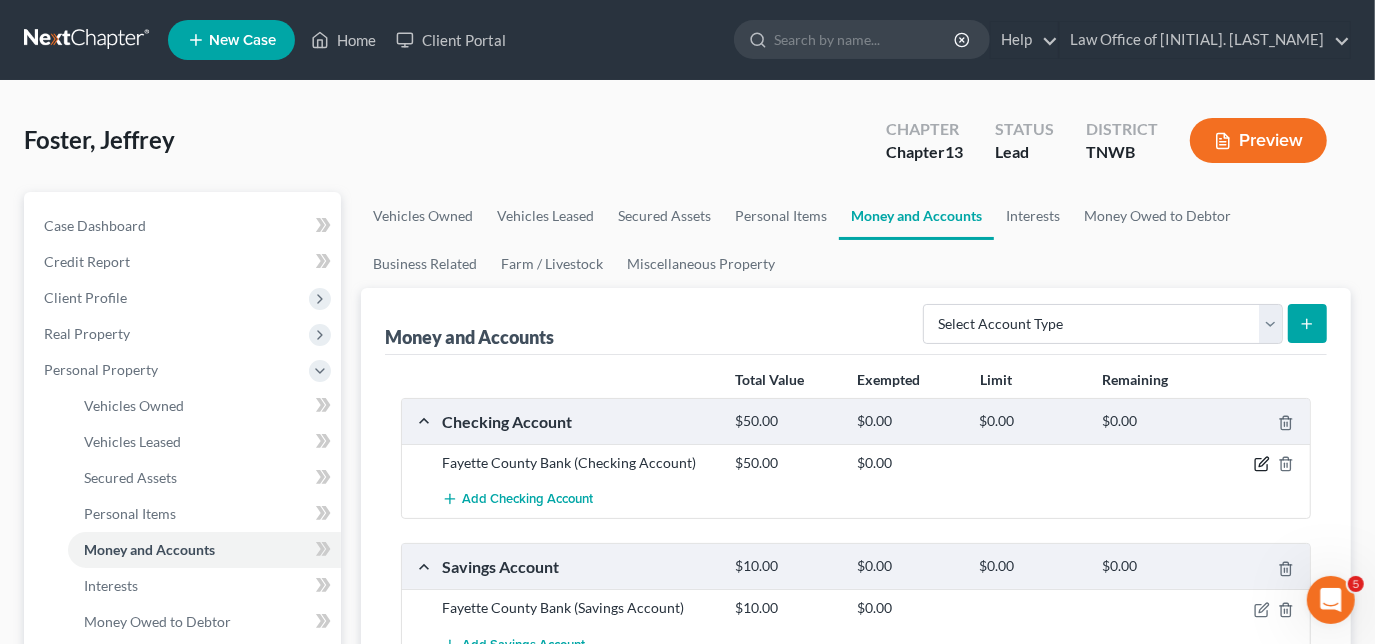 click 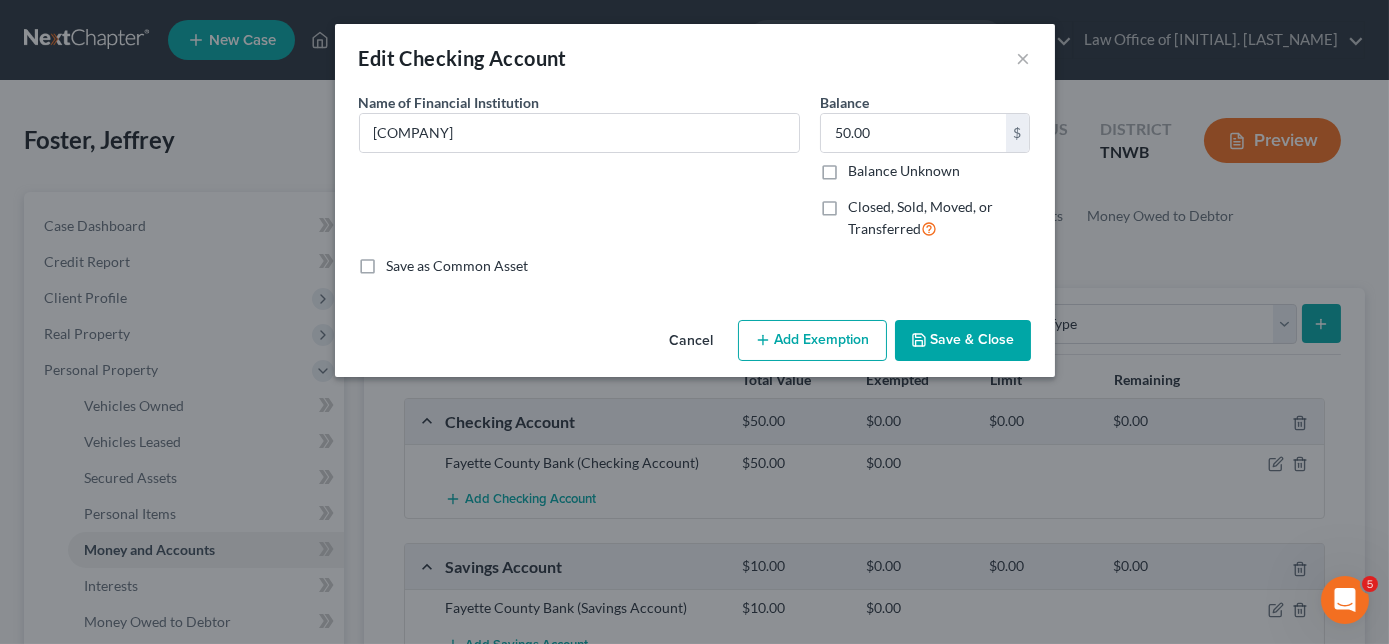 click on "Add Exemption" at bounding box center [812, 341] 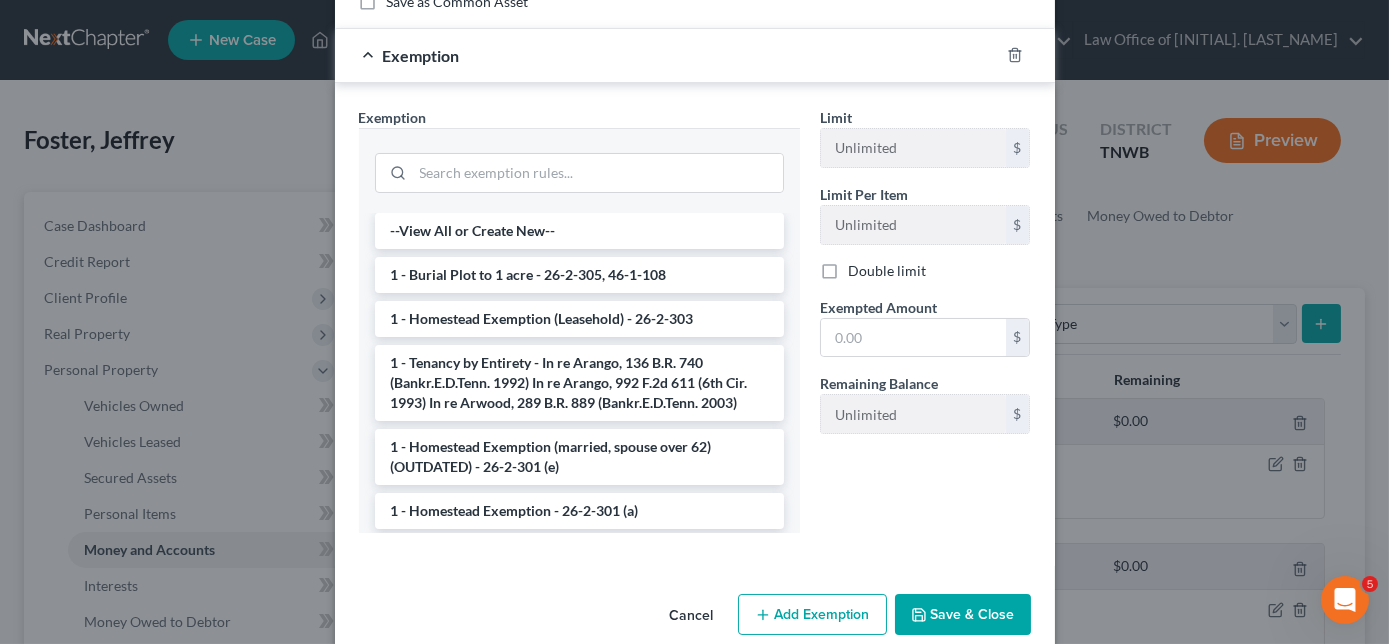 scroll, scrollTop: 290, scrollLeft: 0, axis: vertical 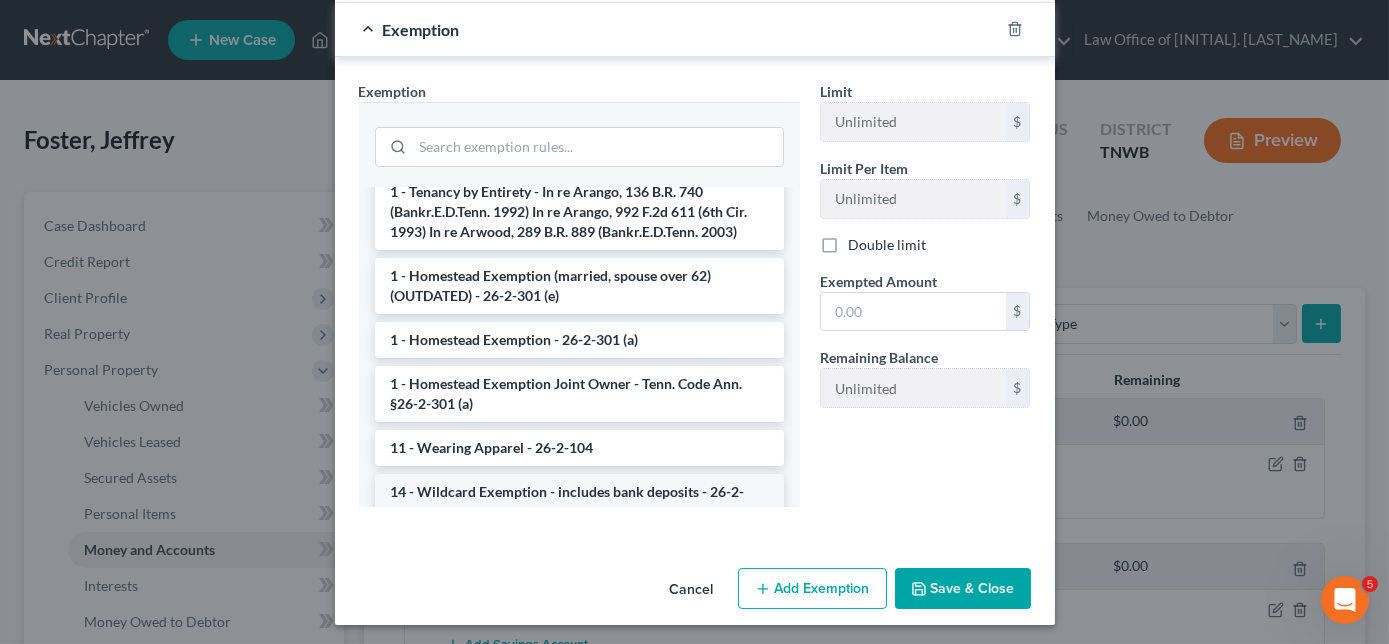 click on "14 - Wildcard Exemption - includes bank deposits - 26-2-103" at bounding box center [579, 502] 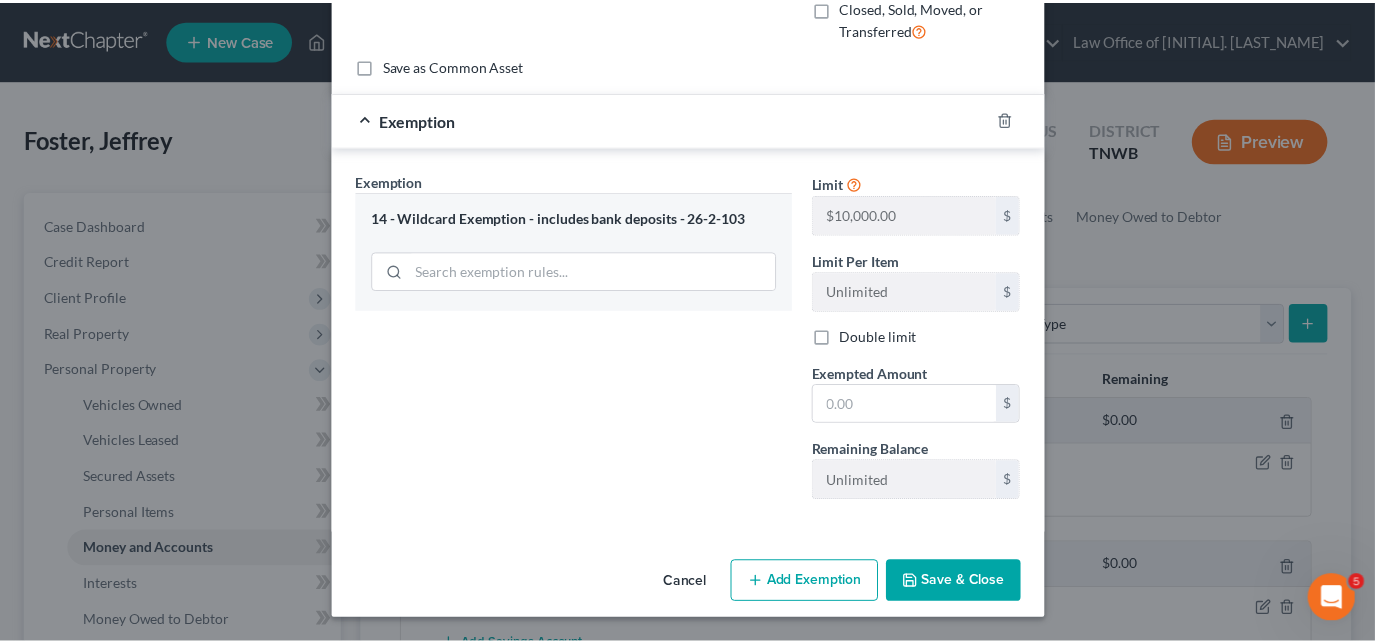 scroll, scrollTop: 197, scrollLeft: 0, axis: vertical 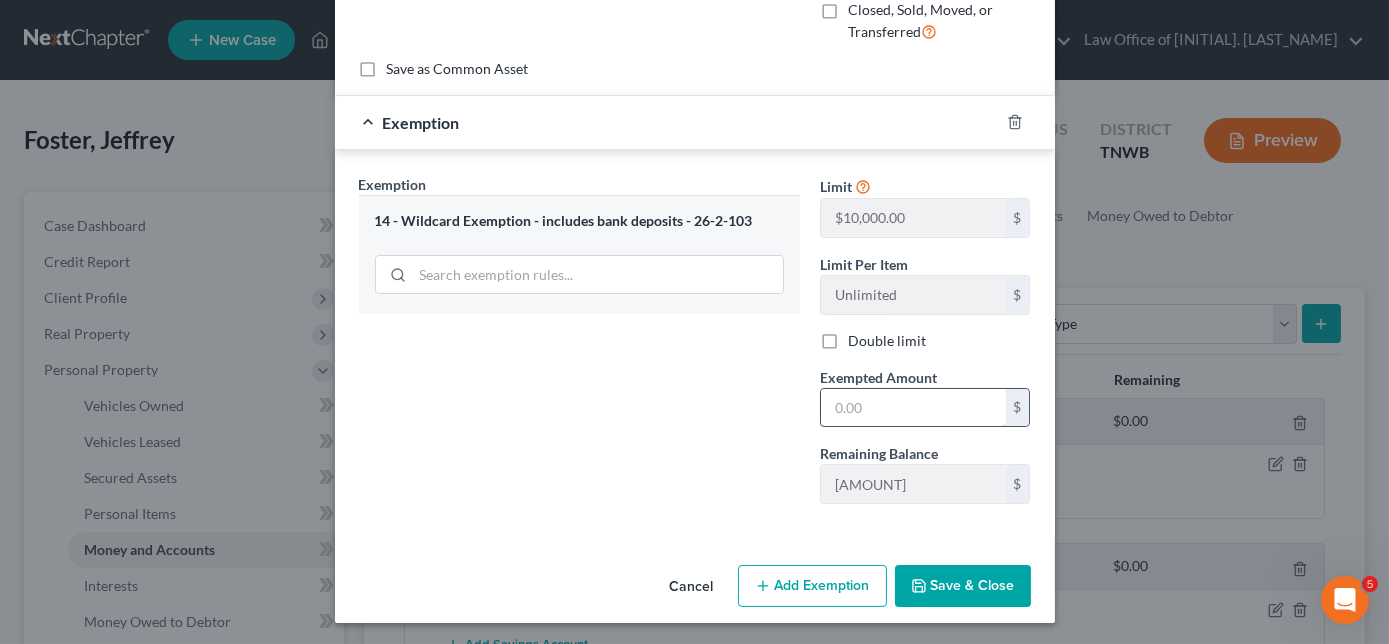 click at bounding box center (913, 408) 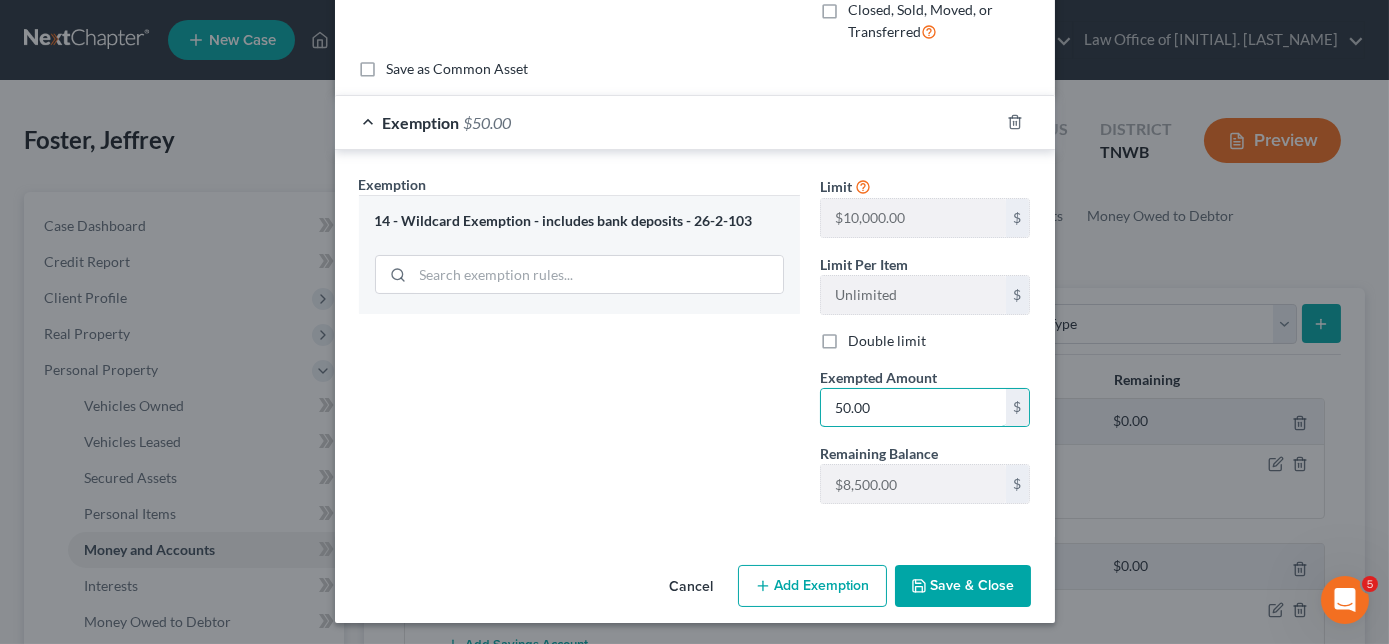 type on "50.00" 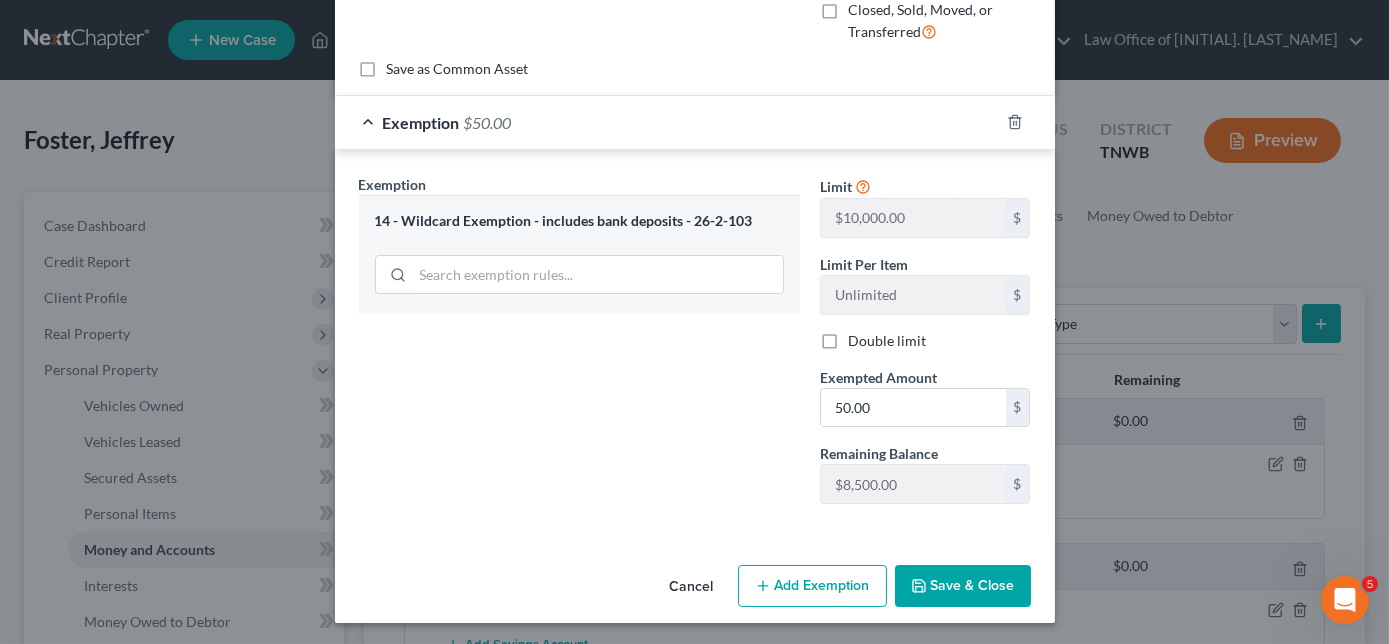 click on "Save & Close" at bounding box center [963, 586] 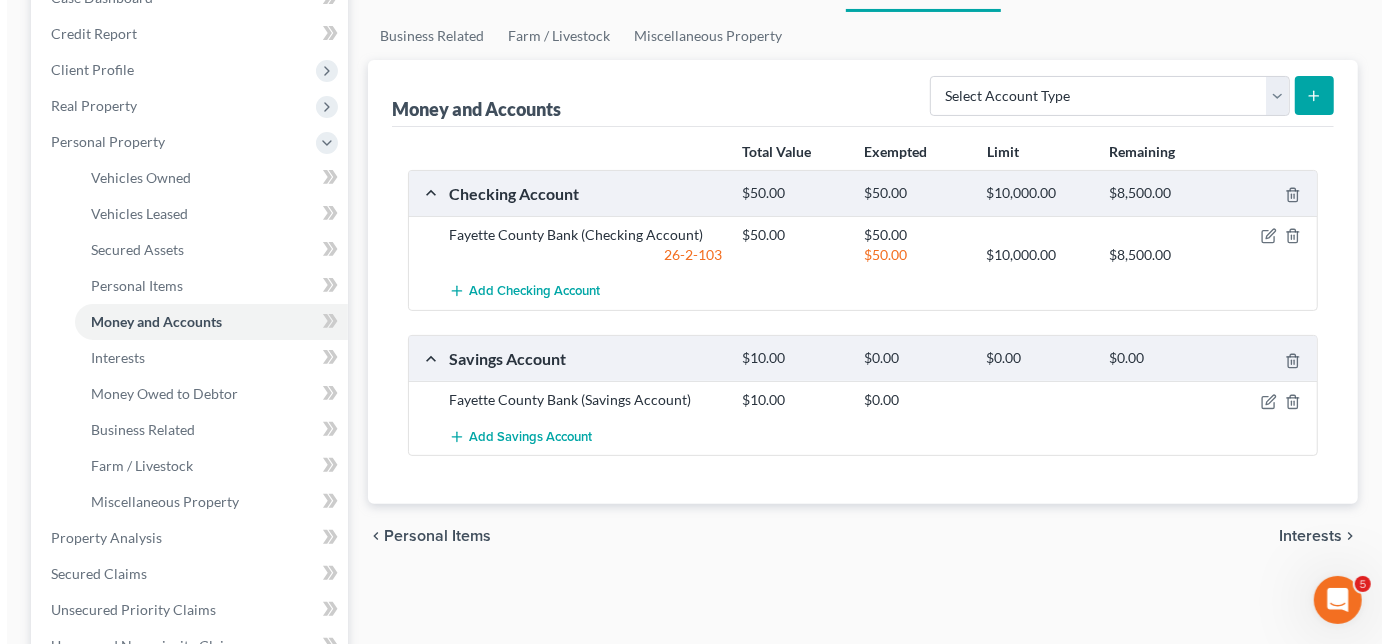 scroll, scrollTop: 254, scrollLeft: 0, axis: vertical 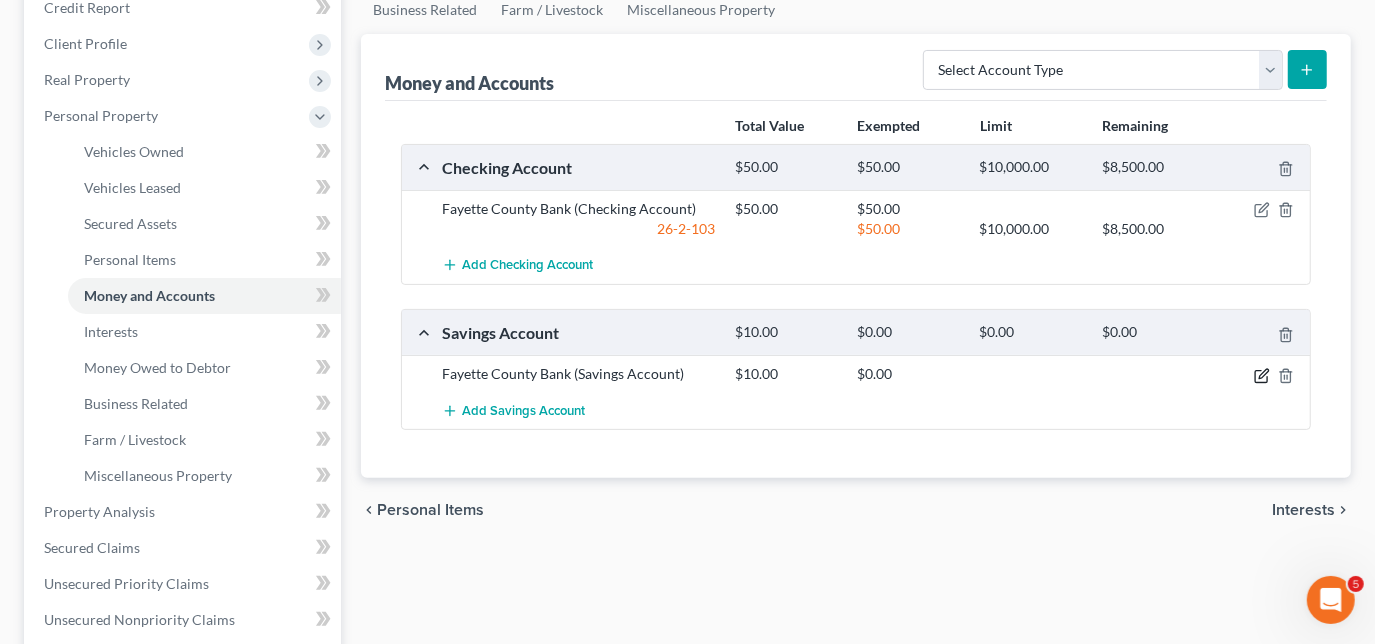 click 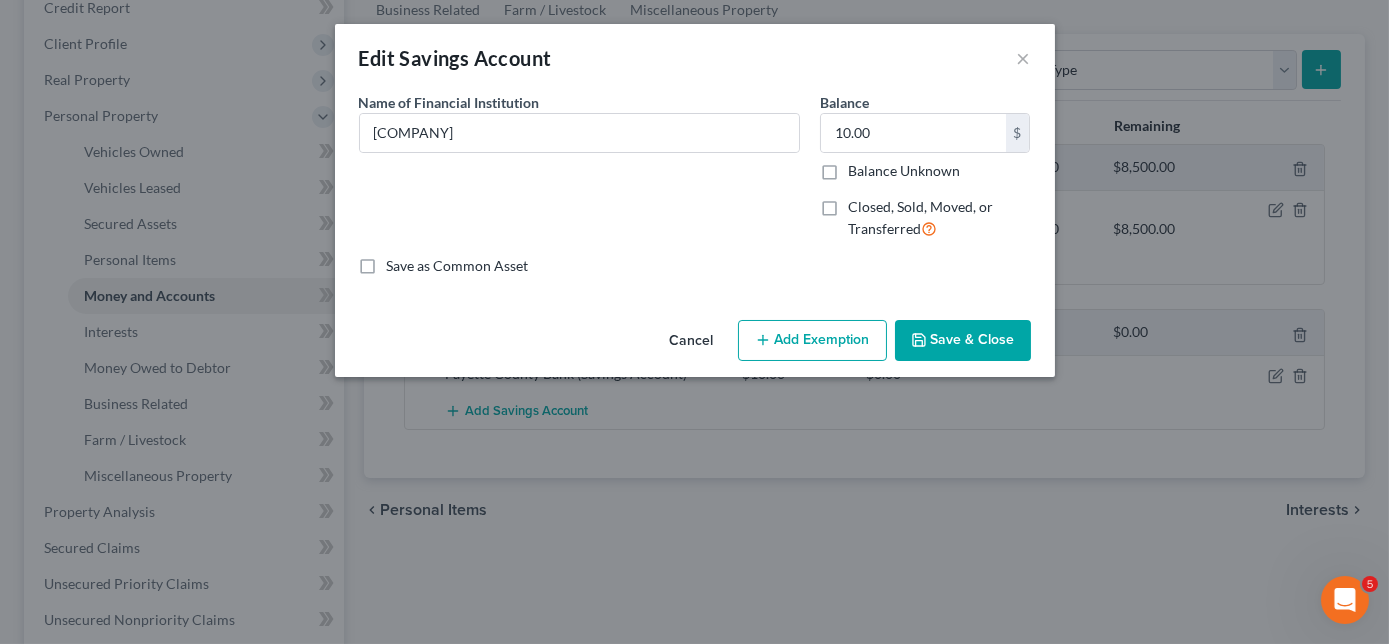 click on "Add Exemption" at bounding box center [812, 341] 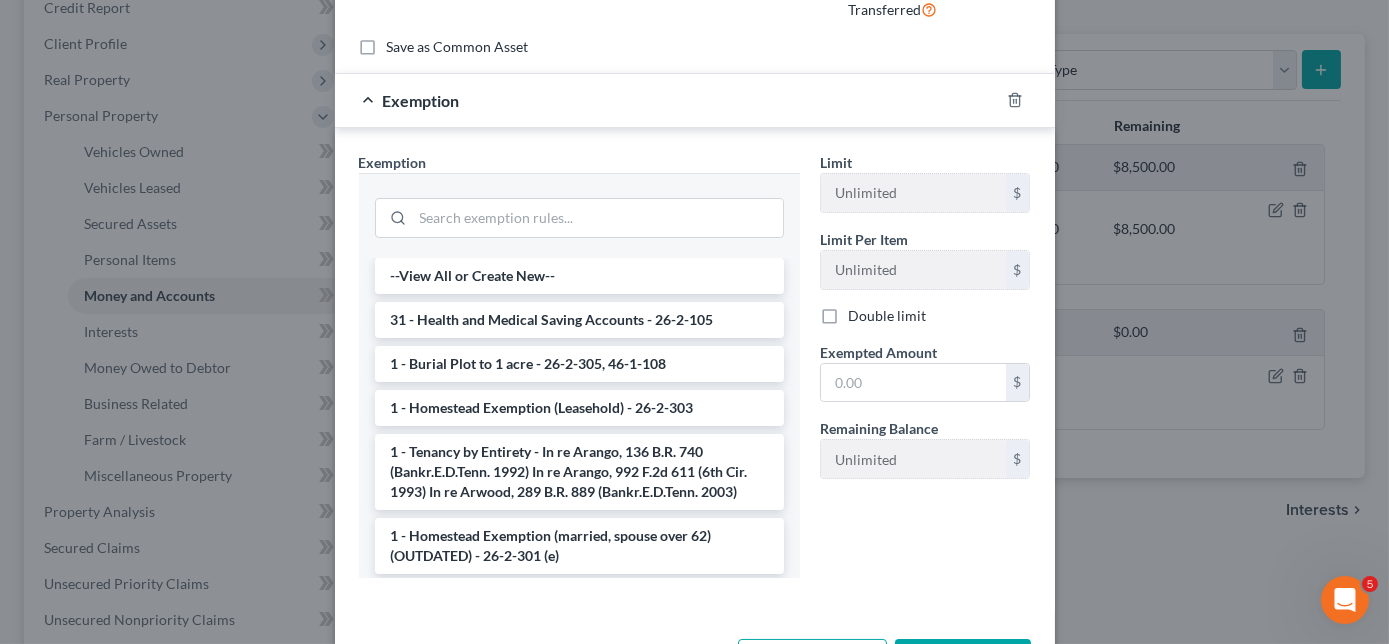 scroll, scrollTop: 254, scrollLeft: 0, axis: vertical 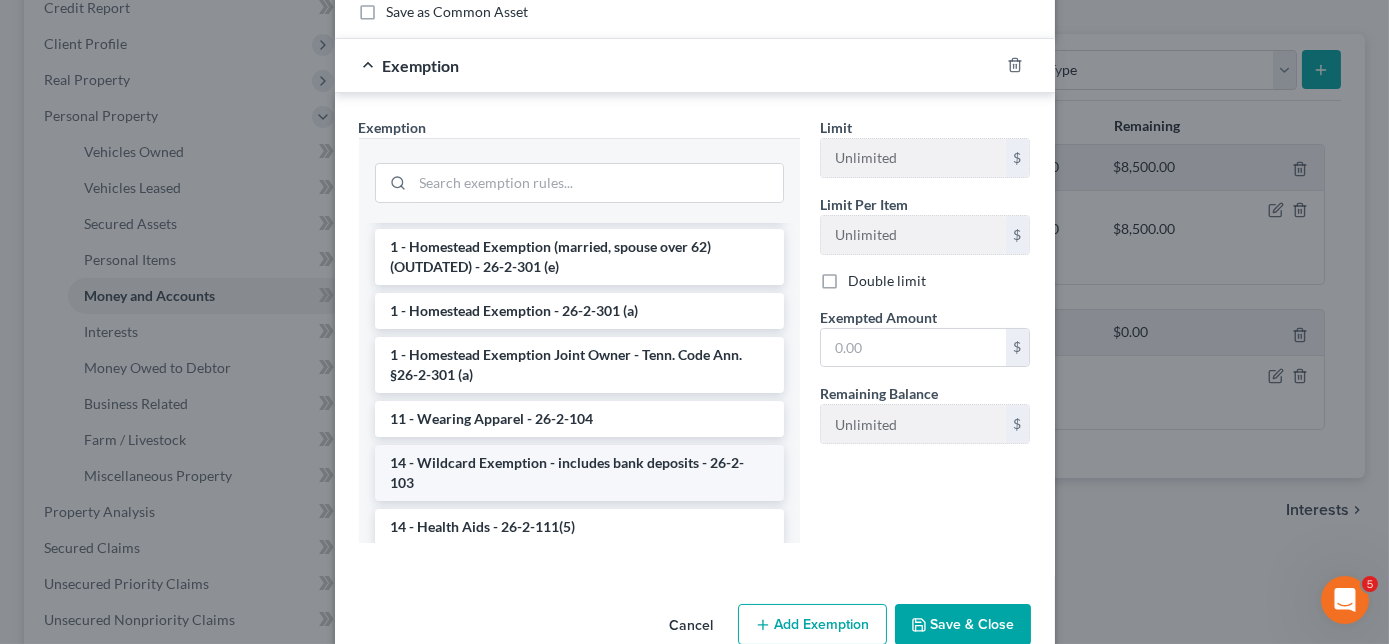 click on "14 - Wildcard Exemption - includes bank deposits - 26-2-103" at bounding box center [579, 473] 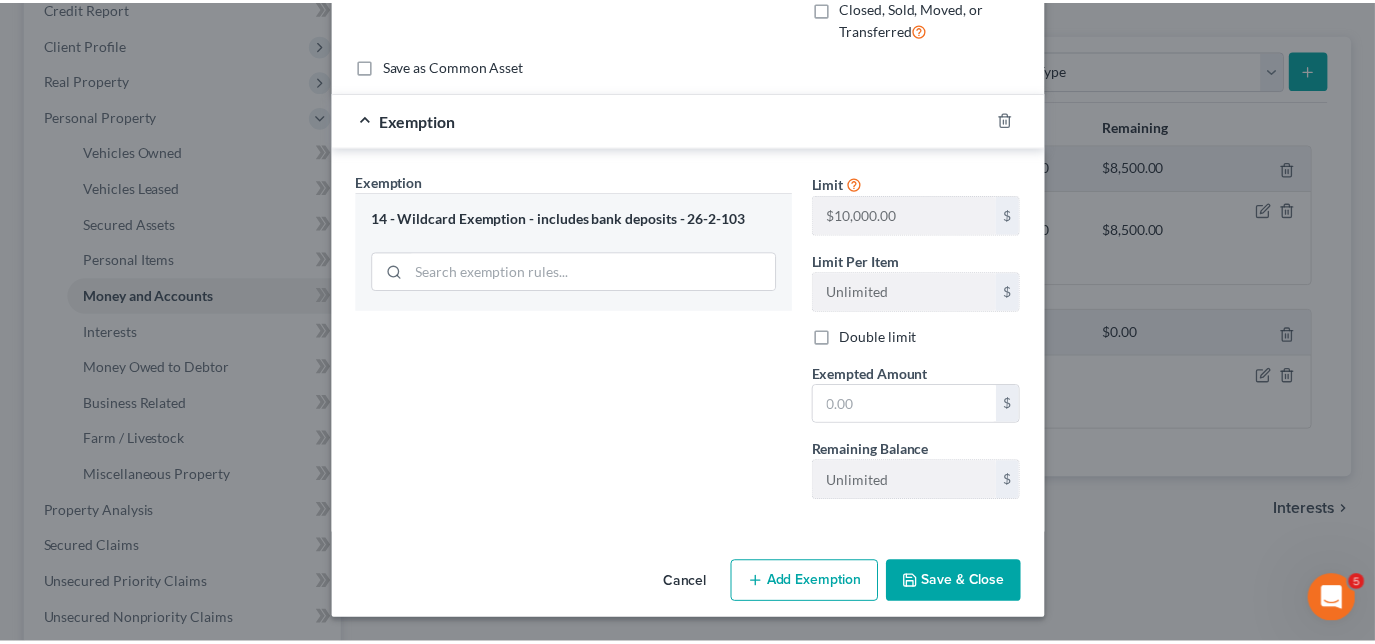 scroll, scrollTop: 197, scrollLeft: 0, axis: vertical 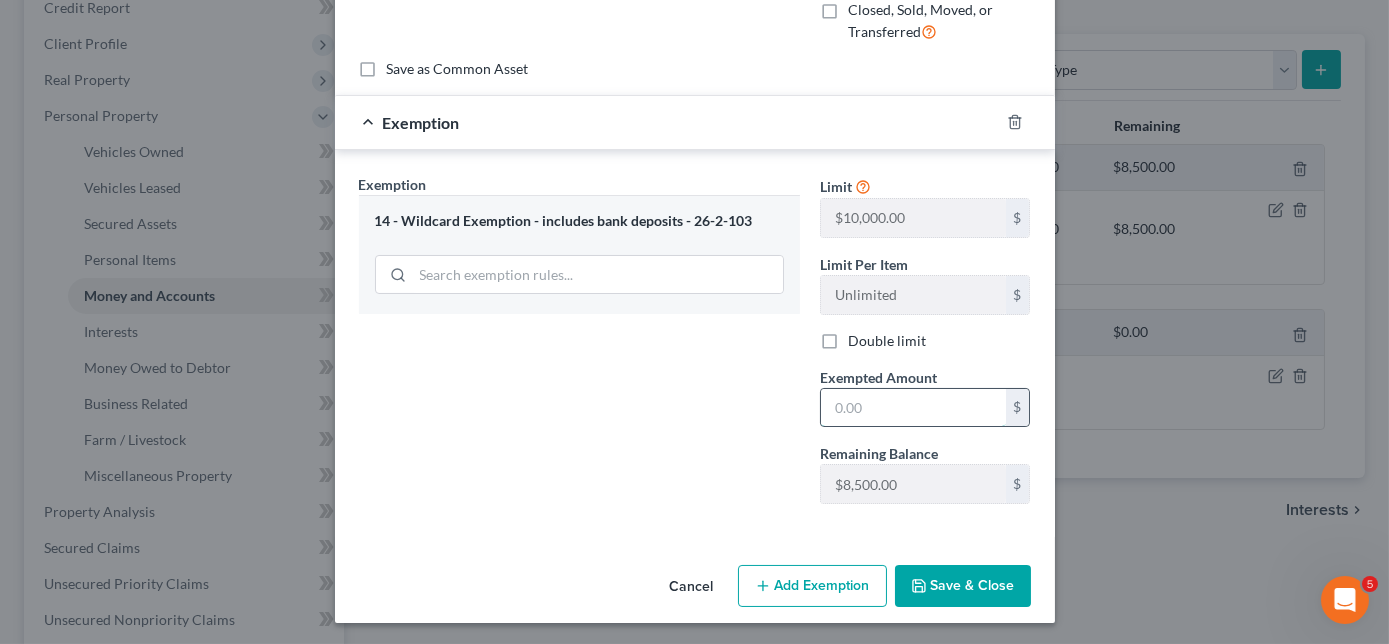 click at bounding box center [913, 408] 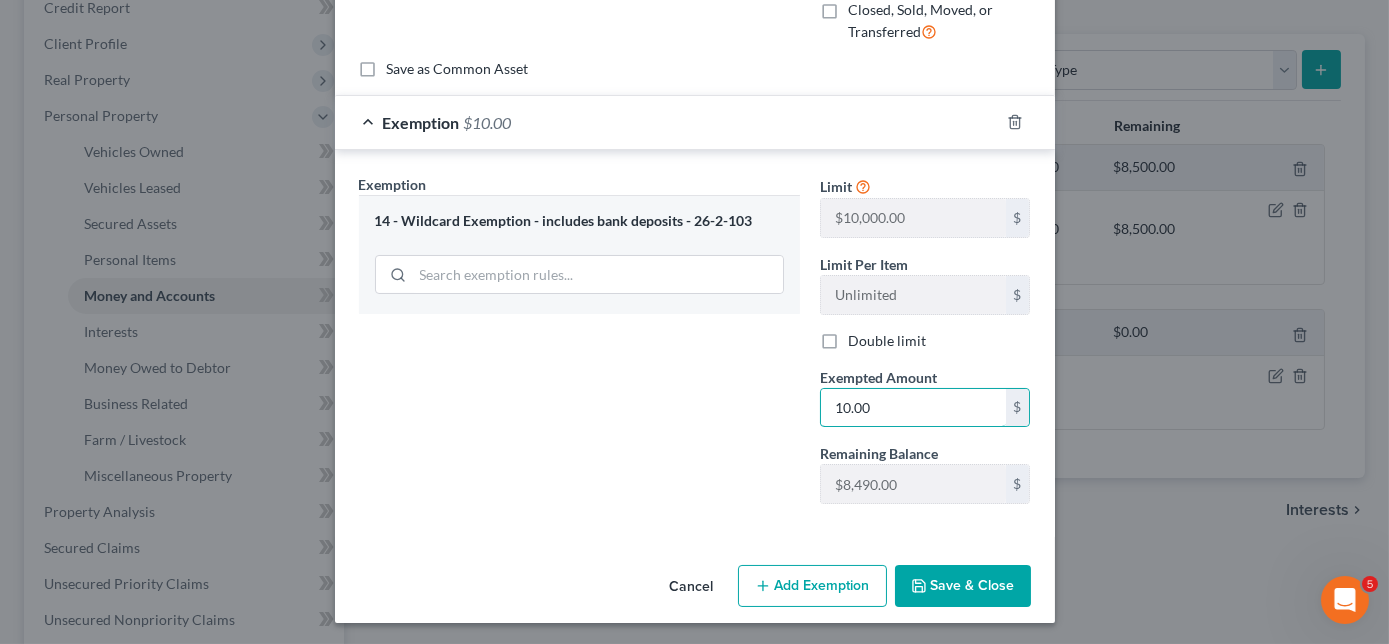 type on "10.00" 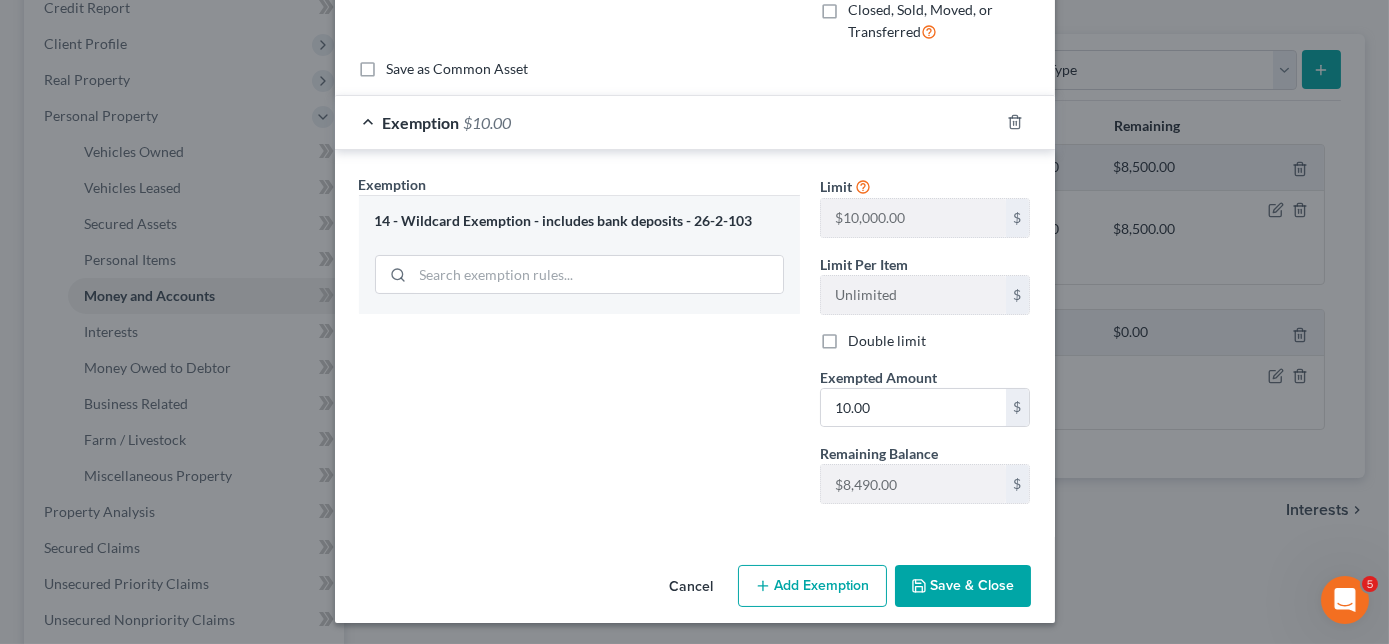 click on "Save & Close" at bounding box center (963, 586) 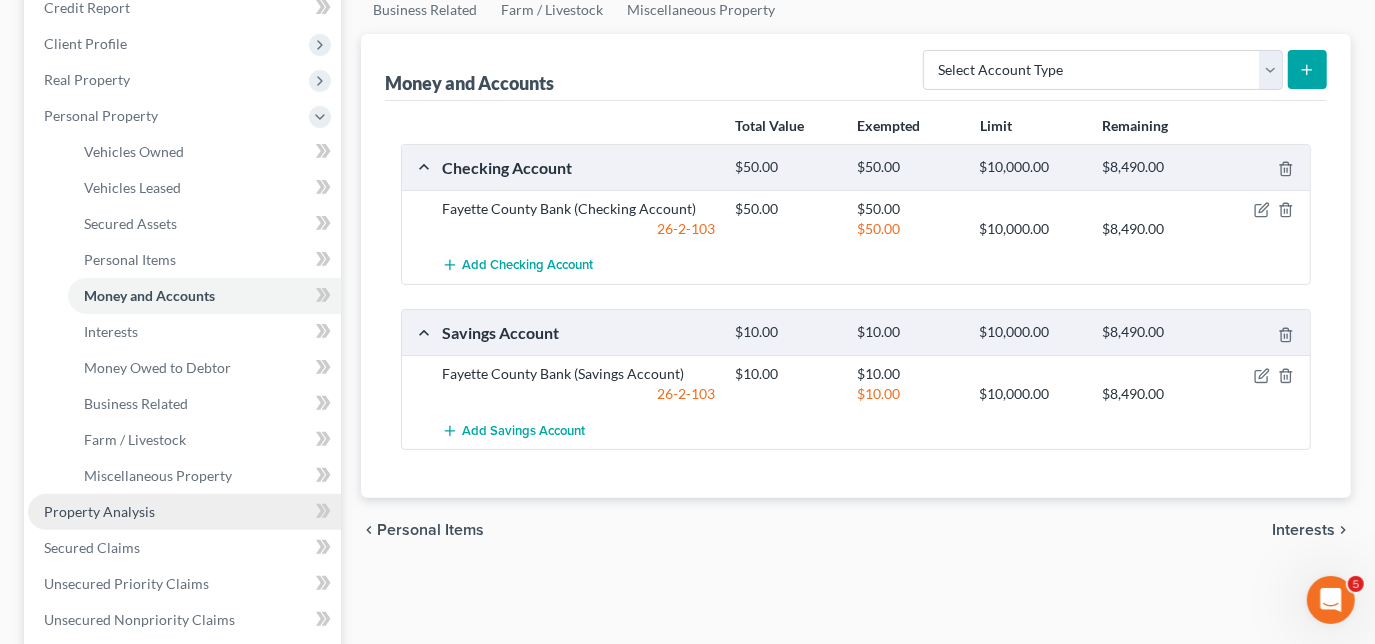 click on "Property Analysis" at bounding box center [99, 511] 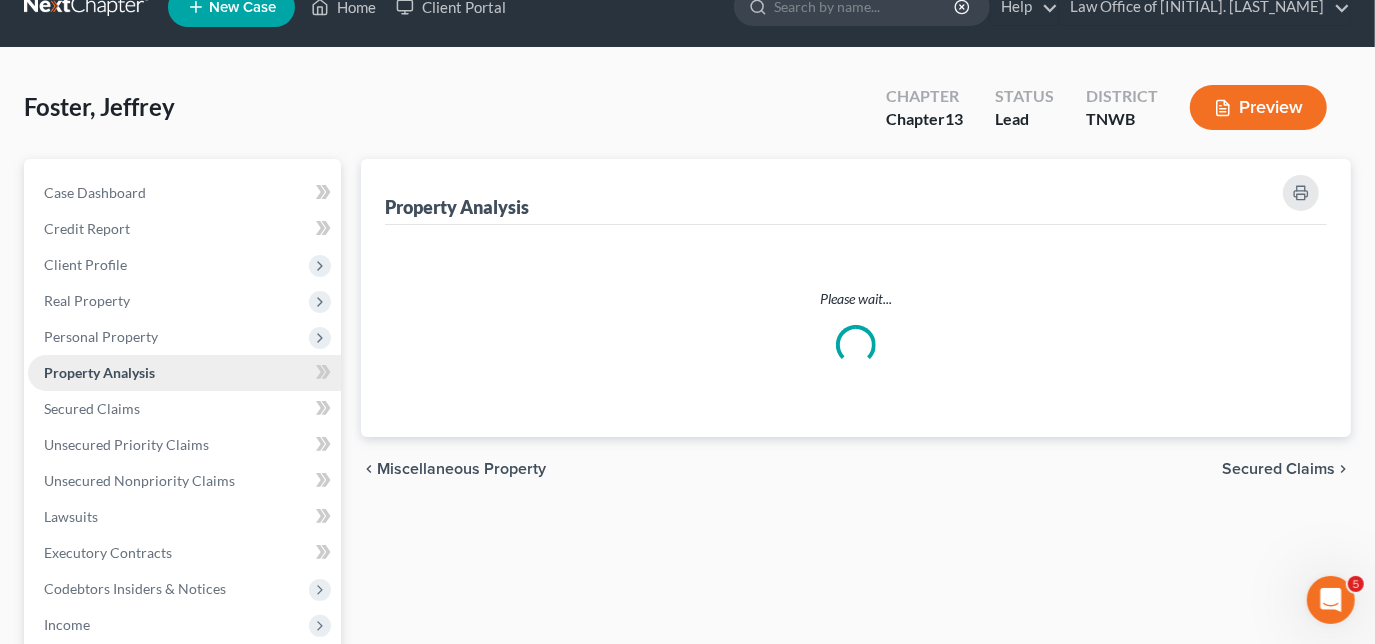 scroll, scrollTop: 0, scrollLeft: 0, axis: both 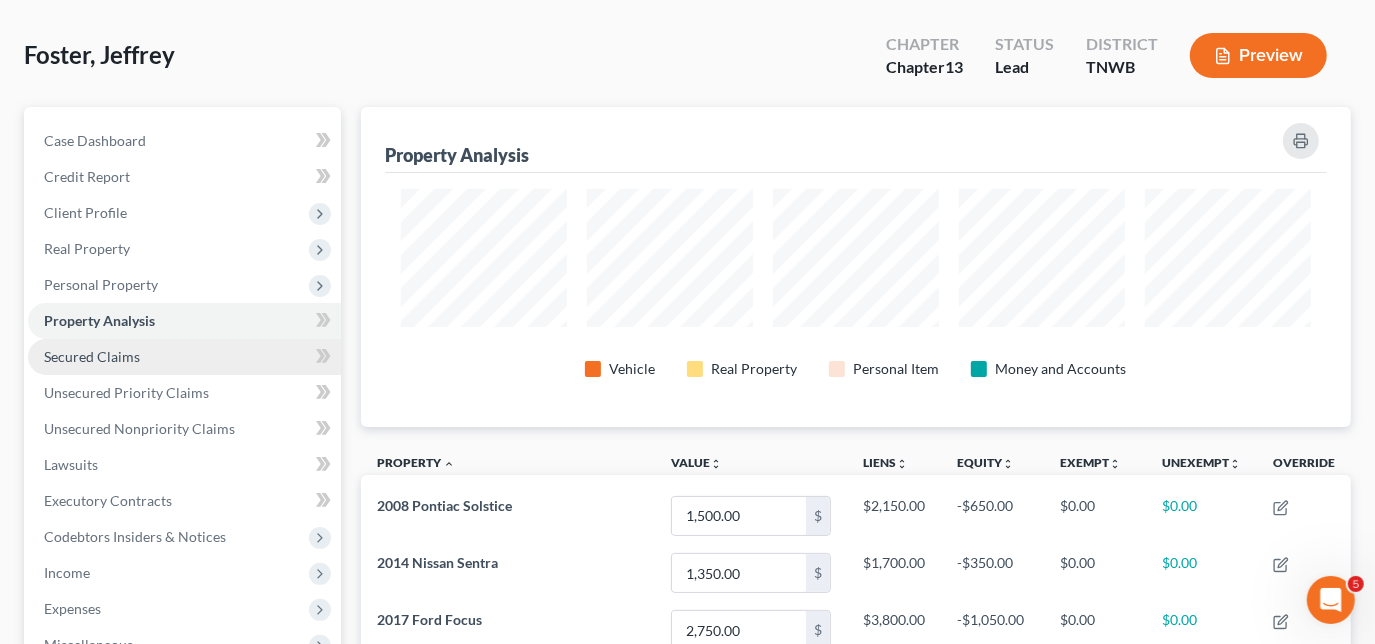click on "Secured Claims" at bounding box center [92, 356] 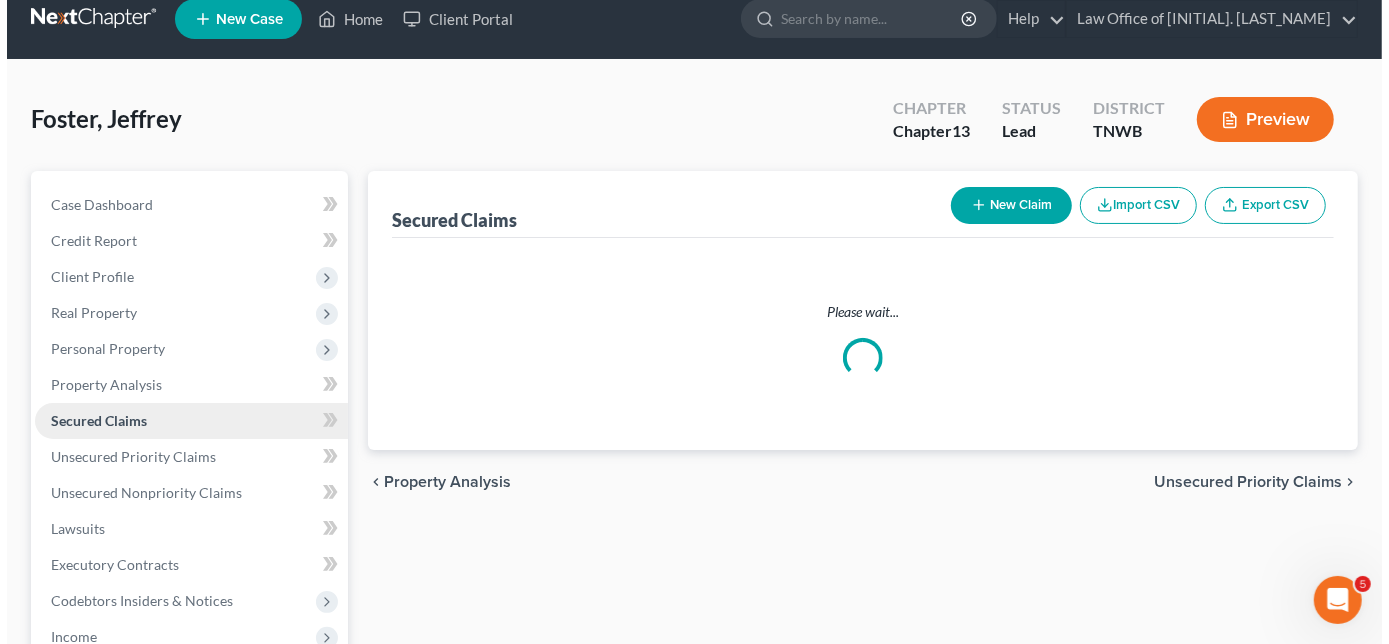 scroll, scrollTop: 0, scrollLeft: 0, axis: both 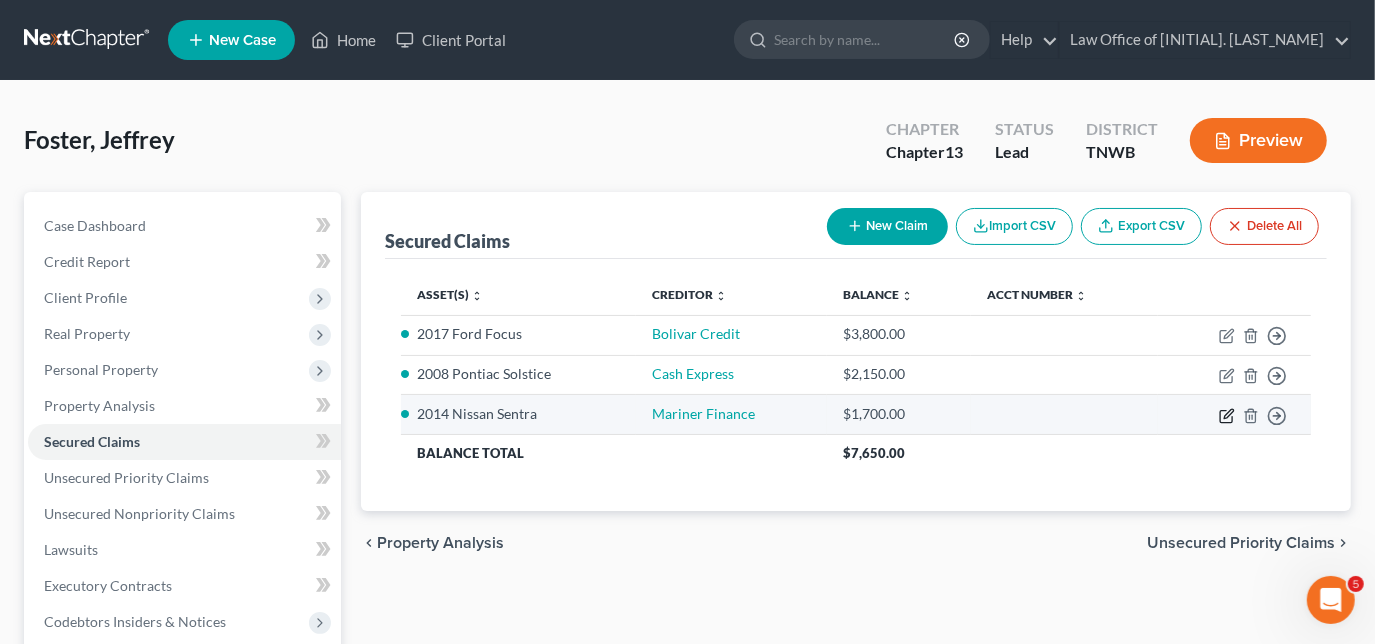 click 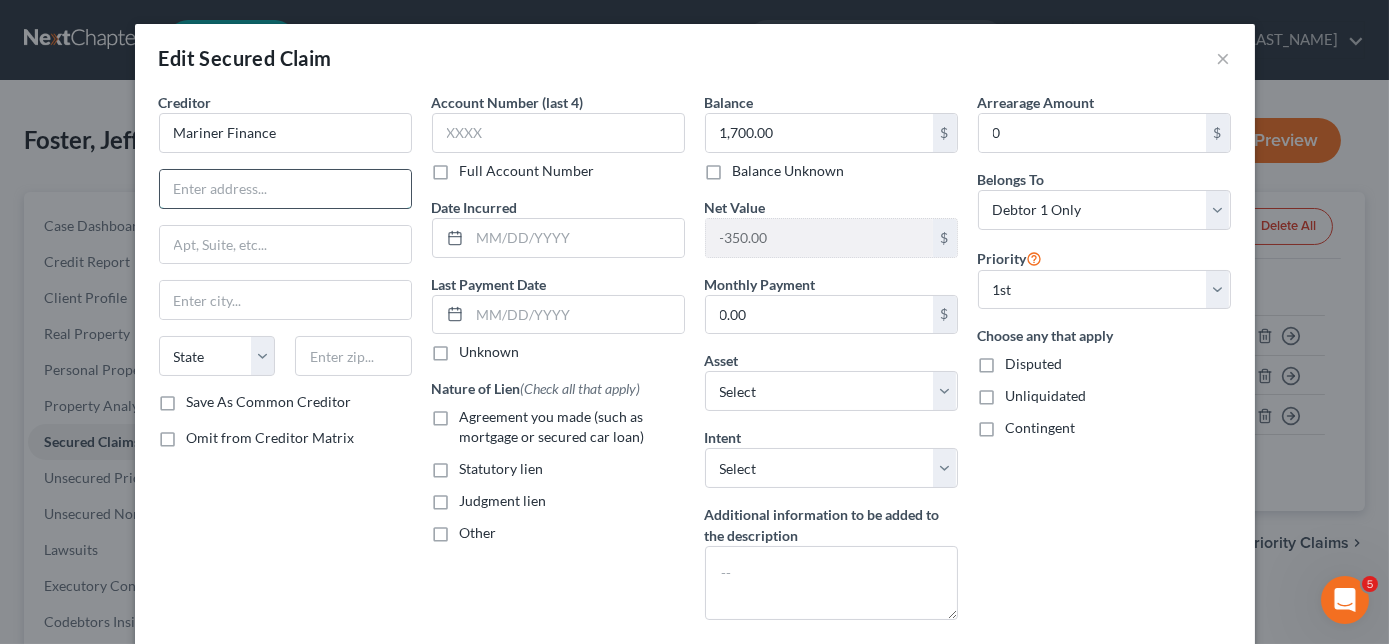 click at bounding box center [285, 189] 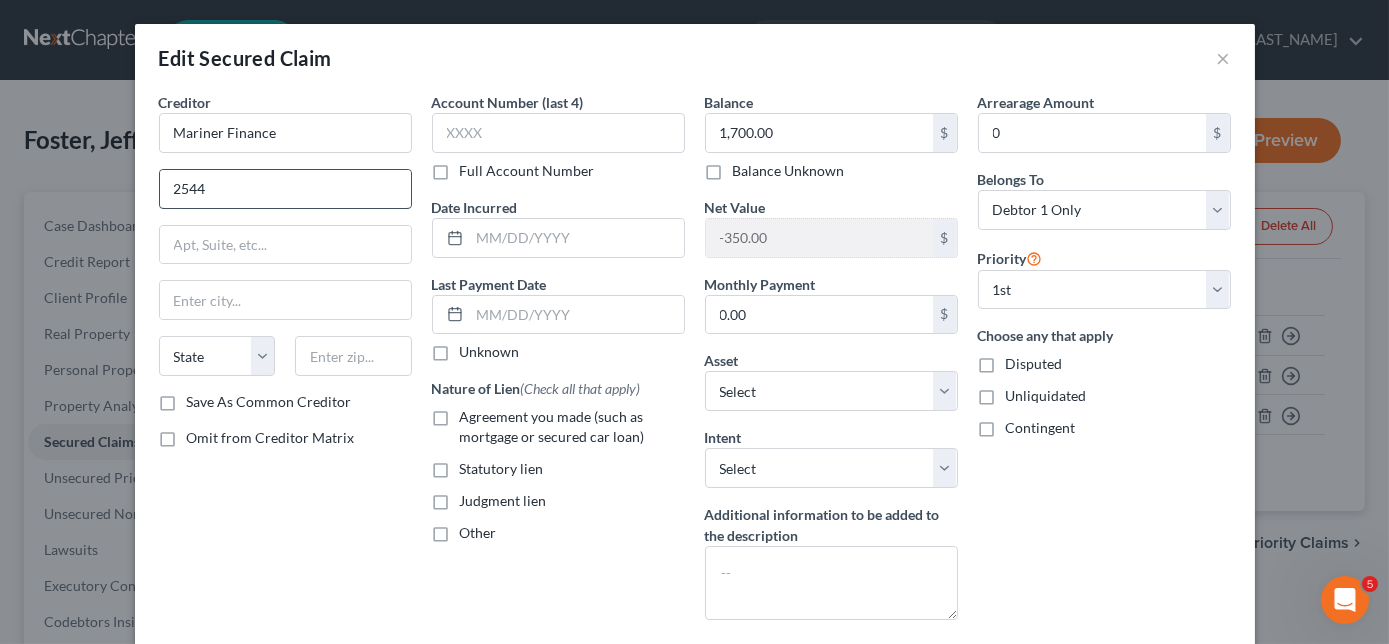 type on "[NUMBER] [STREET]" 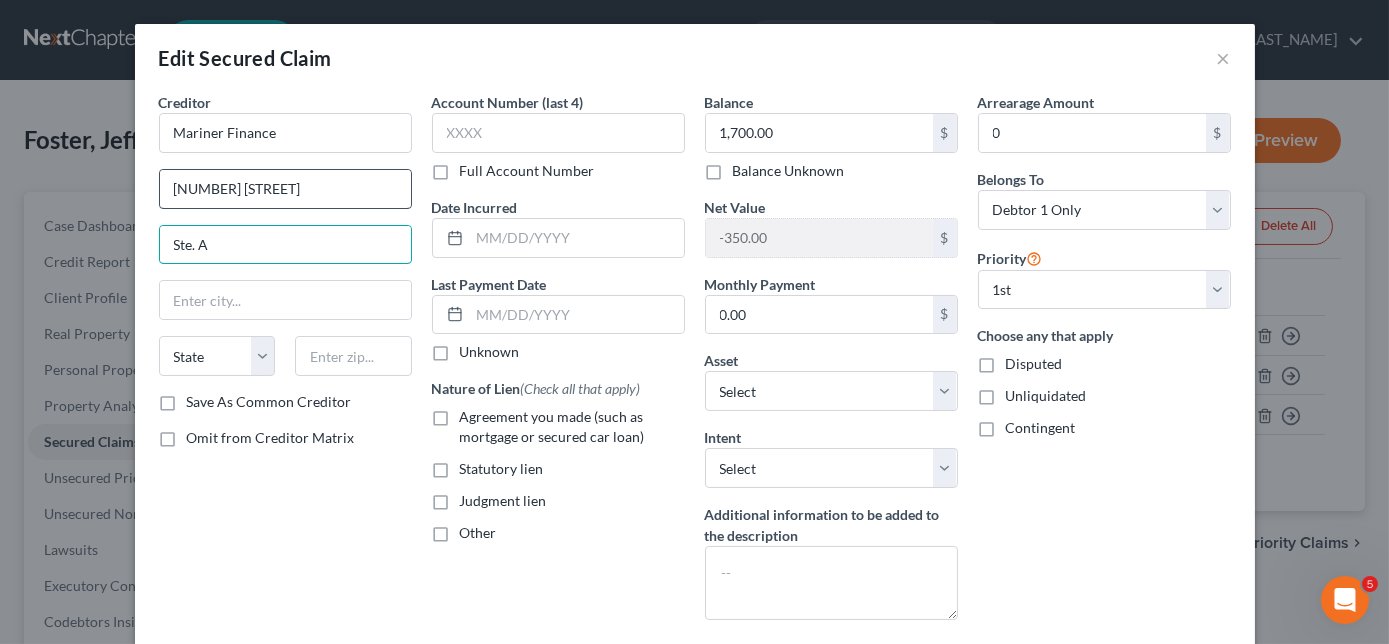 type on "Ste. A" 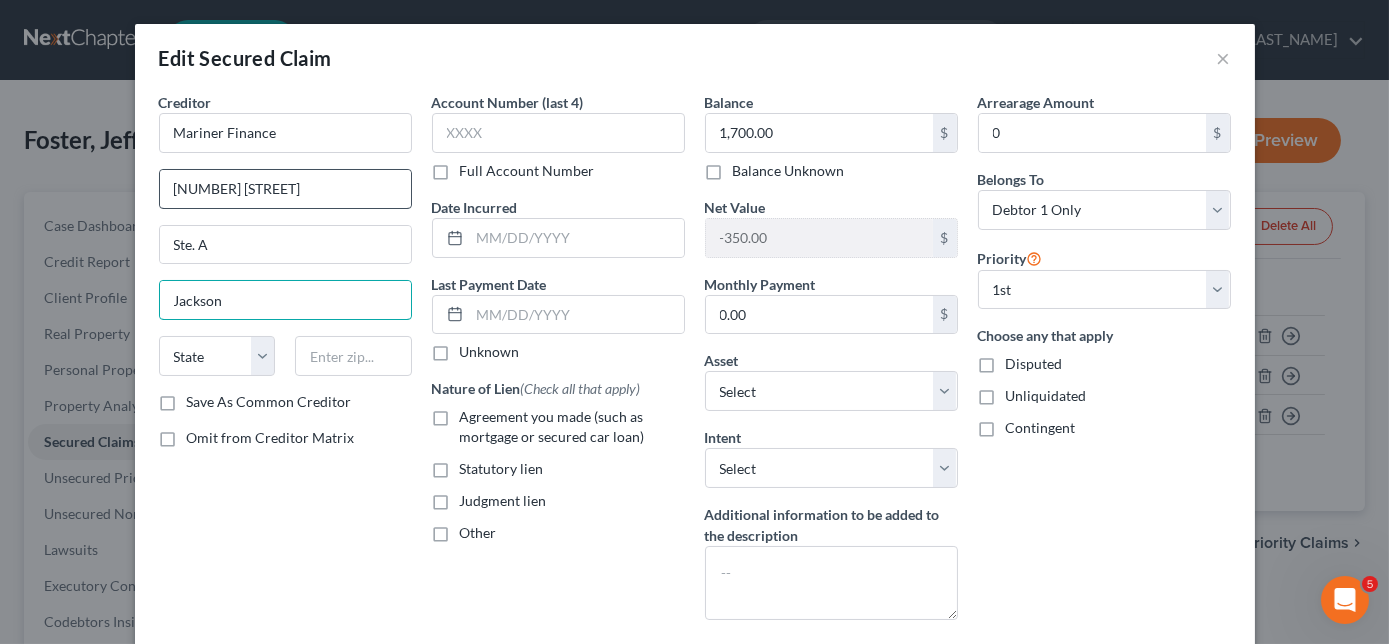 type on "Jackson" 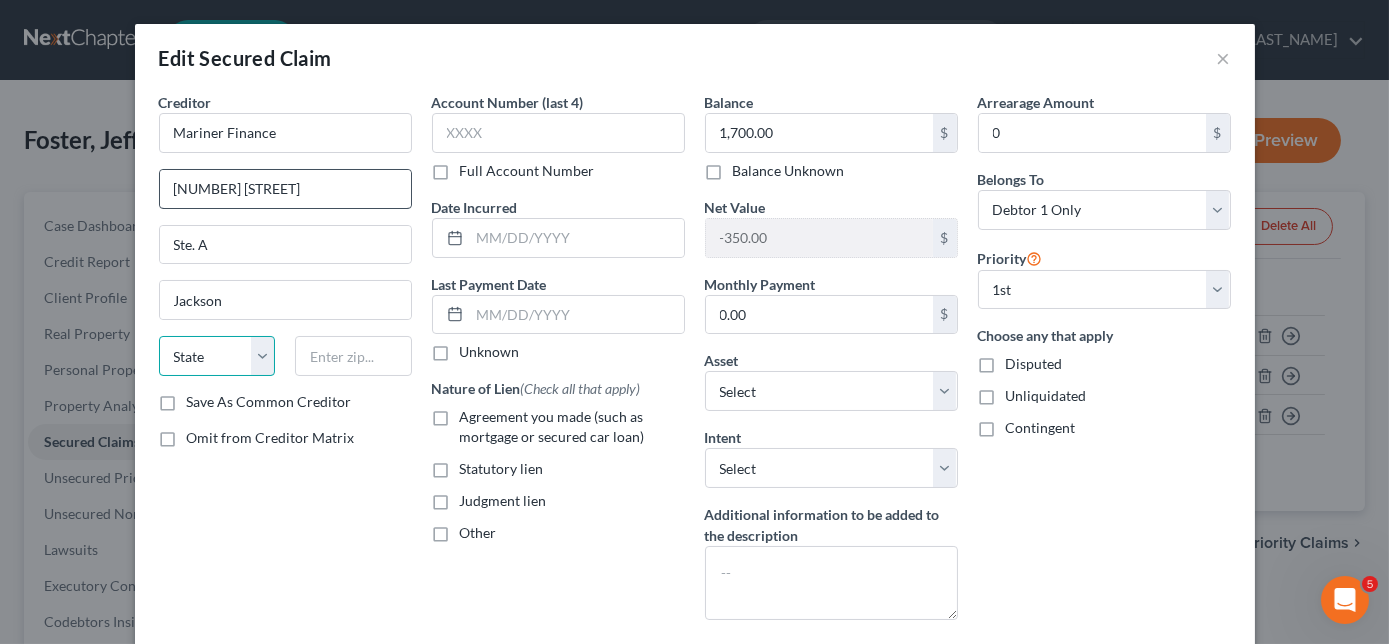 select on "44" 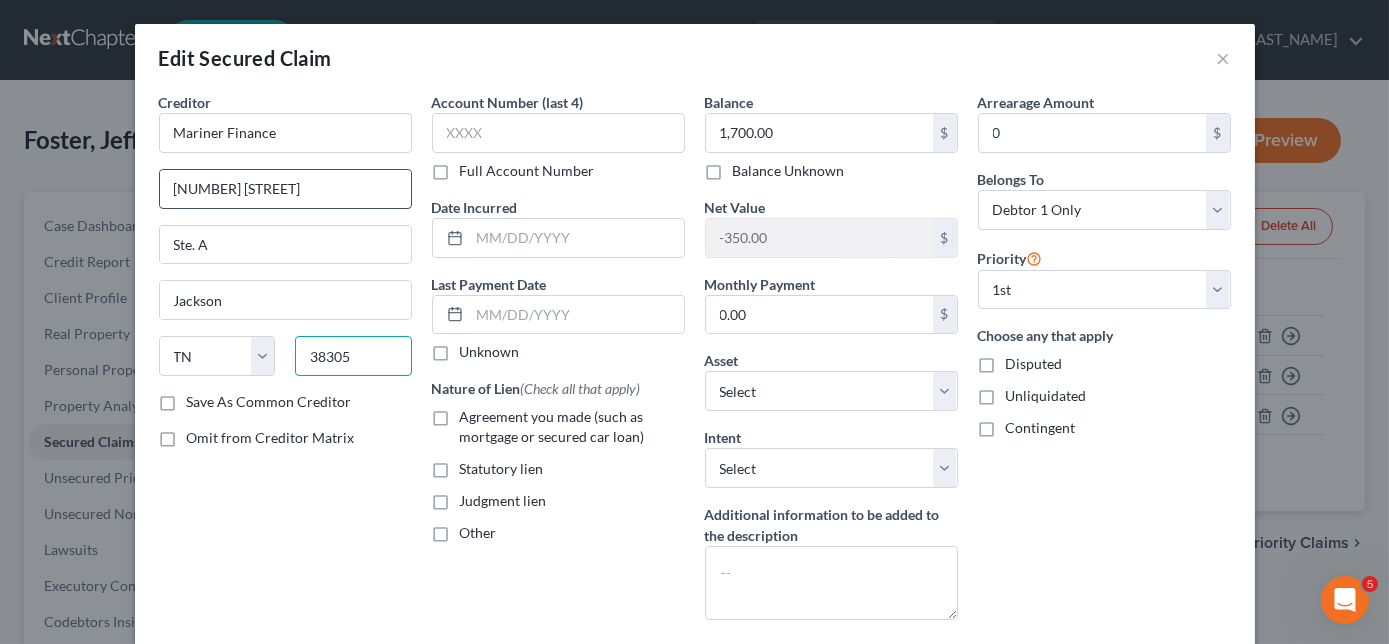 type on "38305" 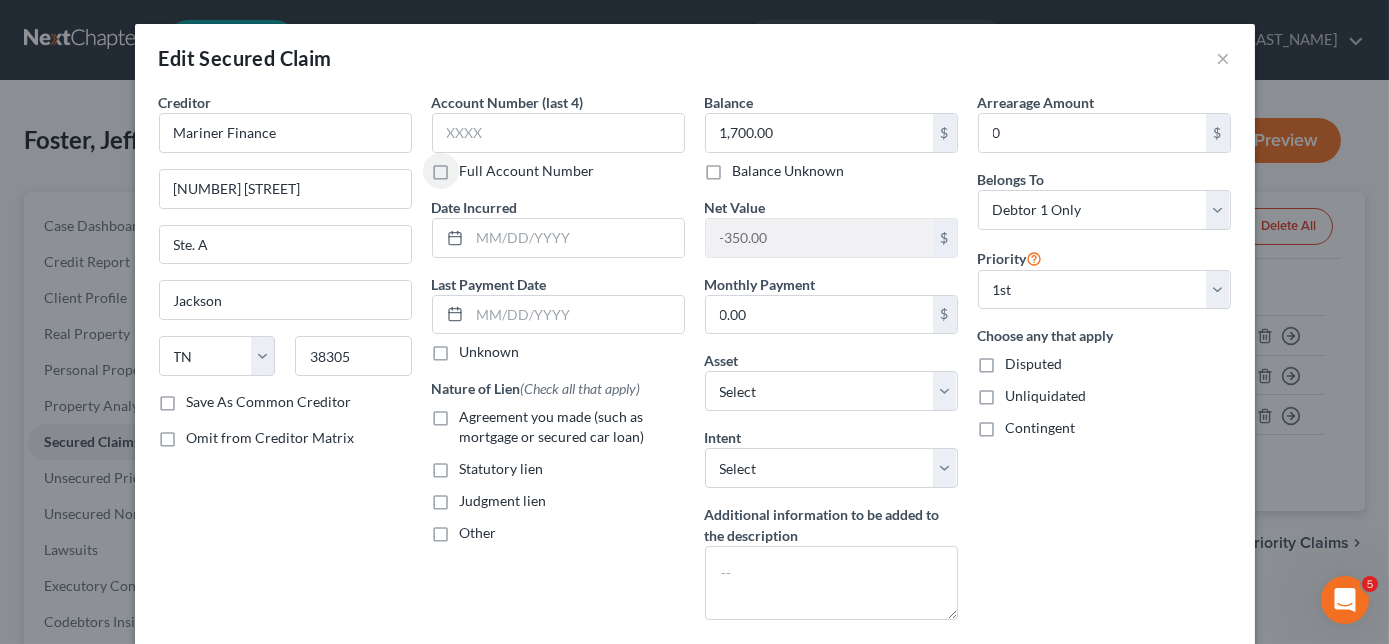 click on "Agreement you made (such as mortgage or secured car loan)" at bounding box center (572, 427) 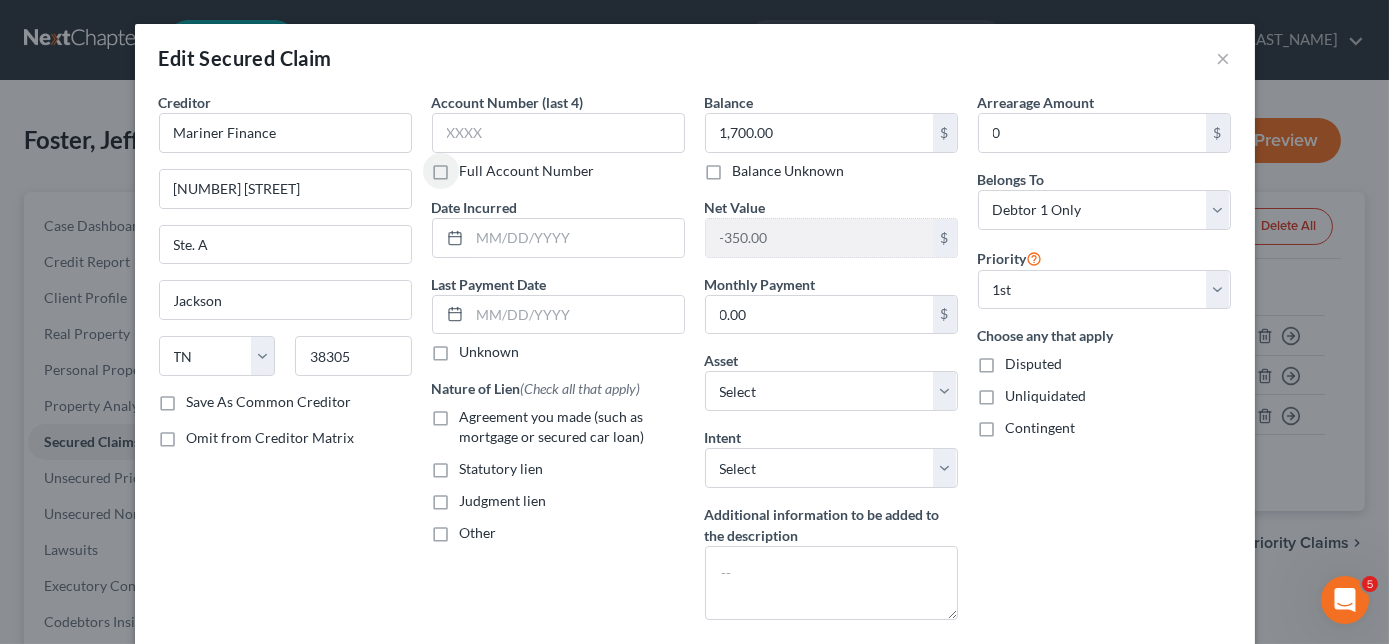 click on "Agreement you made (such as mortgage or secured car loan)" at bounding box center (474, 413) 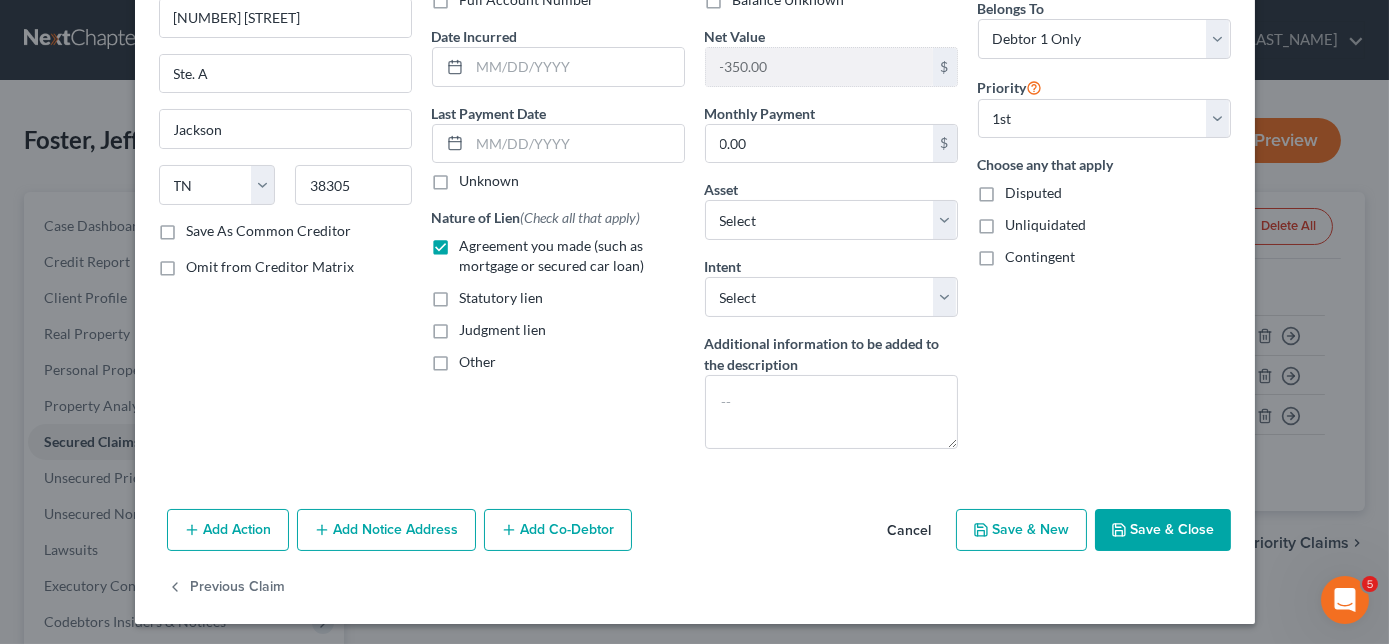 scroll, scrollTop: 172, scrollLeft: 0, axis: vertical 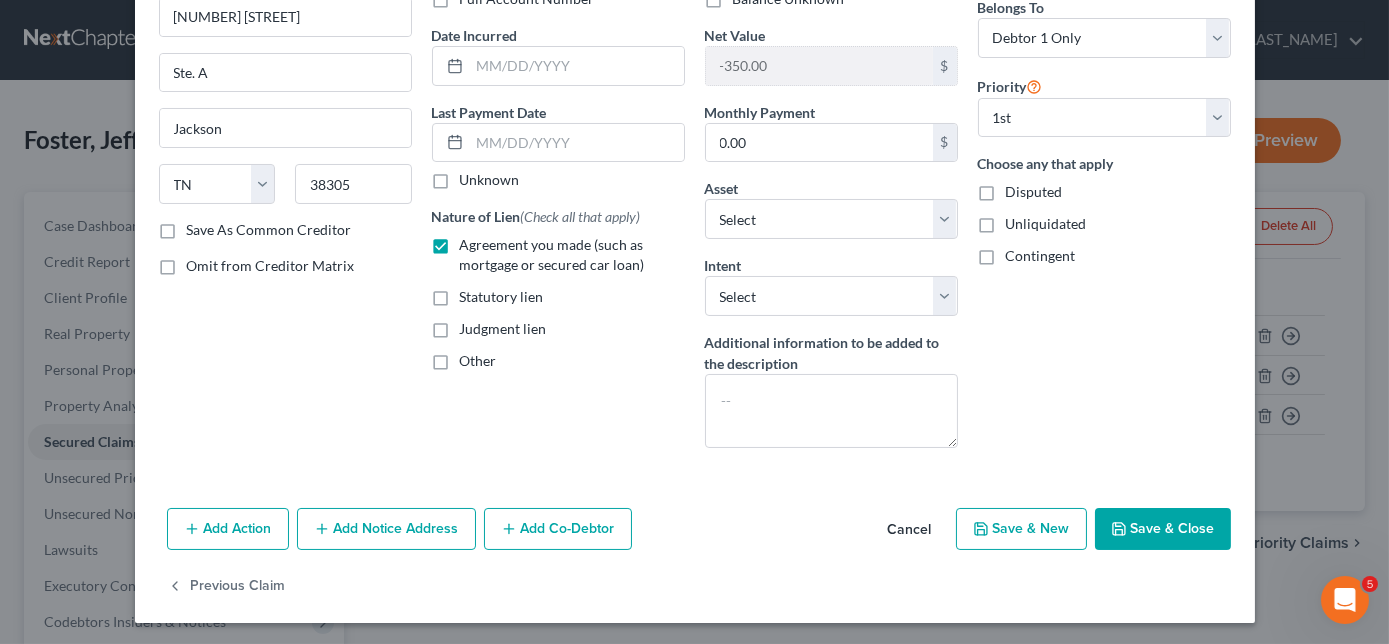 click on "Add Notice Address" at bounding box center [386, 529] 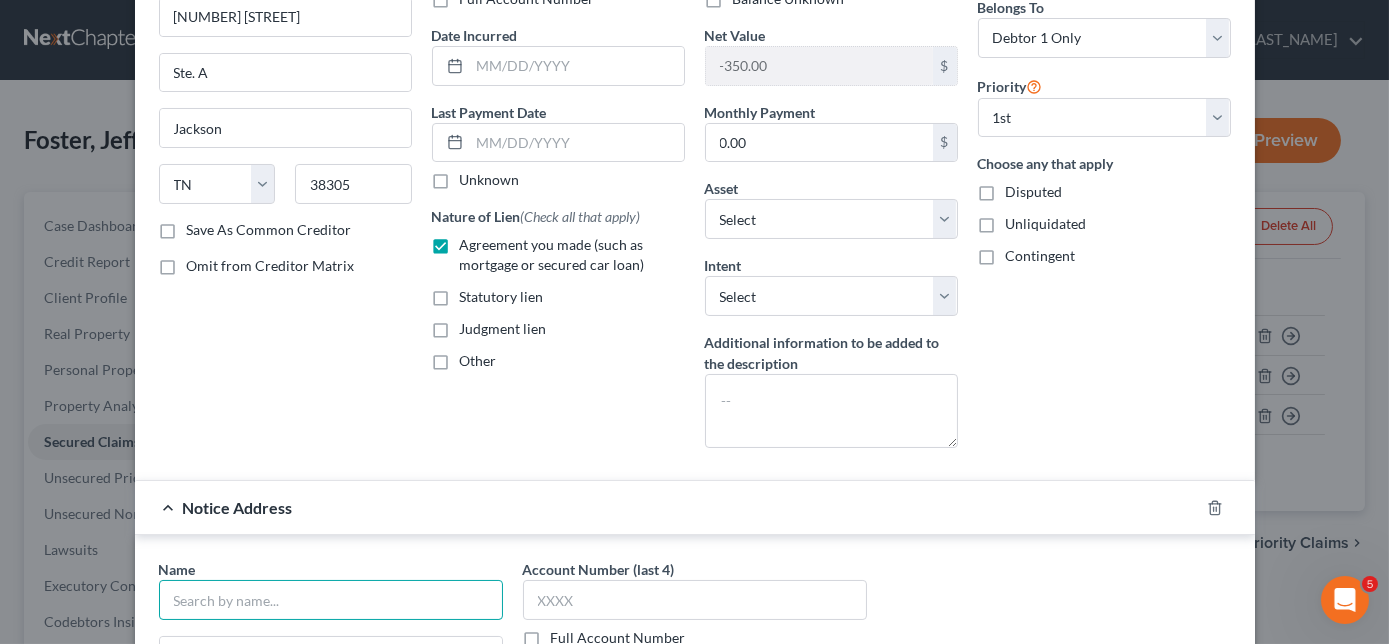 click at bounding box center [331, 600] 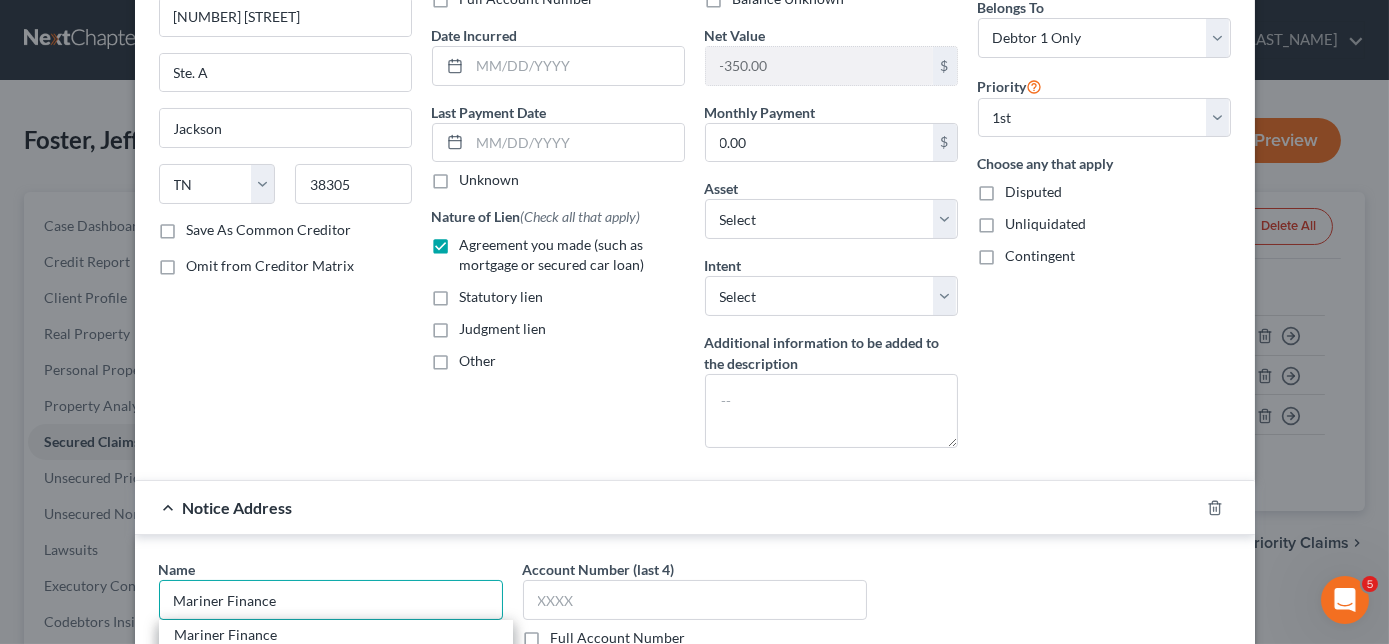 type on "Mariner Finance" 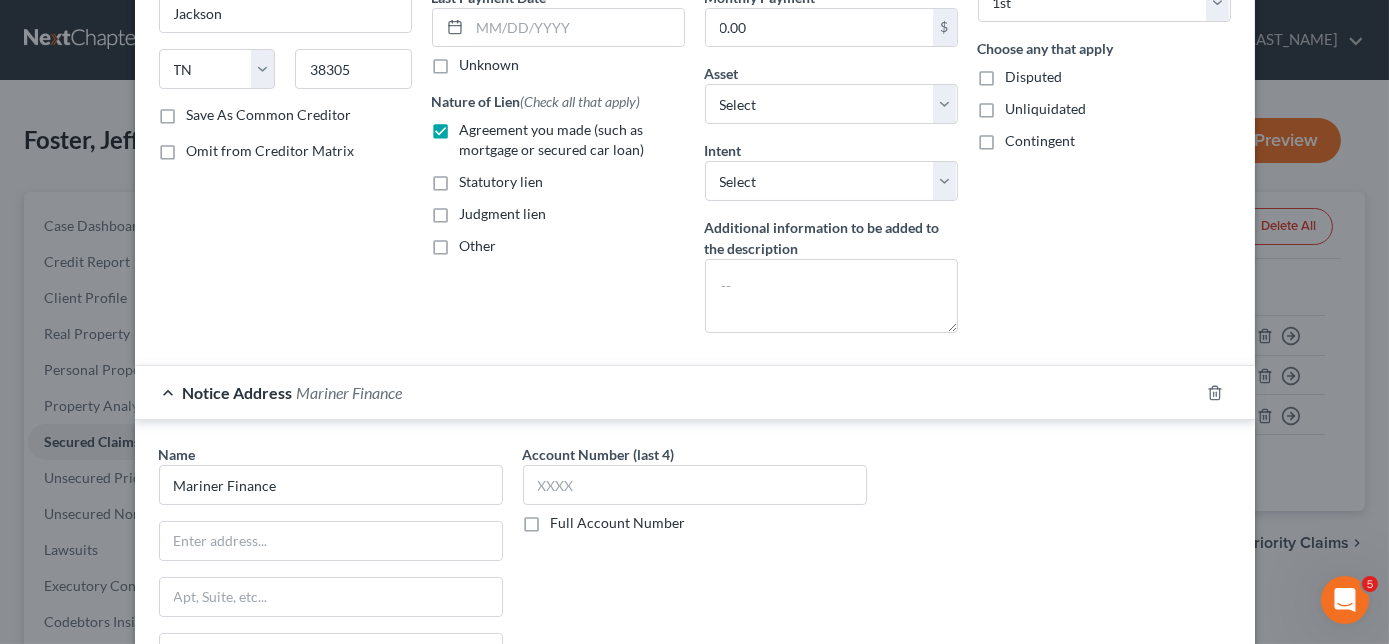 scroll, scrollTop: 317, scrollLeft: 0, axis: vertical 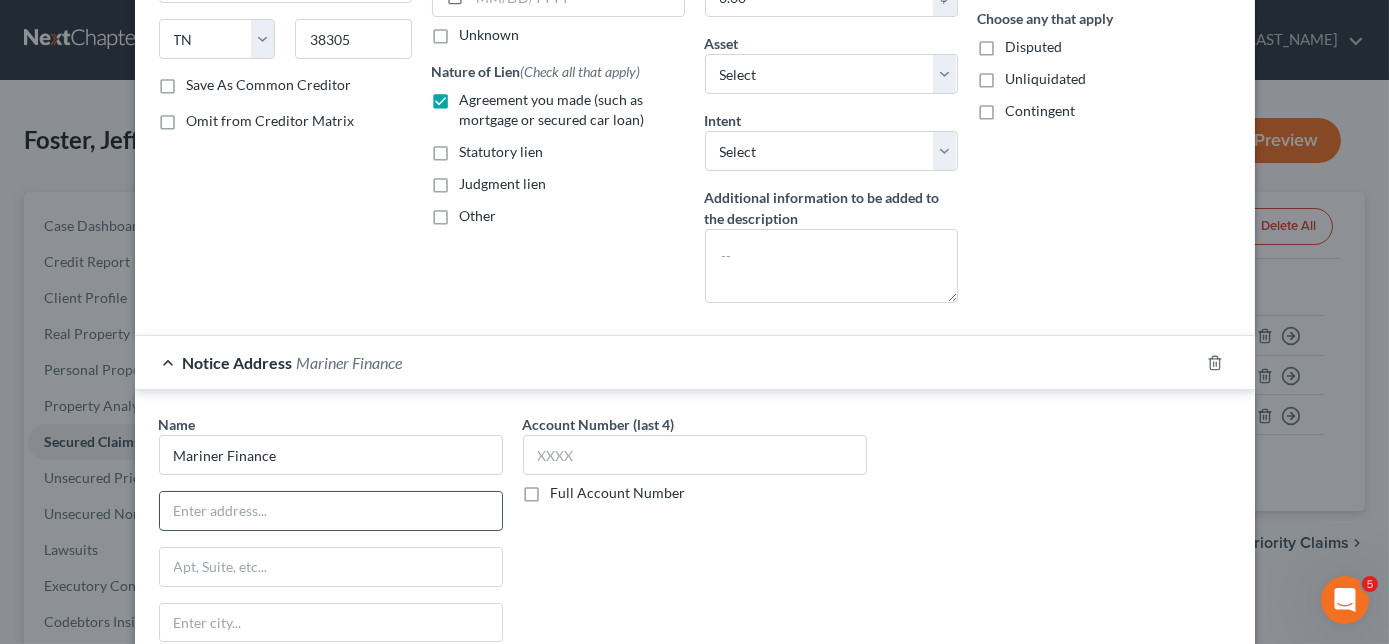 click at bounding box center [331, 511] 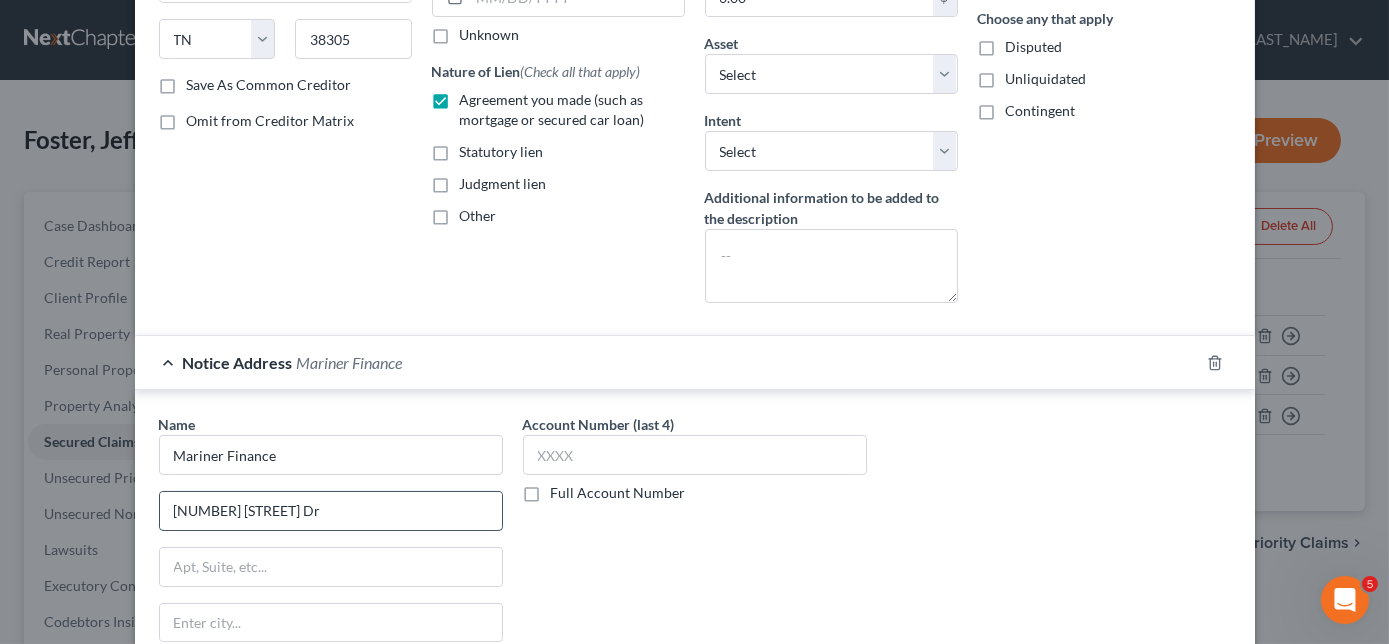 type on "[NUMBER] [STREET] Dr" 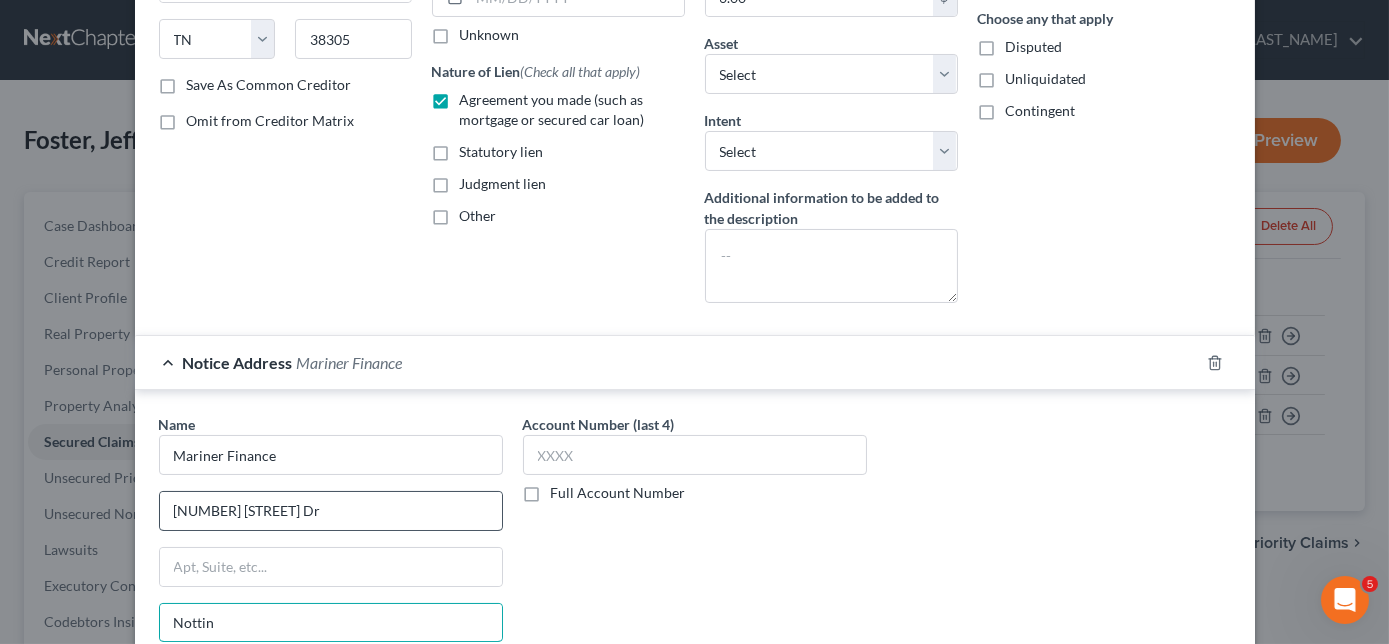 type on "Nottingham" 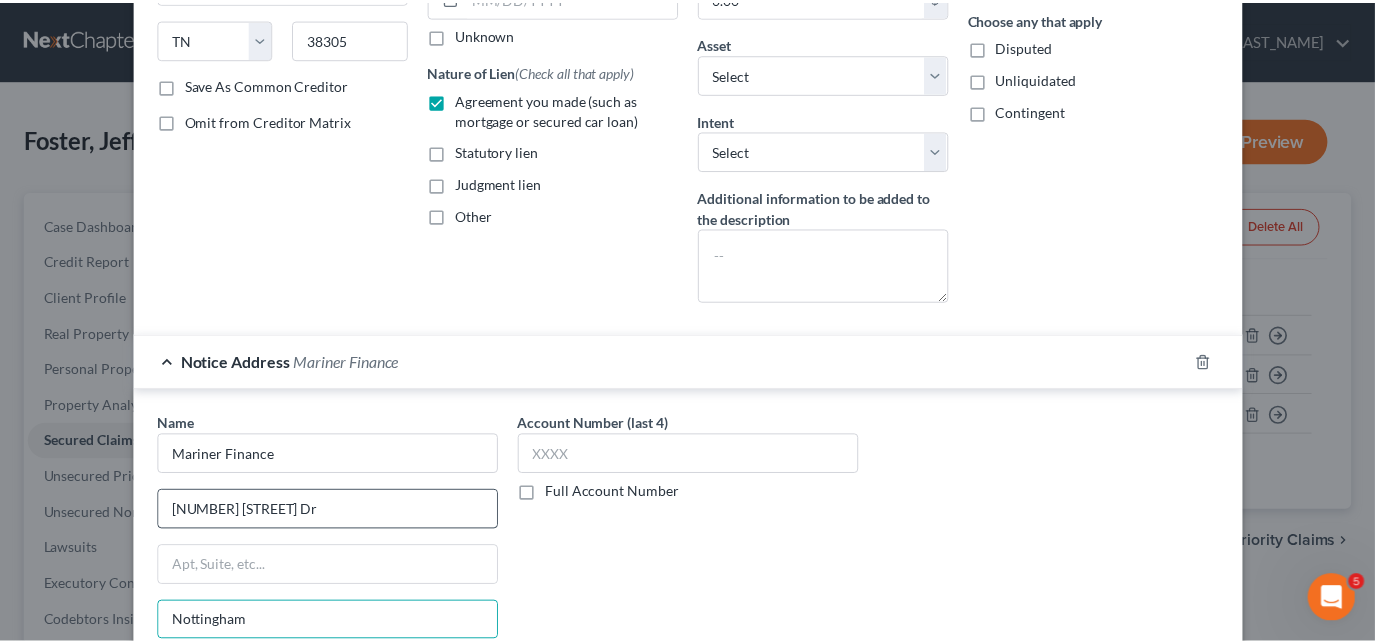 scroll, scrollTop: 600, scrollLeft: 0, axis: vertical 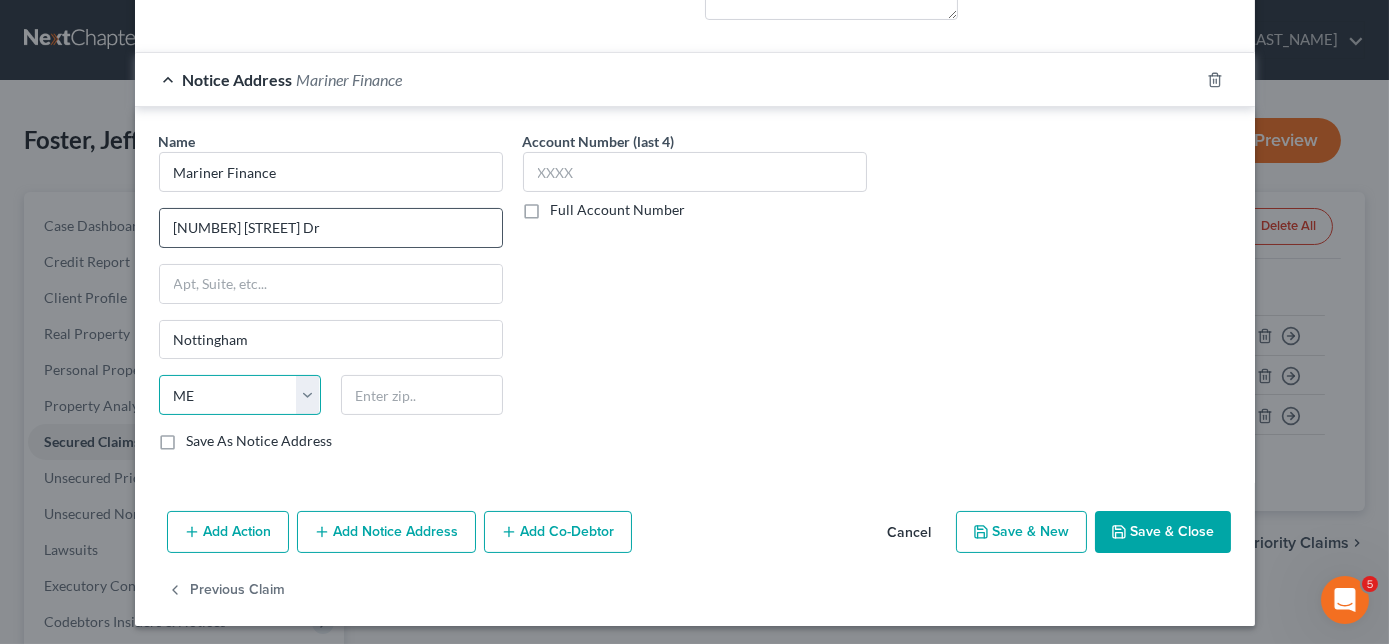 select on "21" 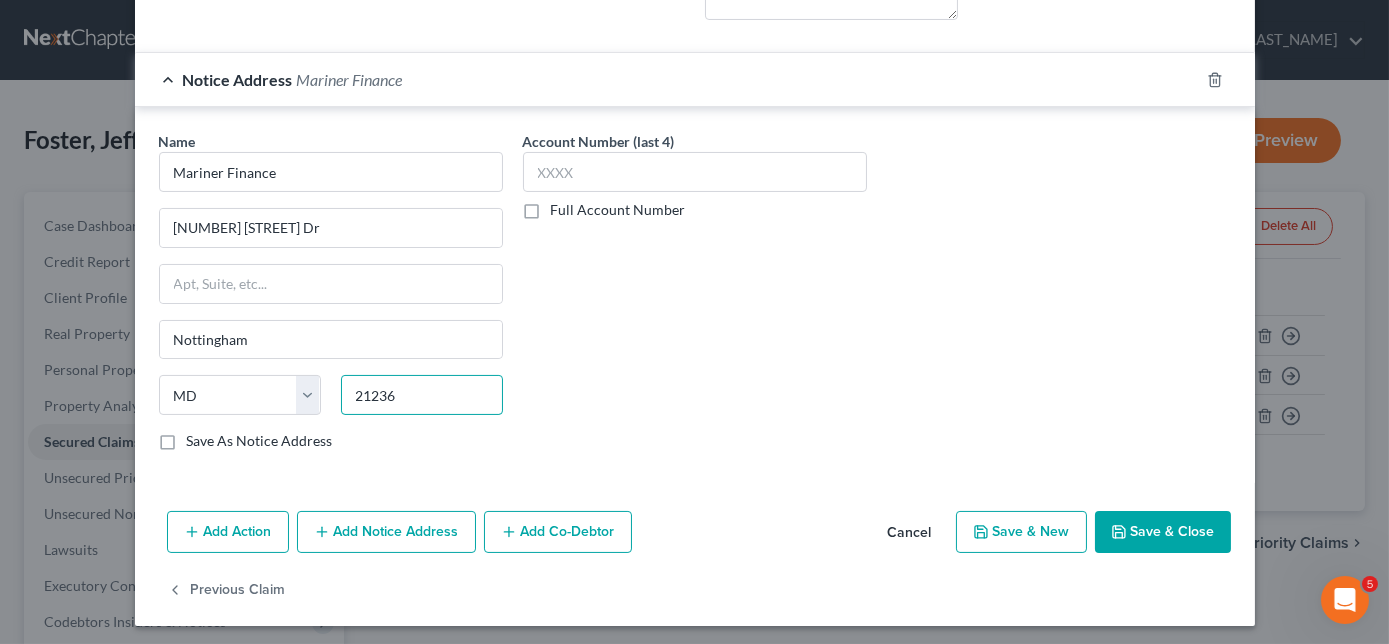 type on "21236" 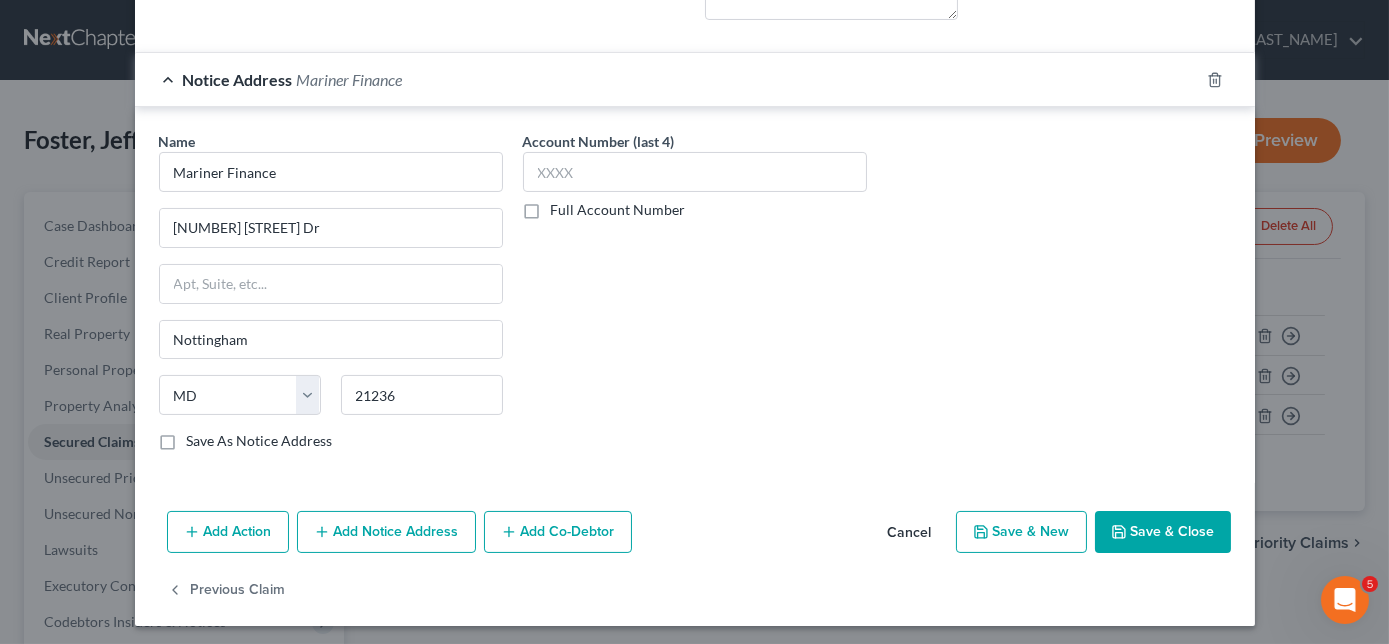 click on "Save & Close" at bounding box center (1163, 532) 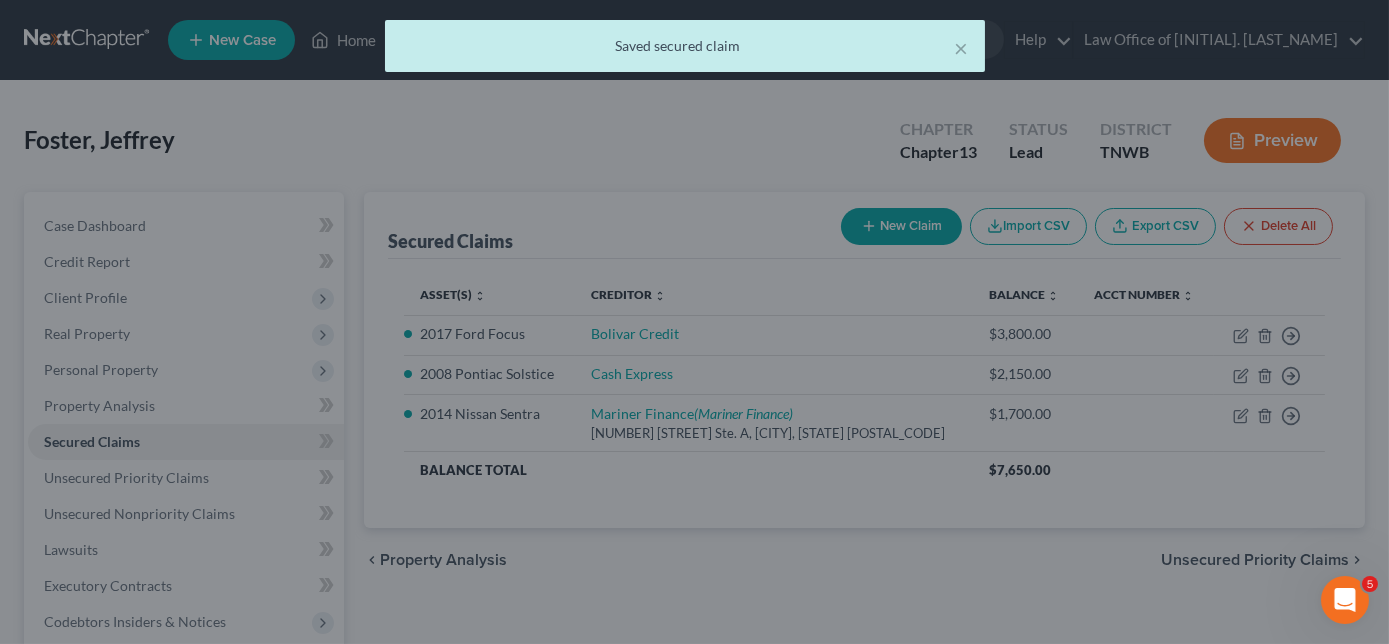 scroll, scrollTop: 0, scrollLeft: 0, axis: both 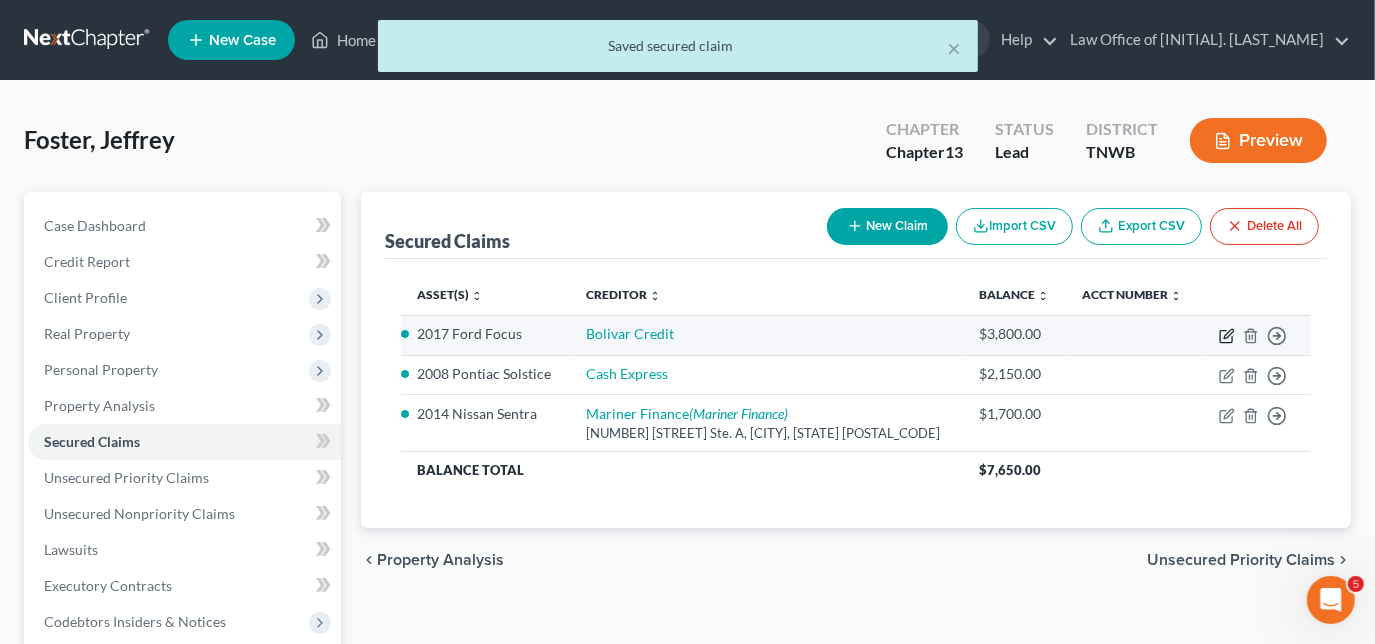 click 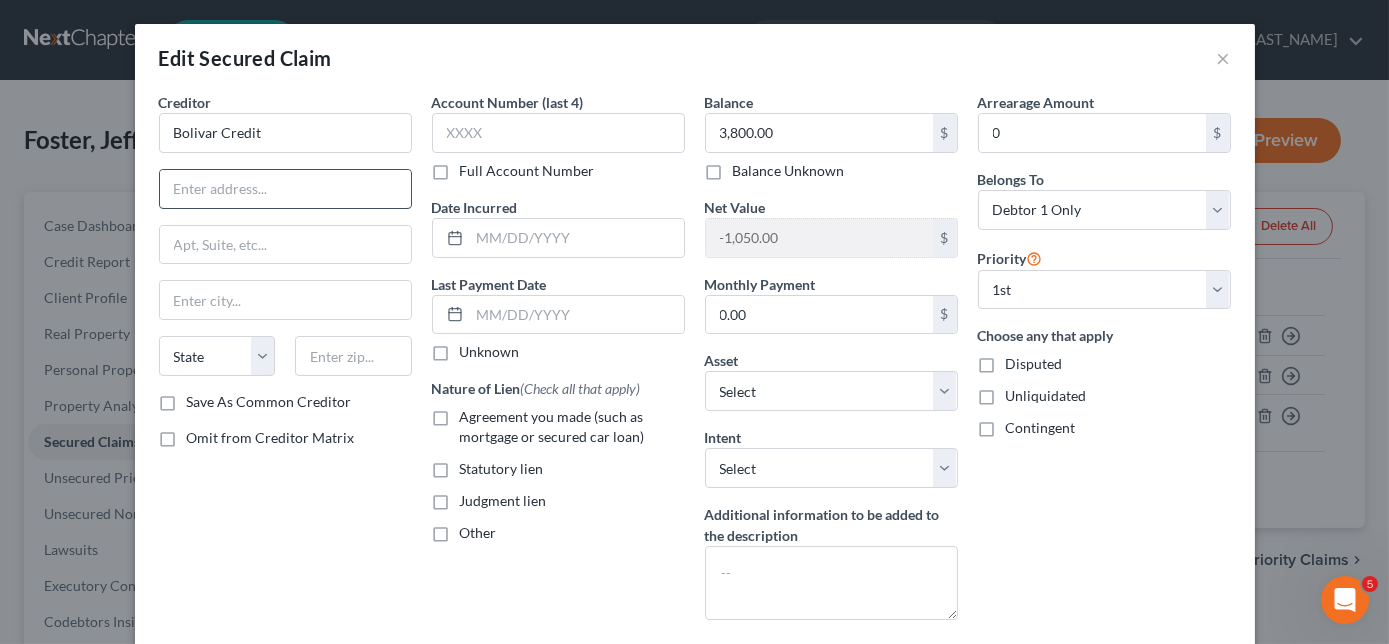 click at bounding box center [285, 189] 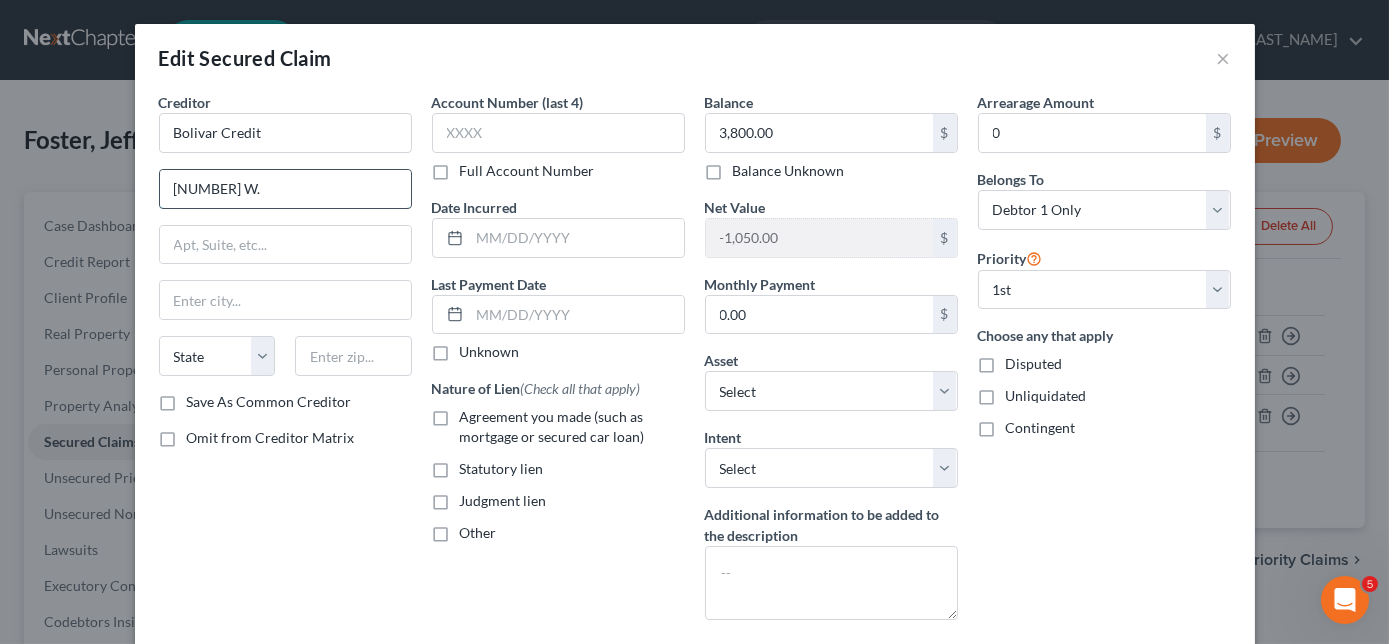 type on "[NUMBER] [STREET]" 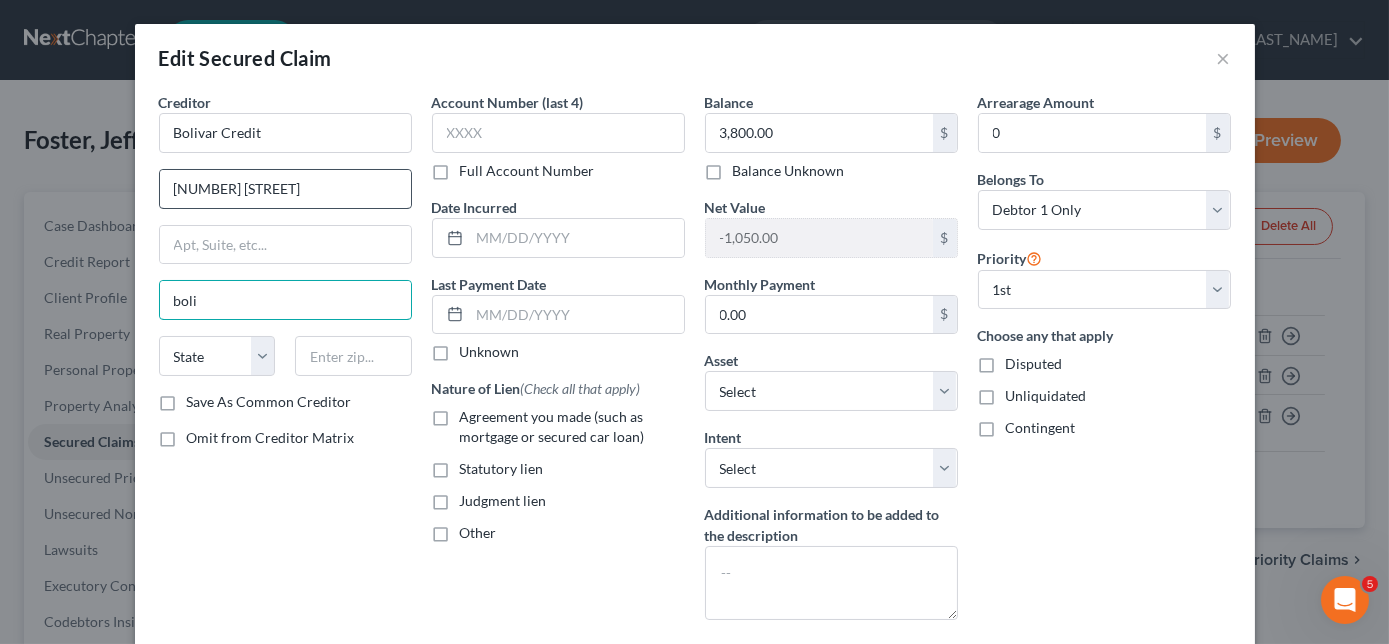 type on "Bolivar" 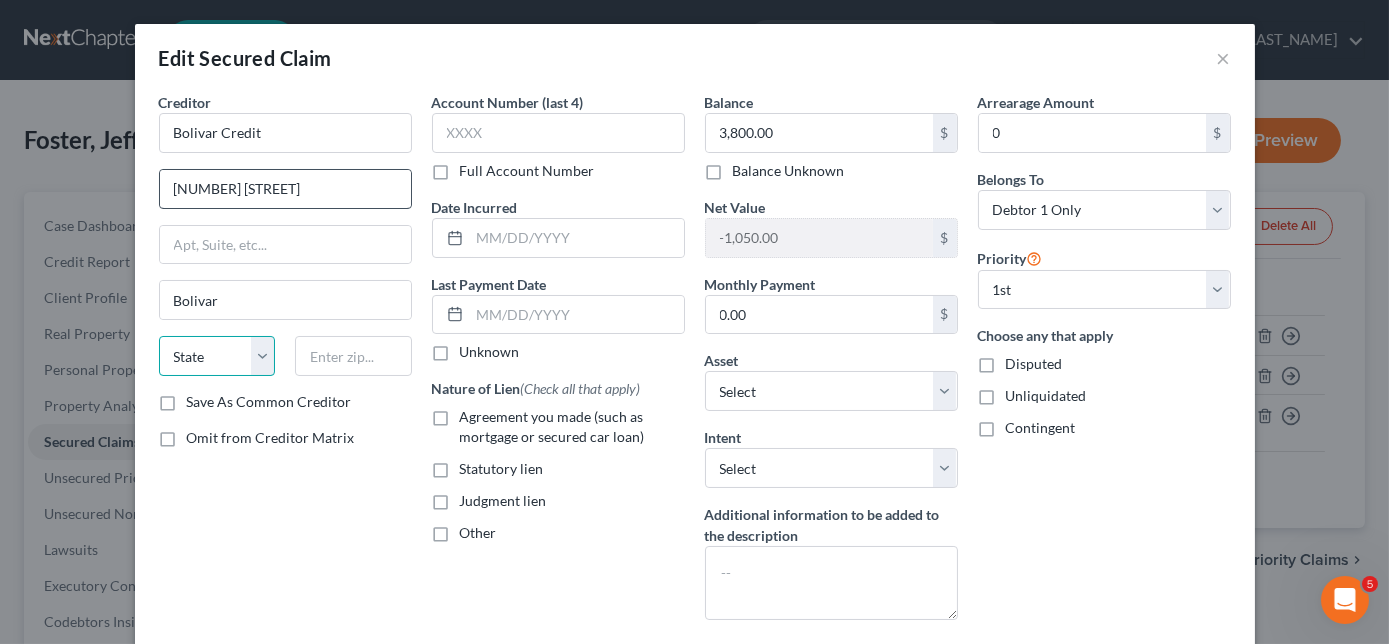 select on "44" 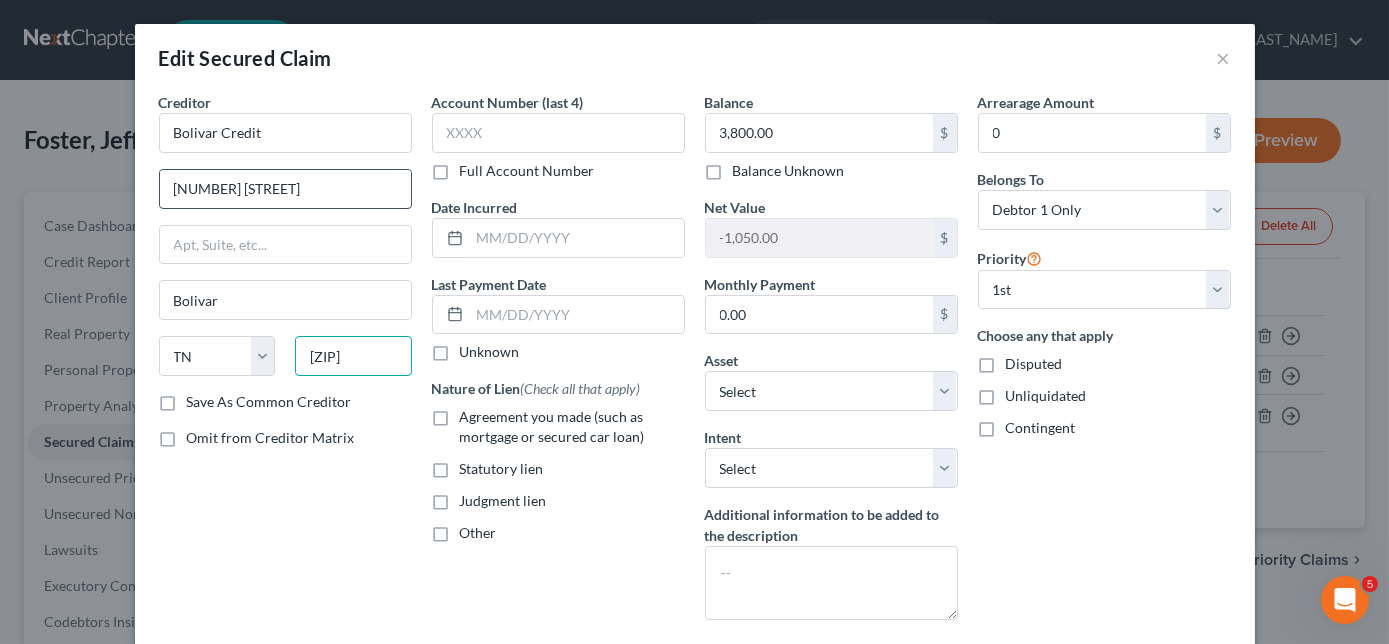 type on "[ZIP]" 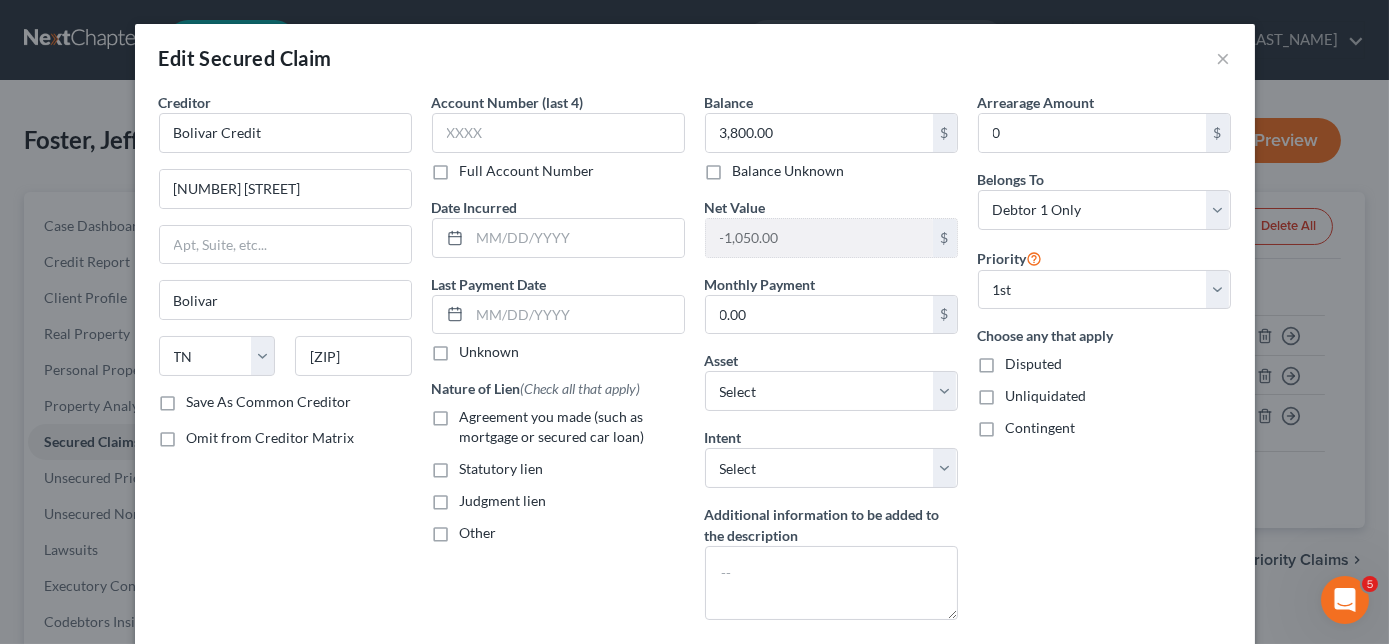 click on "Agreement you made (such as mortgage or secured car loan)" at bounding box center [572, 427] 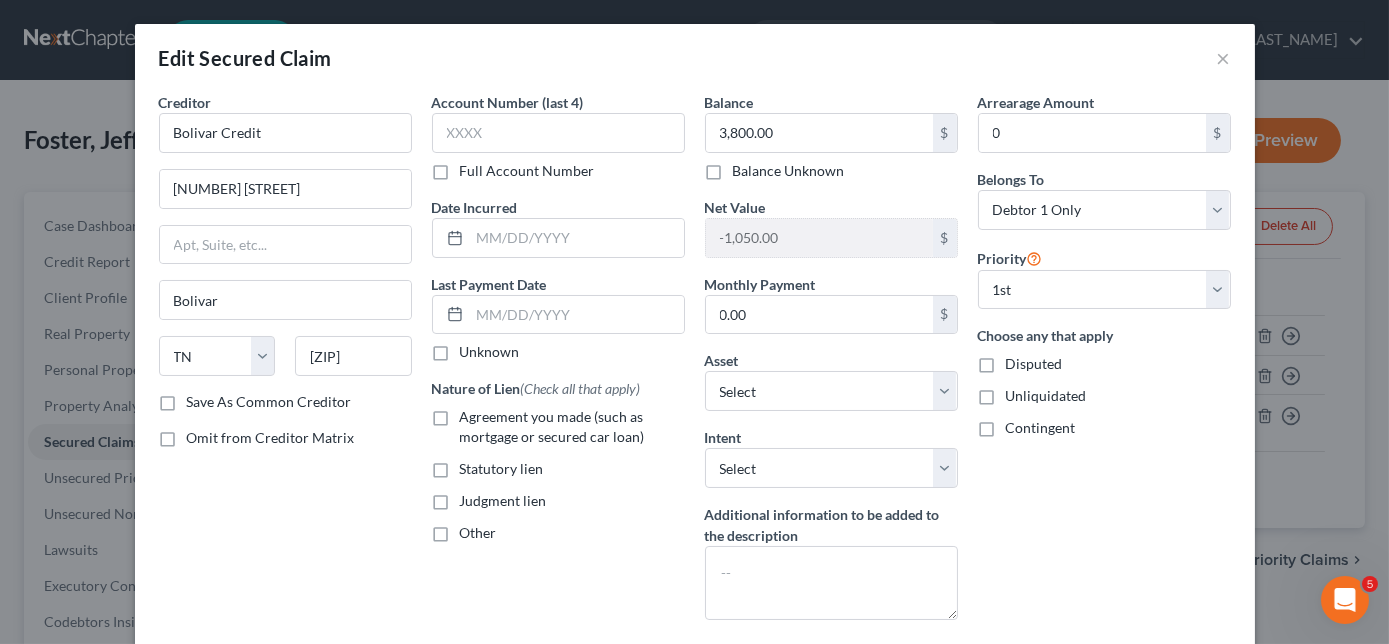 click on "Agreement you made (such as mortgage or secured car loan)" at bounding box center (474, 413) 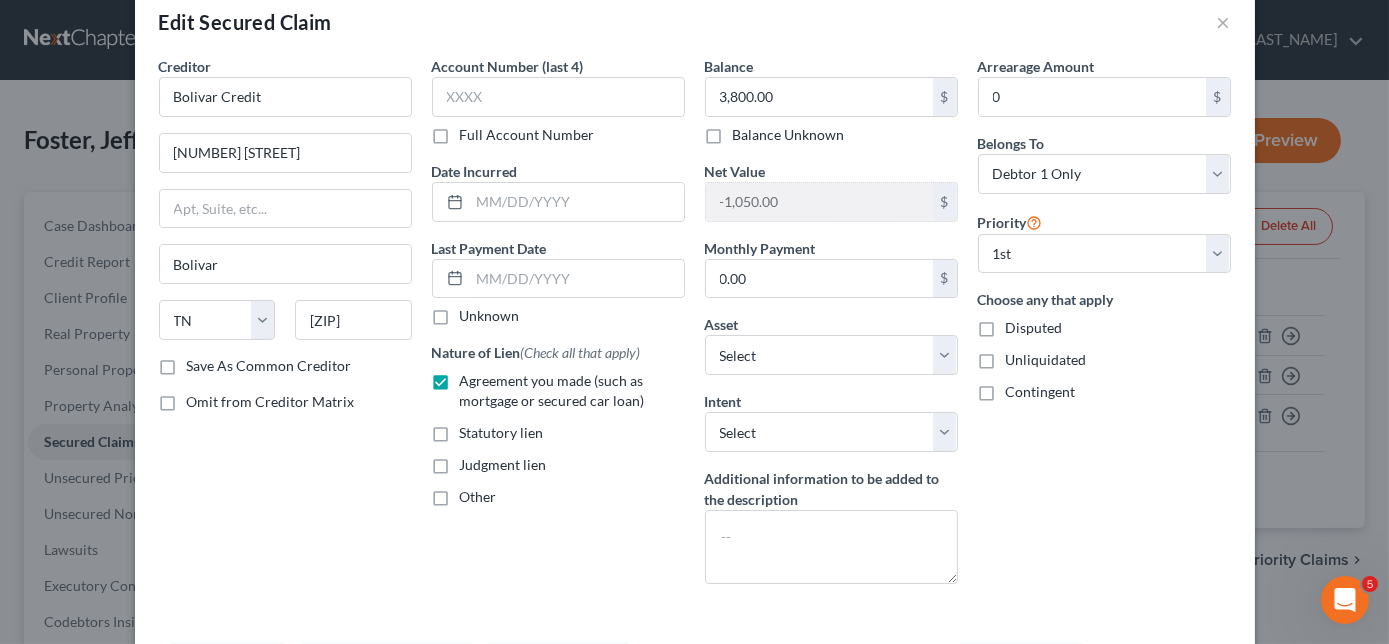 scroll, scrollTop: 72, scrollLeft: 0, axis: vertical 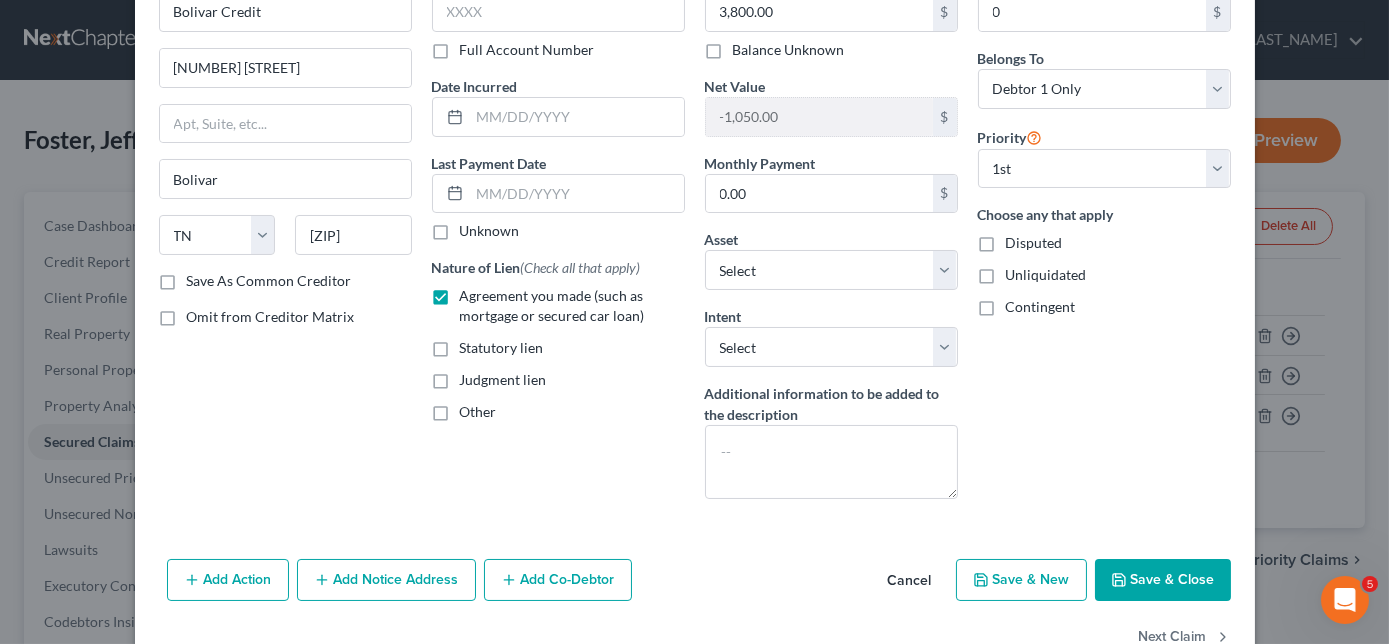 click on "Save & Close" at bounding box center [1163, 580] 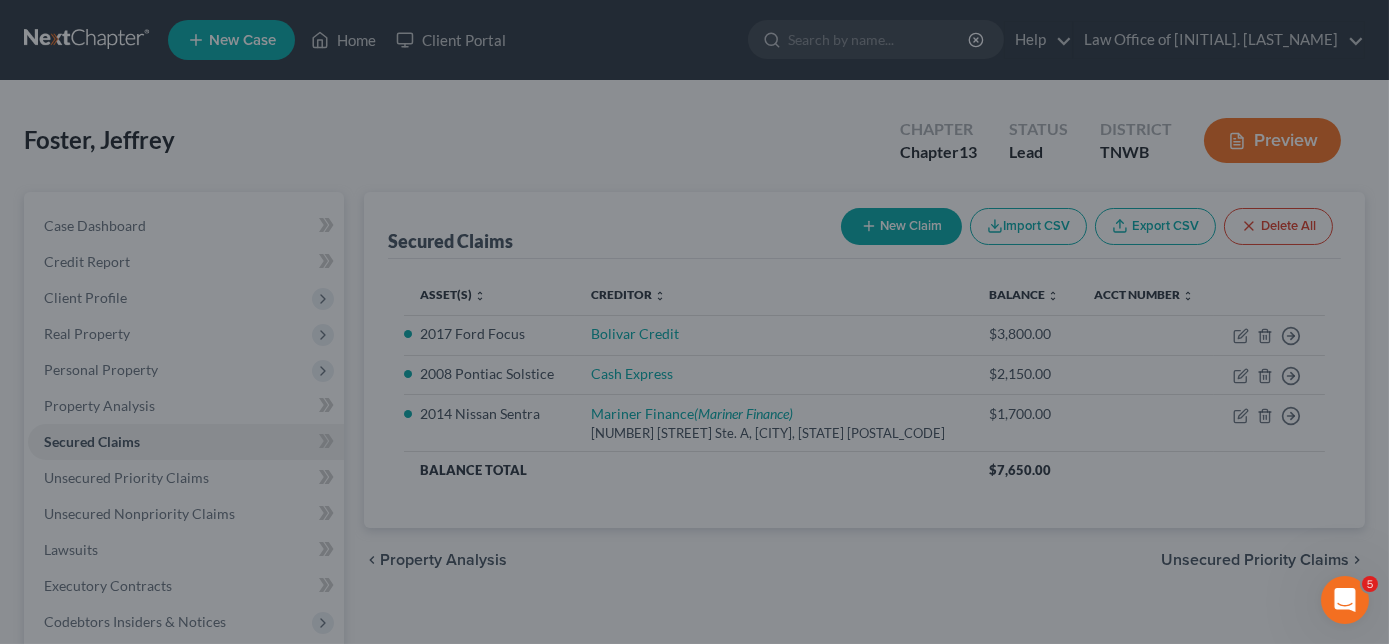 select on "8" 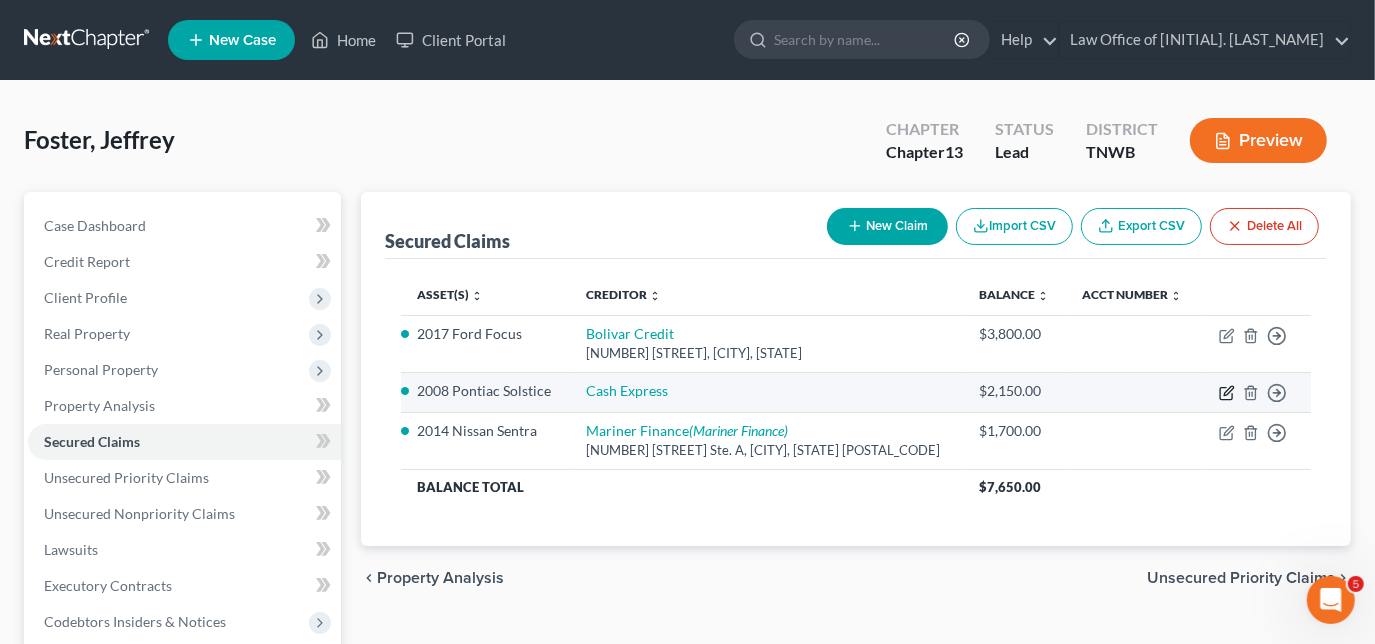 click 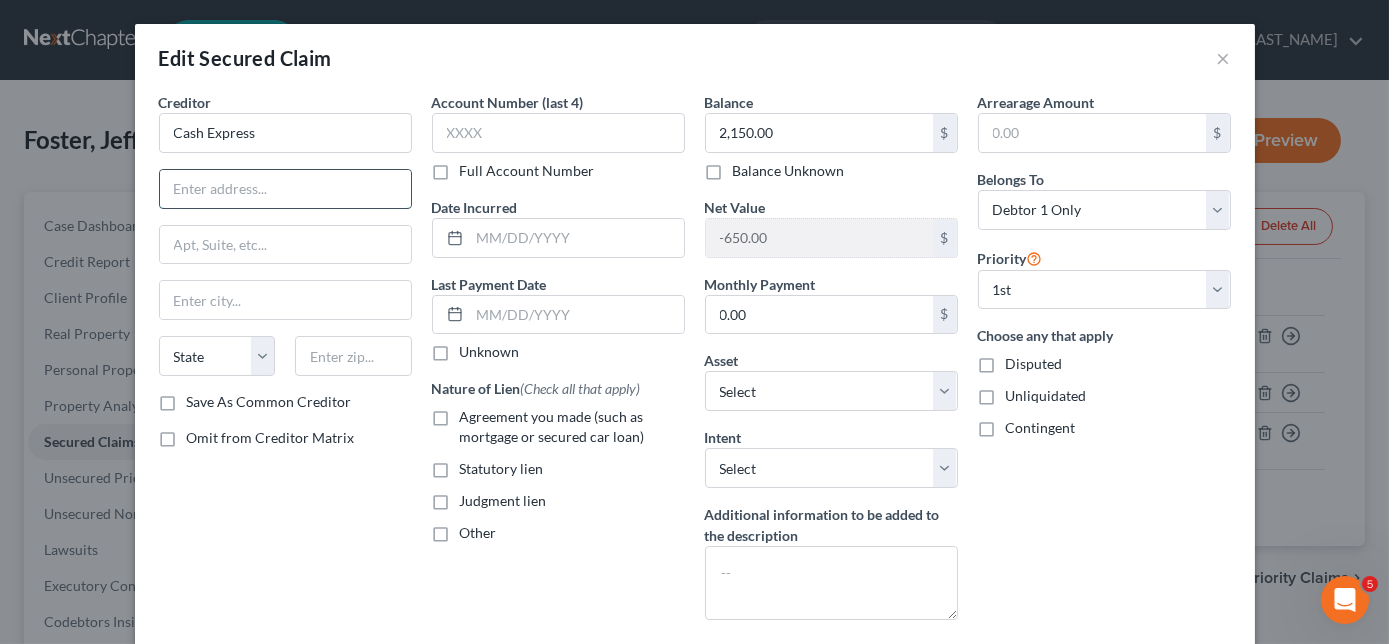 click at bounding box center (285, 189) 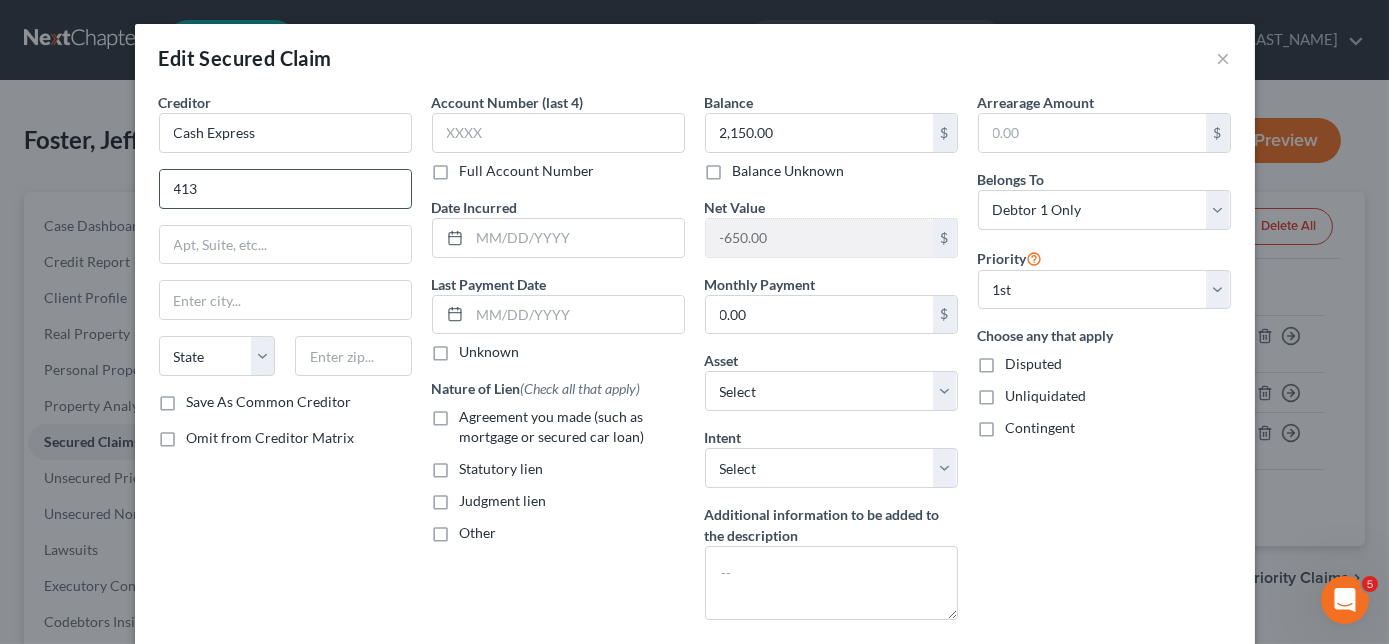 type on "[NUMBER] [STREET] St." 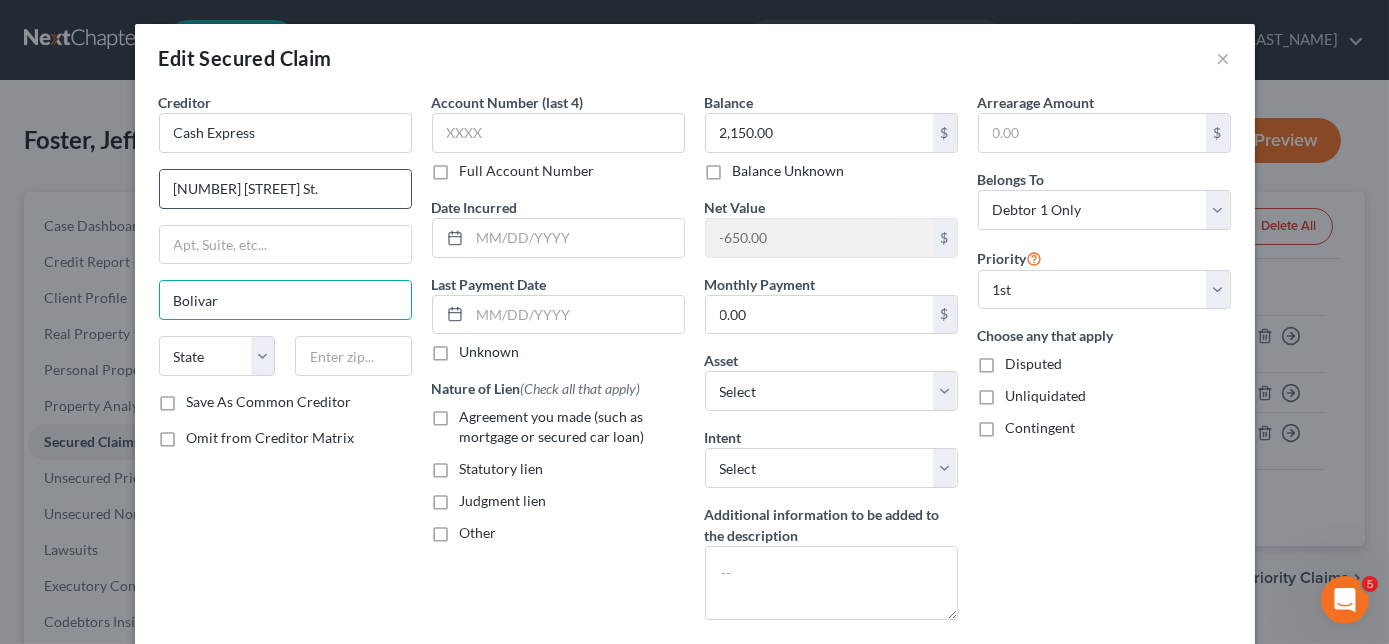 type on "Bolivar" 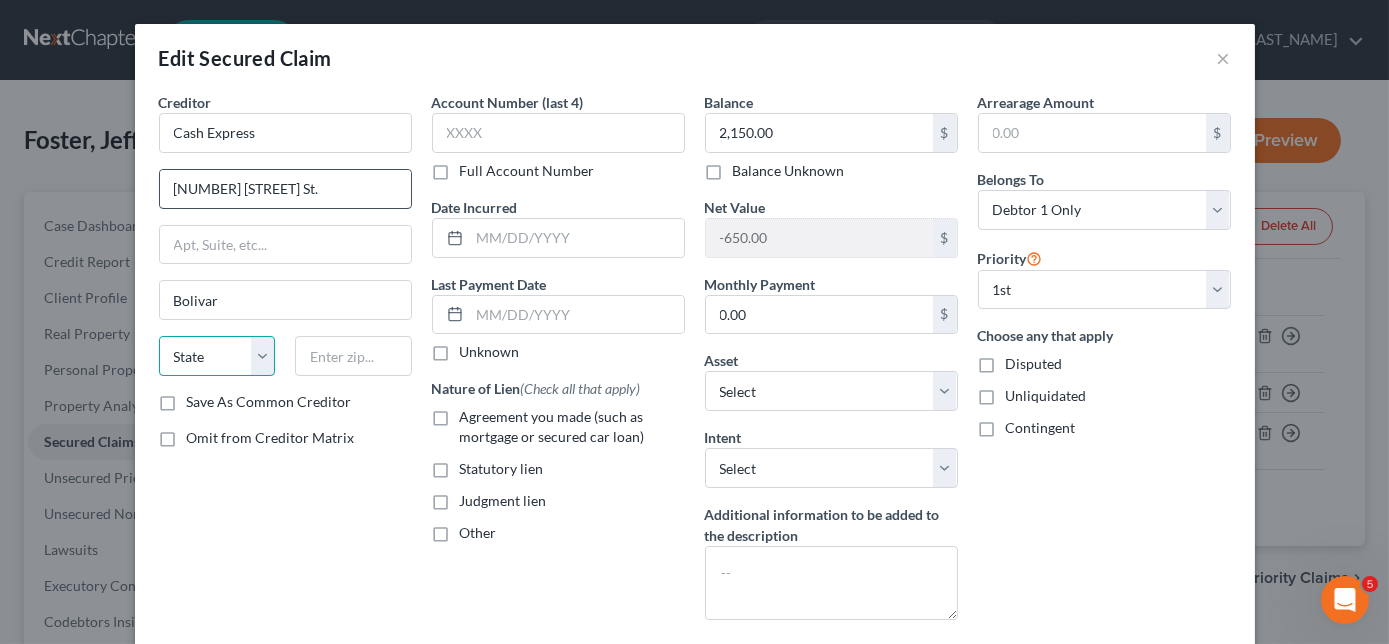 select on "44" 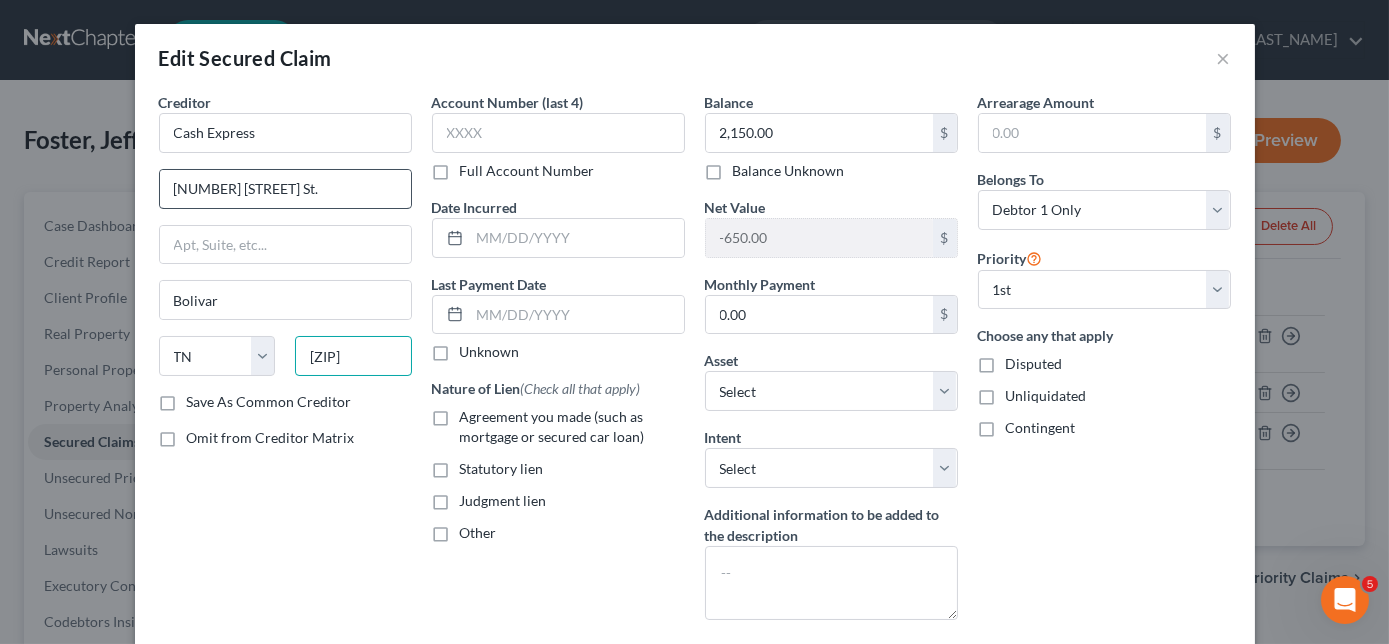 type on "[ZIP]" 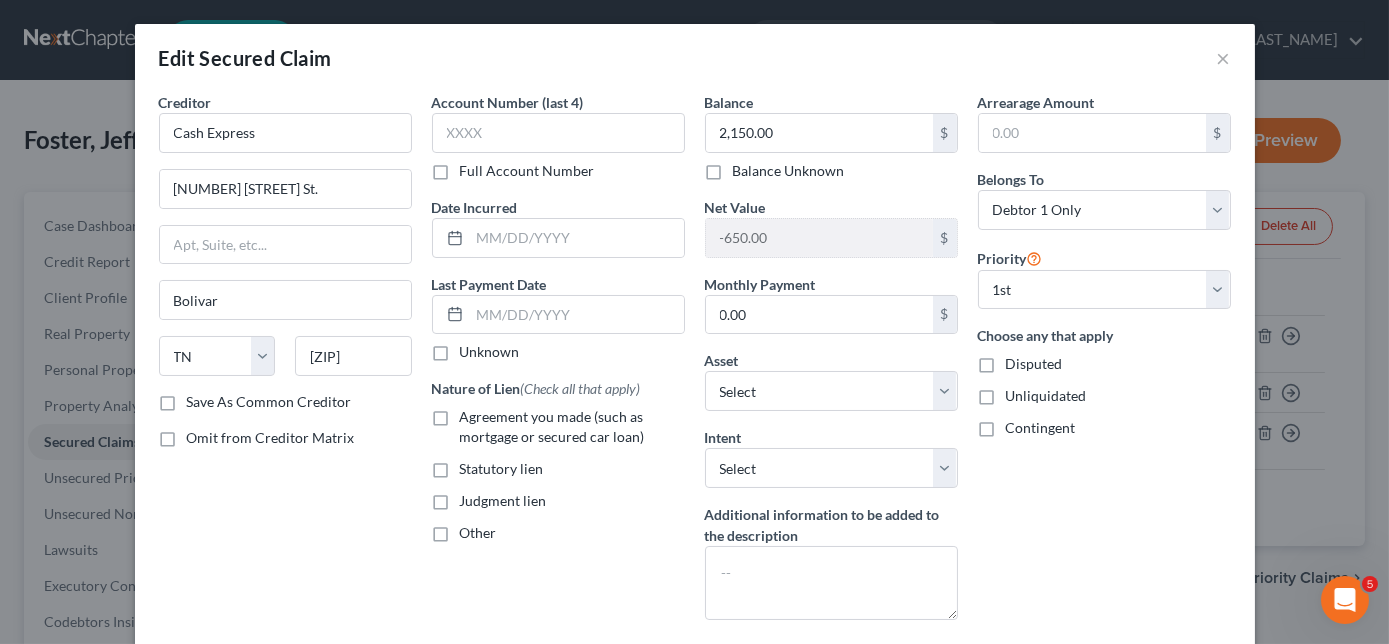 click on "Agreement you made (such as mortgage or secured car loan)" at bounding box center (572, 427) 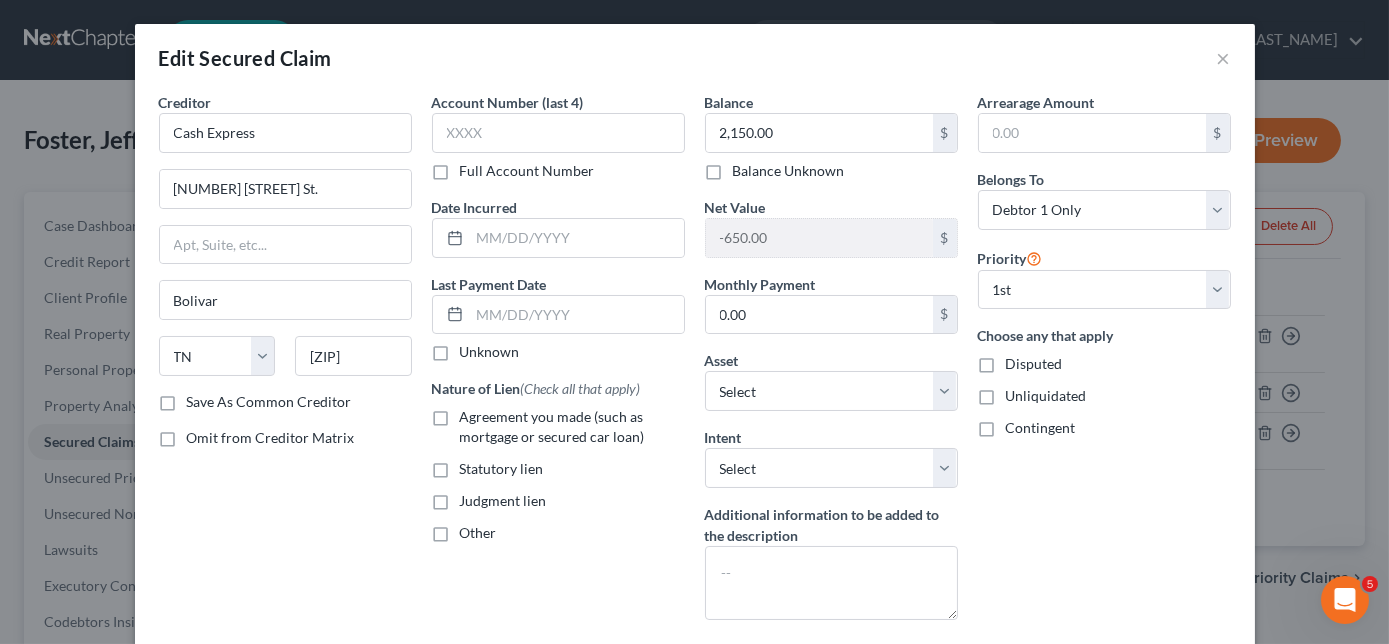 click on "Agreement you made (such as mortgage or secured car loan)" at bounding box center [474, 413] 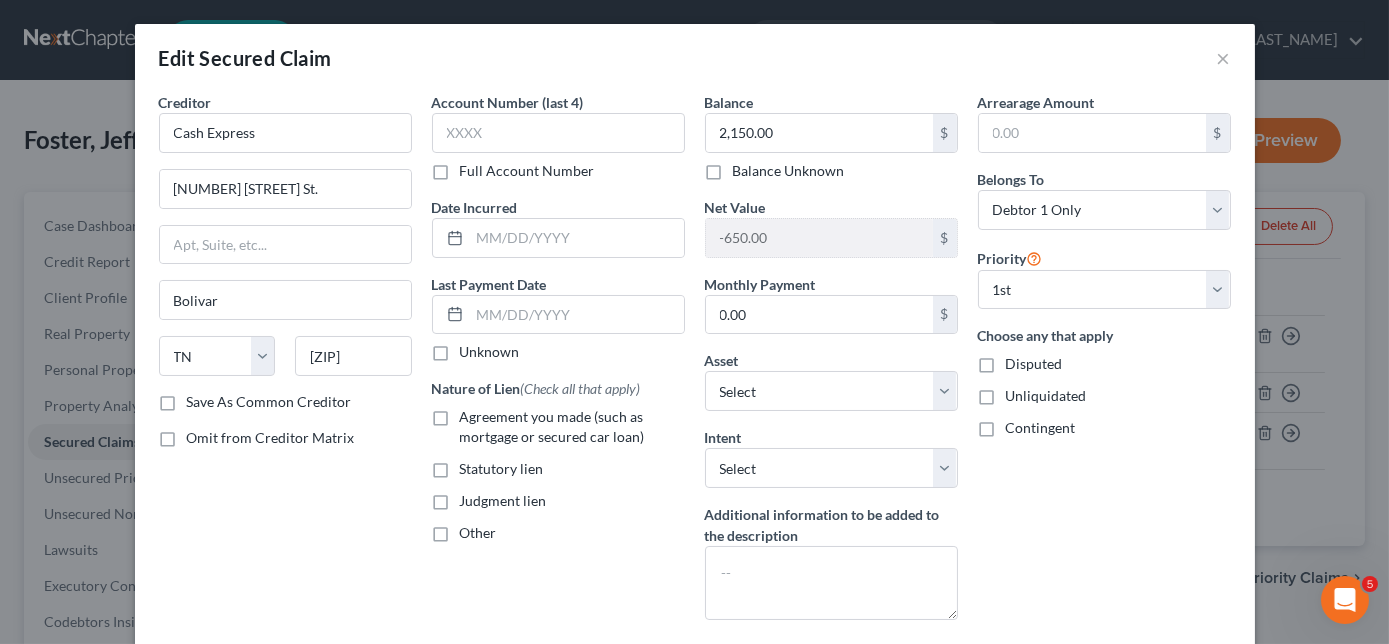 checkbox on "true" 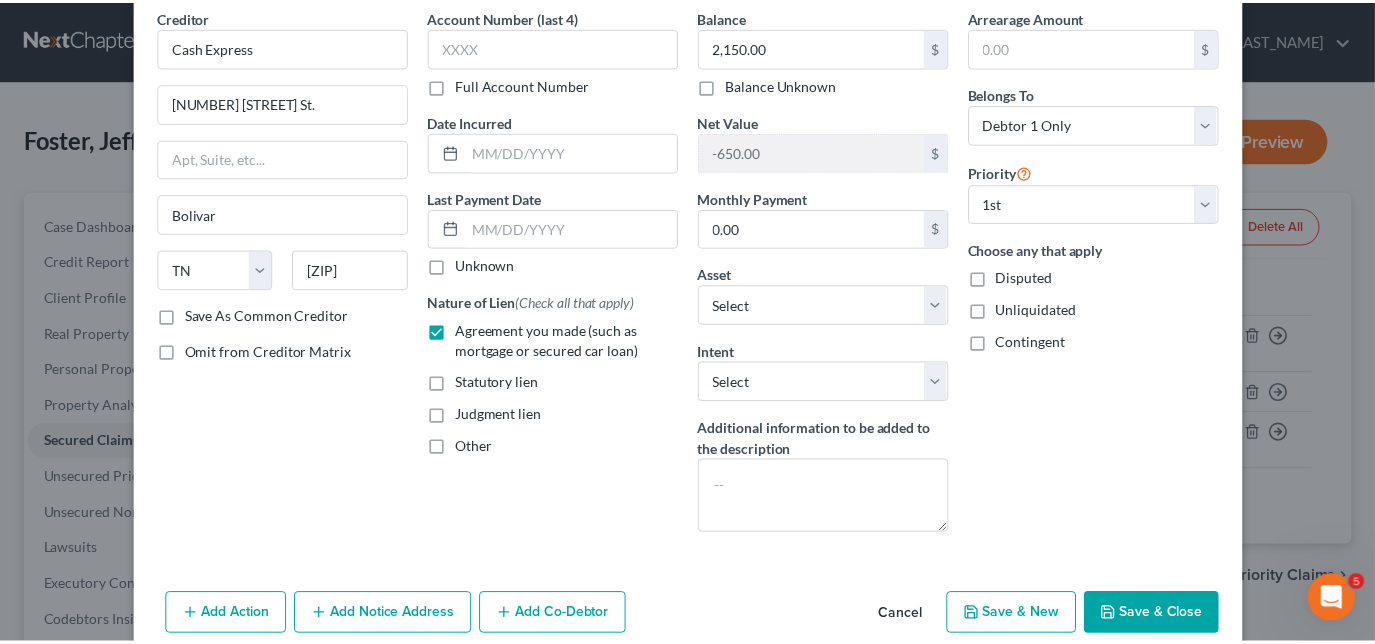 scroll, scrollTop: 109, scrollLeft: 0, axis: vertical 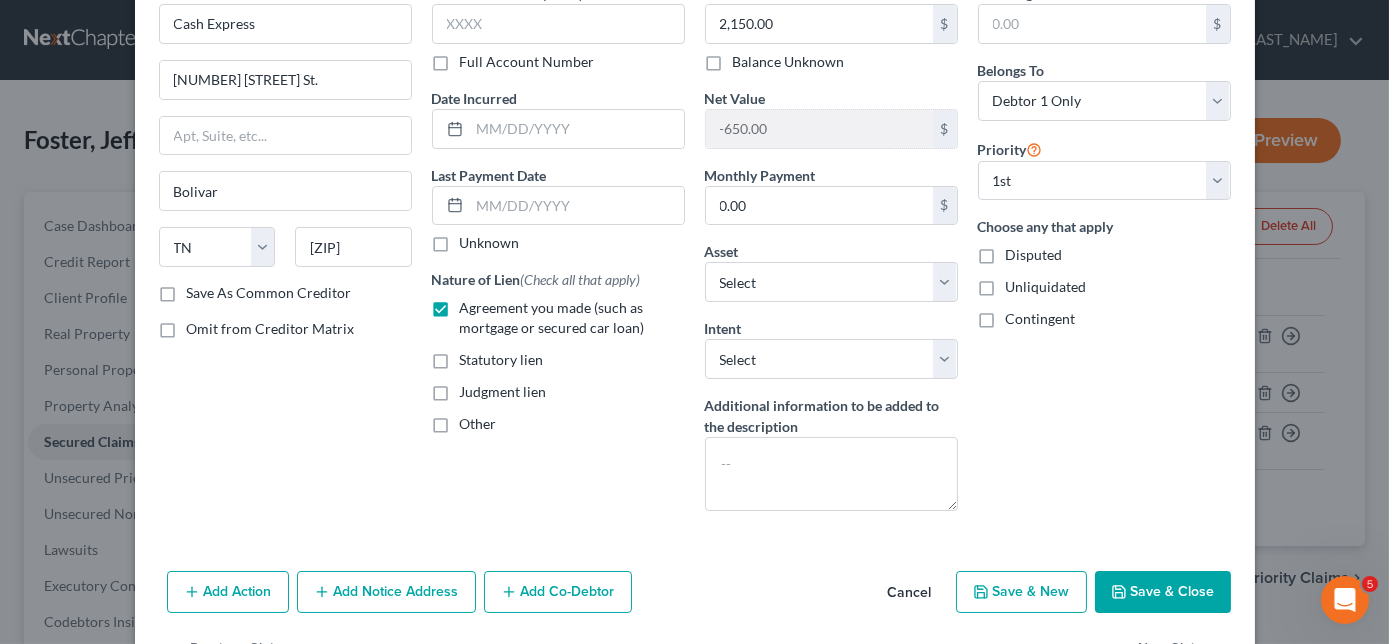 click on "Save & Close" at bounding box center (1163, 592) 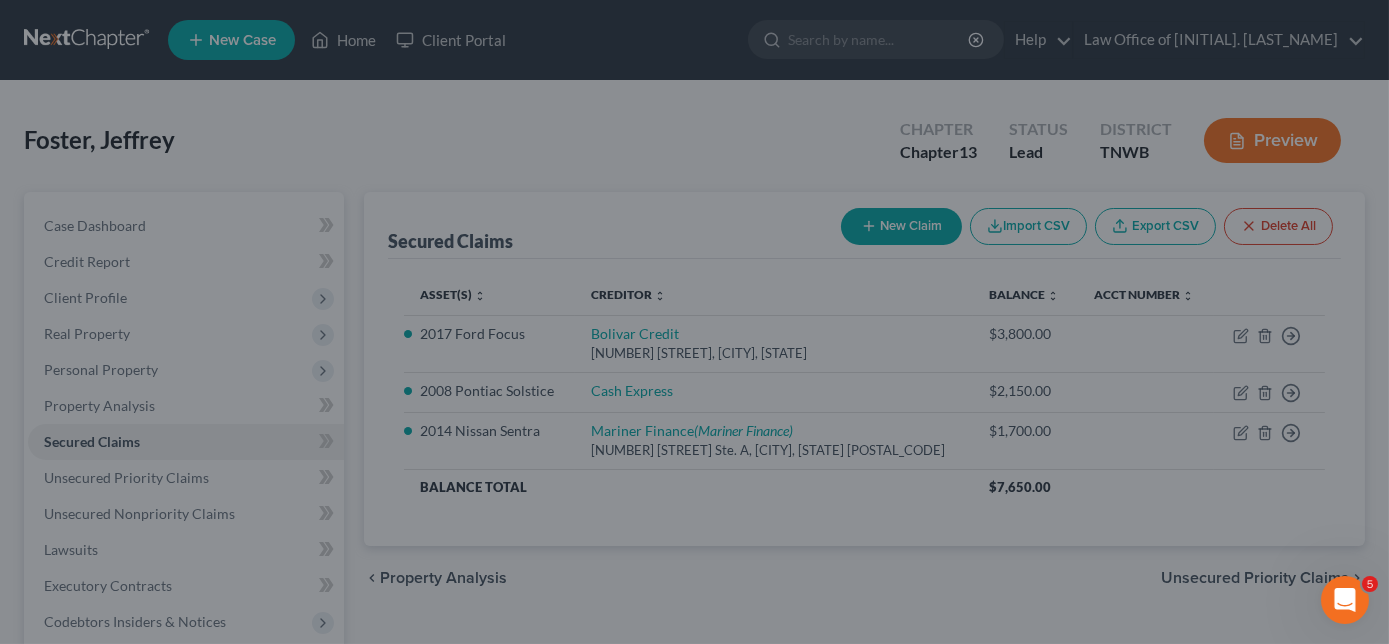 select on "4" 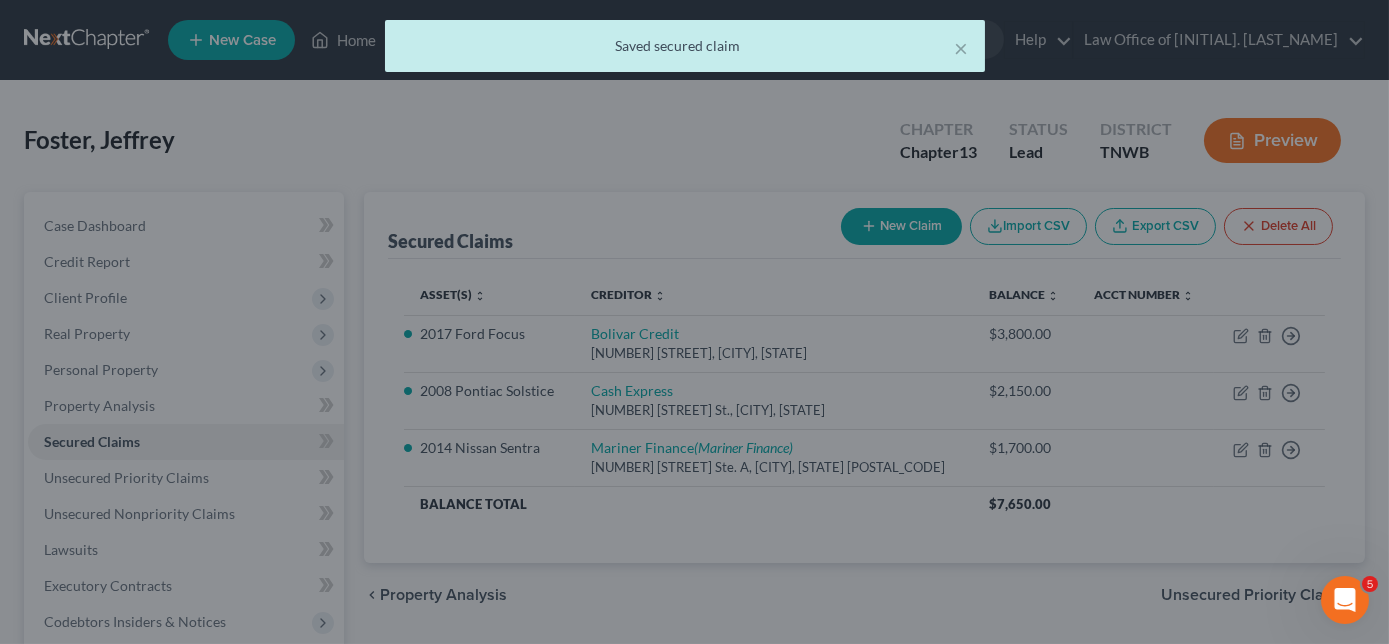 scroll, scrollTop: 0, scrollLeft: 0, axis: both 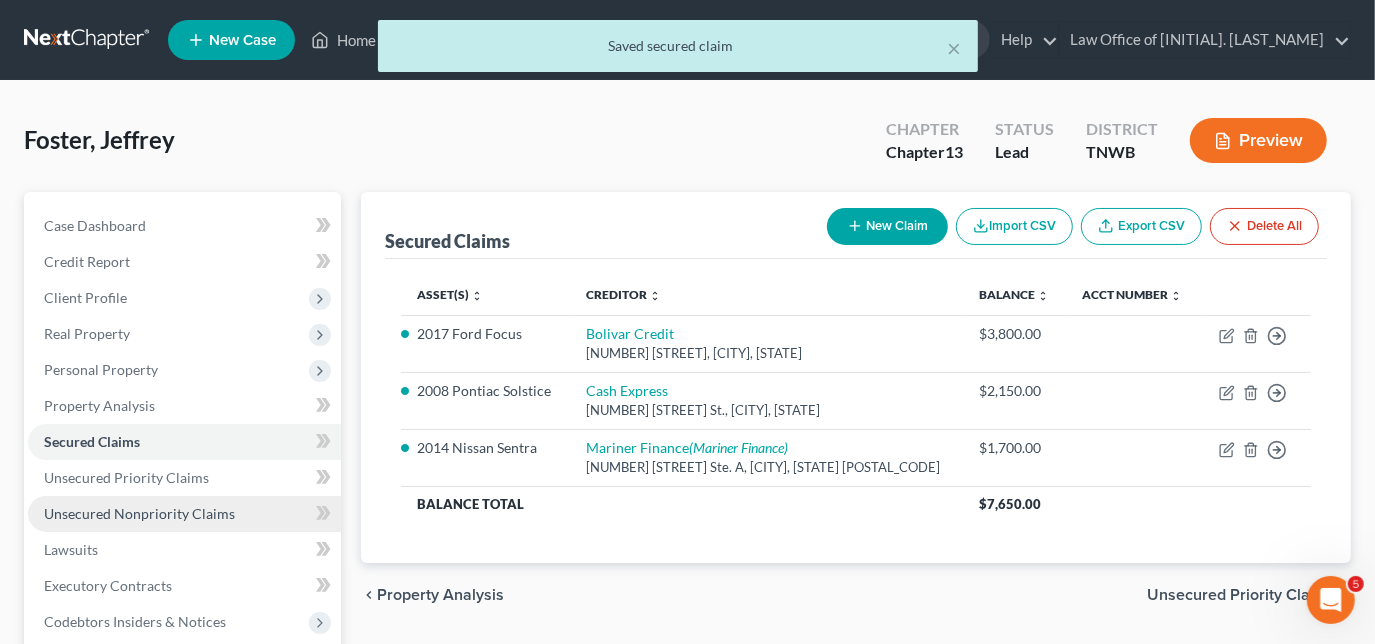 click on "Unsecured Nonpriority Claims" at bounding box center (139, 513) 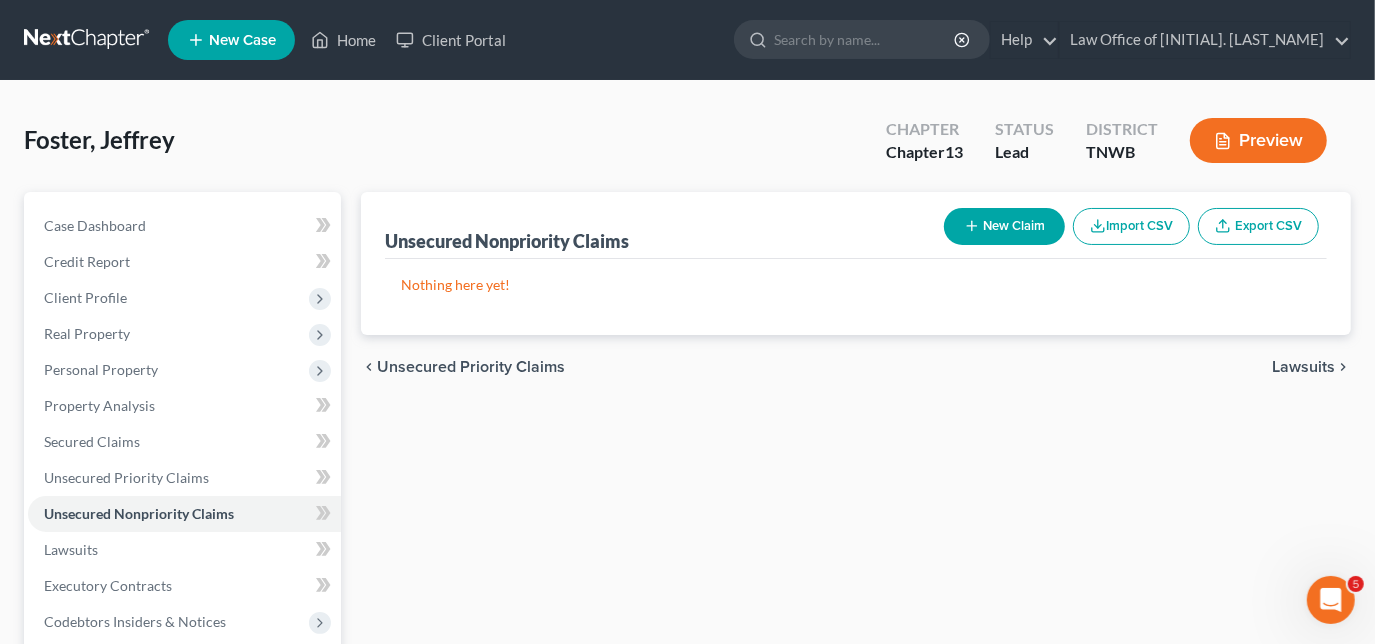 click on "New Claim" at bounding box center (1004, 226) 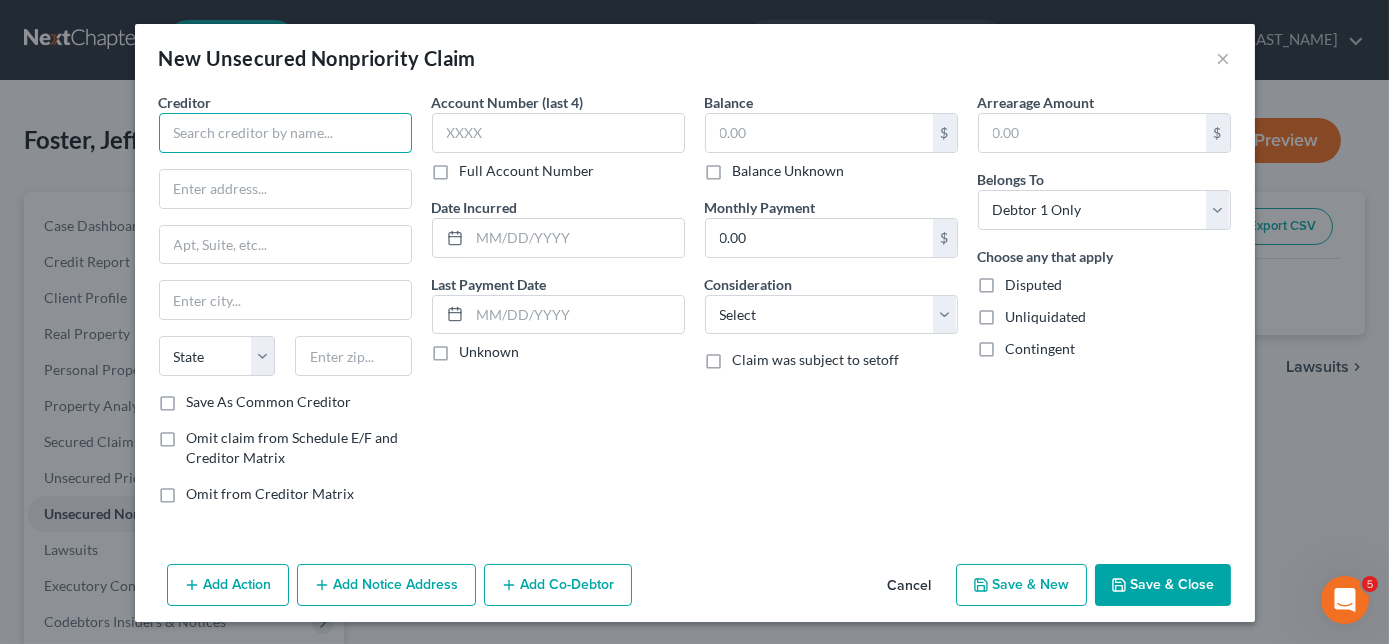 click at bounding box center (285, 133) 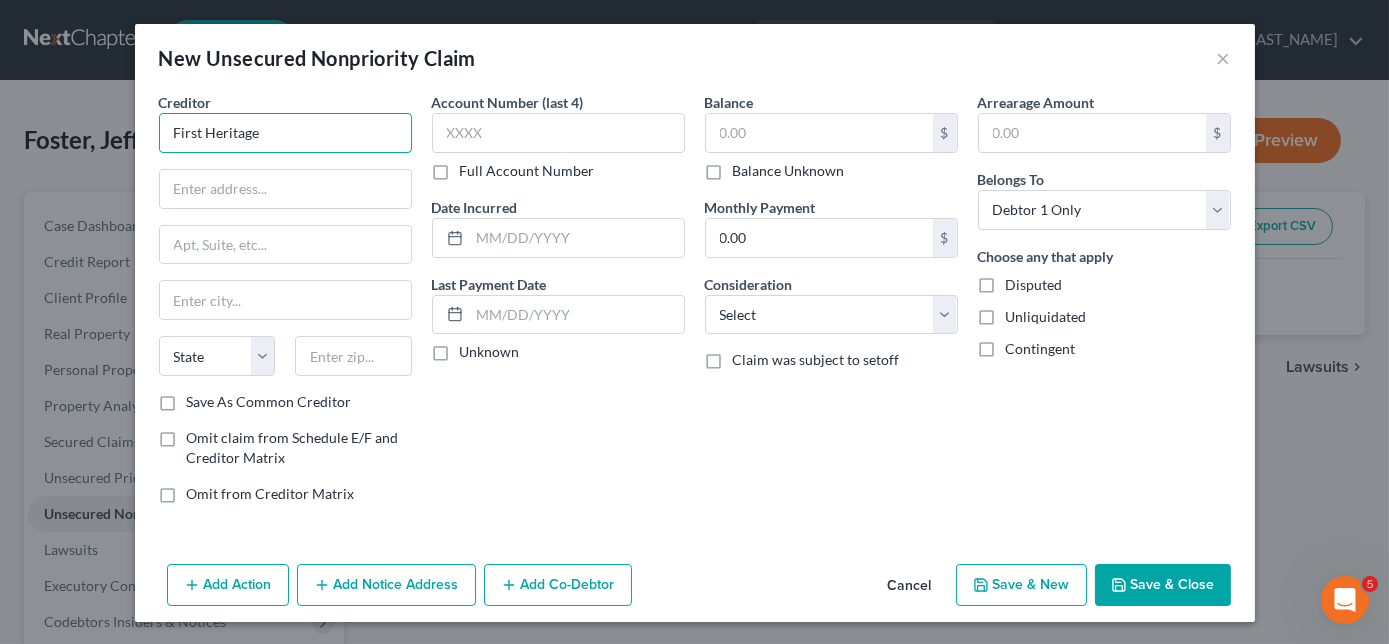 click on "First Heritage" at bounding box center [285, 133] 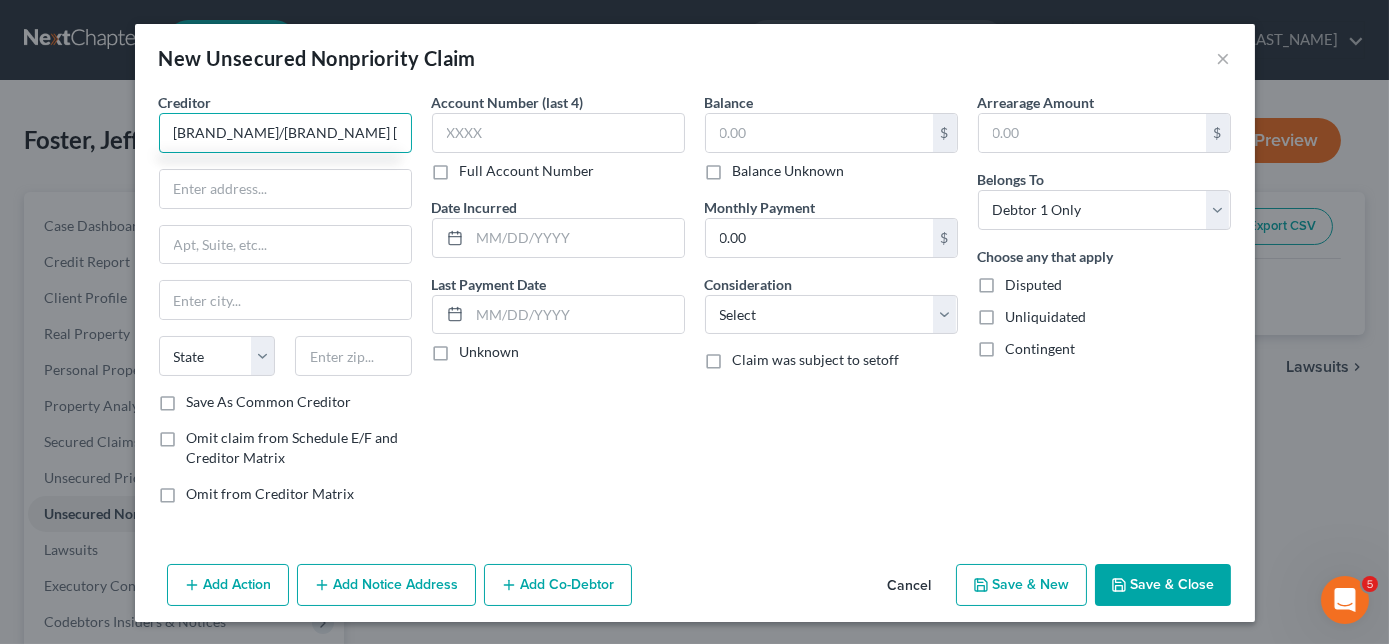 type on "[BRAND_NAME]/[BRAND_NAME] [BRAND_NAME]" 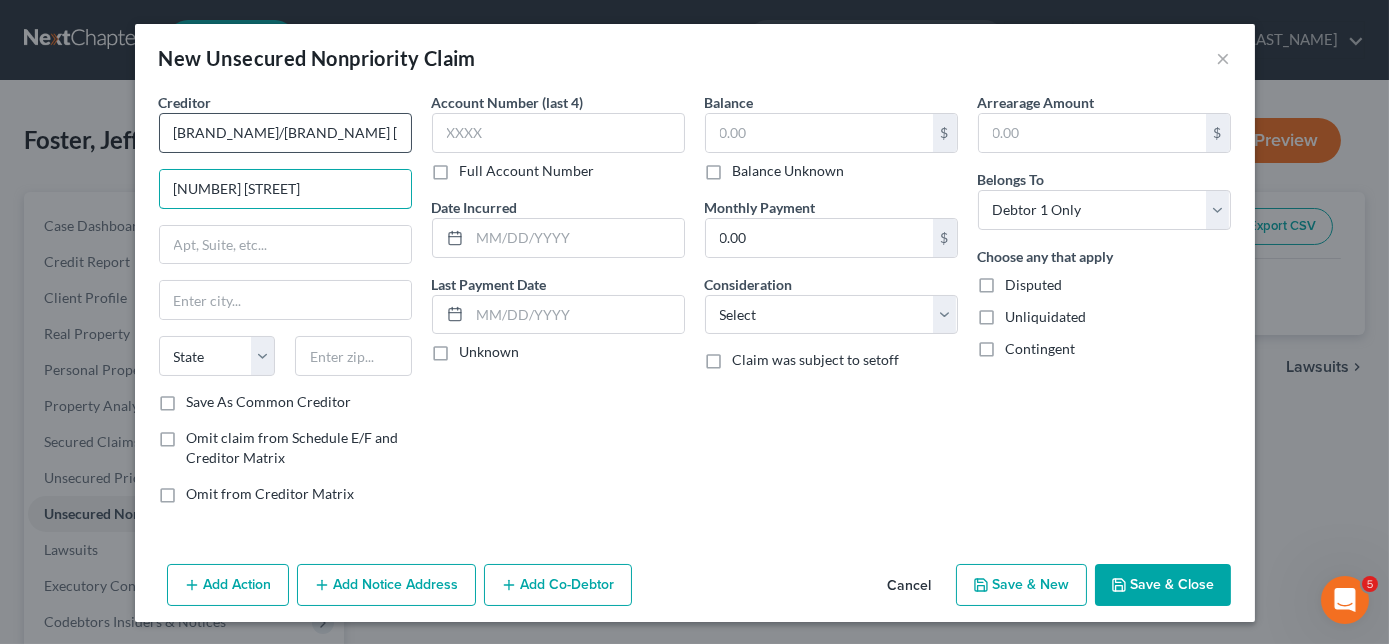 type on "[NUMBER] [STREET]" 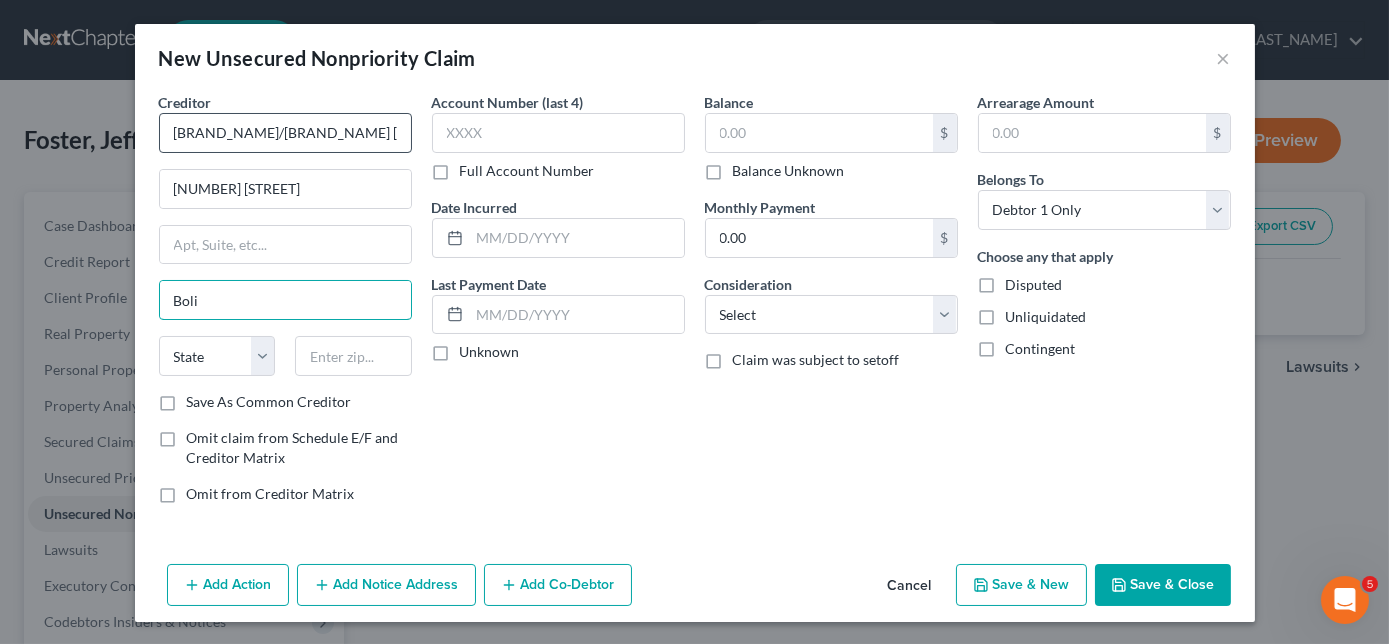 type on "Bolivar" 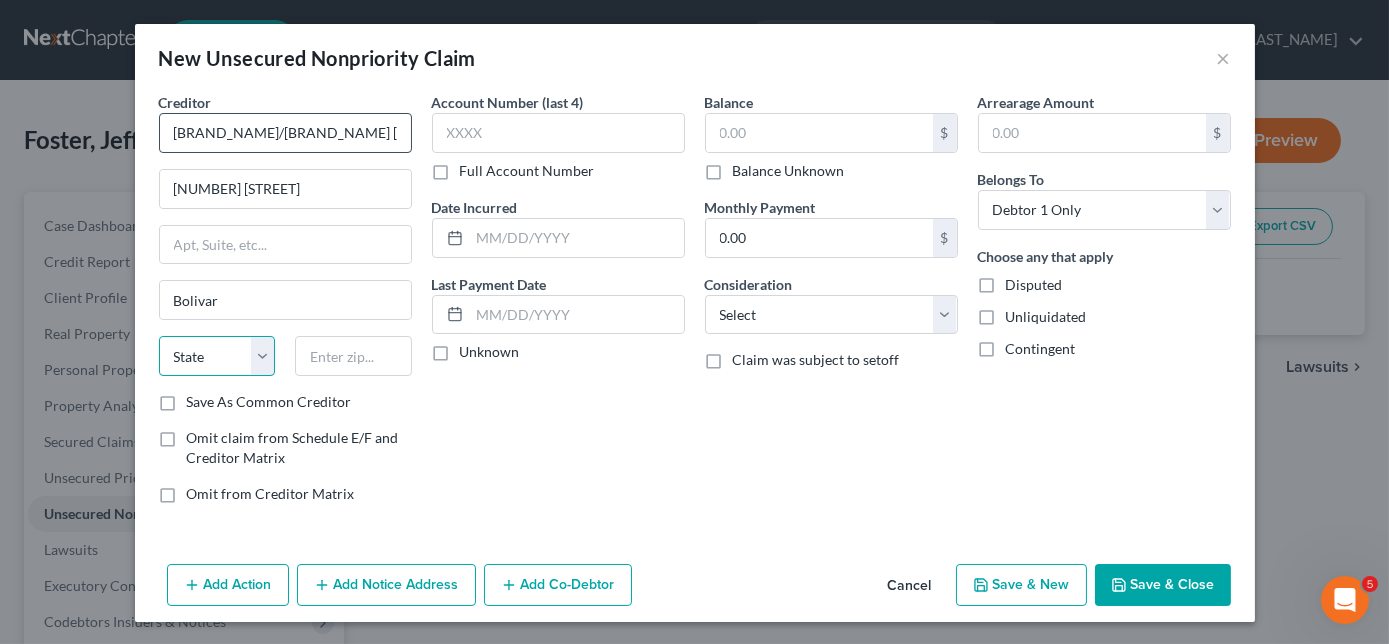 select on "44" 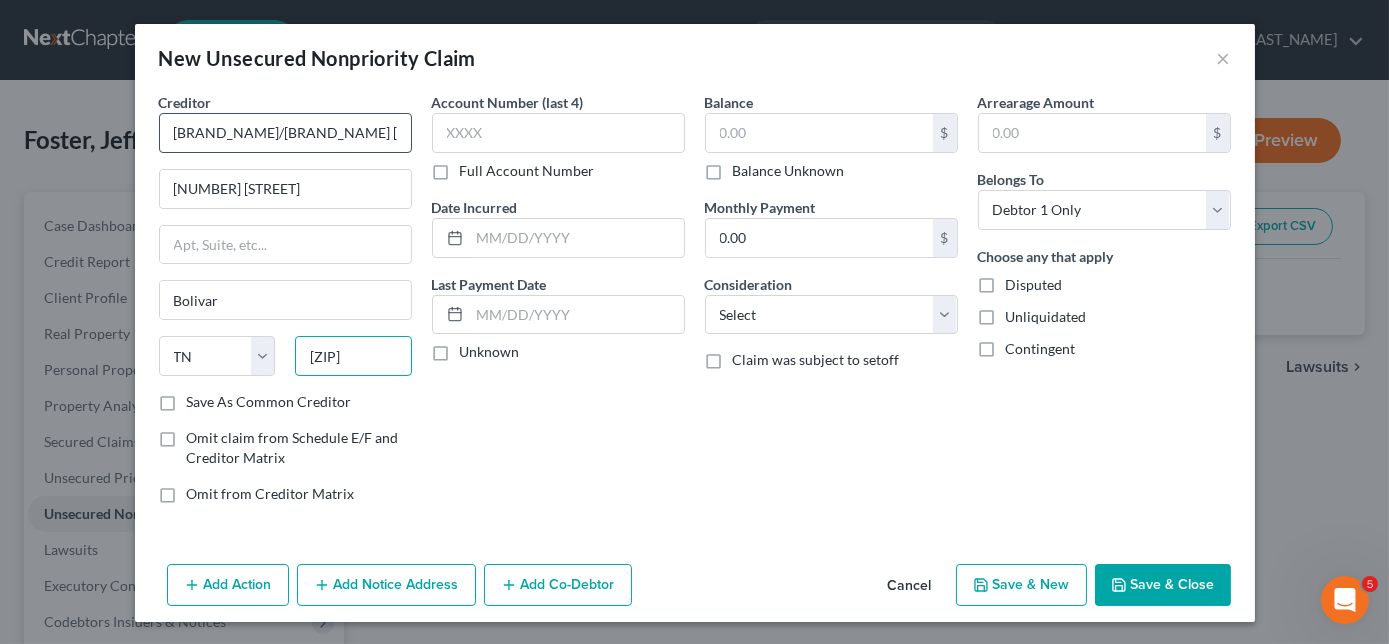 type on "[ZIP]" 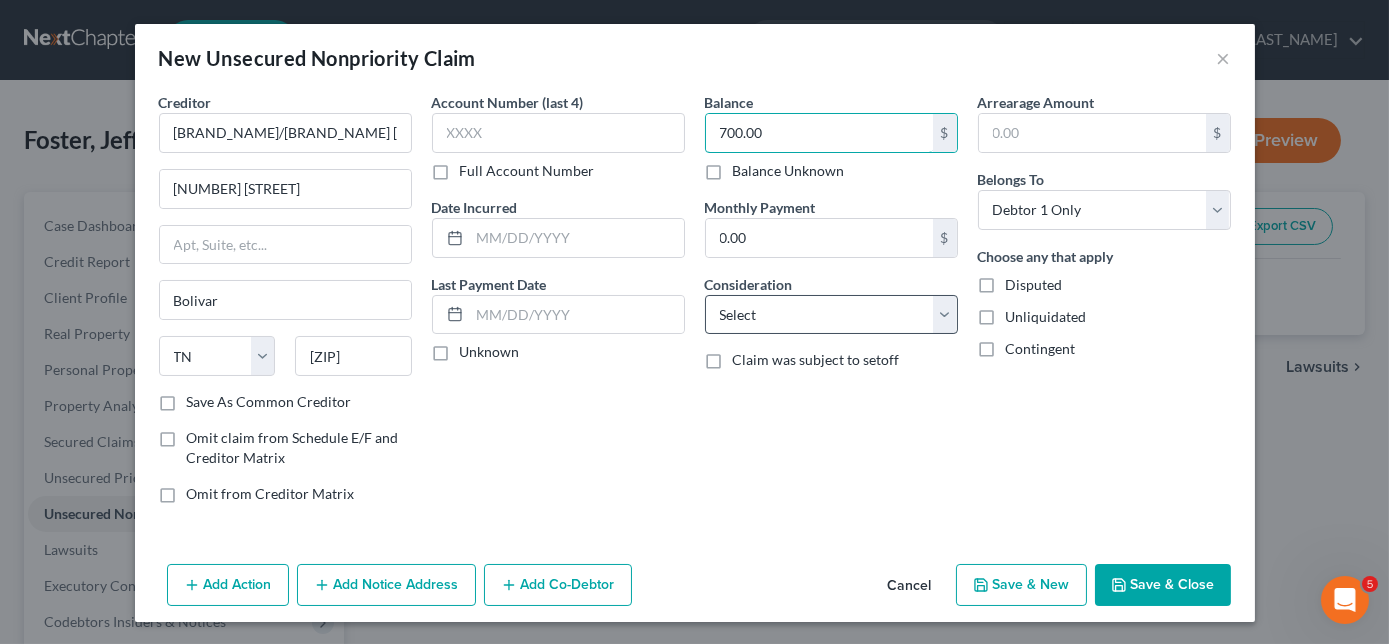 type on "700.00" 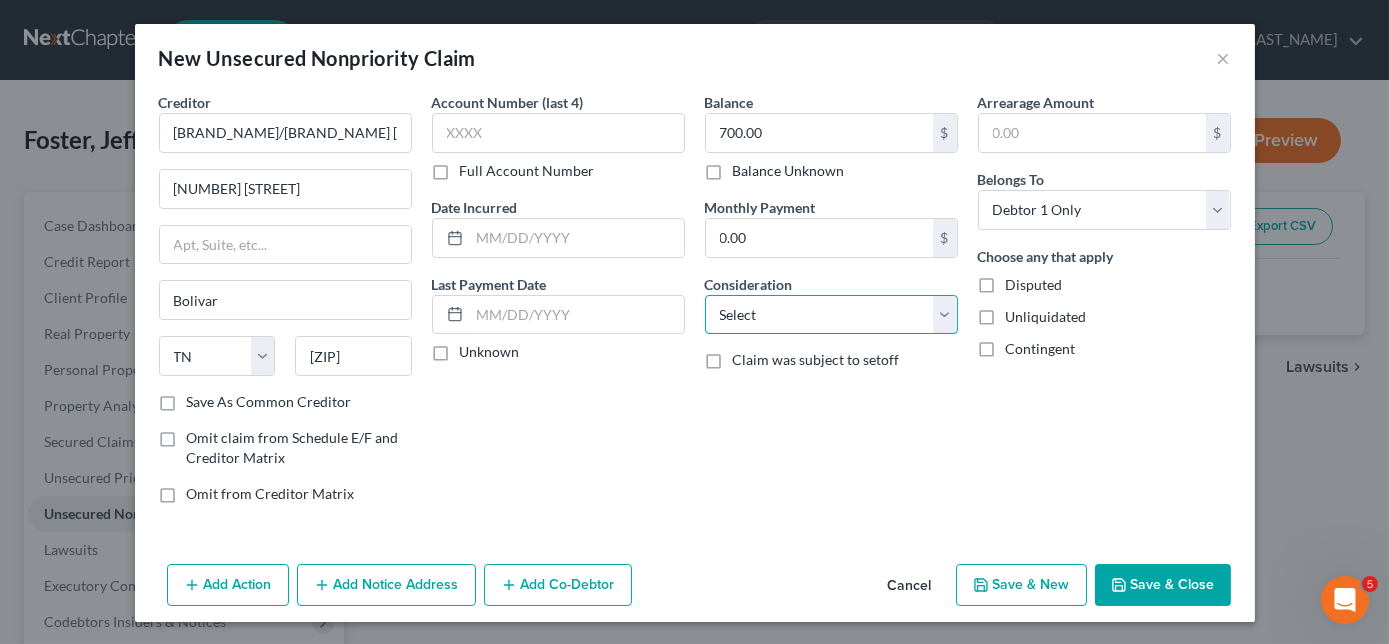 click on "Select Cable / Satellite Services Collection Agency Credit Card Debt Debt Counseling / Attorneys Deficiency Balance Domestic Support Obligations Home / Car Repairs Income Taxes Judgment Liens Medical Services Monies Loaned / Advanced Mortgage Obligation From Divorce Or Separation Obligation To Pensions Other Overdrawn Bank Account Promised To Help Pay Creditors Student Loans Suppliers And Vendors Telephone / Internet Services Utility Services" at bounding box center (831, 315) 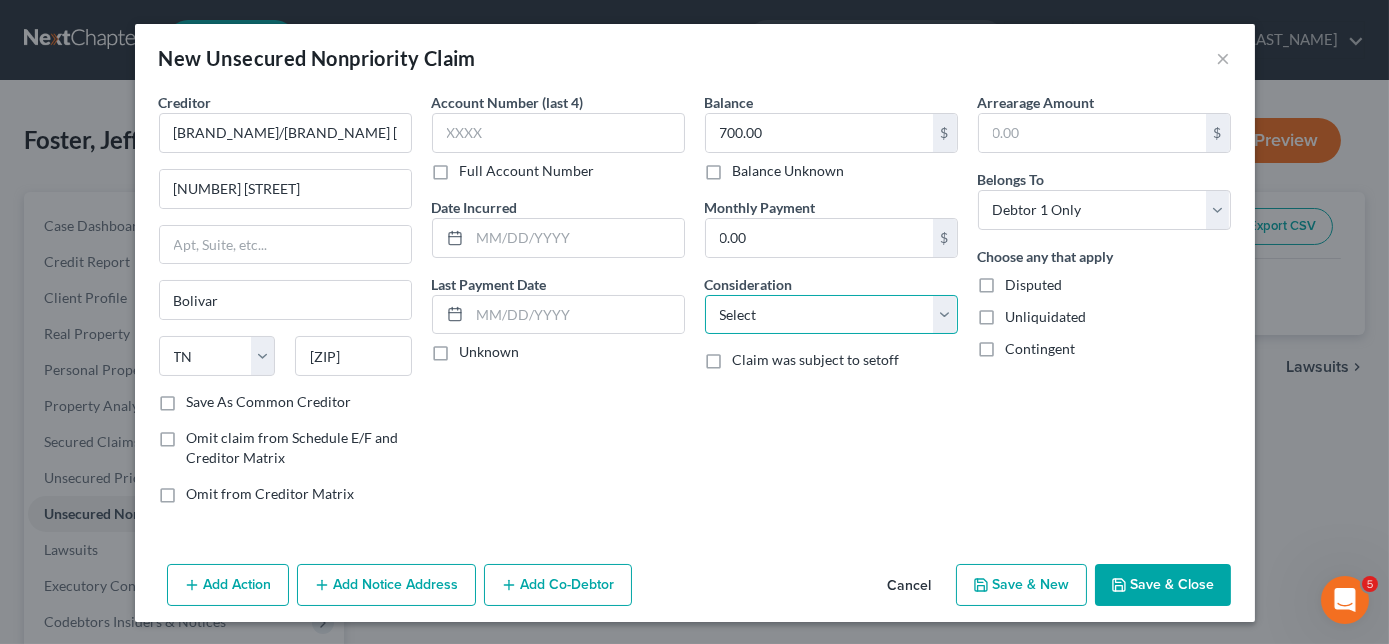 select on "10" 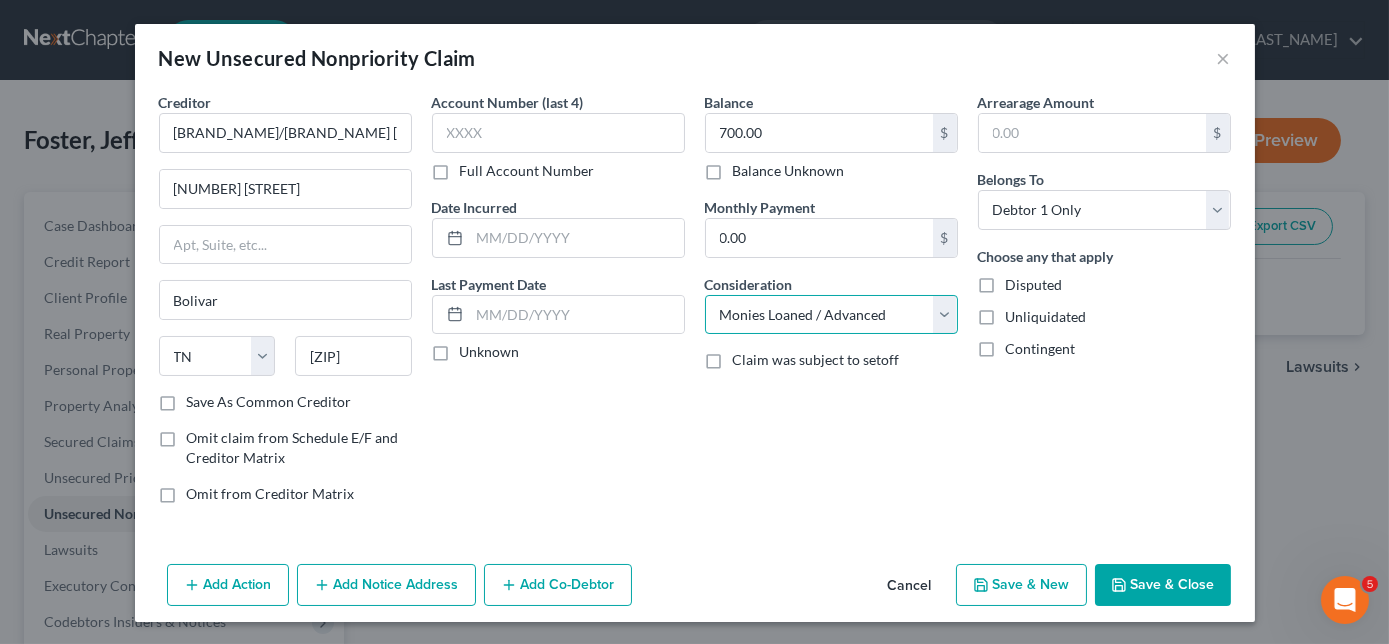 click on "Select Cable / Satellite Services Collection Agency Credit Card Debt Debt Counseling / Attorneys Deficiency Balance Domestic Support Obligations Home / Car Repairs Income Taxes Judgment Liens Medical Services Monies Loaned / Advanced Mortgage Obligation From Divorce Or Separation Obligation To Pensions Other Overdrawn Bank Account Promised To Help Pay Creditors Student Loans Suppliers And Vendors Telephone / Internet Services Utility Services" at bounding box center [831, 315] 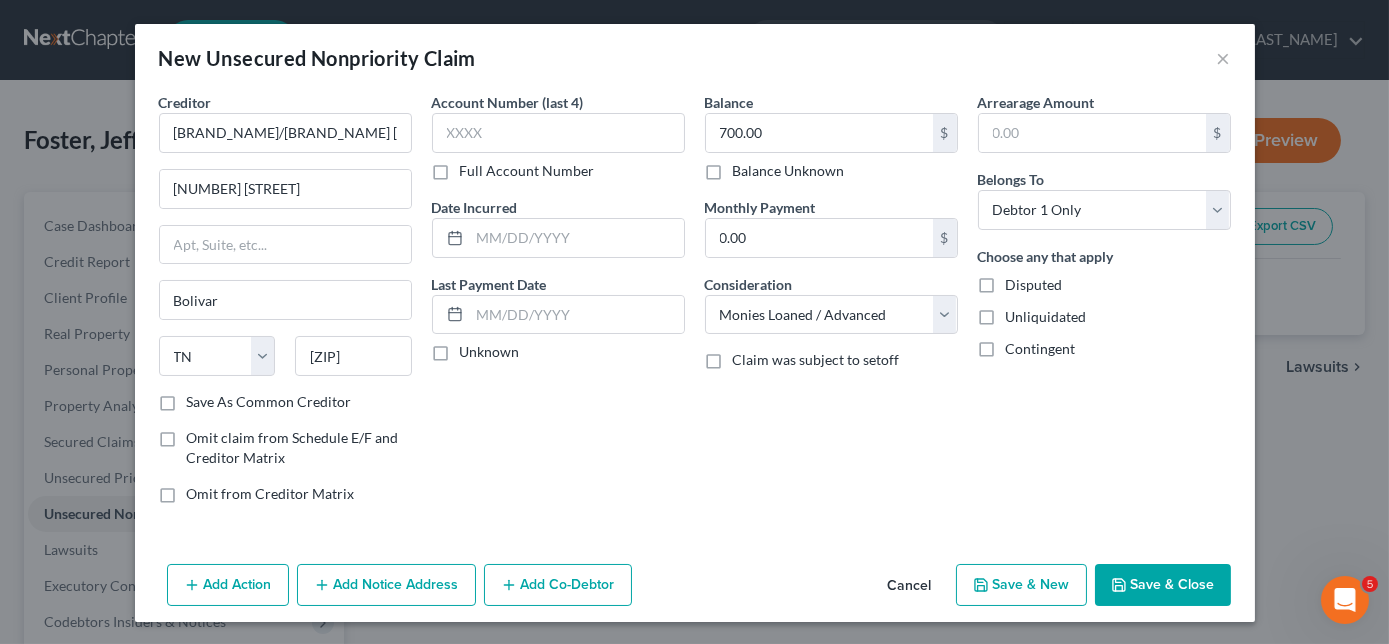 click on "Add Notice Address" at bounding box center (386, 585) 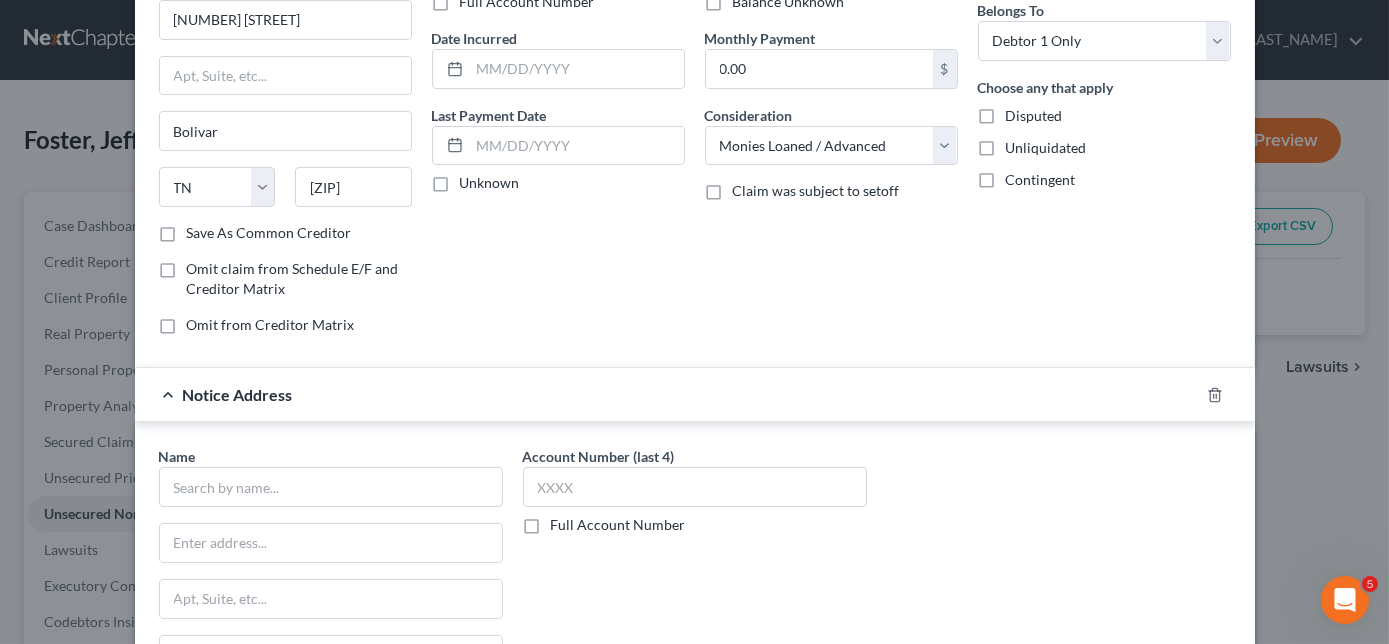 scroll, scrollTop: 327, scrollLeft: 0, axis: vertical 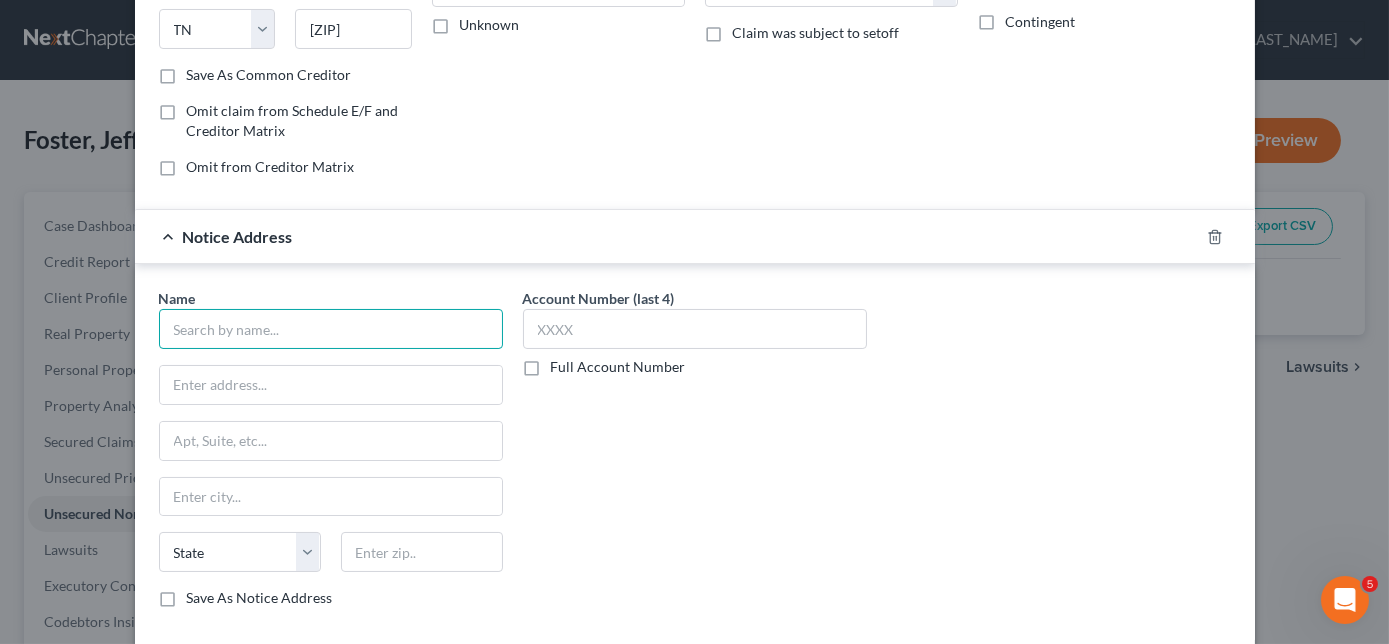 click at bounding box center [331, 329] 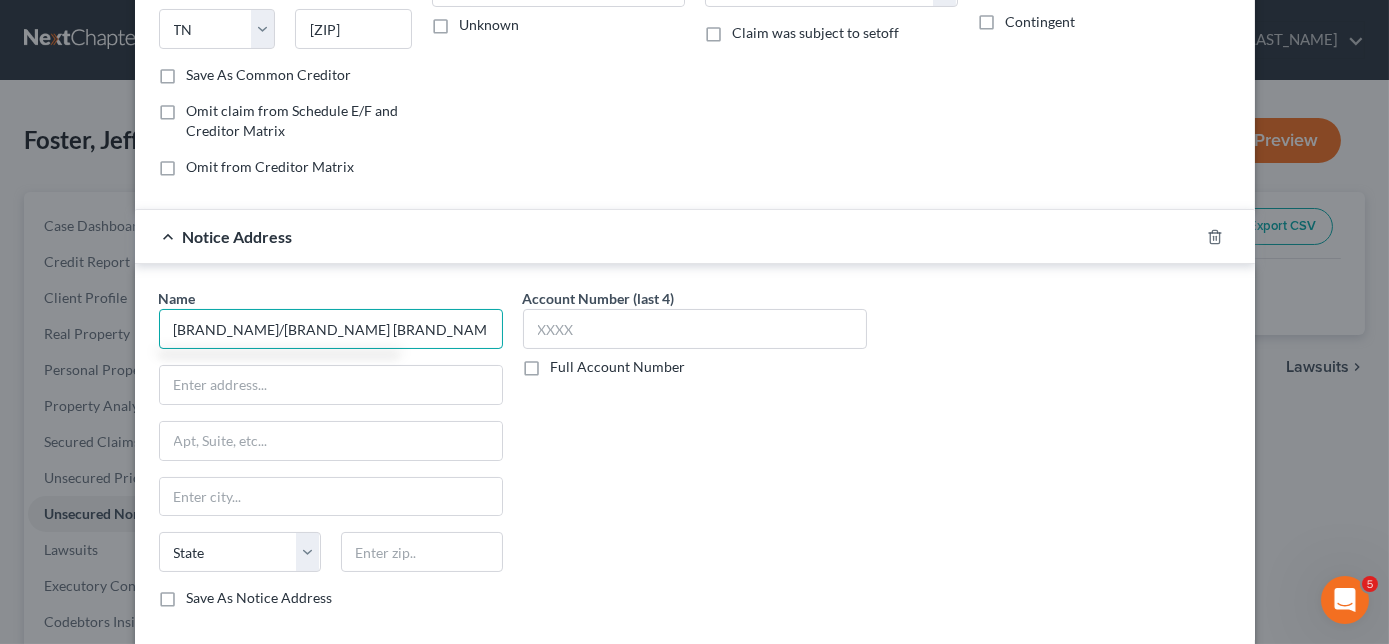 type on "[BRAND_NAME]/[BRAND_NAME] [BRAND_NAME]" 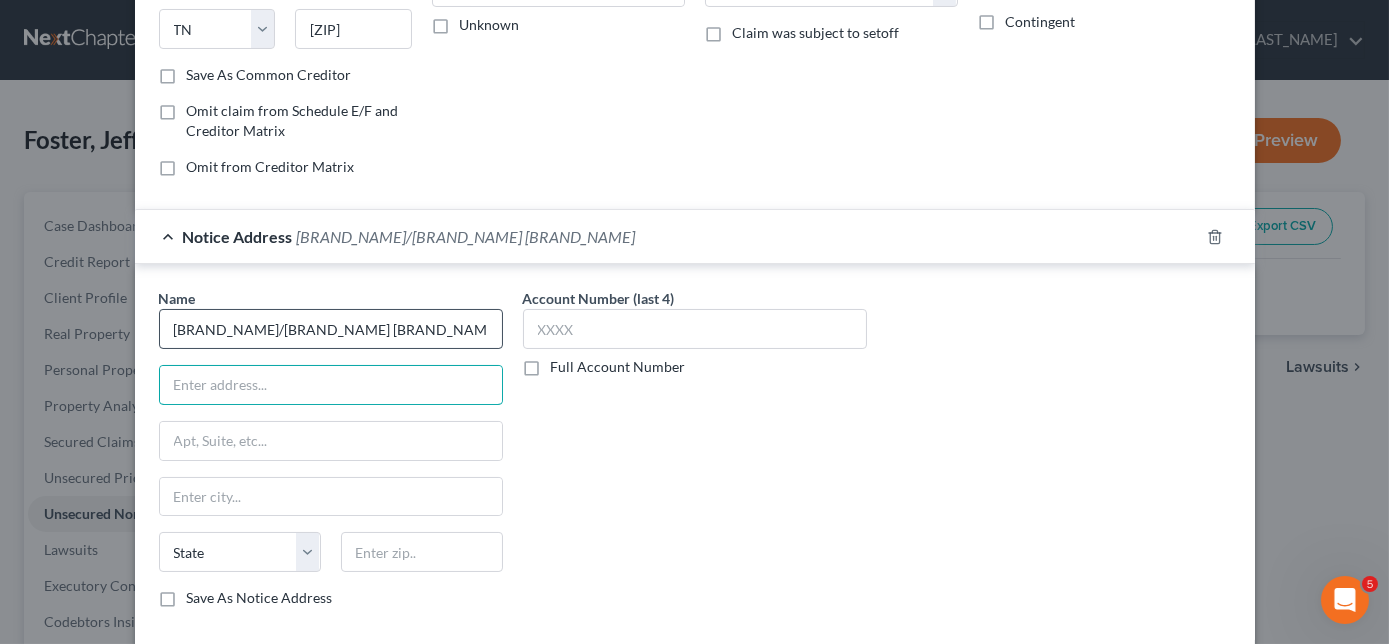 type on "2" 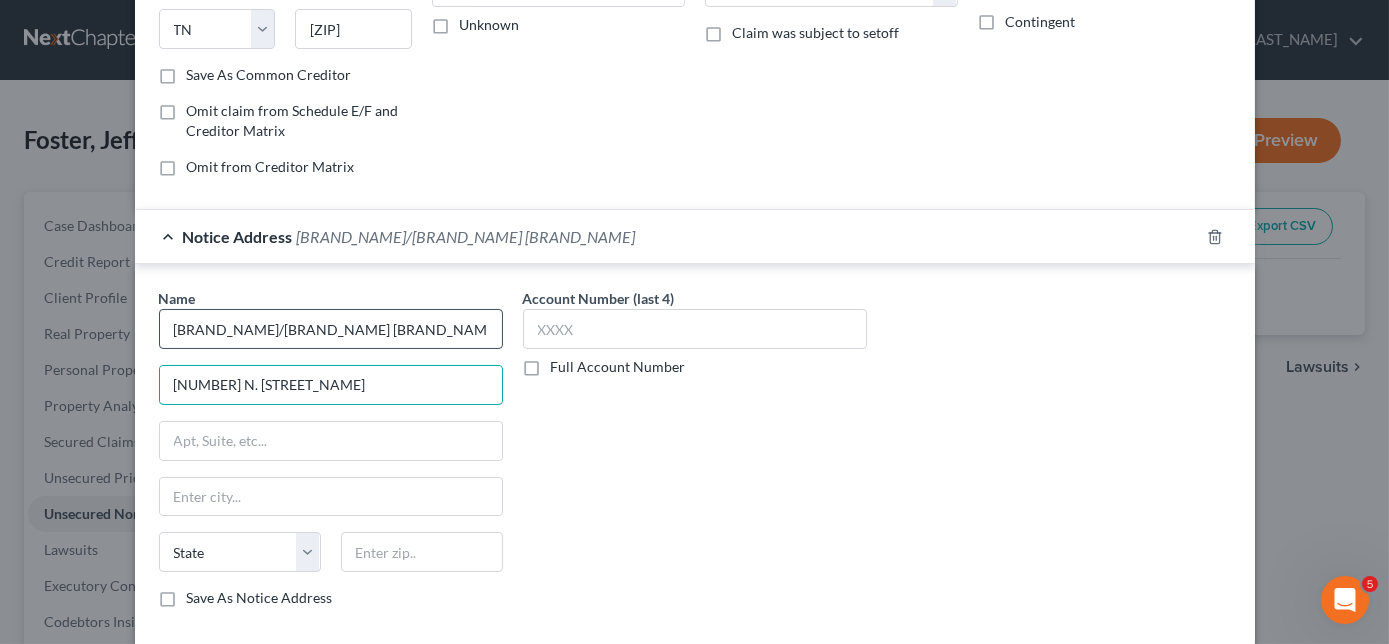 type on "[NUMBER] N. [STREET_NAME]" 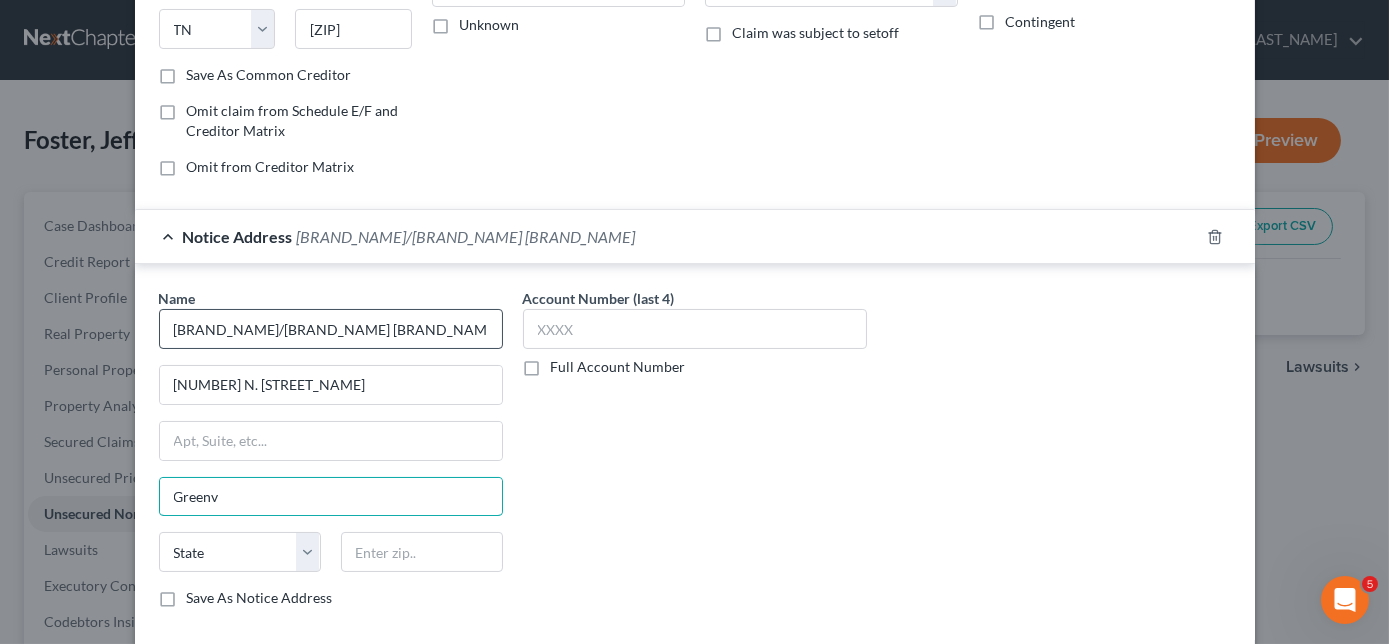 type on "Greenville" 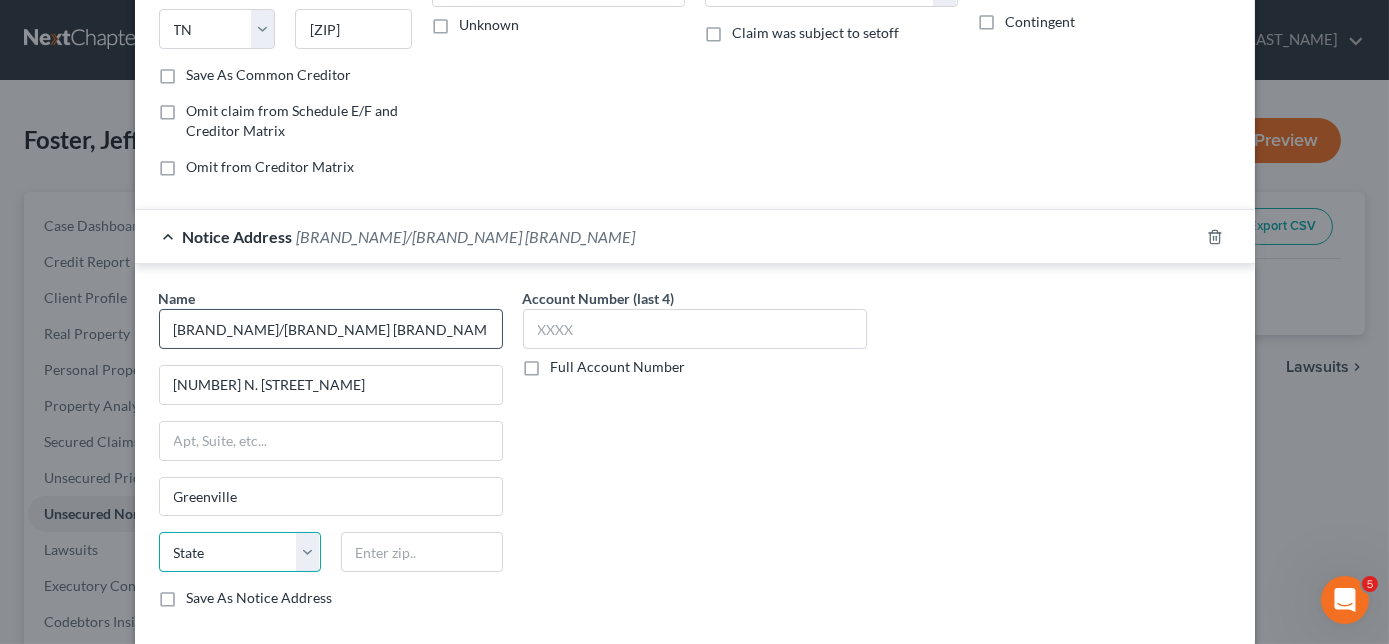 select on "42" 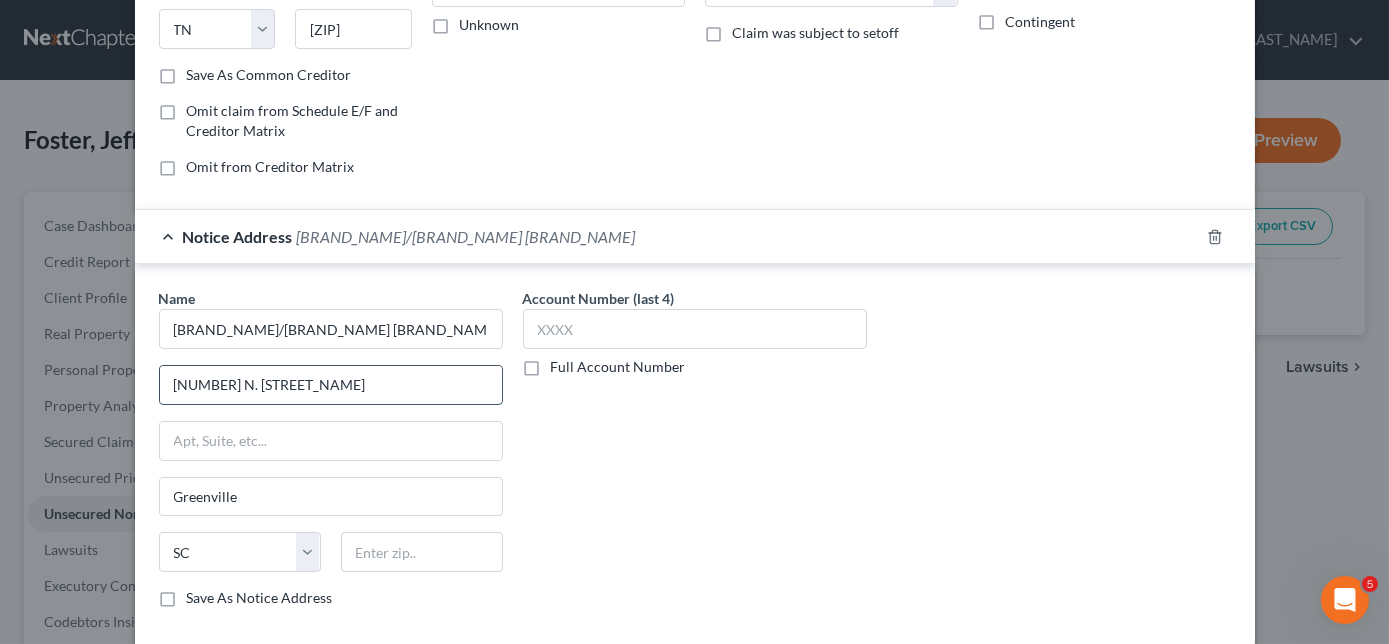 click on "[NUMBER] N. [STREET_NAME]" at bounding box center [331, 385] 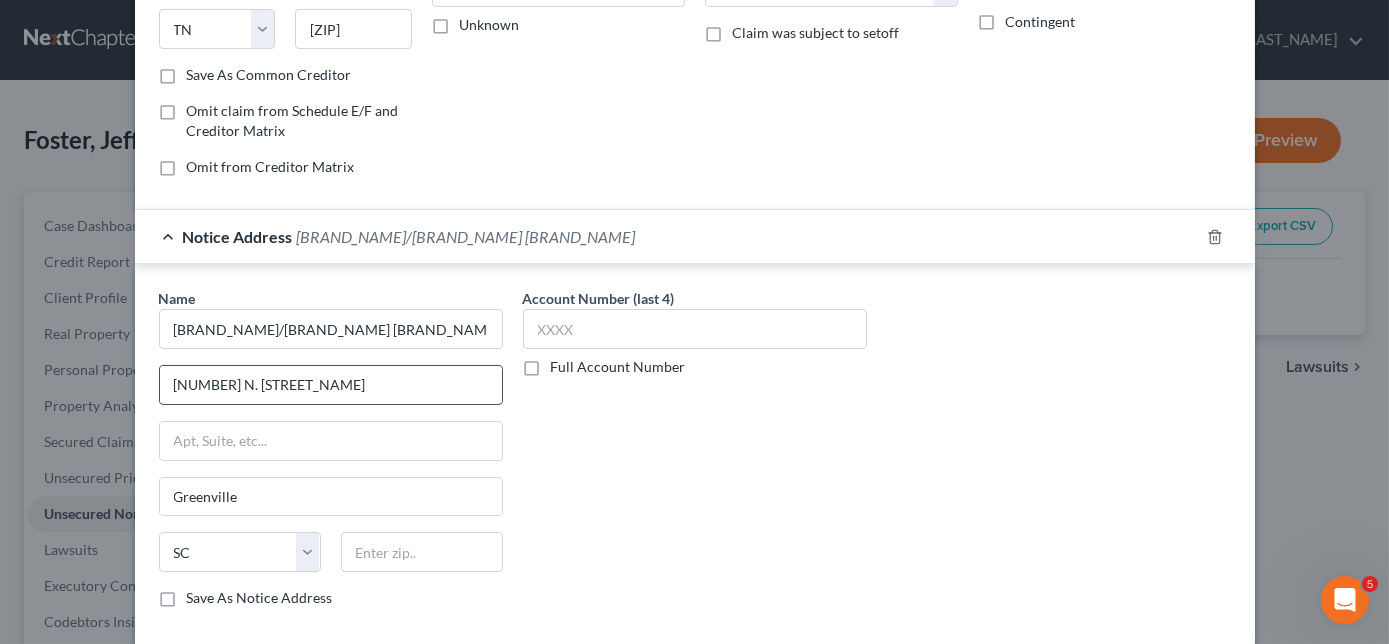 click on "[NUMBER] N. [STREET_NAME]" at bounding box center (331, 385) 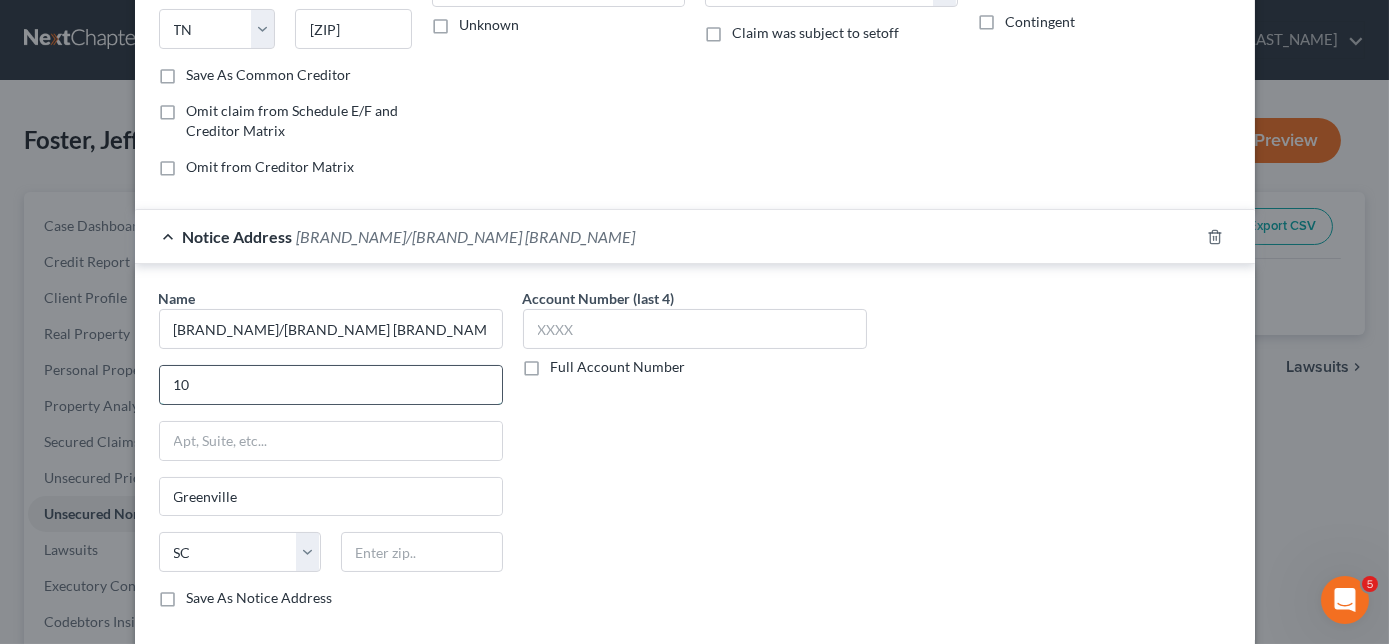 type on "1" 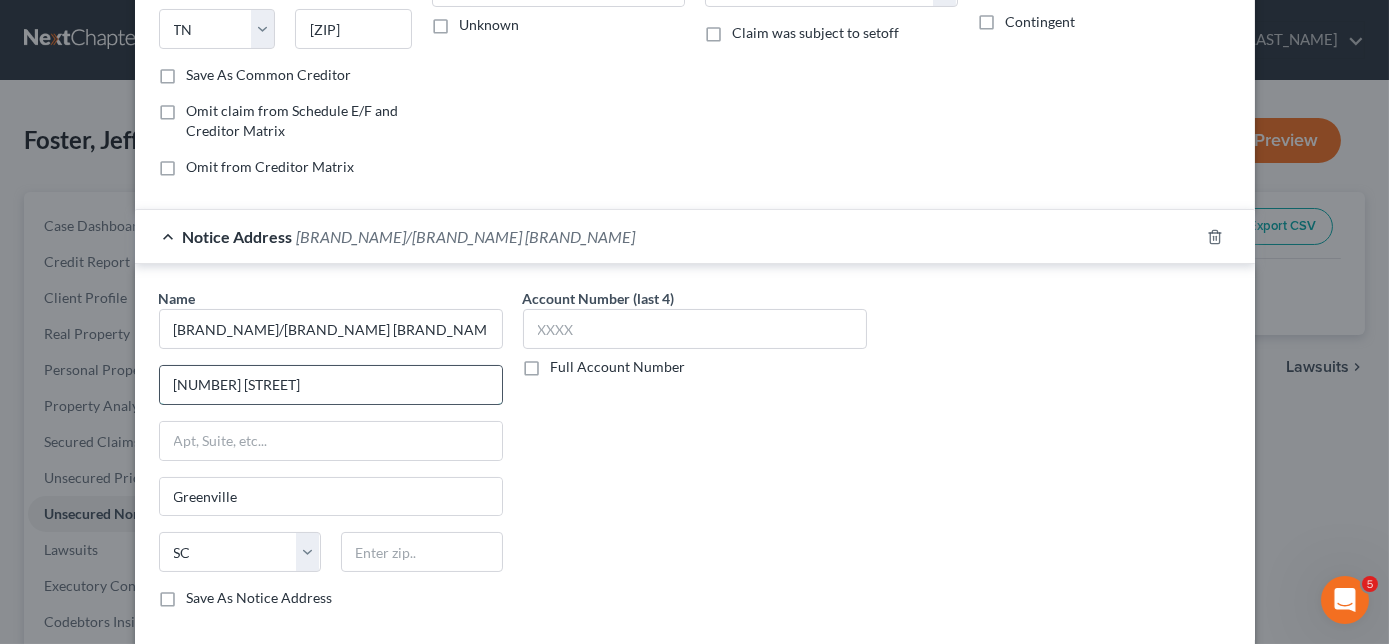 type on "[NUMBER] N. [STREET_NAME]" 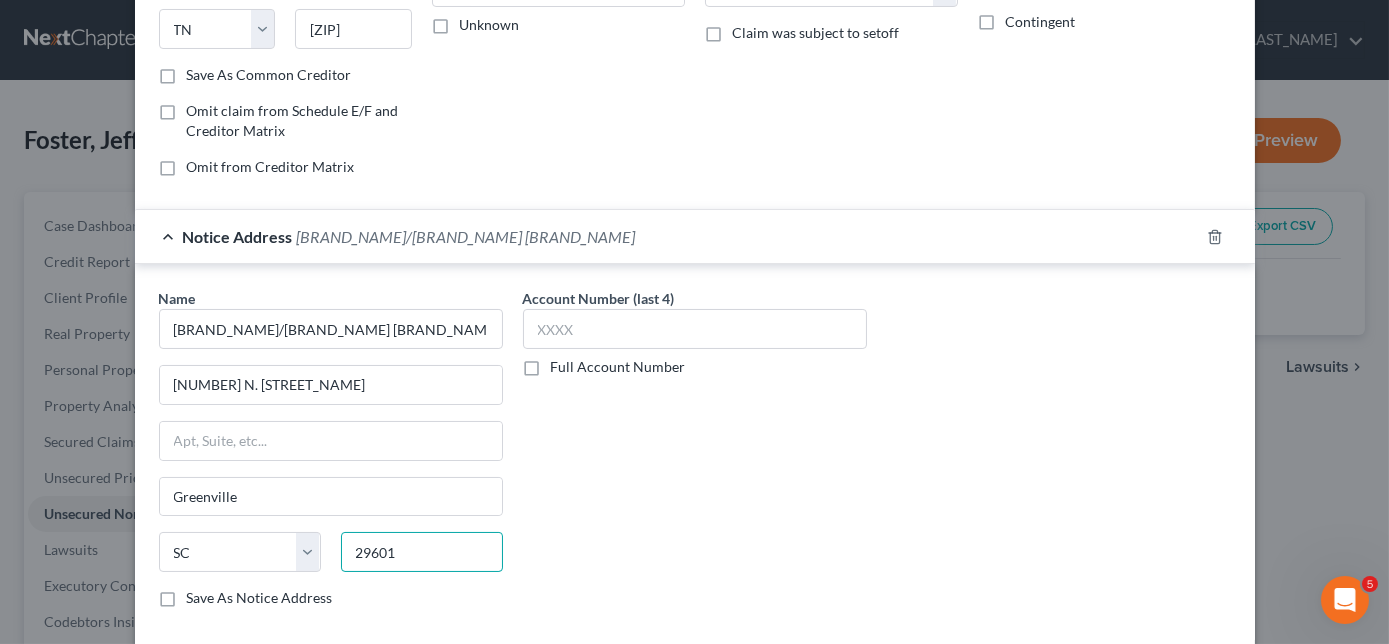 type on "29601" 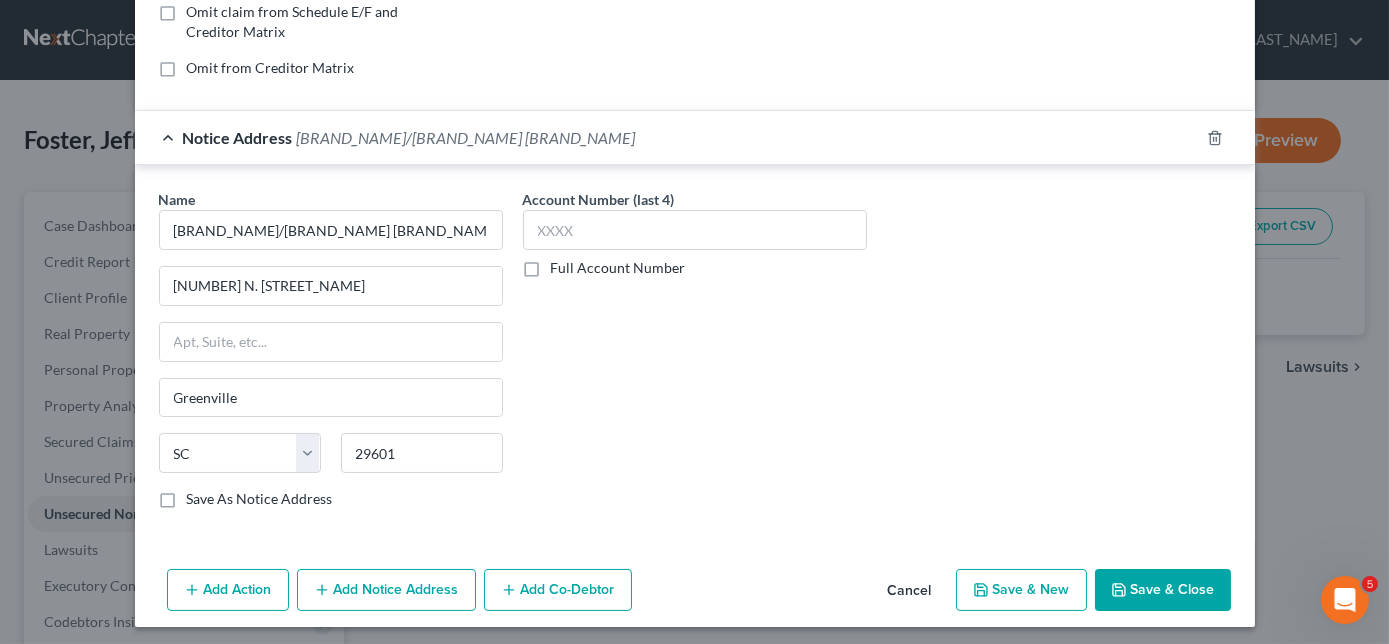 scroll, scrollTop: 426, scrollLeft: 0, axis: vertical 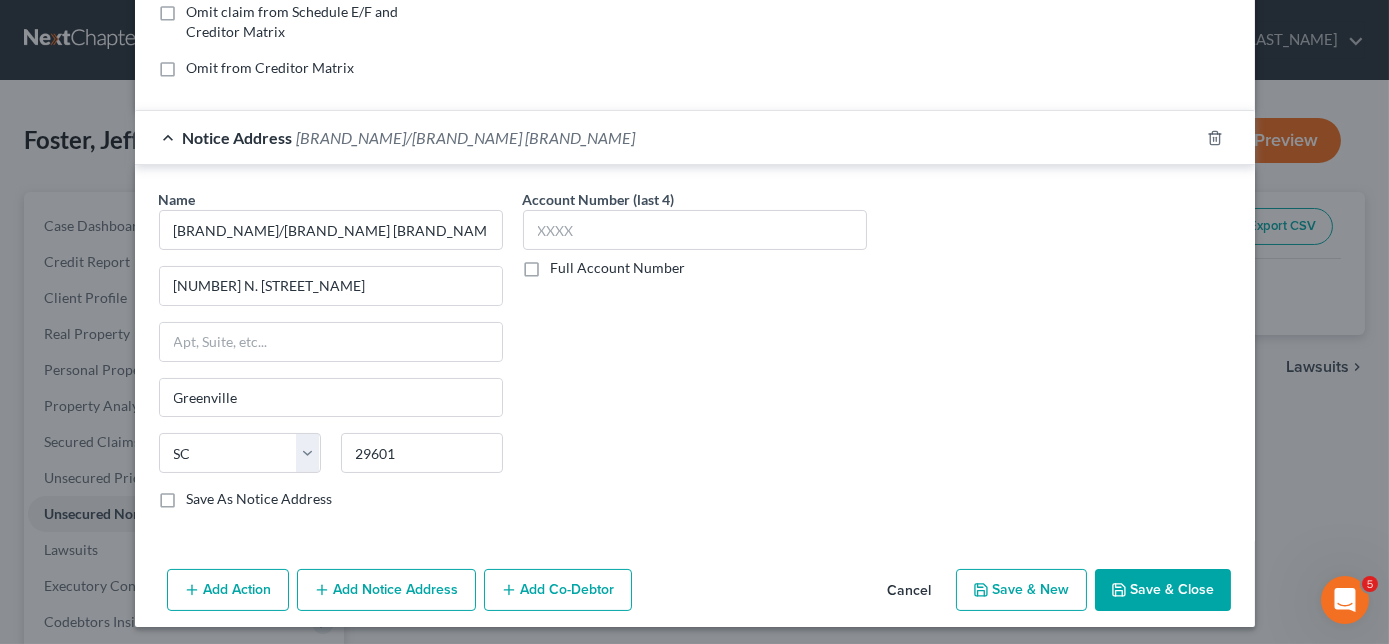click on "Save & Close" at bounding box center [1163, 590] 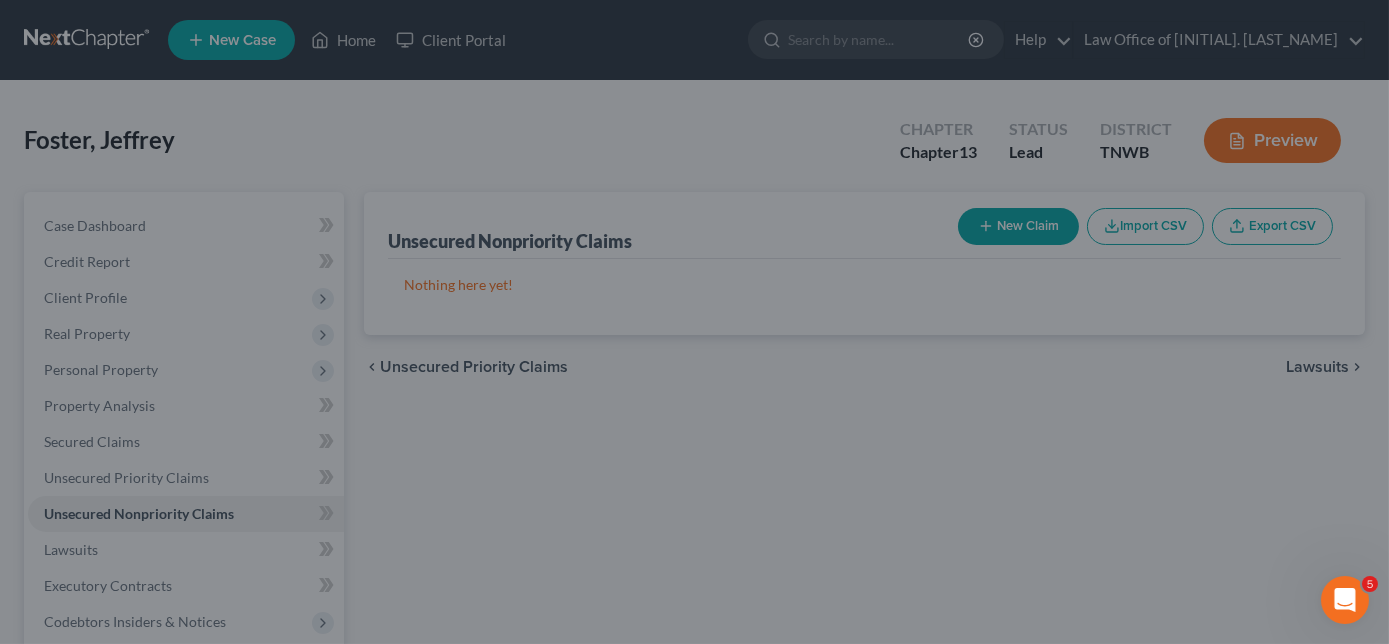scroll, scrollTop: 0, scrollLeft: 0, axis: both 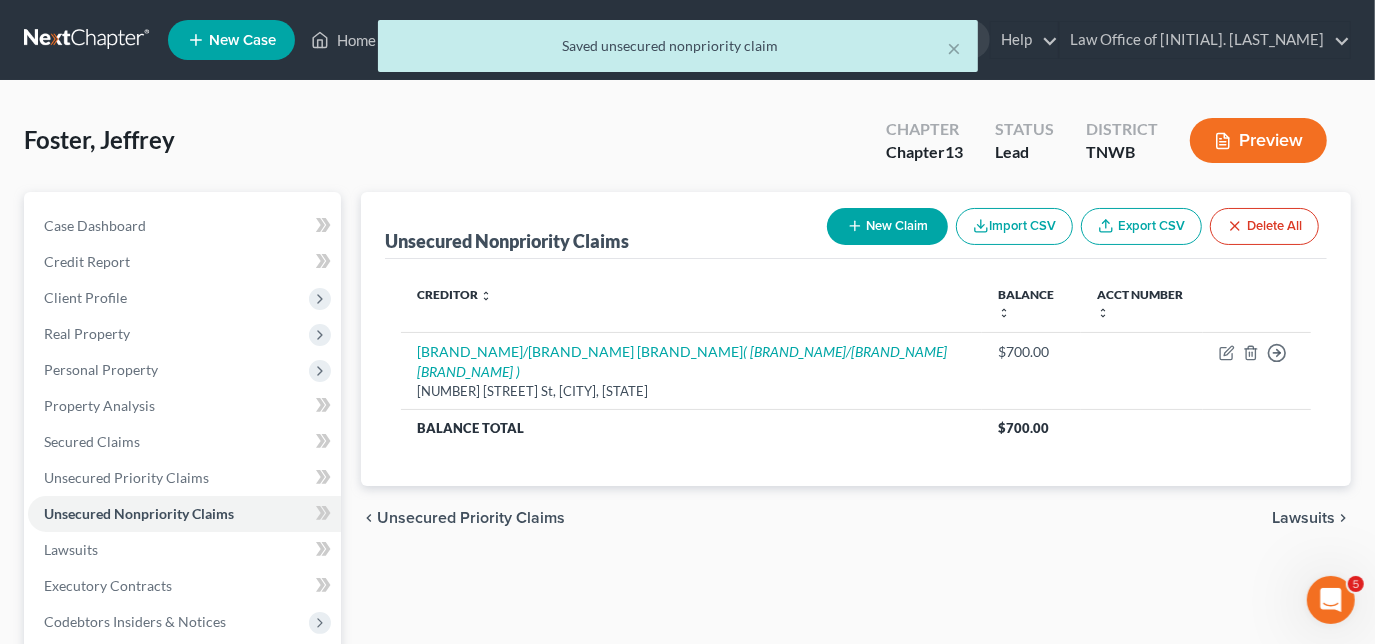click on "New Claim
Import CSV
Export CSV Delete All" at bounding box center (1073, 226) 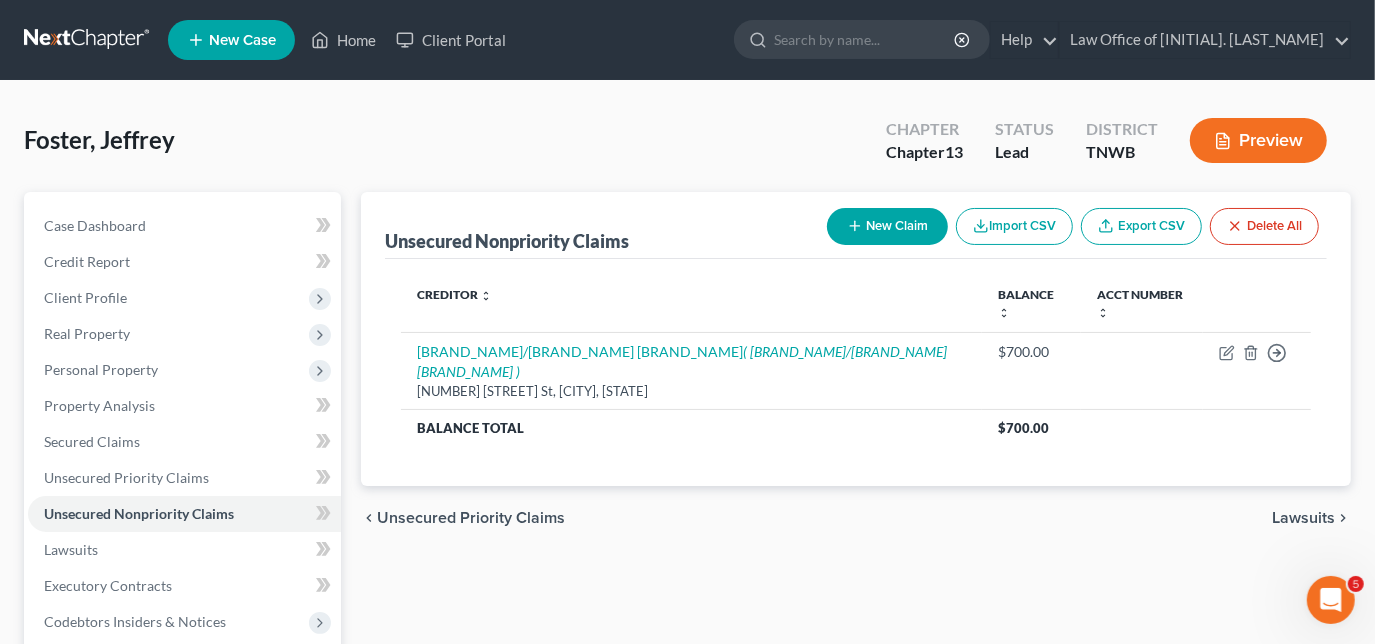 click on "New Claim" at bounding box center [887, 226] 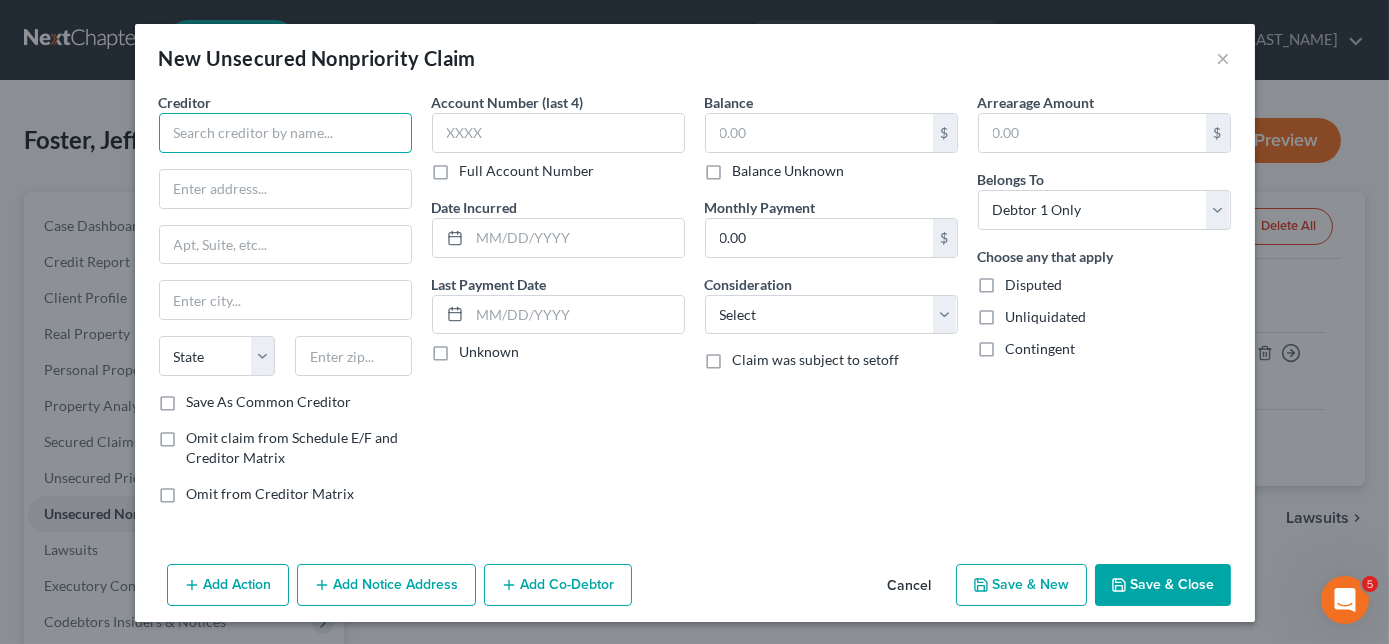 click at bounding box center (285, 133) 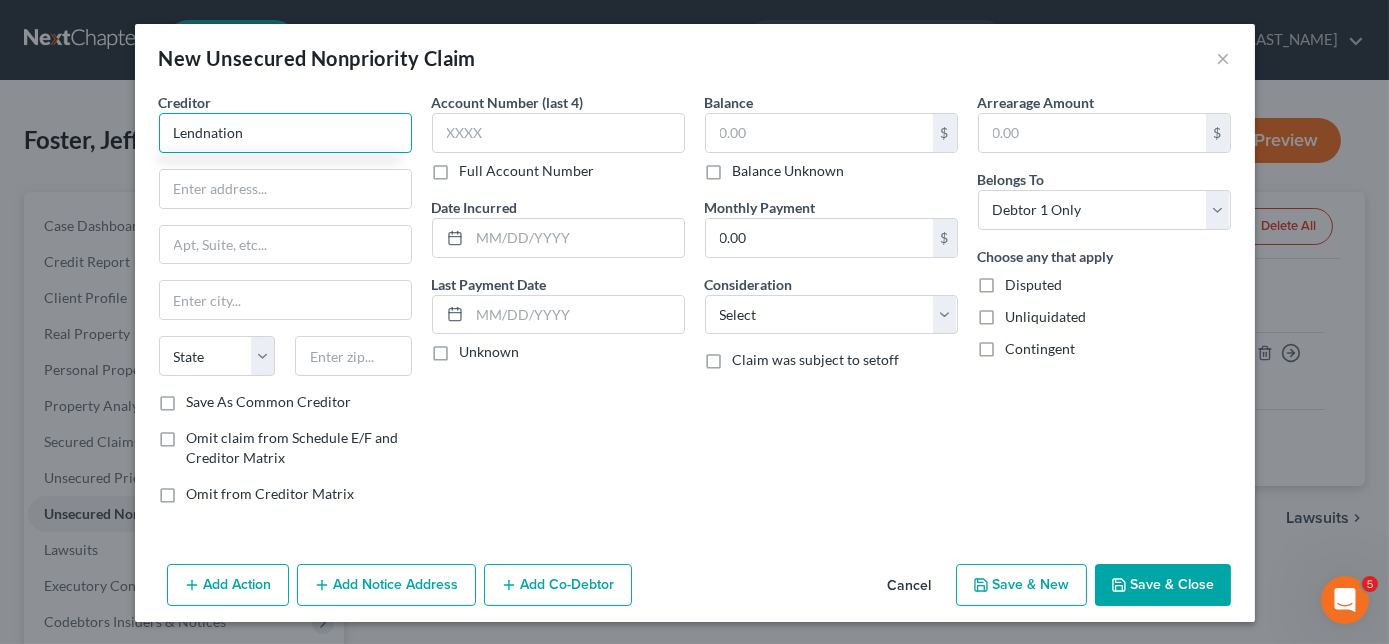 type on "Lendnation" 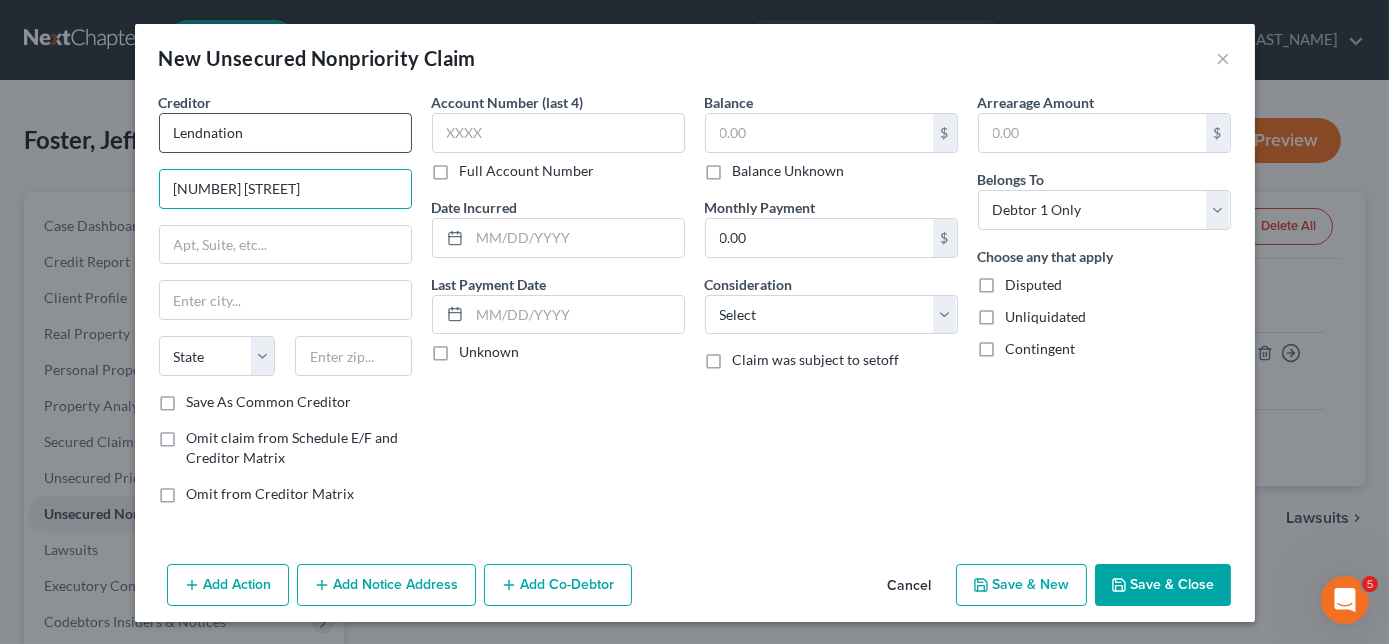 type on "[NUMBER] [STREET]" 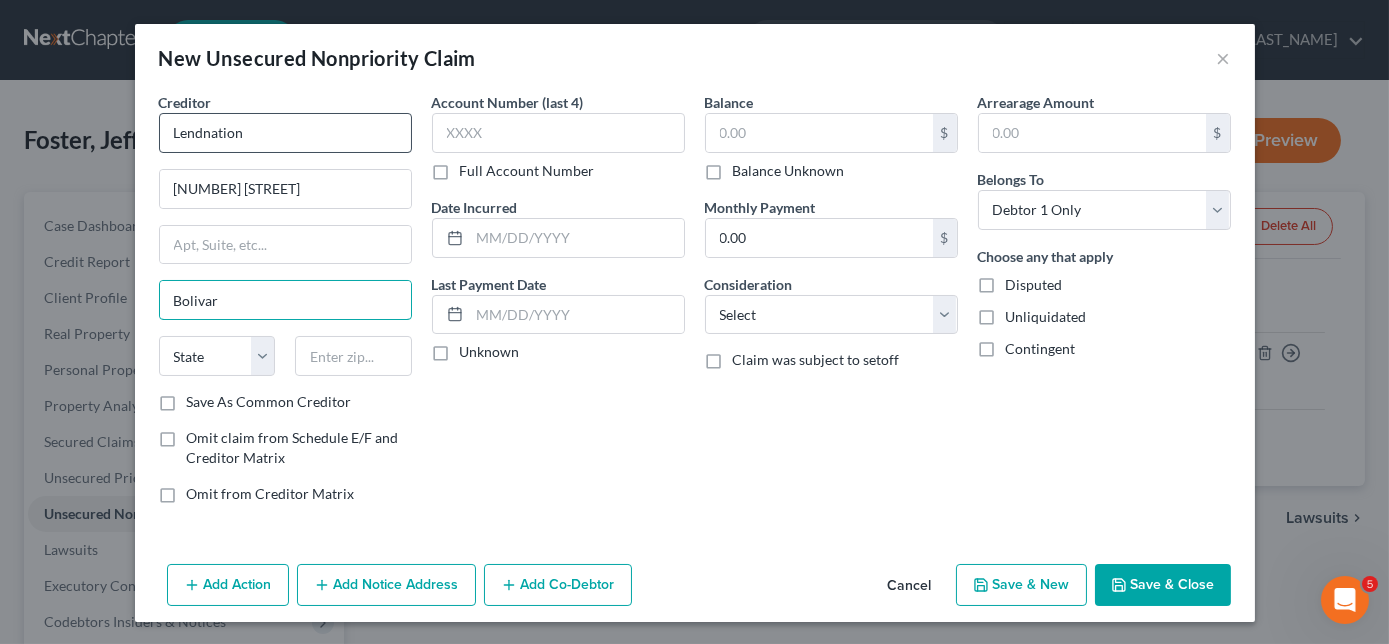 type on "Bolivar" 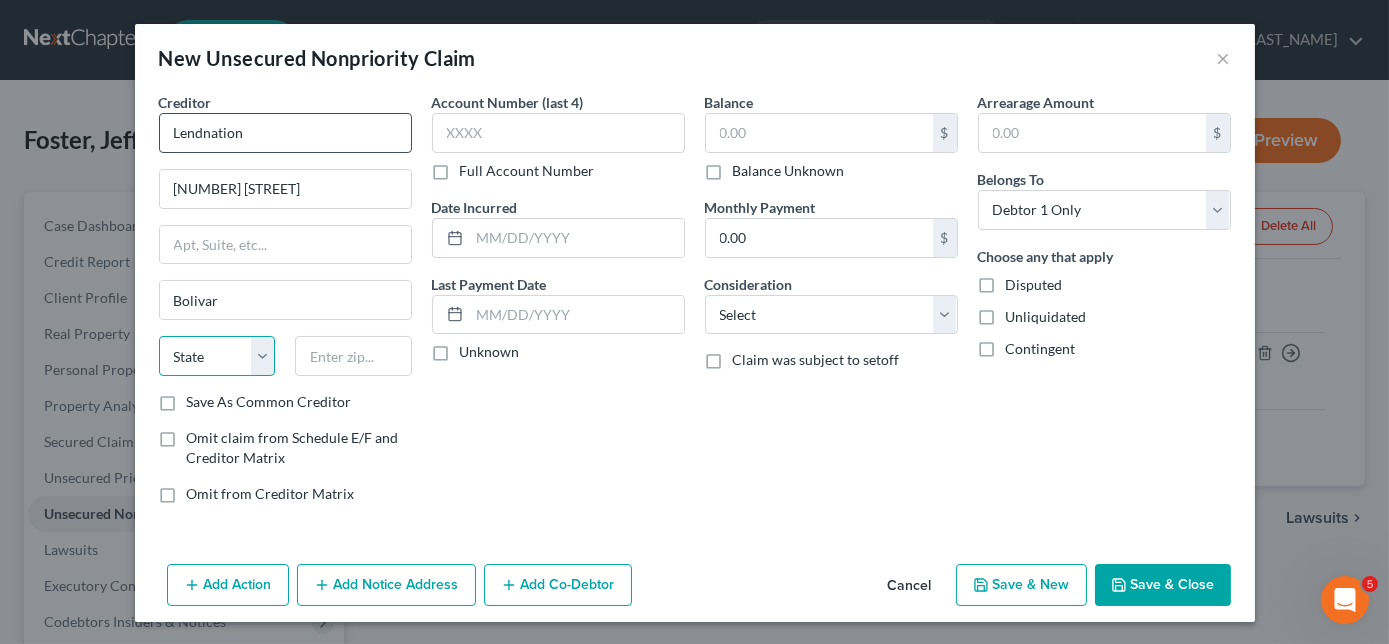 select on "44" 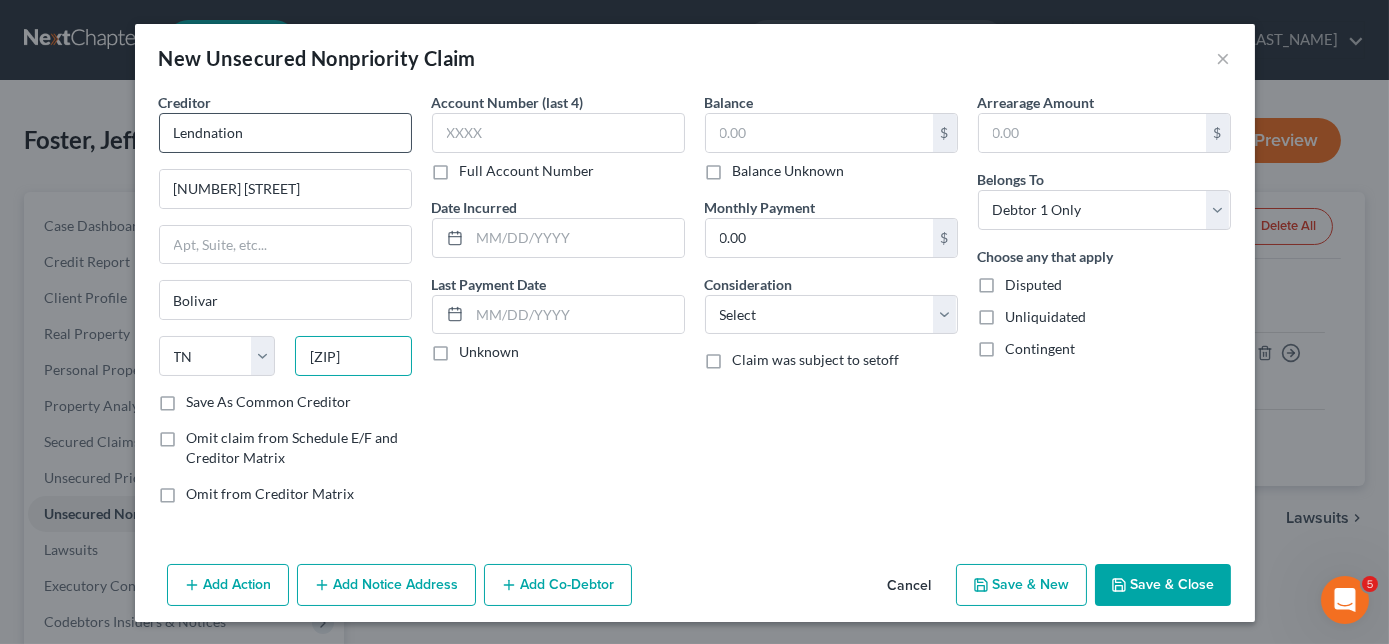type on "[ZIP]" 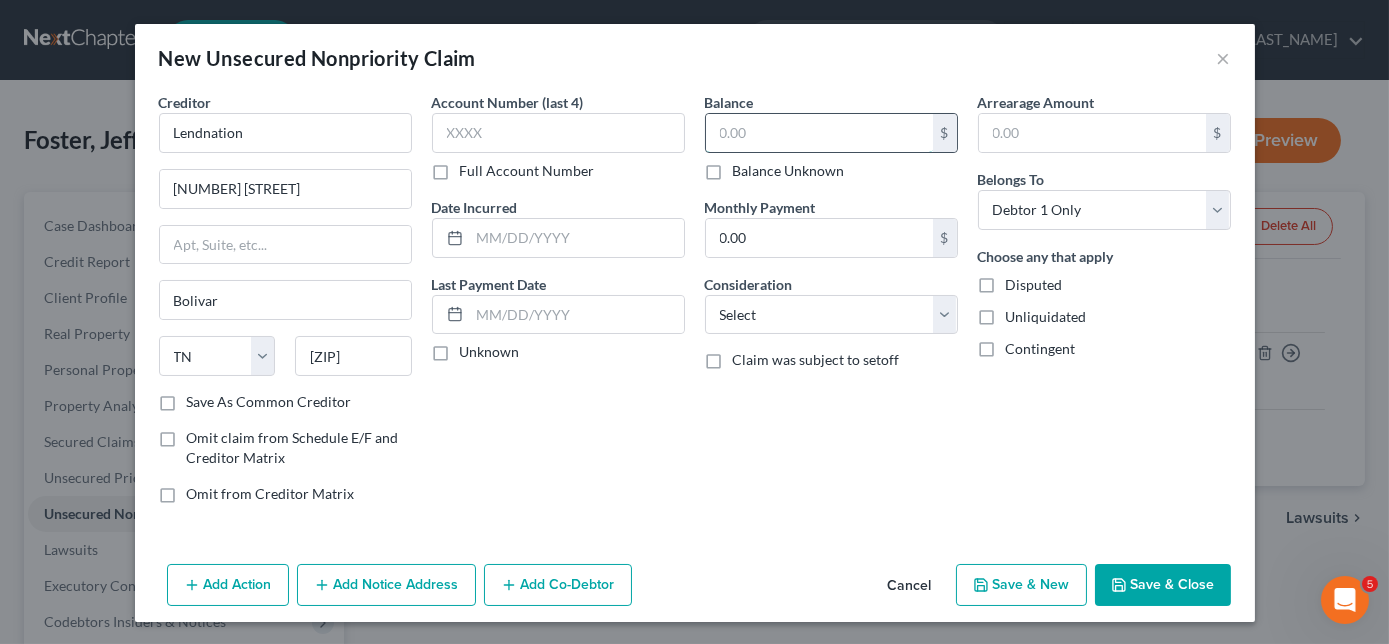 click at bounding box center (819, 133) 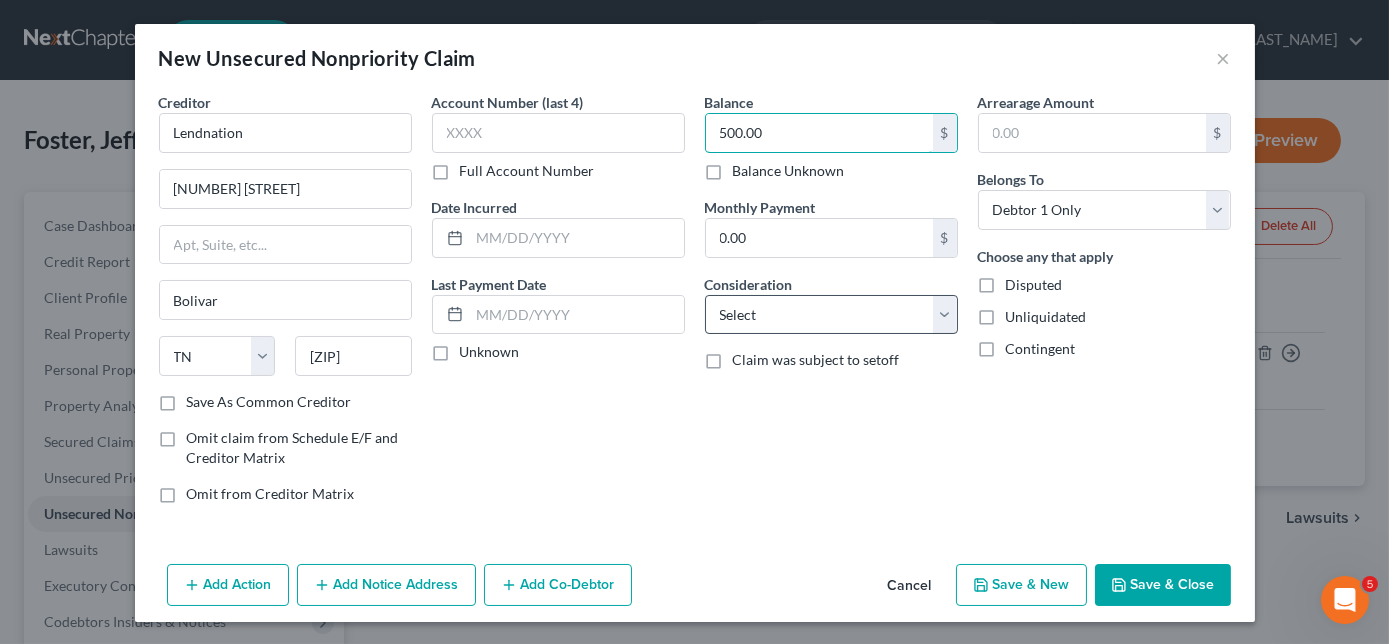 type on "500.00" 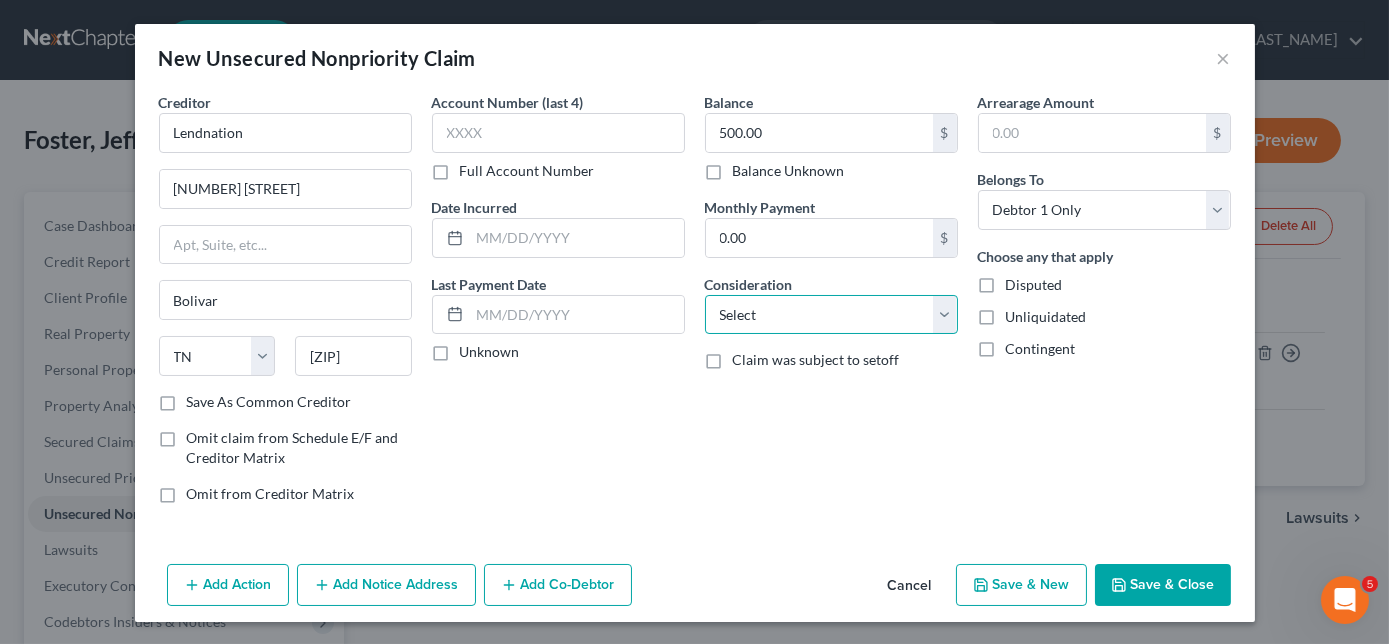 click on "Select Cable / Satellite Services Collection Agency Credit Card Debt Debt Counseling / Attorneys Deficiency Balance Domestic Support Obligations Home / Car Repairs Income Taxes Judgment Liens Medical Services Monies Loaned / Advanced Mortgage Obligation From Divorce Or Separation Obligation To Pensions Other Overdrawn Bank Account Promised To Help Pay Creditors Student Loans Suppliers And Vendors Telephone / Internet Services Utility Services" at bounding box center [831, 315] 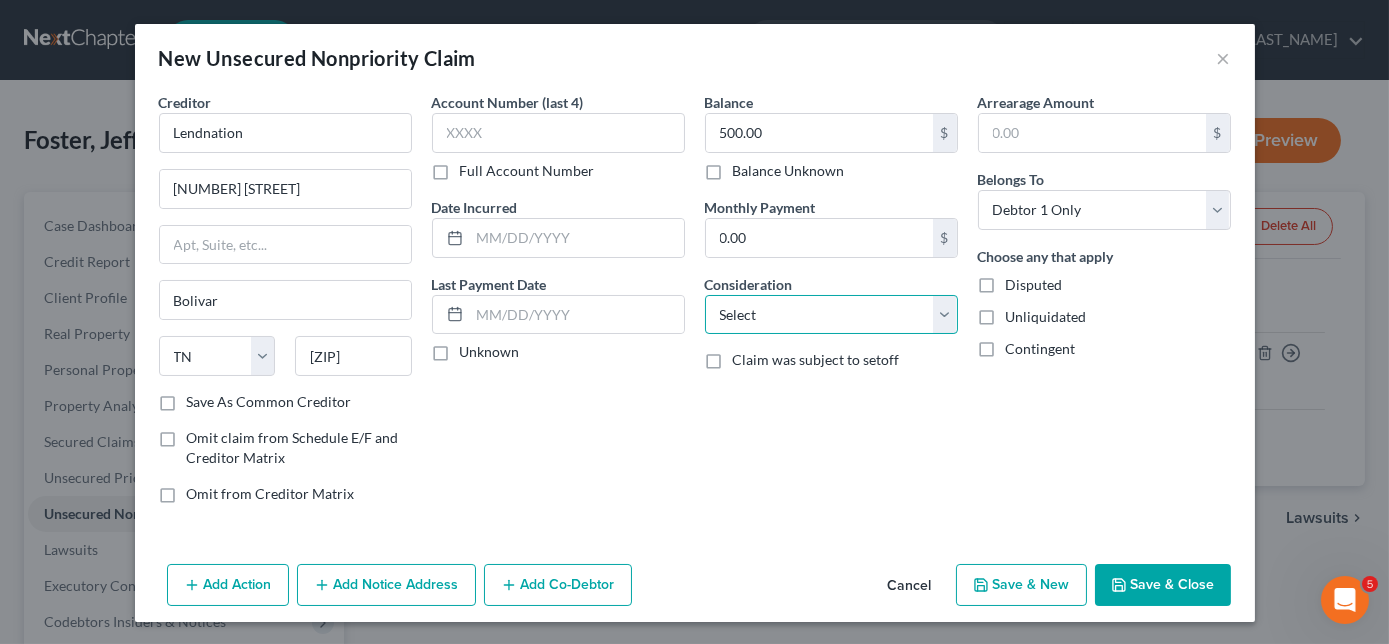 select on "10" 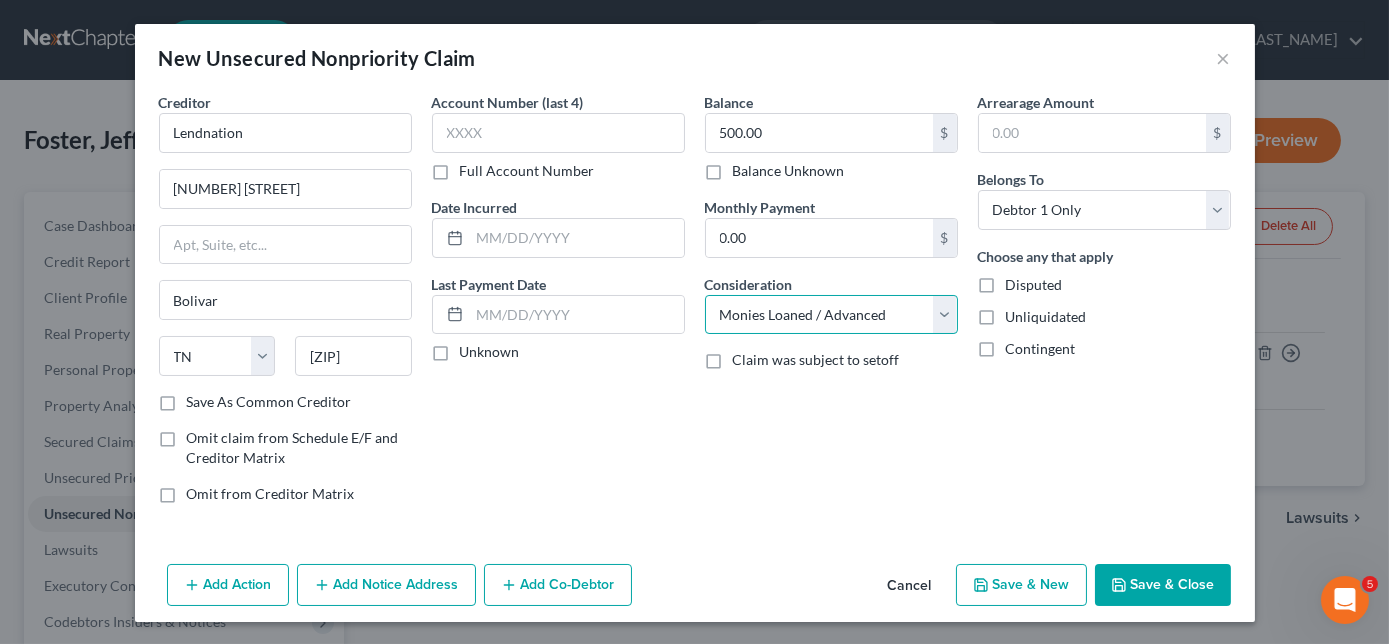 click on "Select Cable / Satellite Services Collection Agency Credit Card Debt Debt Counseling / Attorneys Deficiency Balance Domestic Support Obligations Home / Car Repairs Income Taxes Judgment Liens Medical Services Monies Loaned / Advanced Mortgage Obligation From Divorce Or Separation Obligation To Pensions Other Overdrawn Bank Account Promised To Help Pay Creditors Student Loans Suppliers And Vendors Telephone / Internet Services Utility Services" at bounding box center (831, 315) 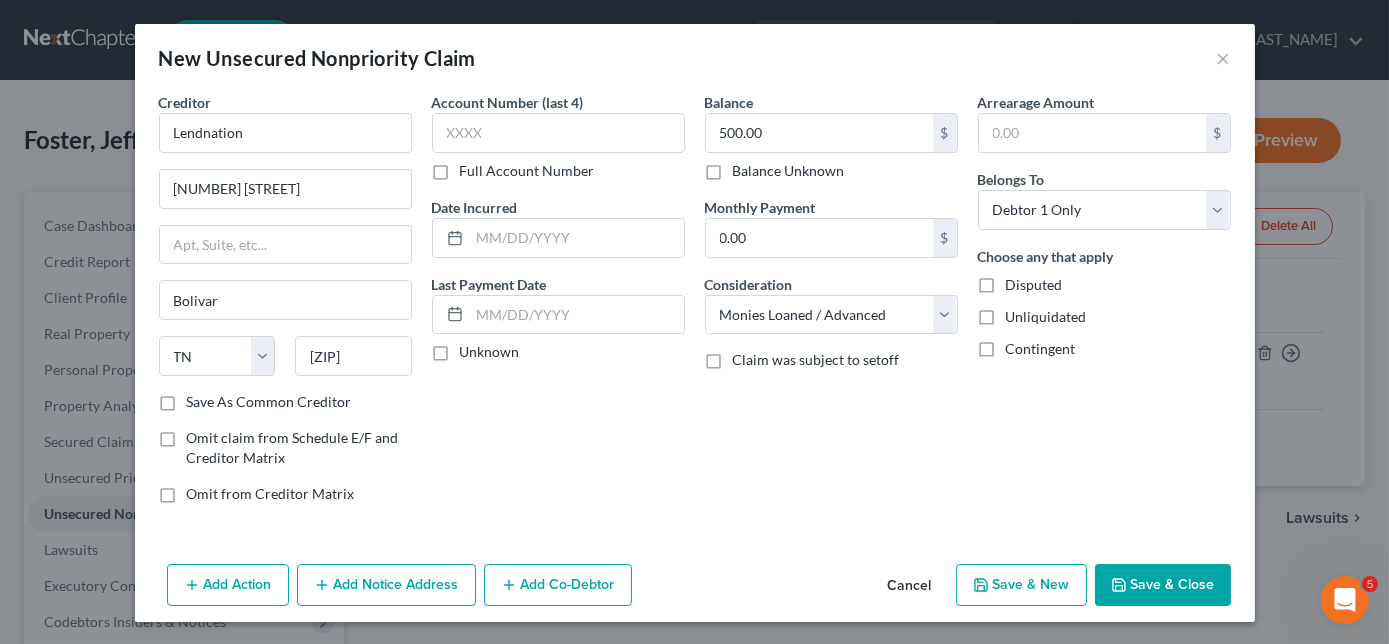 click on "Save & New" at bounding box center [1021, 585] 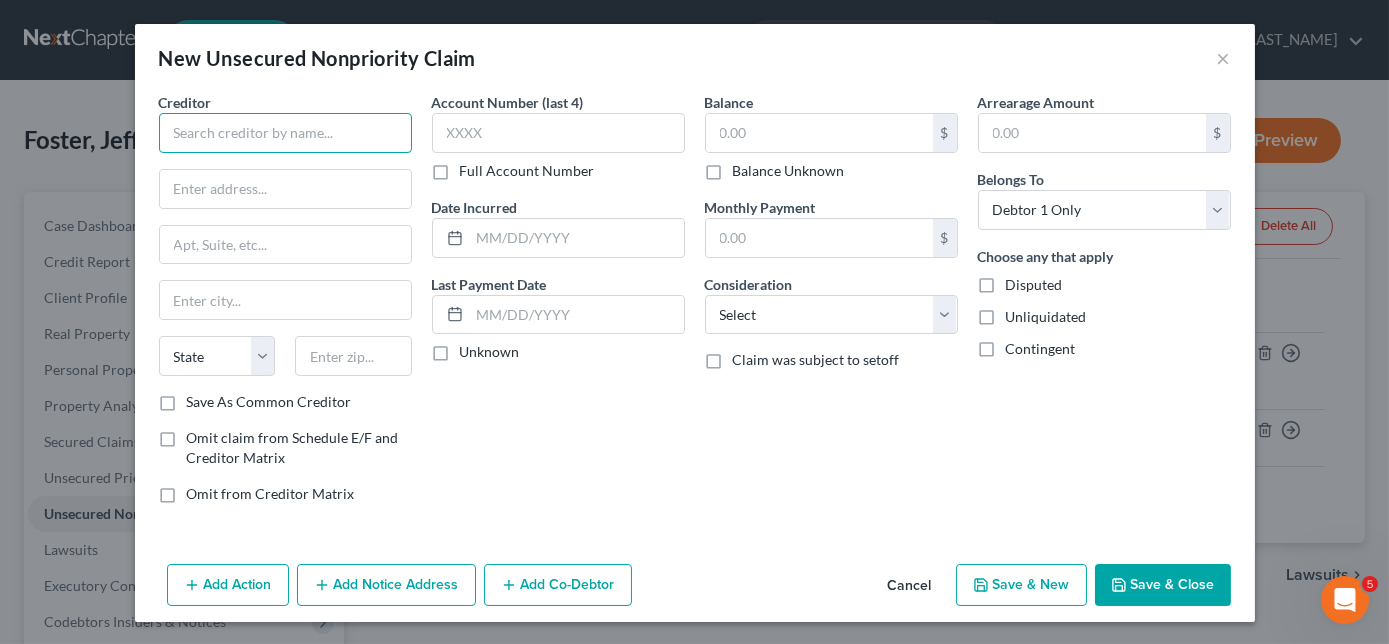 click at bounding box center (285, 133) 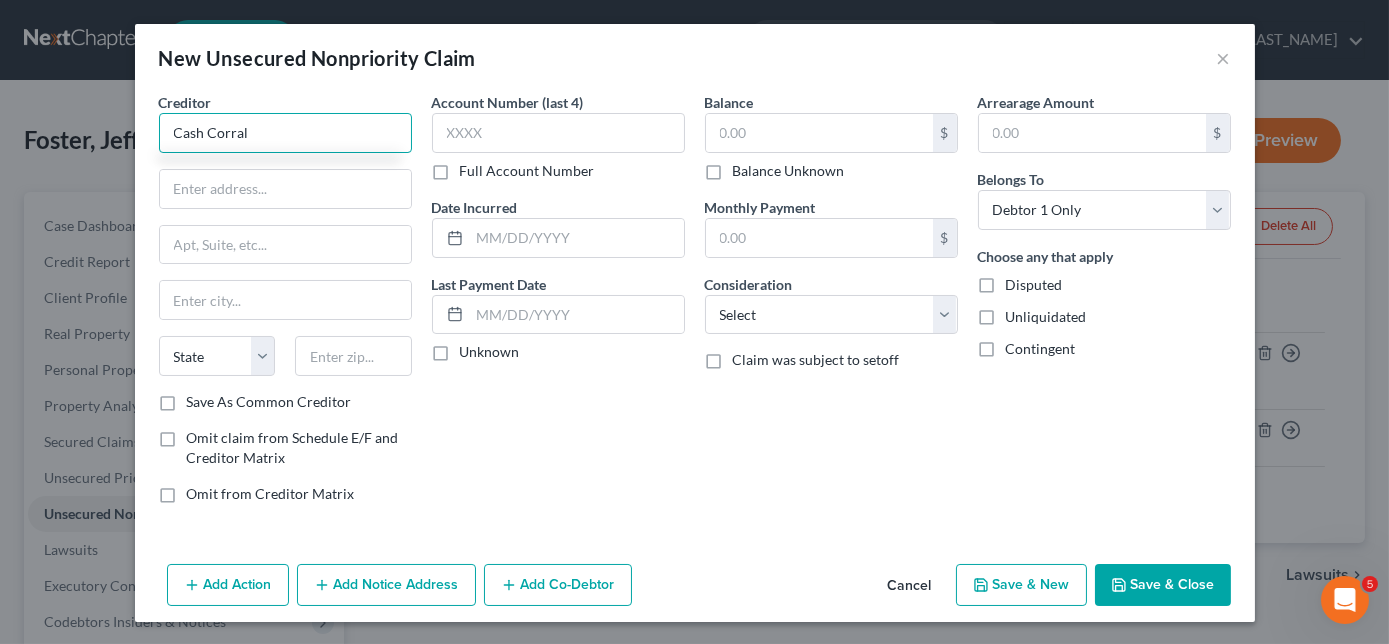 type on "Cash Corral" 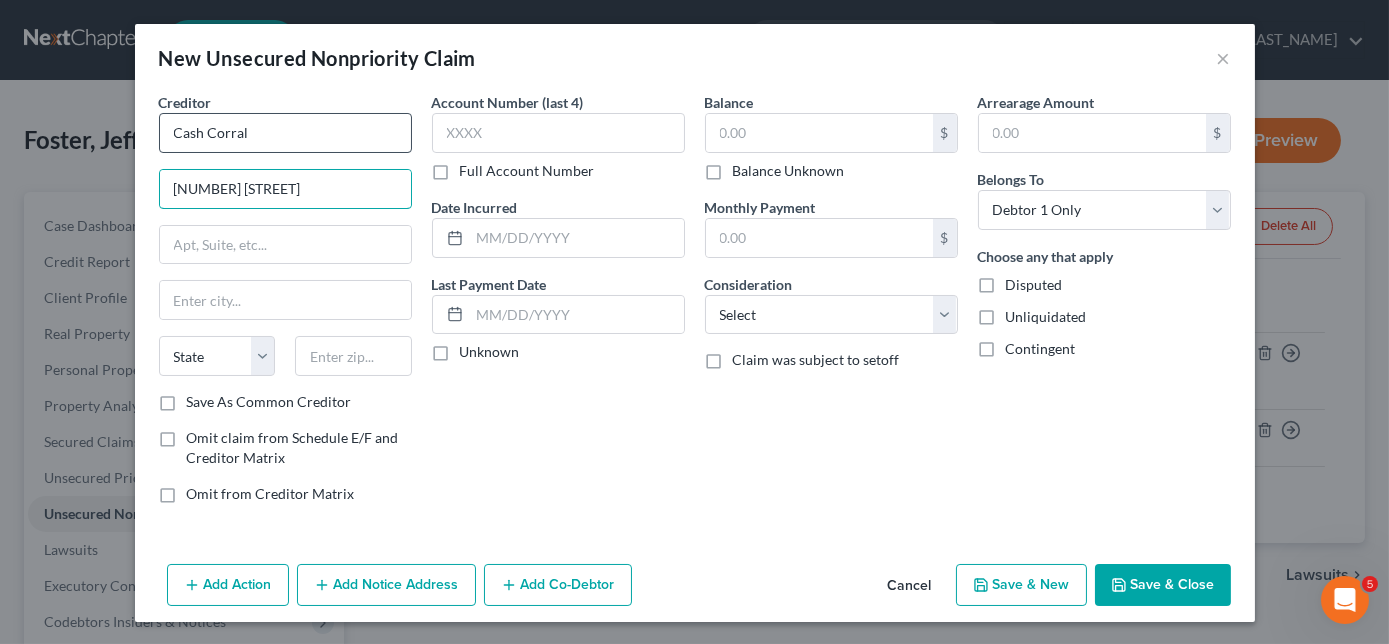 type on "[NUMBER] [STREET]" 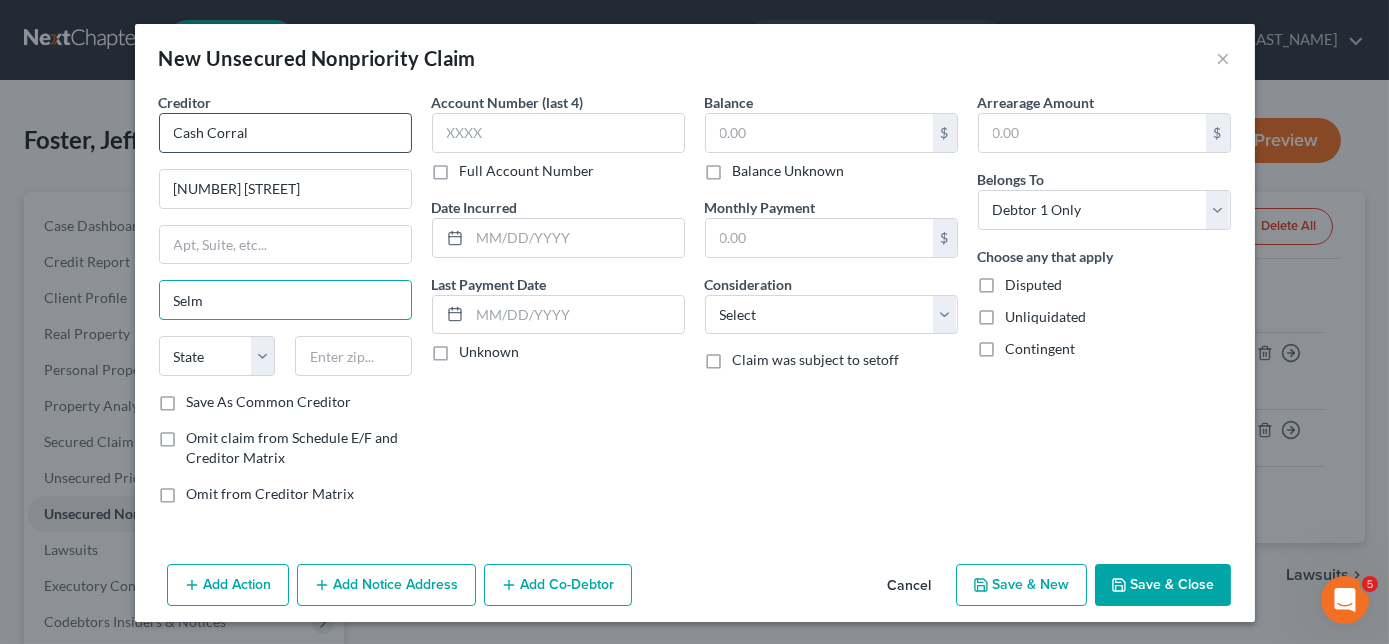 type on "Selmer" 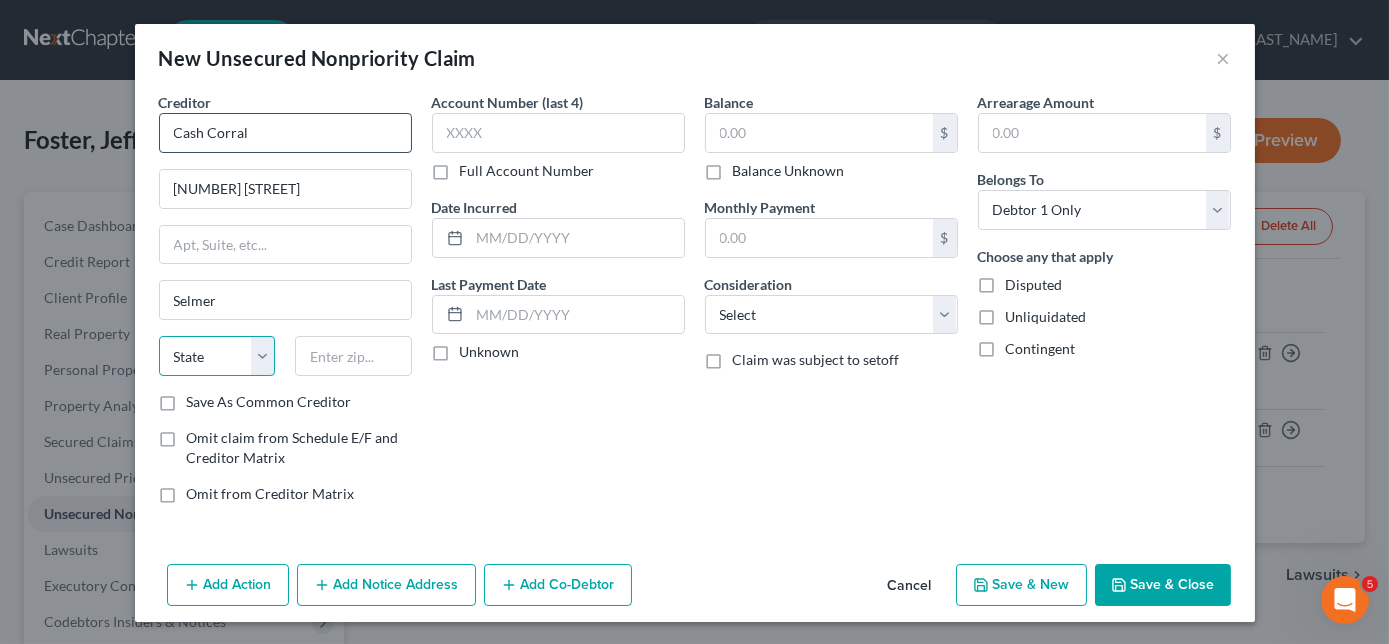 select on "44" 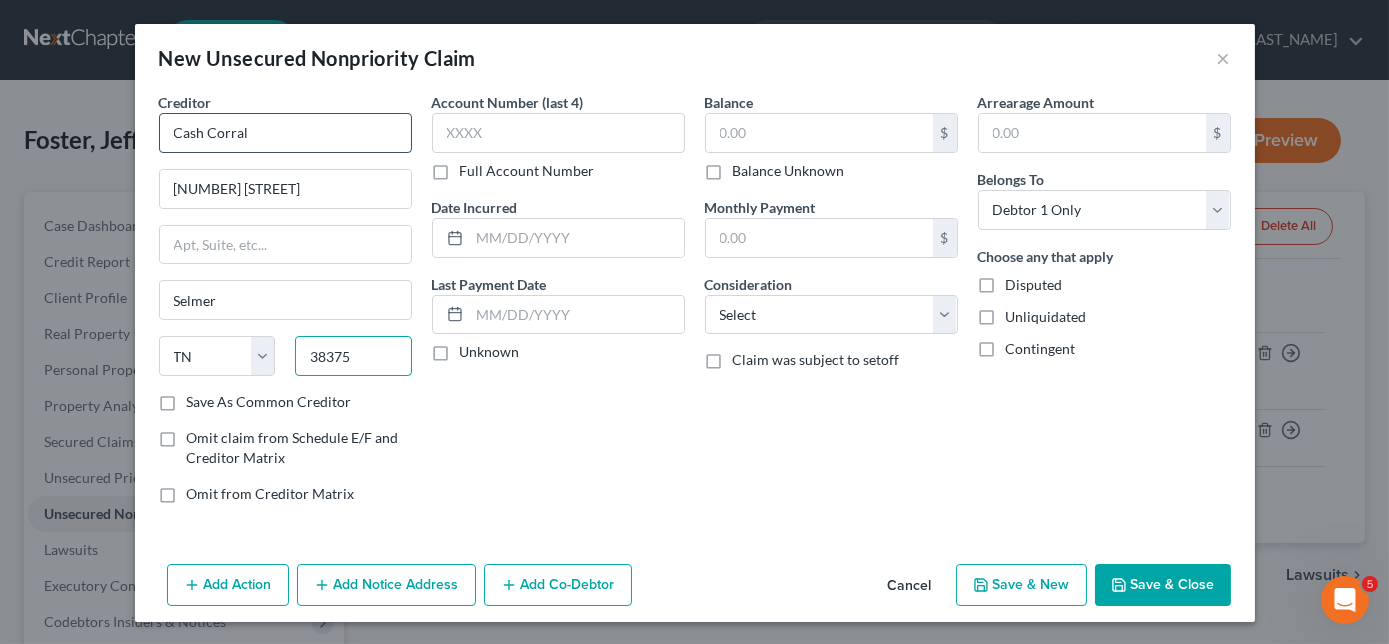 type on "38375" 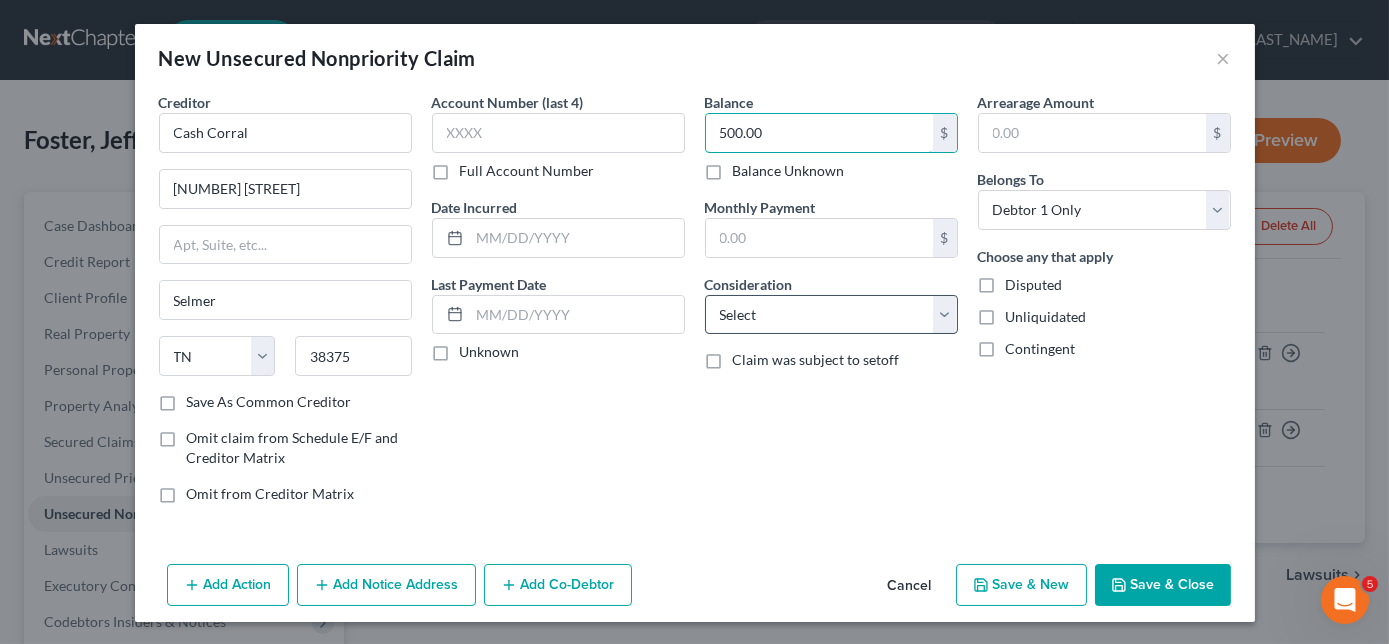 type on "500.00" 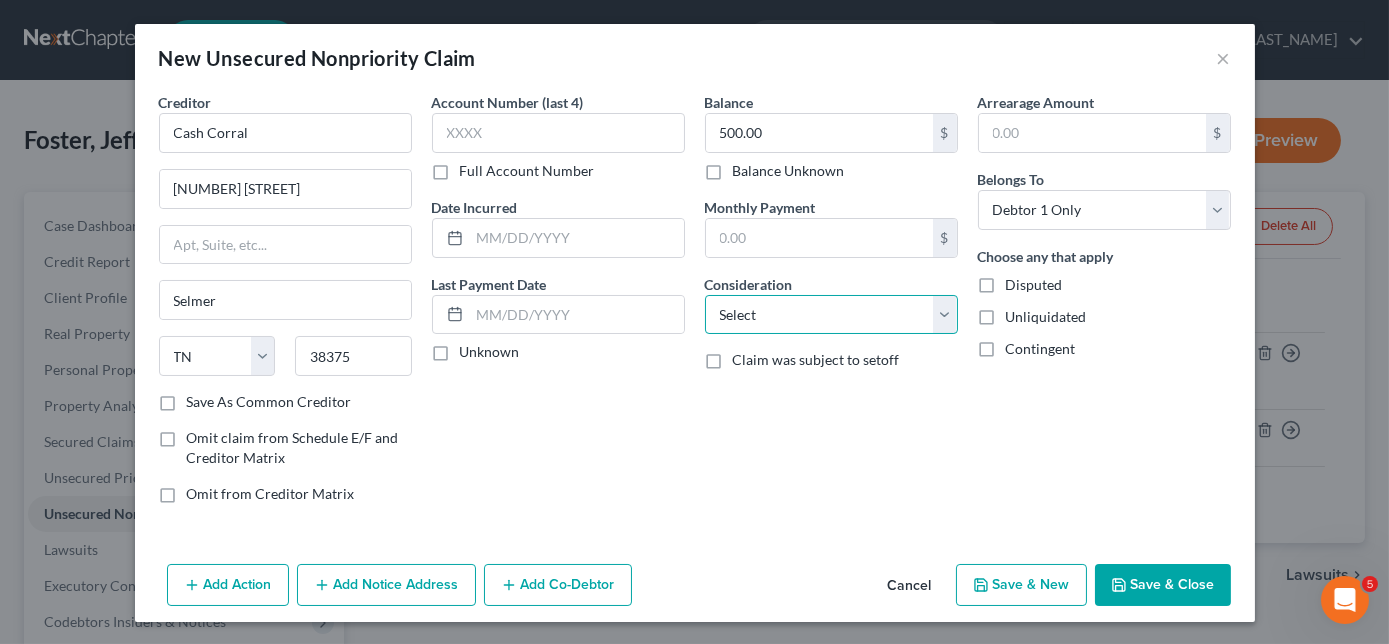 click on "Select Cable / Satellite Services Collection Agency Credit Card Debt Debt Counseling / Attorneys Deficiency Balance Domestic Support Obligations Home / Car Repairs Income Taxes Judgment Liens Medical Services Monies Loaned / Advanced Mortgage Obligation From Divorce Or Separation Obligation To Pensions Other Overdrawn Bank Account Promised To Help Pay Creditors Student Loans Suppliers And Vendors Telephone / Internet Services Utility Services" at bounding box center (831, 315) 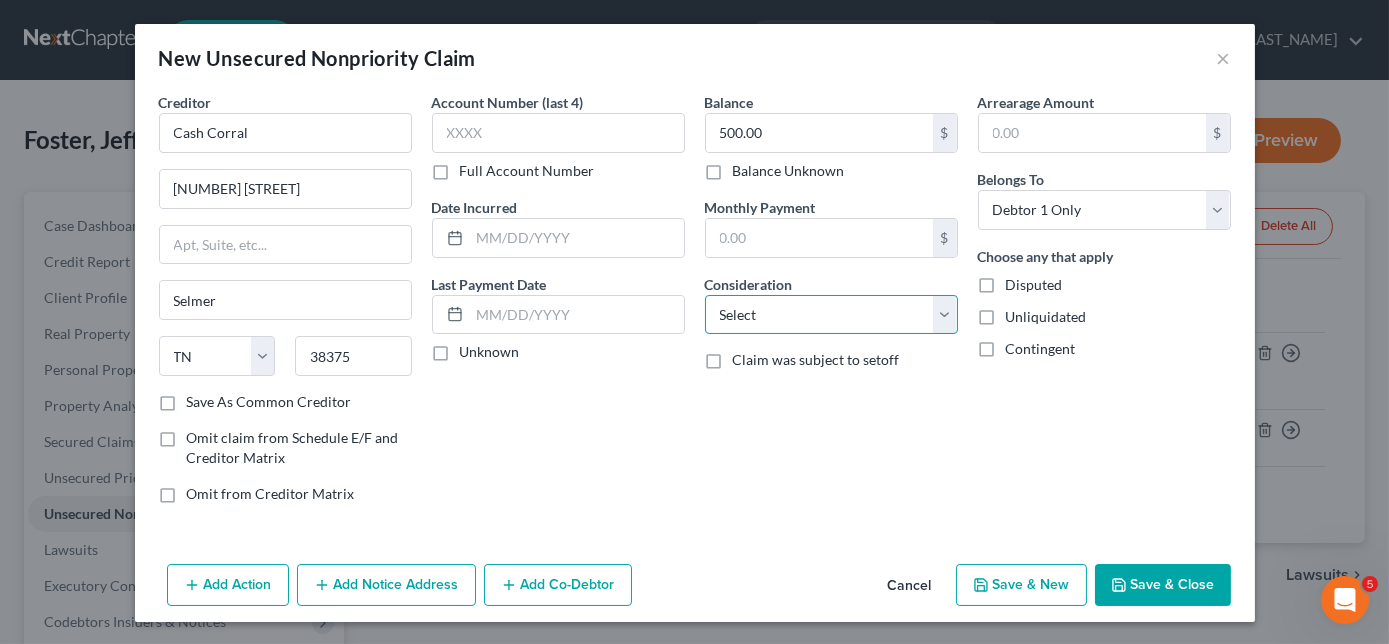 select on "10" 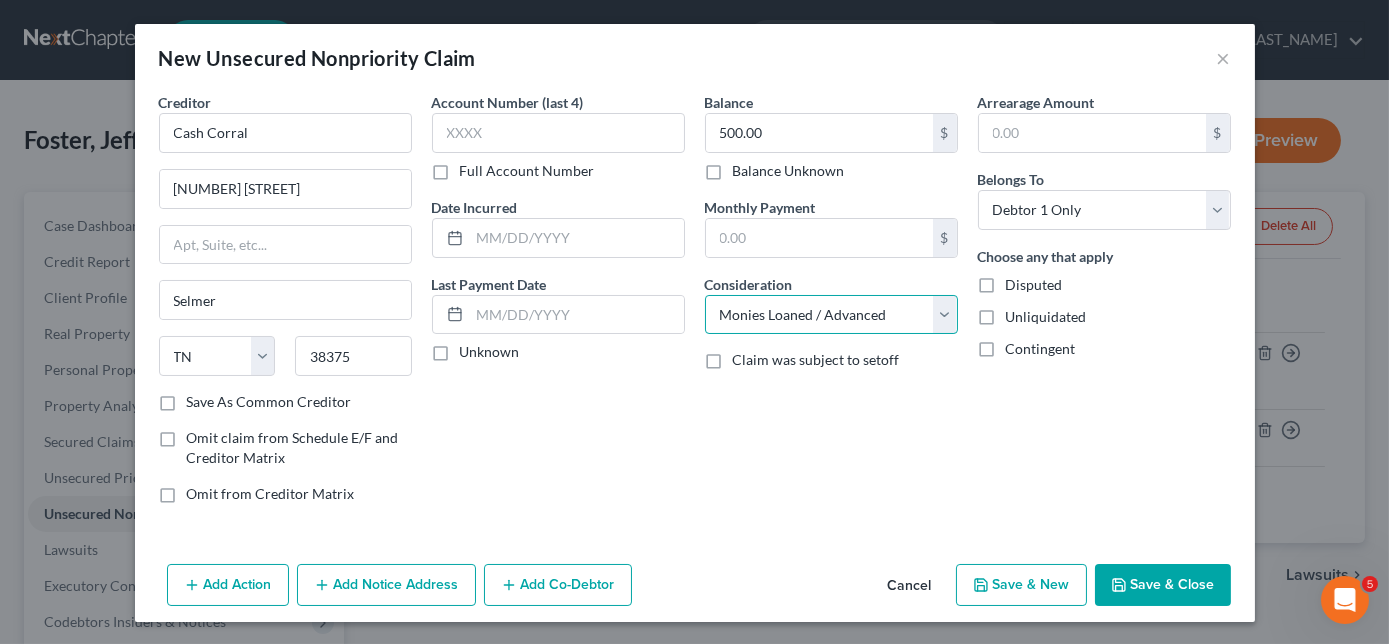 click on "Select Cable / Satellite Services Collection Agency Credit Card Debt Debt Counseling / Attorneys Deficiency Balance Domestic Support Obligations Home / Car Repairs Income Taxes Judgment Liens Medical Services Monies Loaned / Advanced Mortgage Obligation From Divorce Or Separation Obligation To Pensions Other Overdrawn Bank Account Promised To Help Pay Creditors Student Loans Suppliers And Vendors Telephone / Internet Services Utility Services" at bounding box center (831, 315) 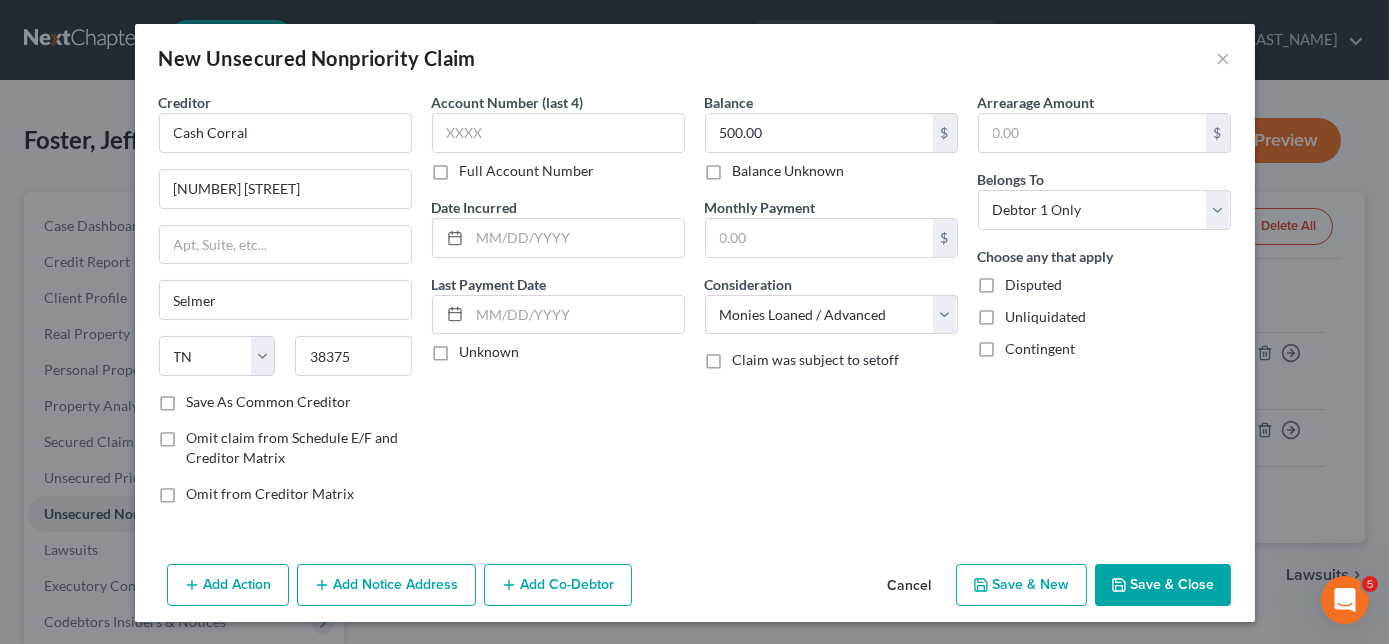 click on "Save & New" at bounding box center (1021, 585) 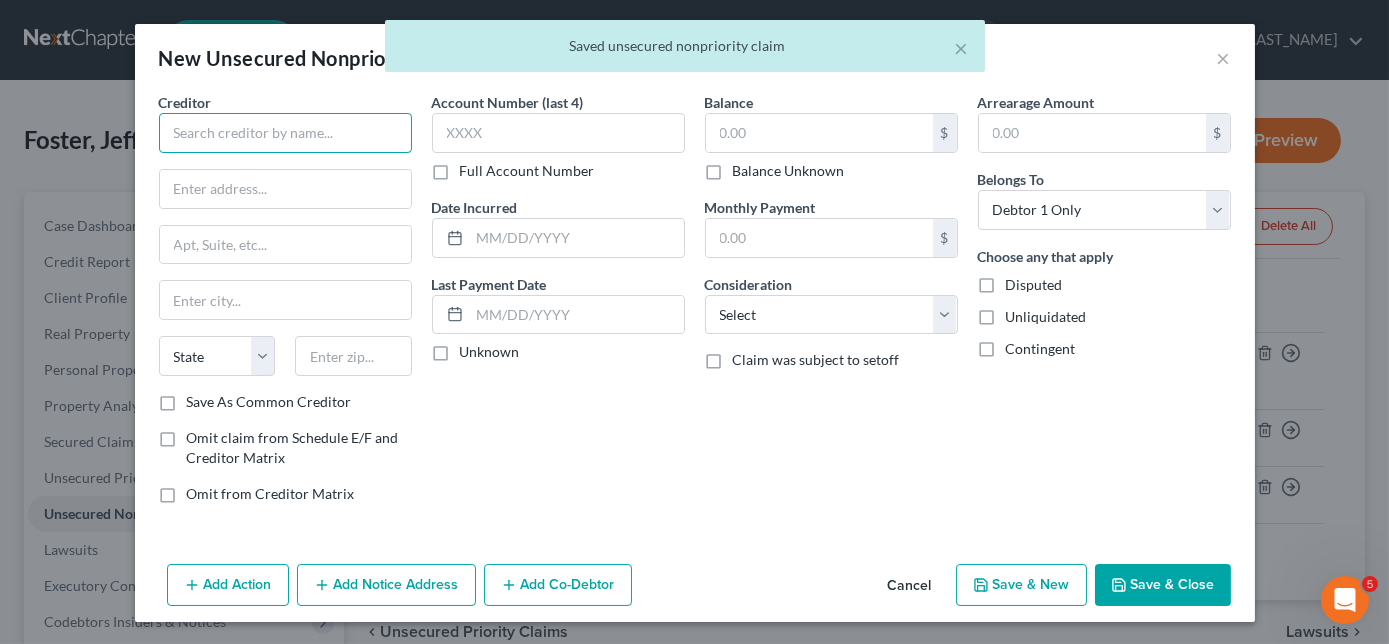 click at bounding box center (285, 133) 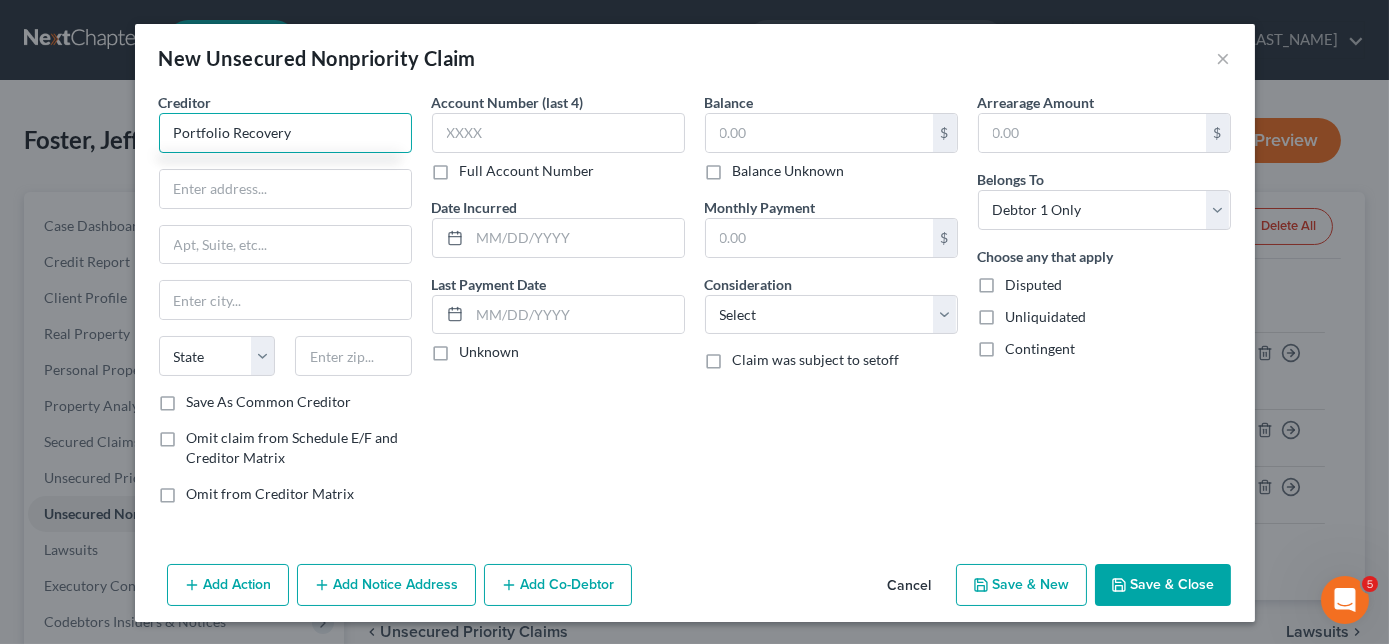 type on "Portfolio Recovery" 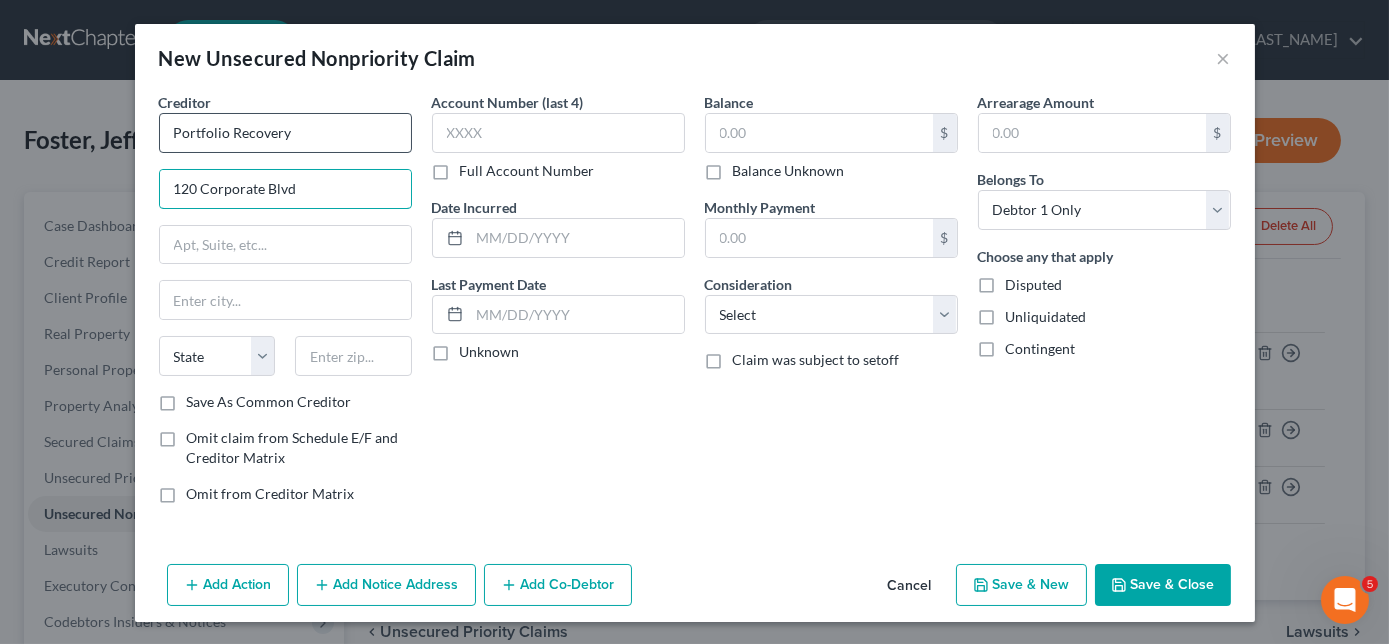 type on "120 Corporate Blvd" 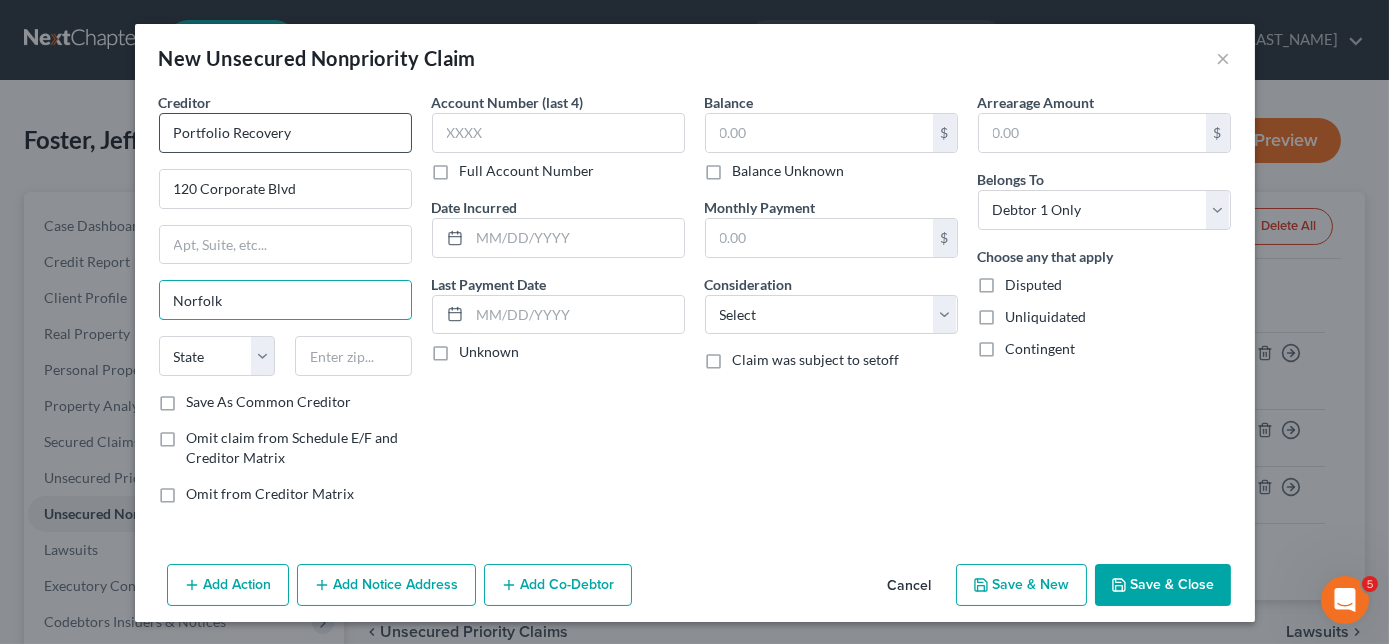 type on "Norfolk" 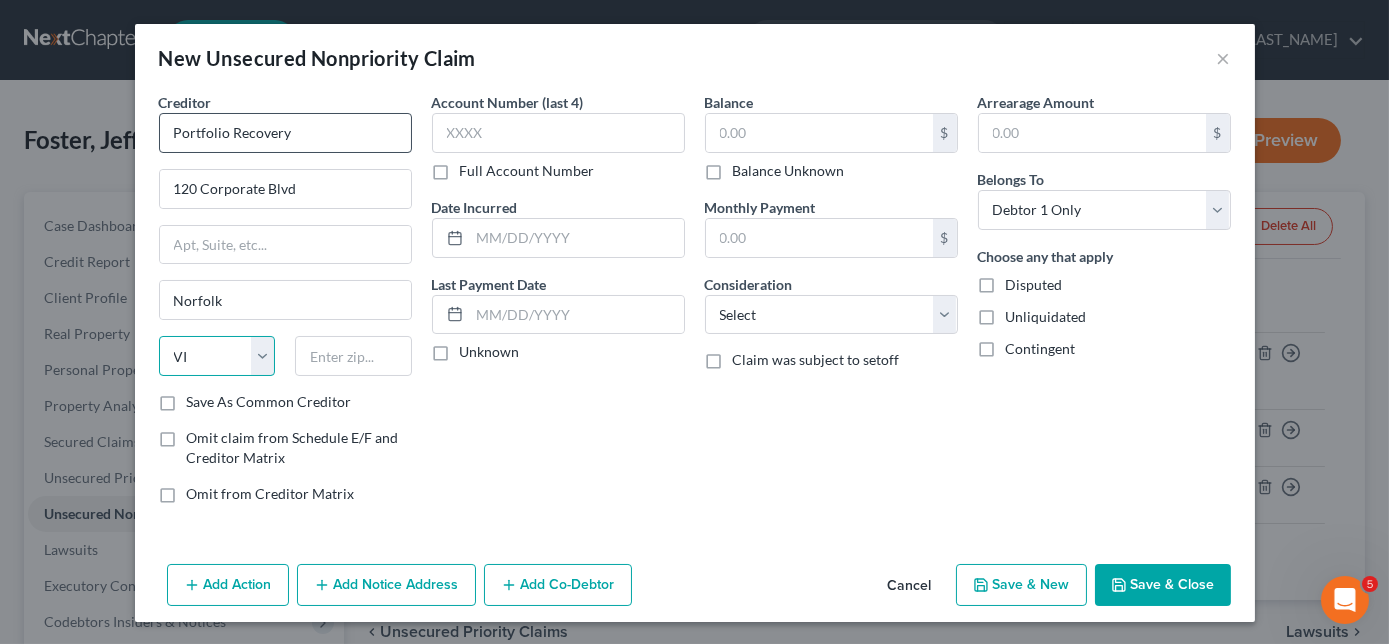 select on "48" 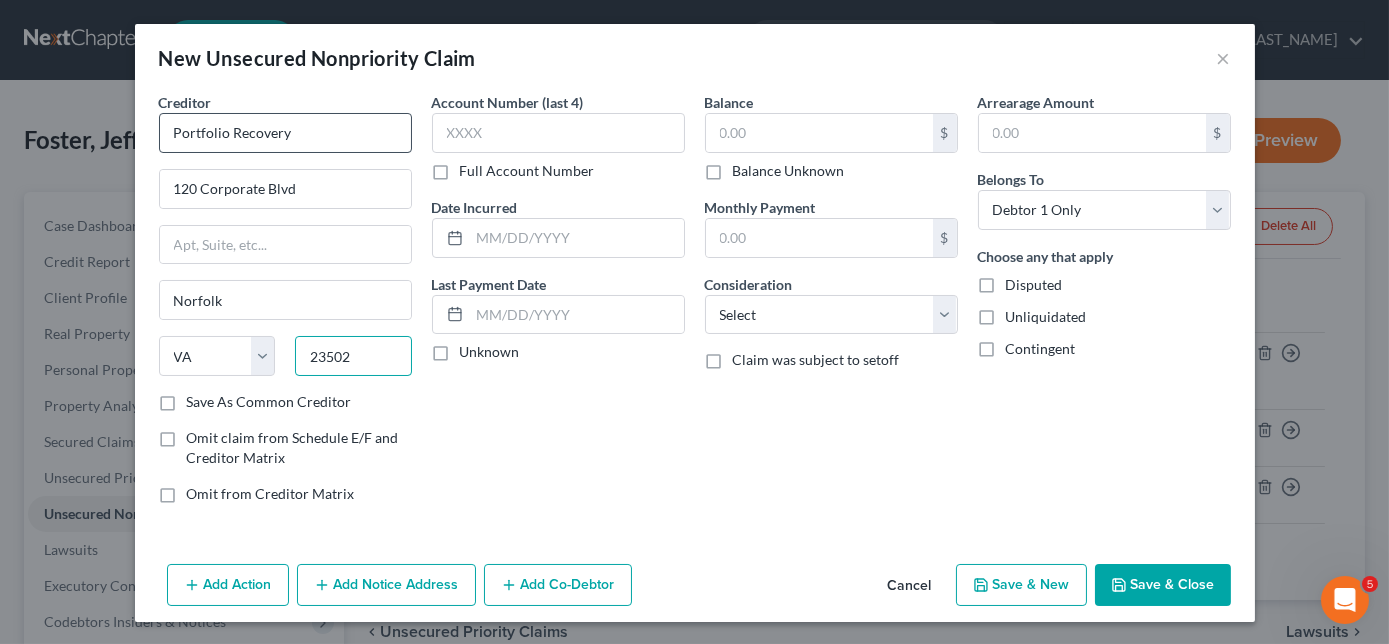 type on "23502" 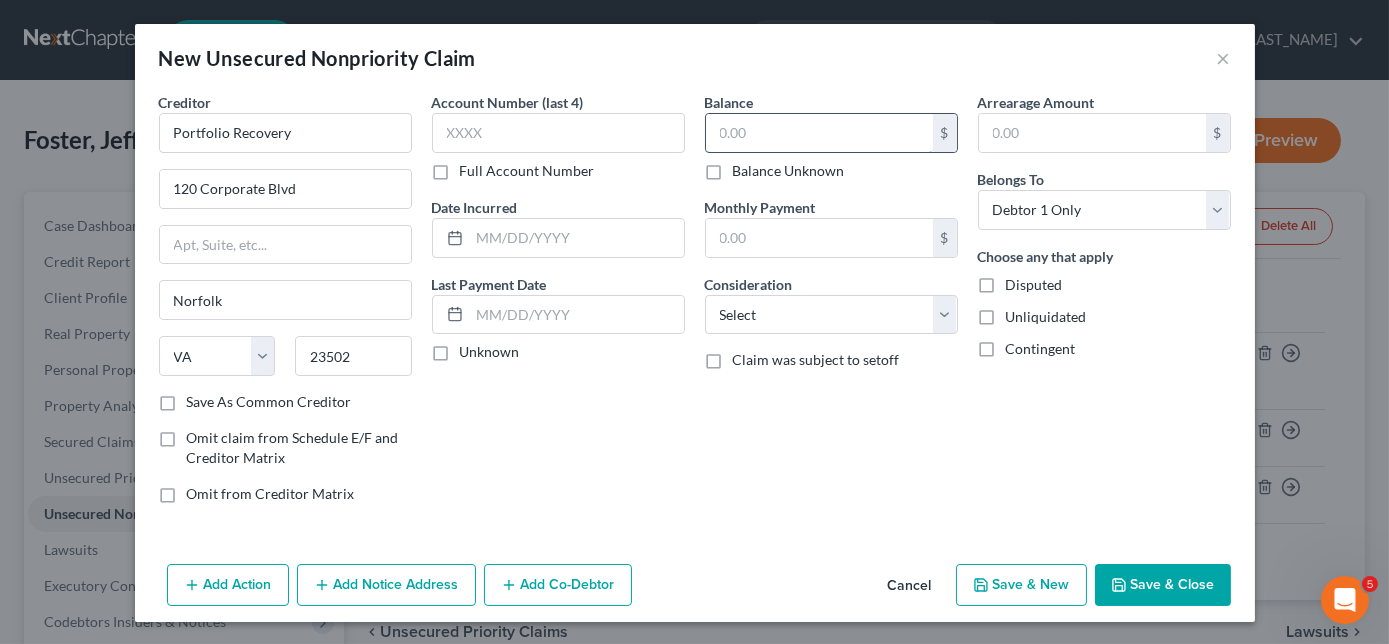 click at bounding box center (819, 133) 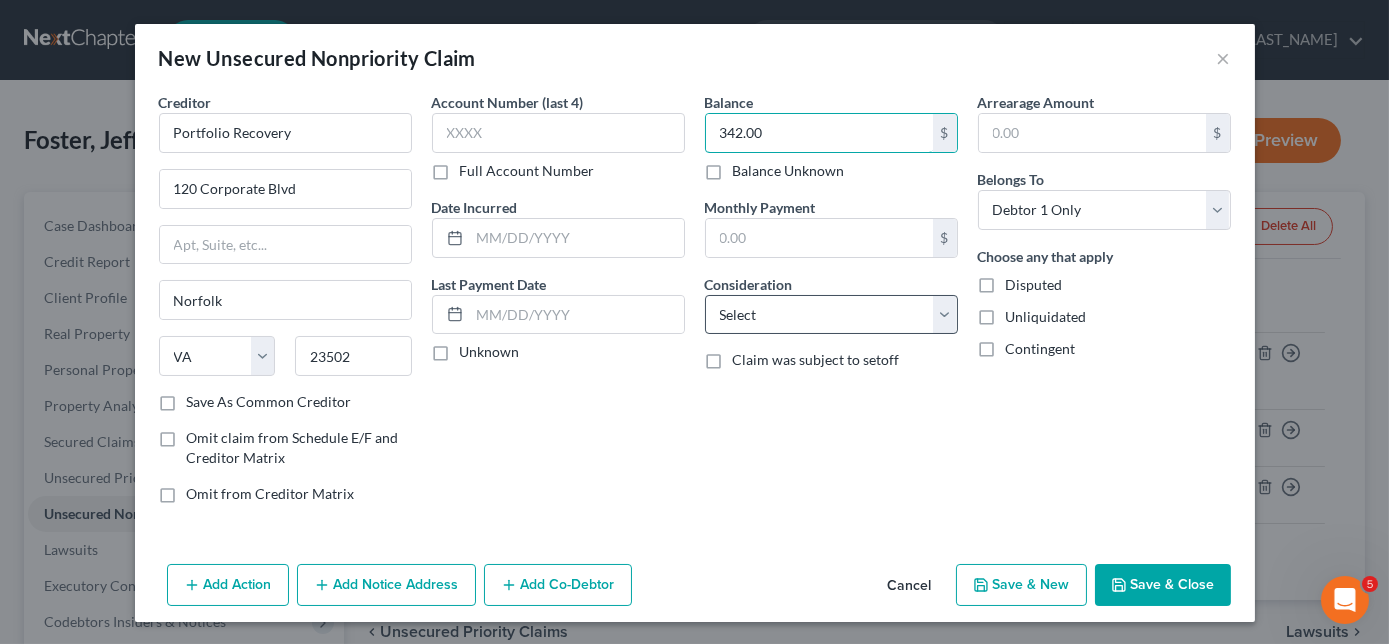 type on "342.00" 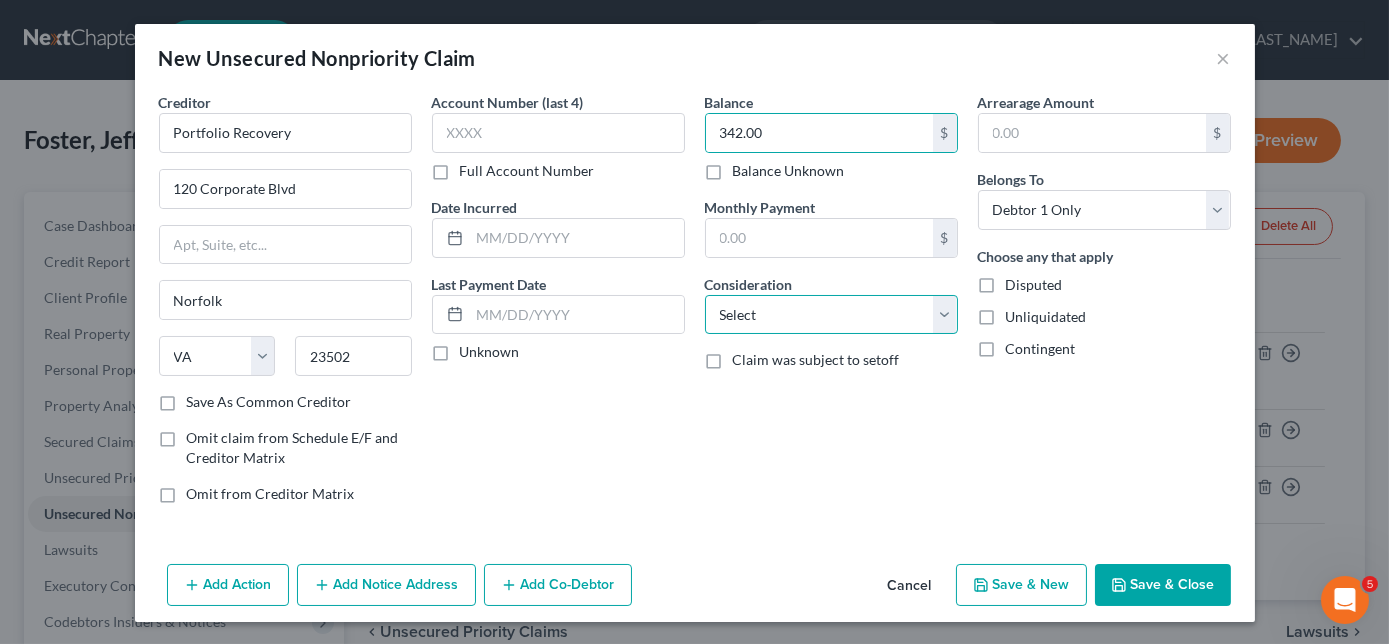 click on "Select Cable / Satellite Services Collection Agency Credit Card Debt Debt Counseling / Attorneys Deficiency Balance Domestic Support Obligations Home / Car Repairs Income Taxes Judgment Liens Medical Services Monies Loaned / Advanced Mortgage Obligation From Divorce Or Separation Obligation To Pensions Other Overdrawn Bank Account Promised To Help Pay Creditors Student Loans Suppliers And Vendors Telephone / Internet Services Utility Services" at bounding box center (831, 315) 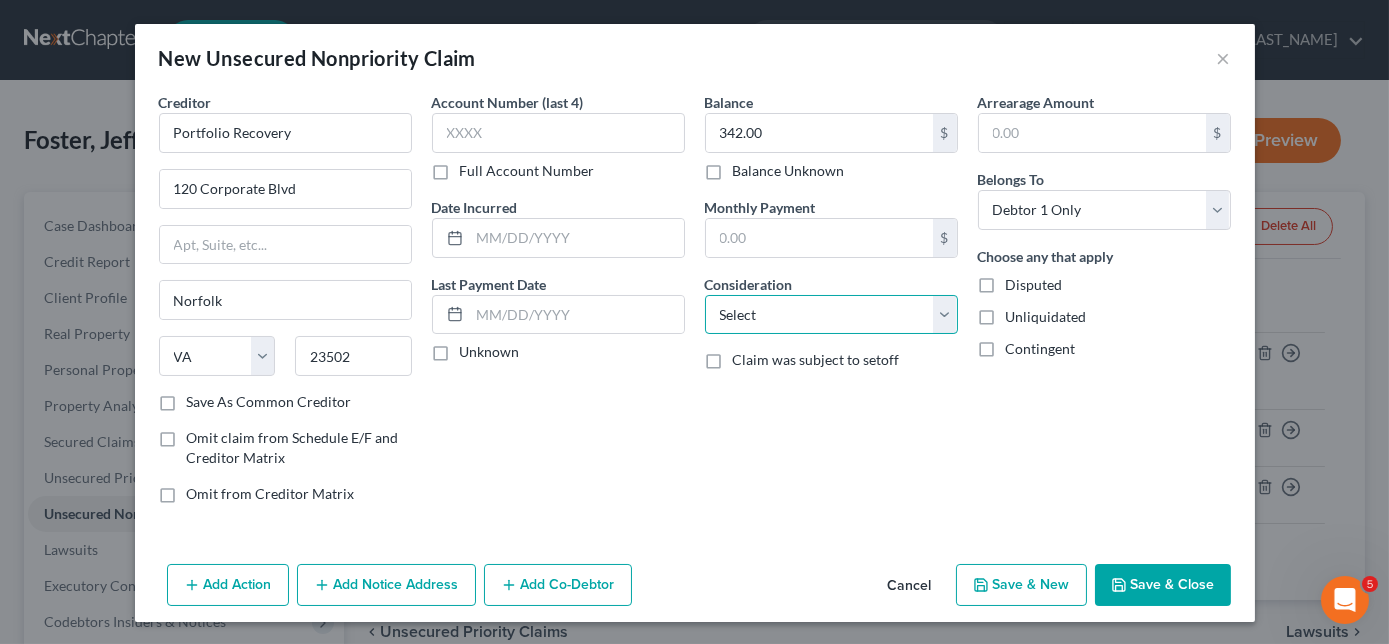 select on "1" 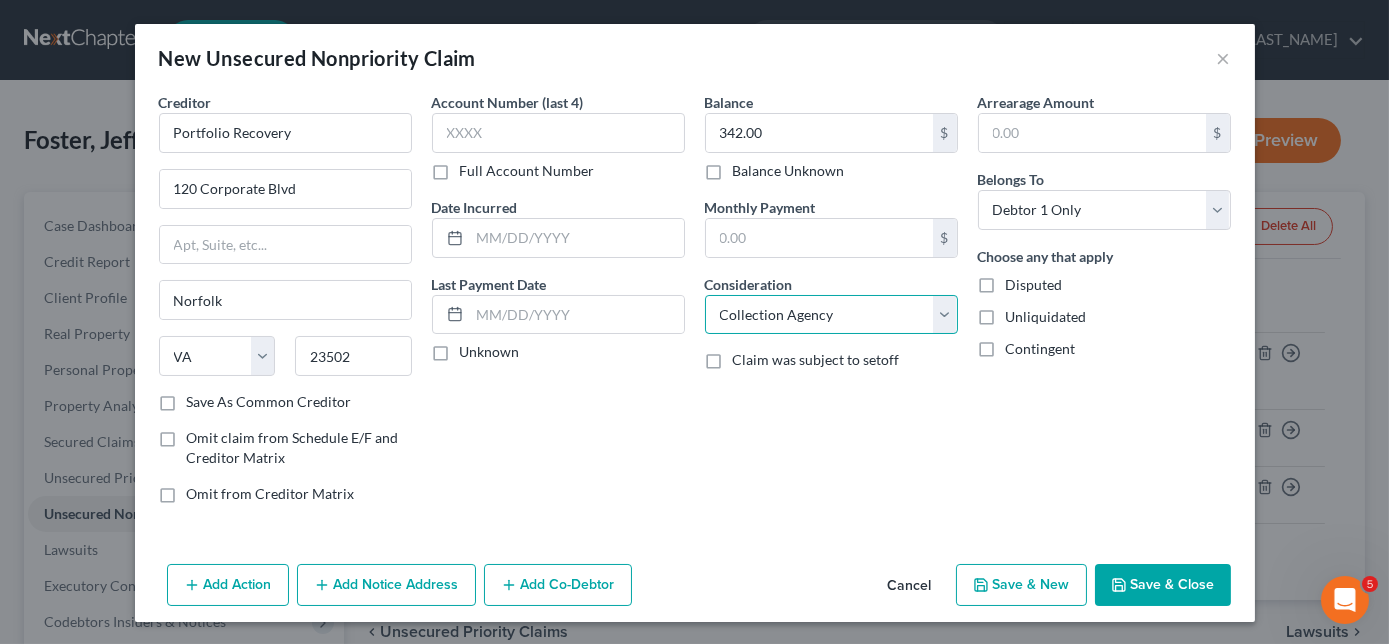 click on "Select Cable / Satellite Services Collection Agency Credit Card Debt Debt Counseling / Attorneys Deficiency Balance Domestic Support Obligations Home / Car Repairs Income Taxes Judgment Liens Medical Services Monies Loaned / Advanced Mortgage Obligation From Divorce Or Separation Obligation To Pensions Other Overdrawn Bank Account Promised To Help Pay Creditors Student Loans Suppliers And Vendors Telephone / Internet Services Utility Services" at bounding box center (831, 315) 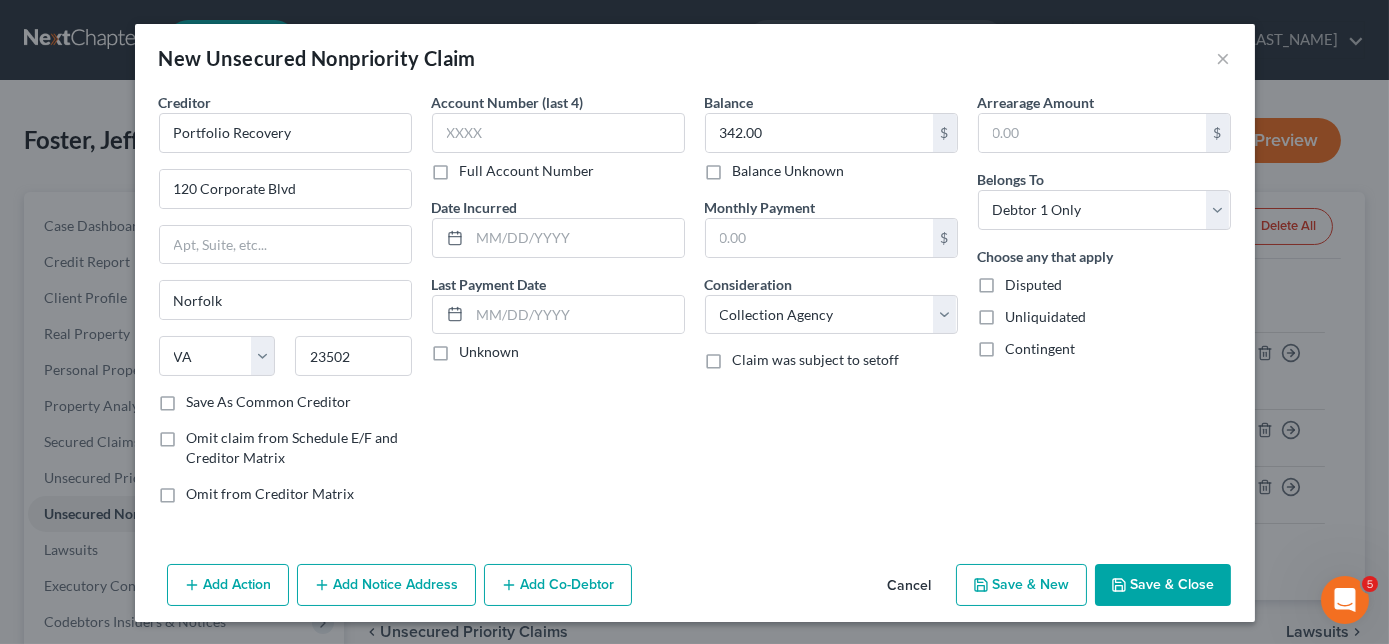 click on "Save & New" at bounding box center [1021, 585] 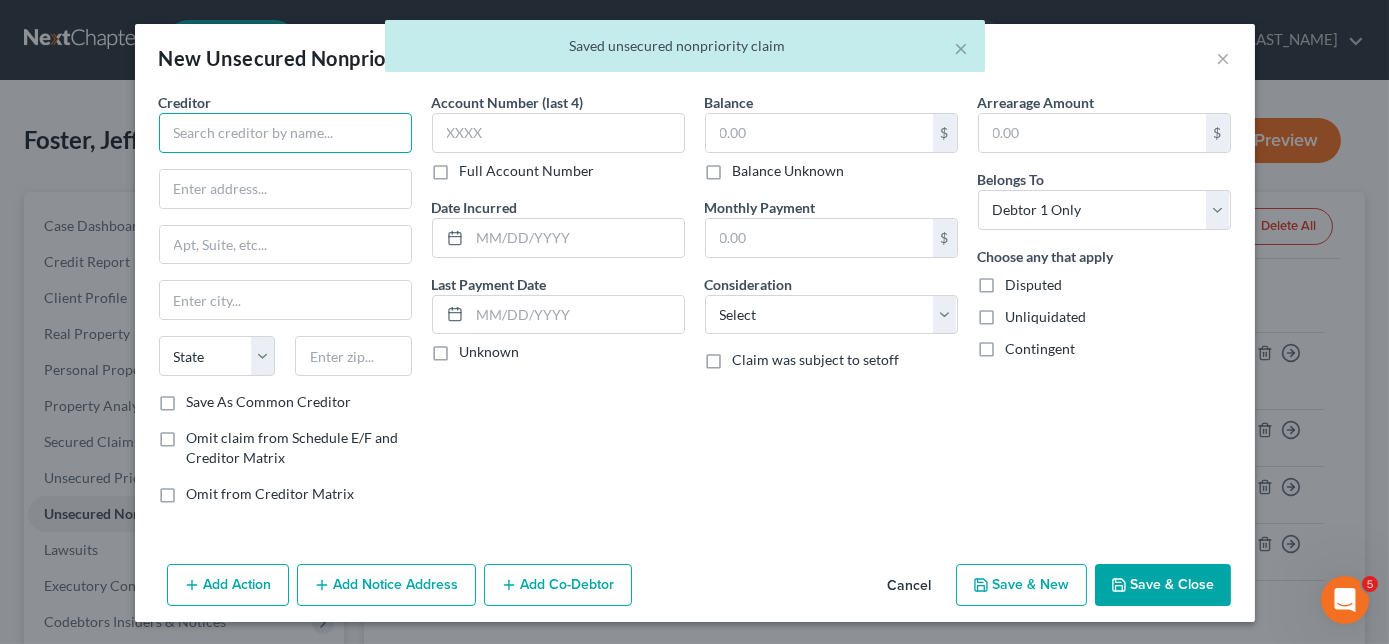 click at bounding box center (285, 133) 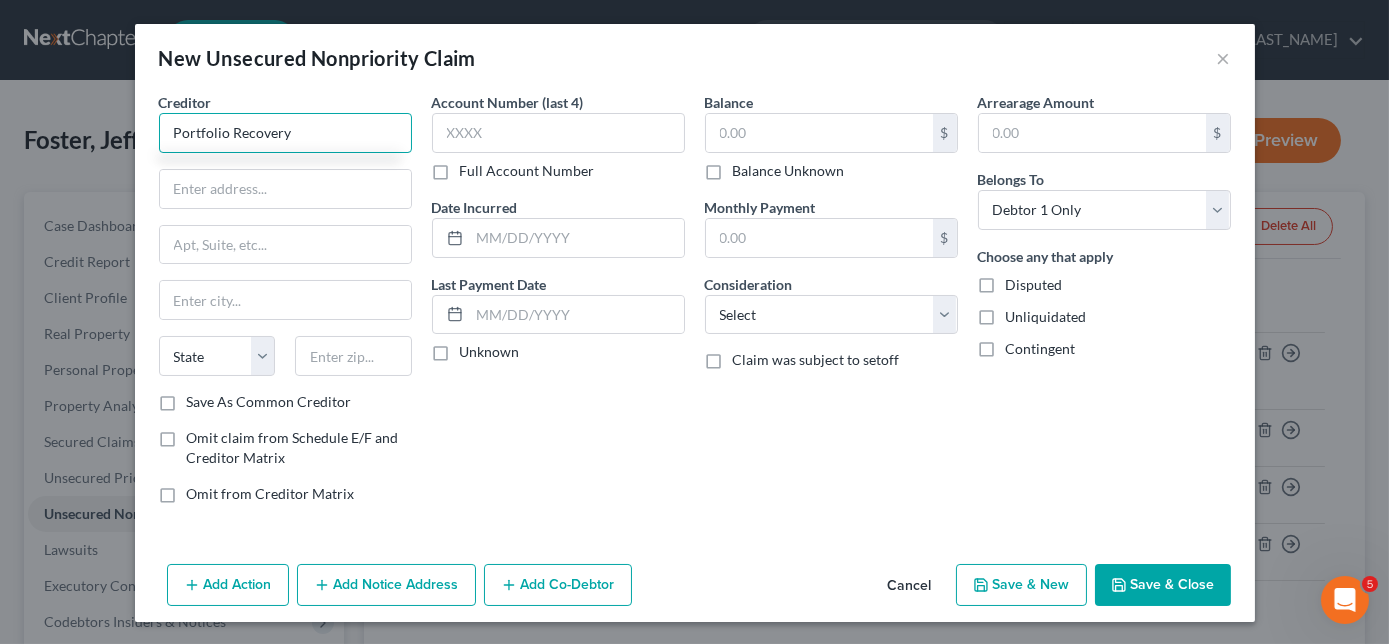 type on "Portfolio Recovery" 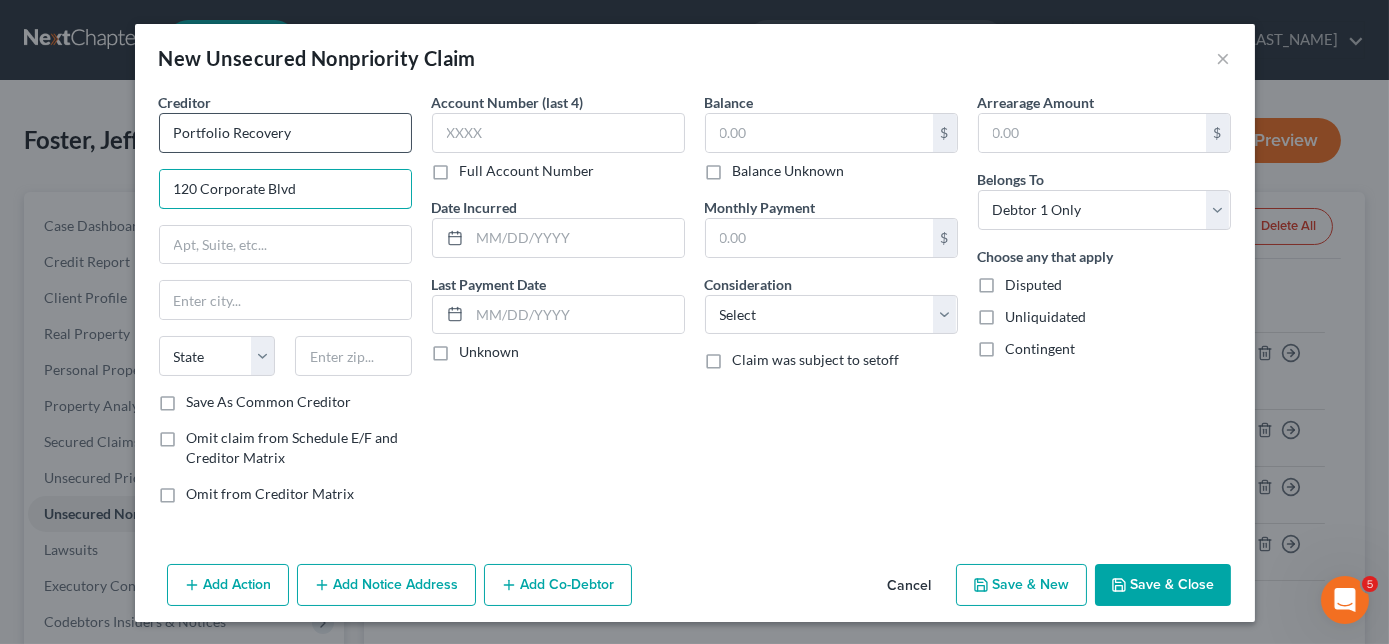 type on "120 Corporate Blvd" 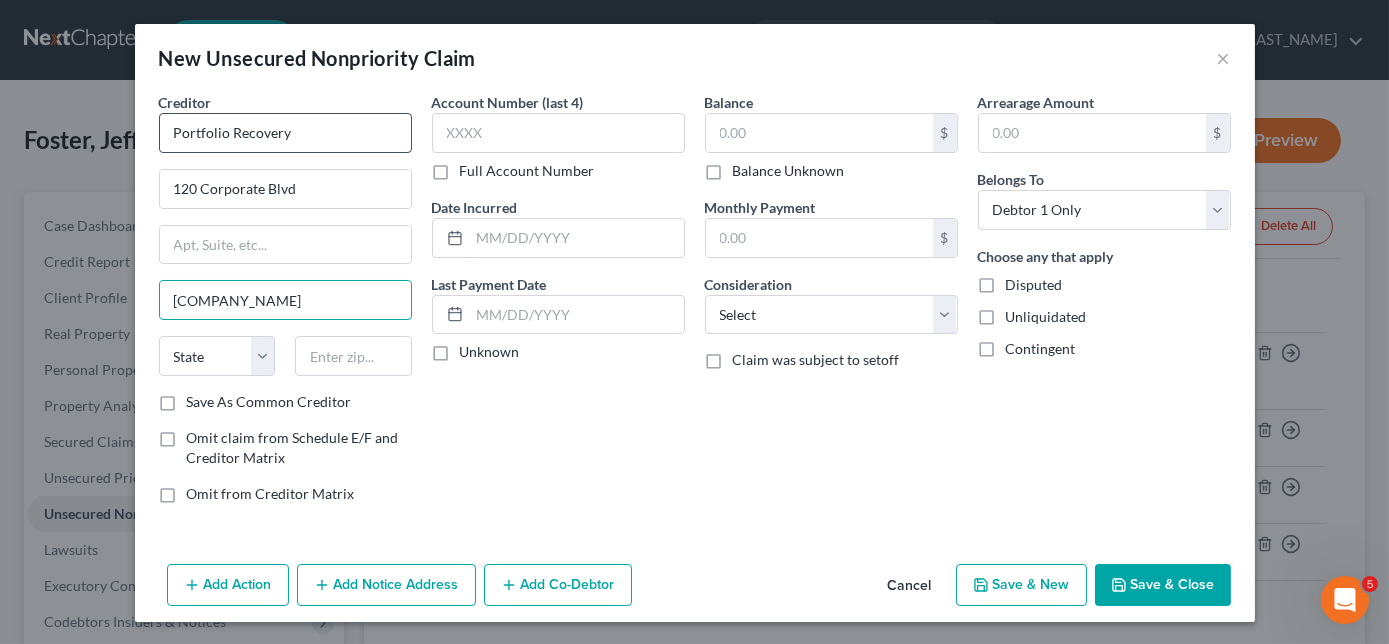 type on "[COMPANY_NAME]" 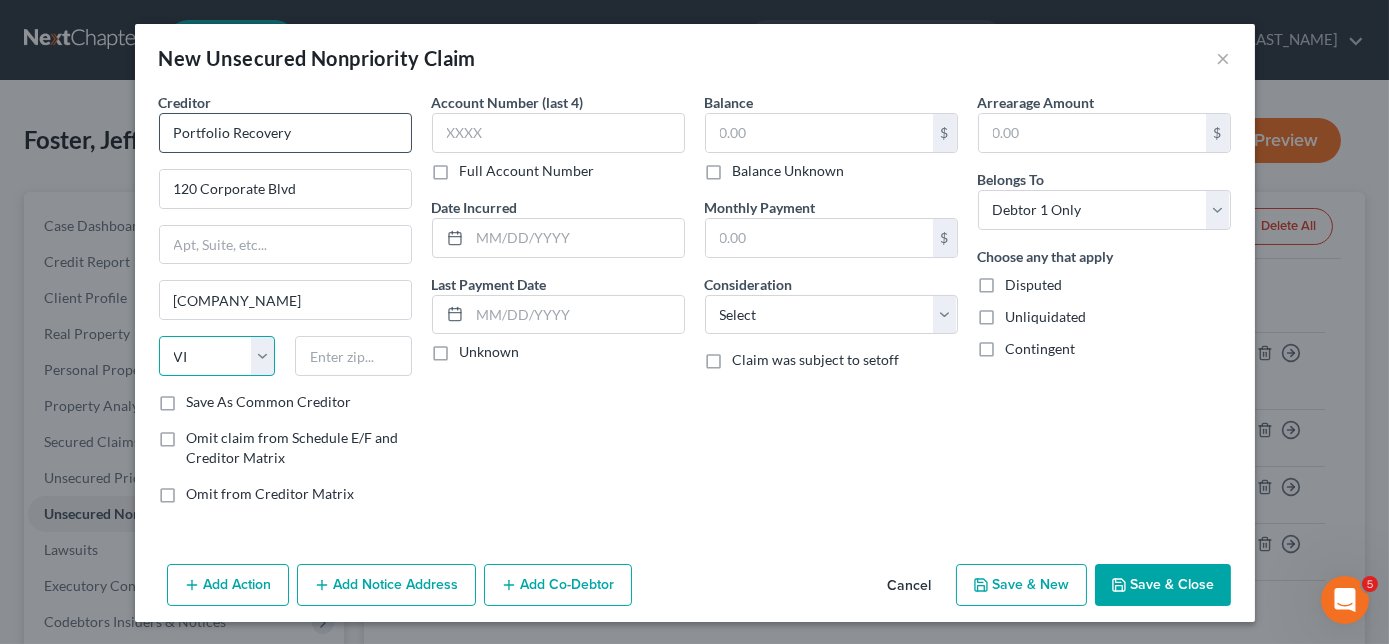 select on "48" 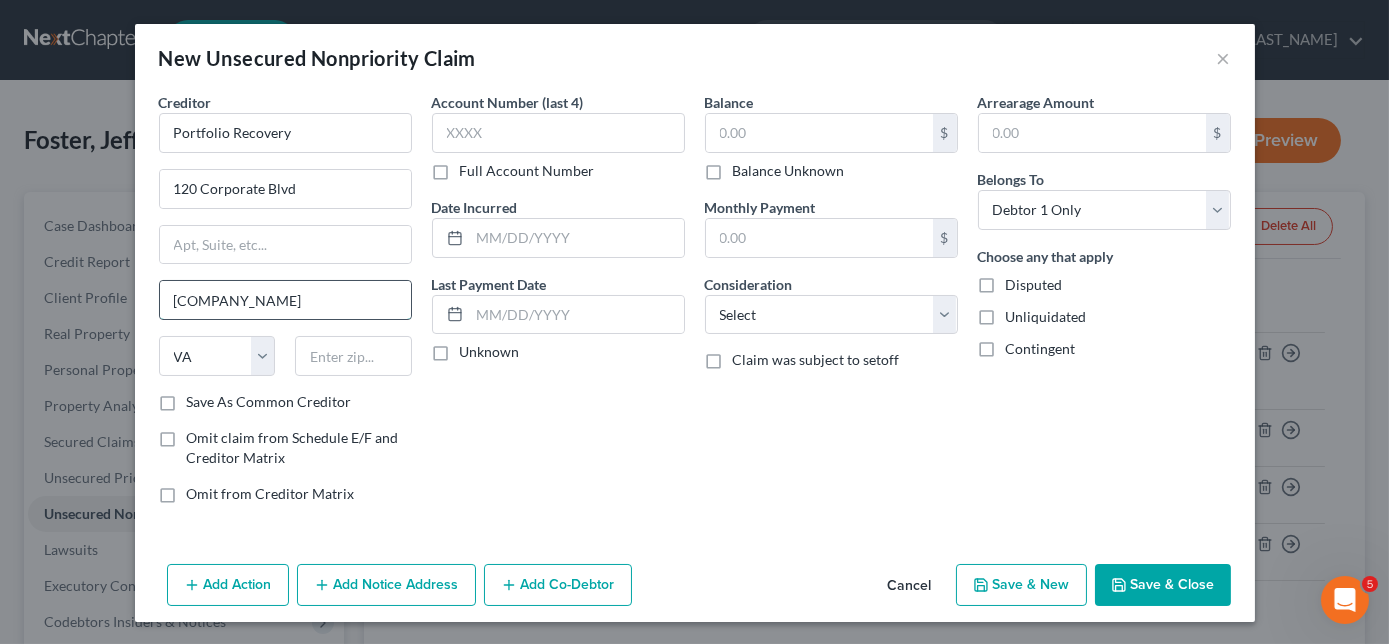 click on "[COMPANY_NAME]" at bounding box center [285, 300] 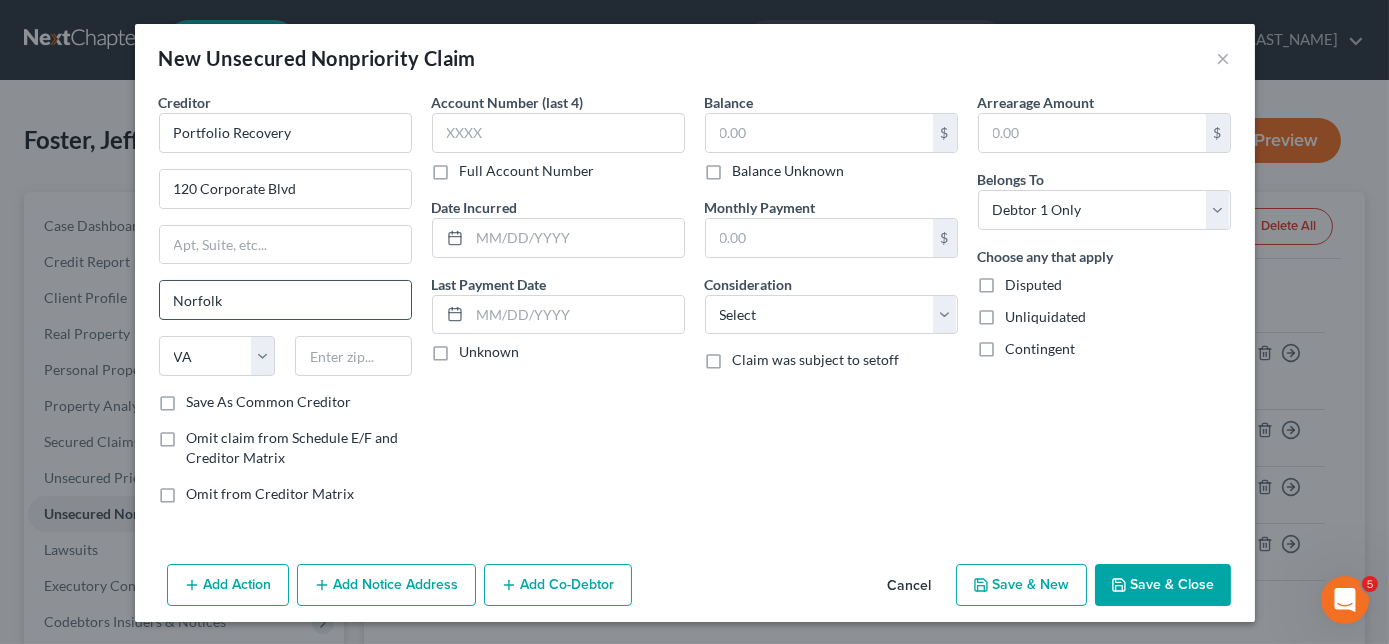 type on "Norfolk" 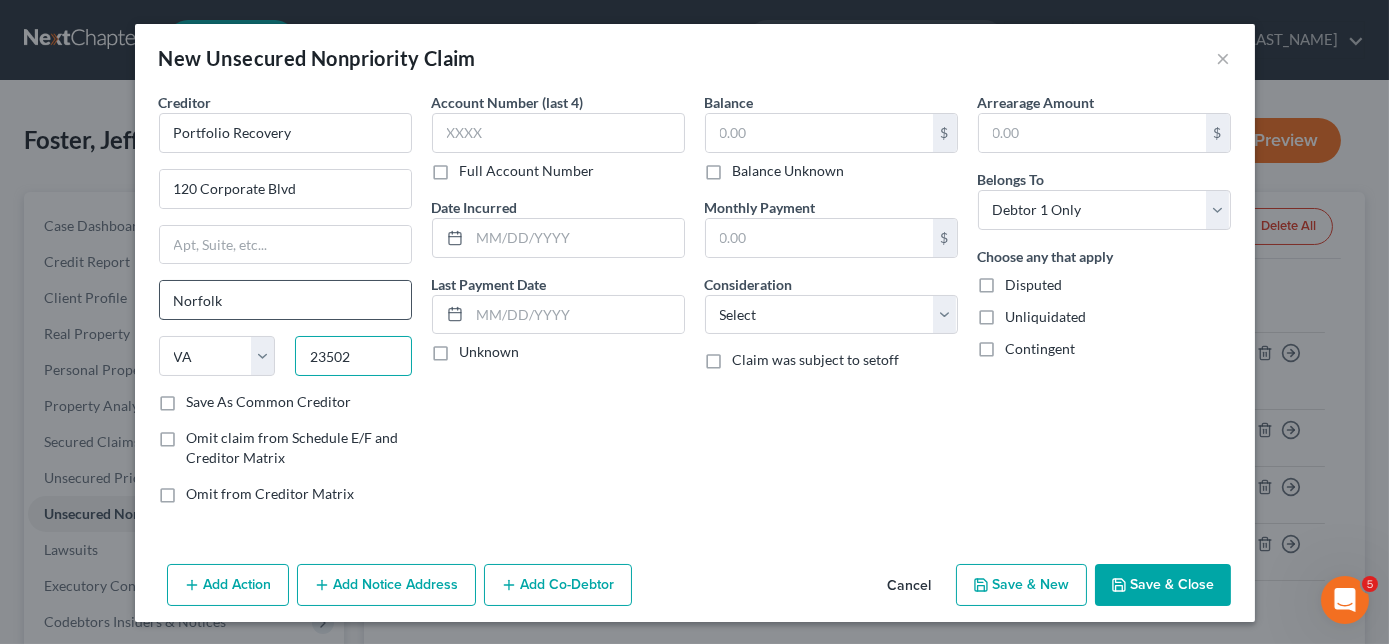 type on "23502" 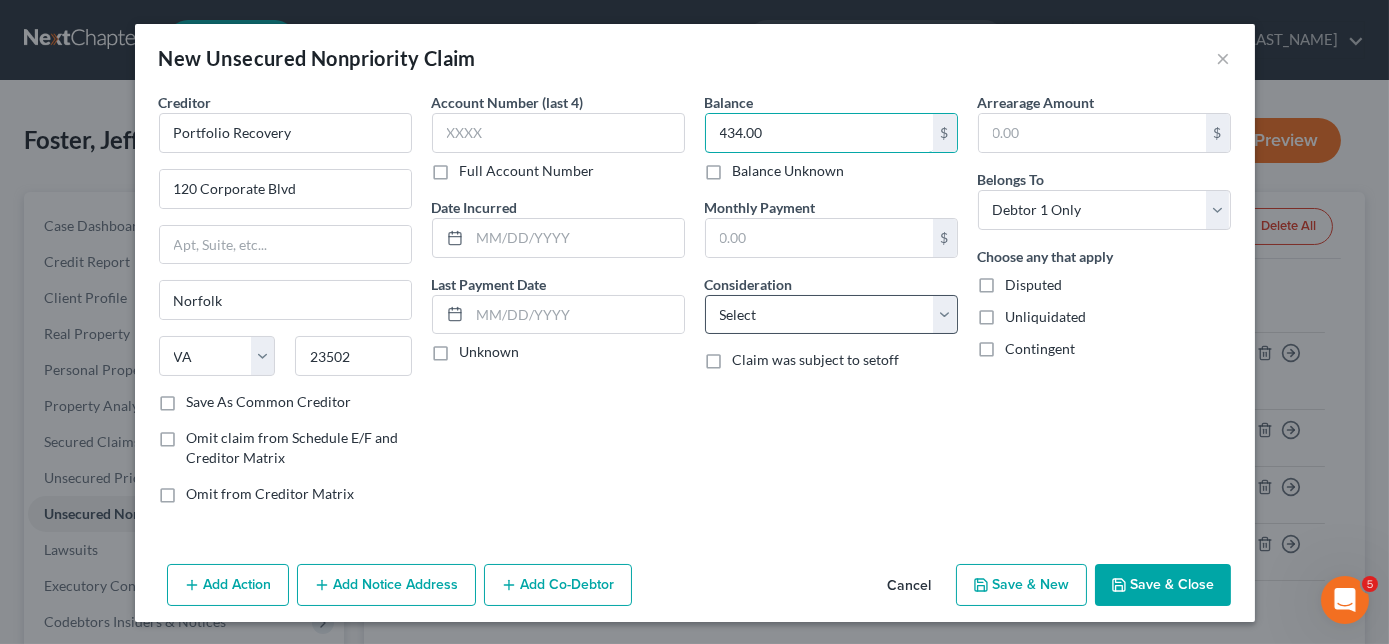 type on "434.00" 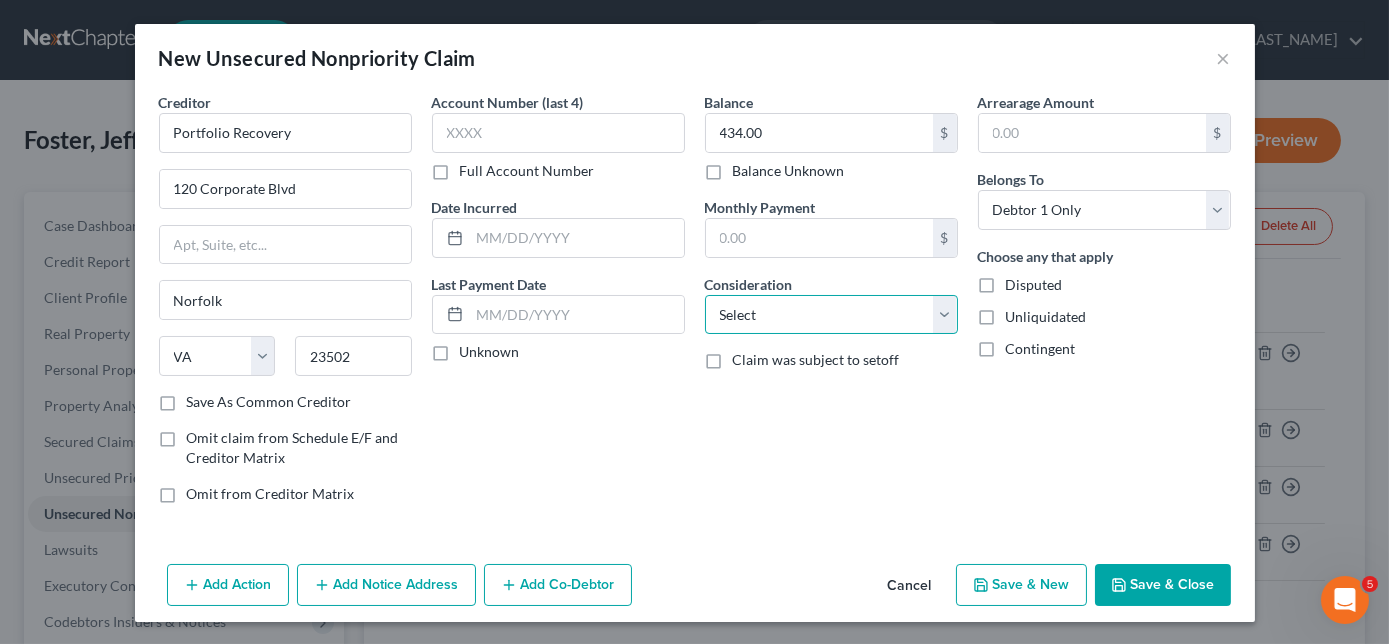 click on "Select Cable / Satellite Services Collection Agency Credit Card Debt Debt Counseling / Attorneys Deficiency Balance Domestic Support Obligations Home / Car Repairs Income Taxes Judgment Liens Medical Services Monies Loaned / Advanced Mortgage Obligation From Divorce Or Separation Obligation To Pensions Other Overdrawn Bank Account Promised To Help Pay Creditors Student Loans Suppliers And Vendors Telephone / Internet Services Utility Services" at bounding box center [831, 315] 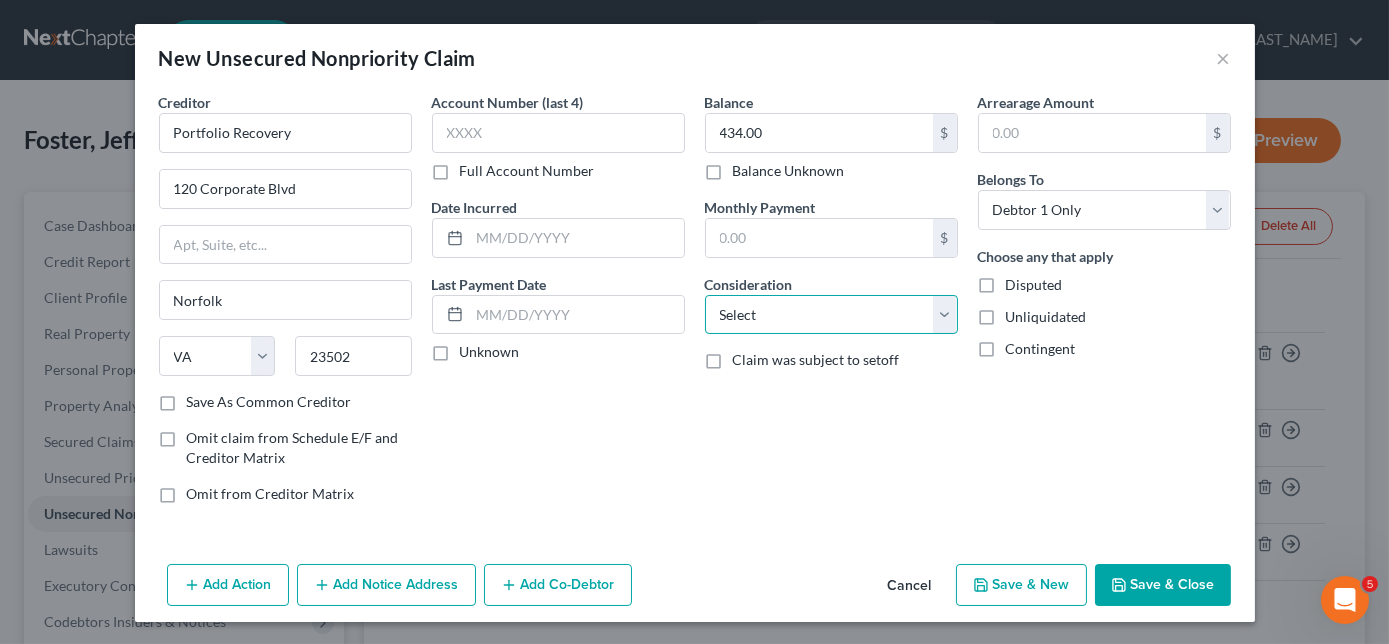 select on "1" 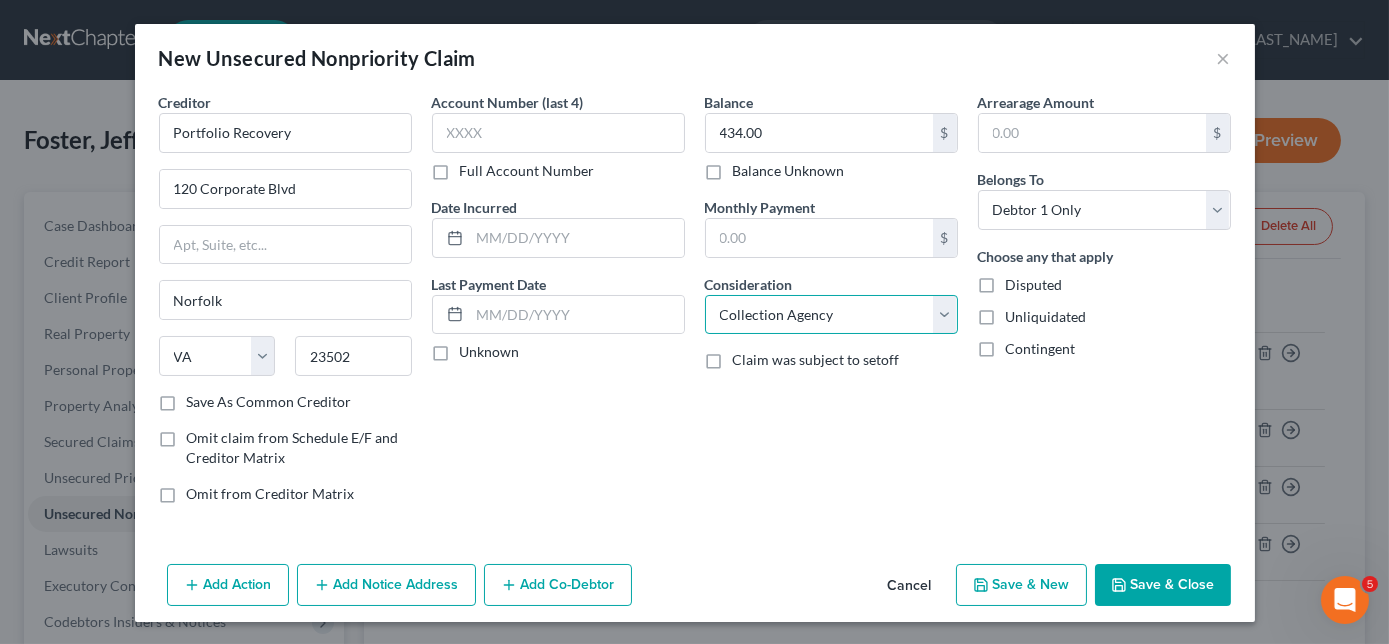 click on "Select Cable / Satellite Services Collection Agency Credit Card Debt Debt Counseling / Attorneys Deficiency Balance Domestic Support Obligations Home / Car Repairs Income Taxes Judgment Liens Medical Services Monies Loaned / Advanced Mortgage Obligation From Divorce Or Separation Obligation To Pensions Other Overdrawn Bank Account Promised To Help Pay Creditors Student Loans Suppliers And Vendors Telephone / Internet Services Utility Services" at bounding box center (831, 315) 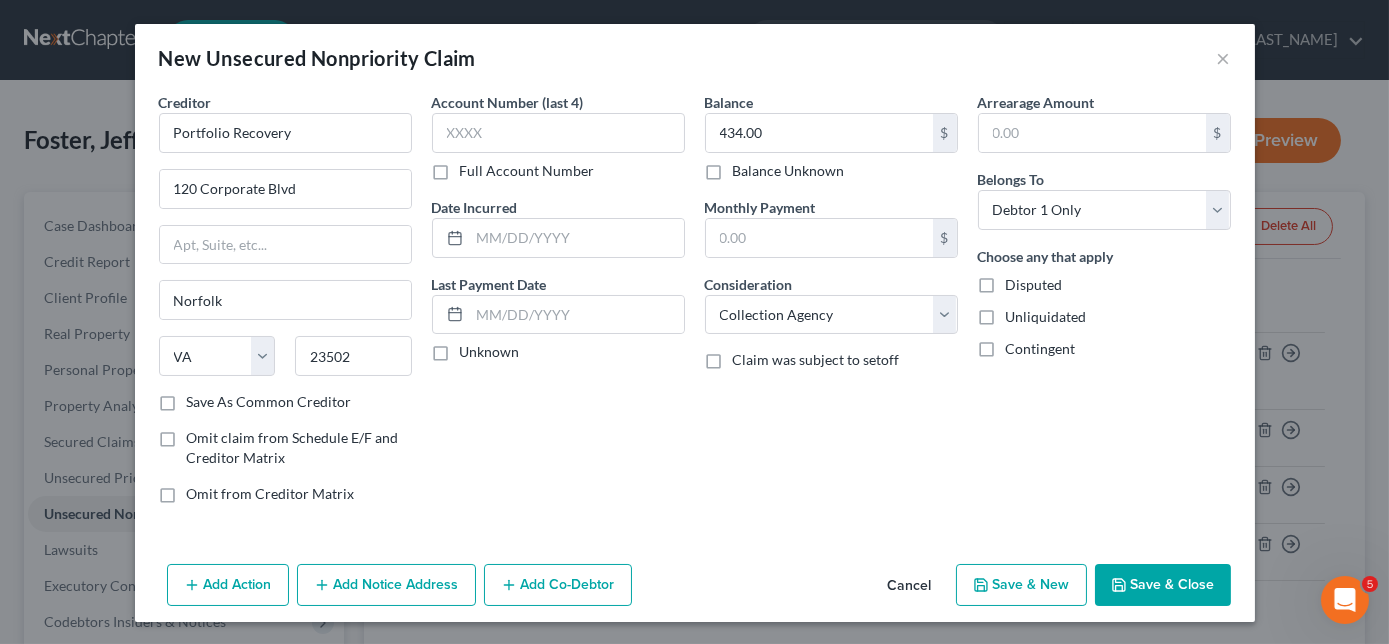 click on "Save & New" at bounding box center [1021, 585] 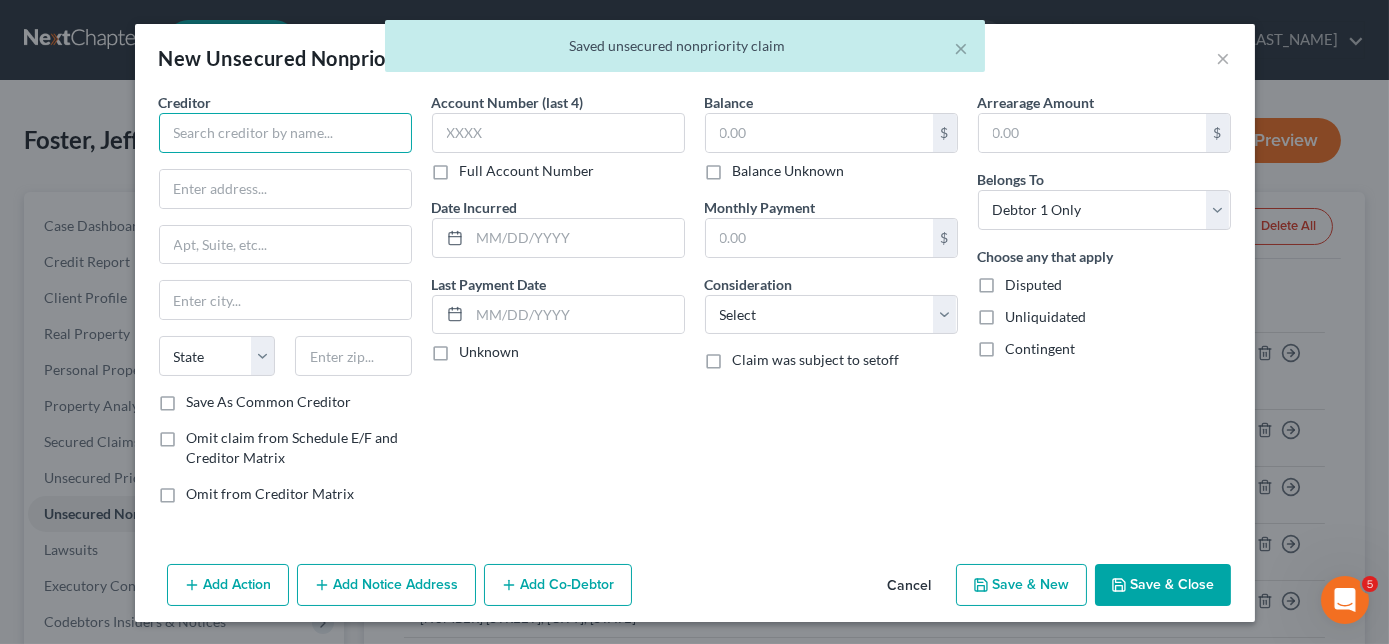 click at bounding box center [285, 133] 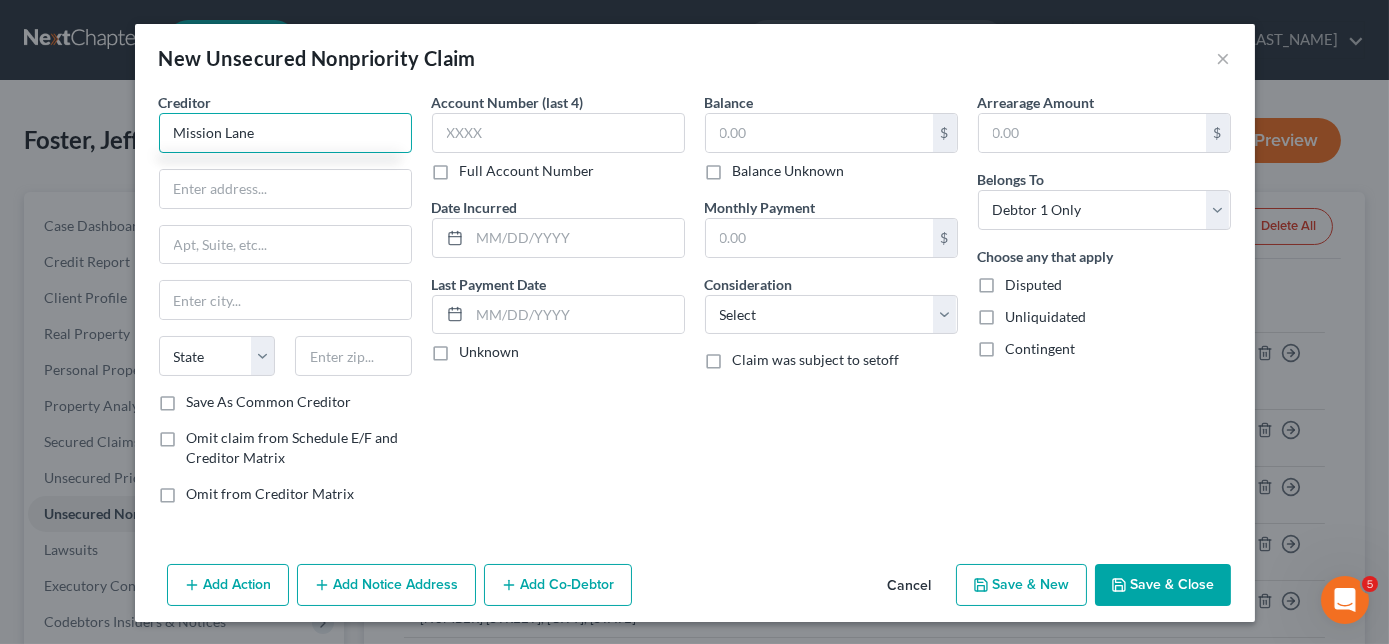 type on "Mission Lane" 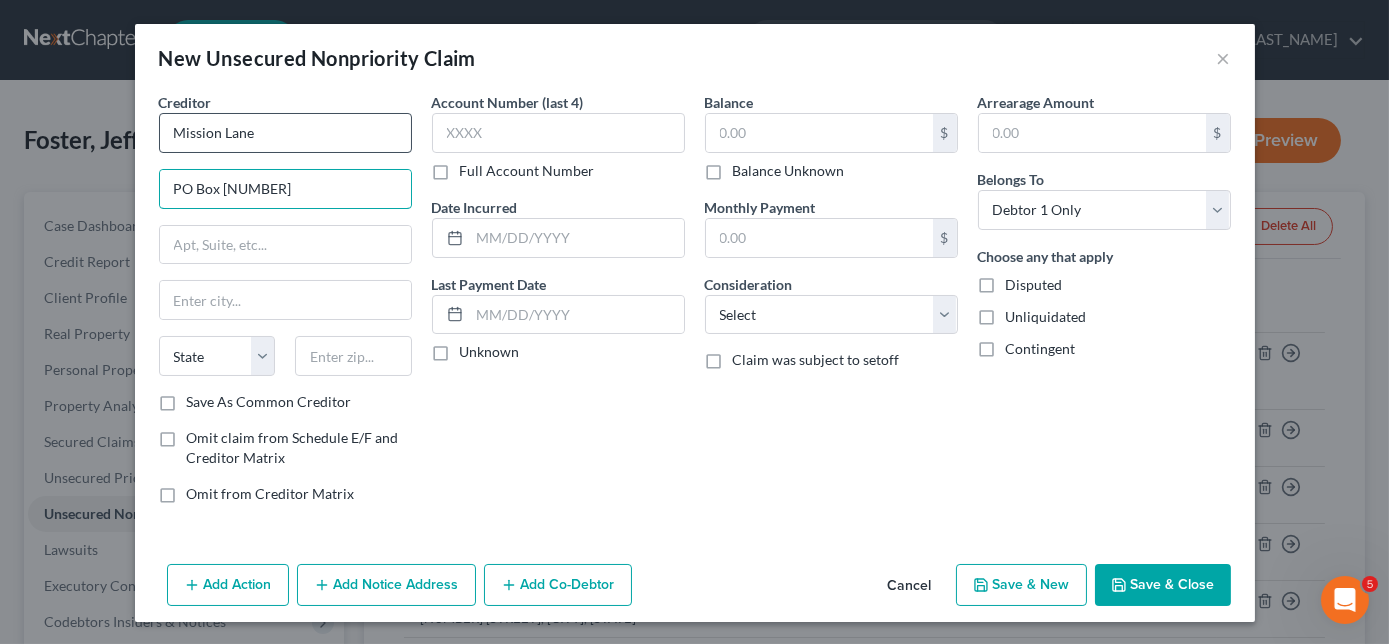 type on "PO Box [NUMBER]" 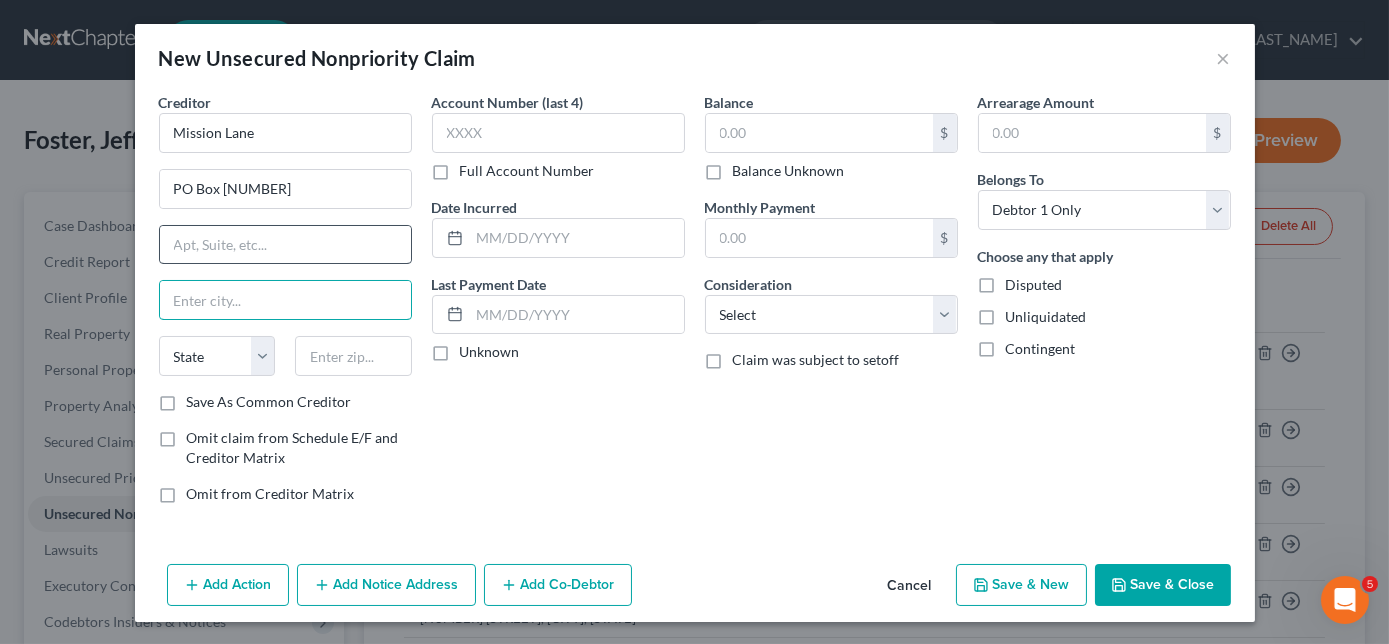 type on "c" 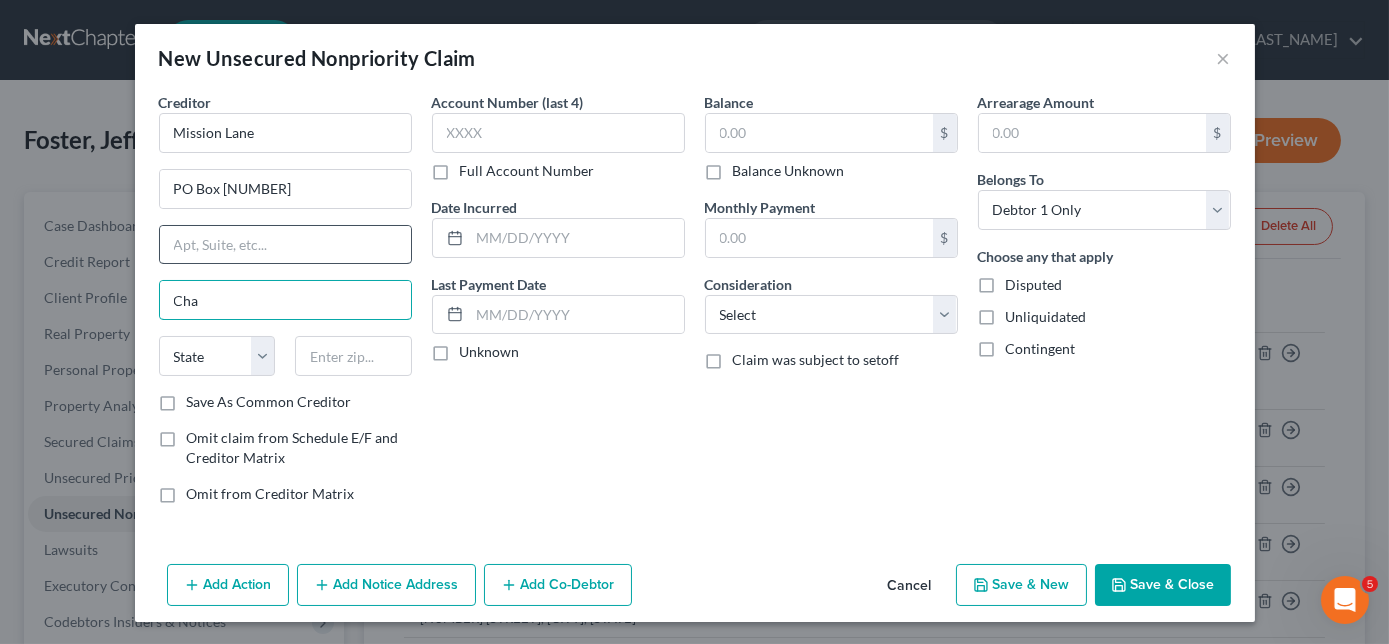 type on "Charlotte" 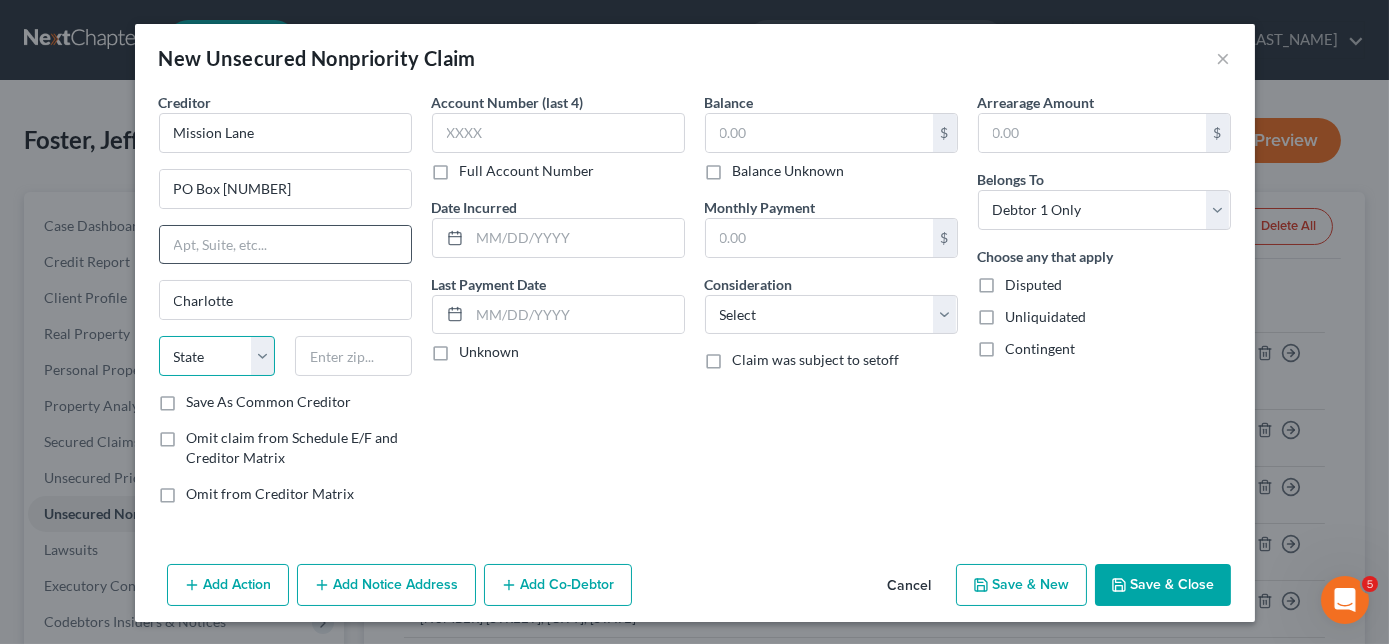 select on "28" 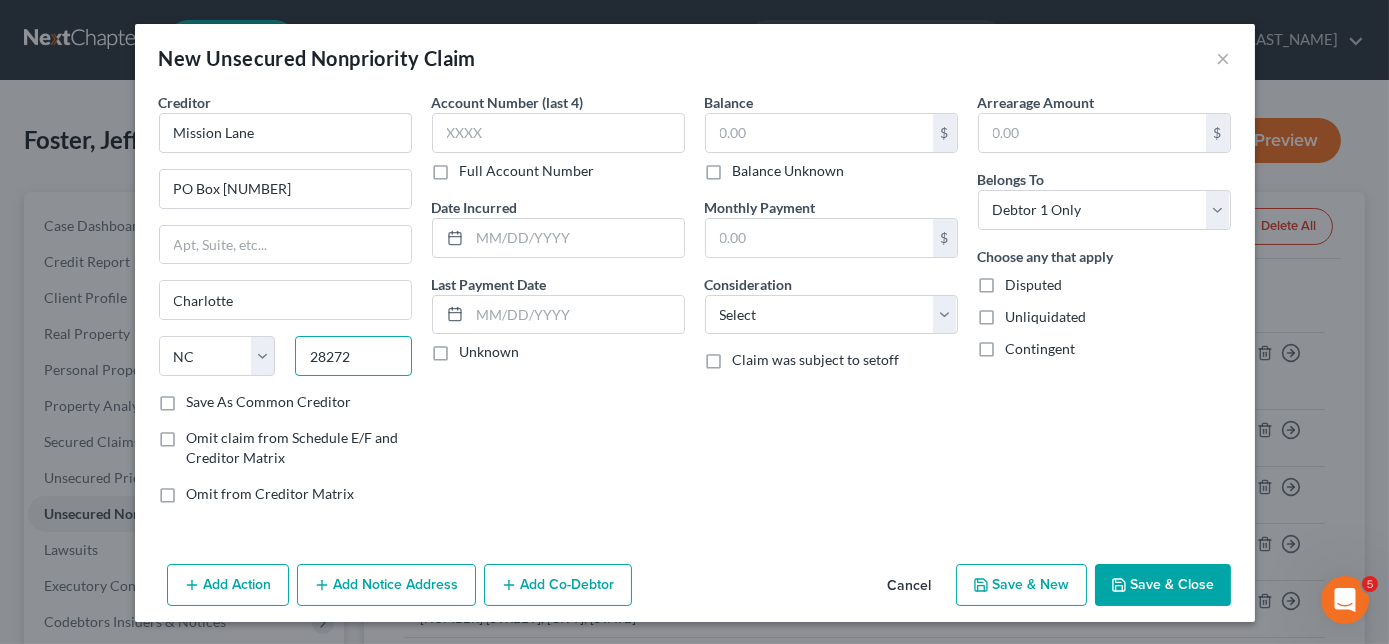 click on "28272" at bounding box center [353, 356] 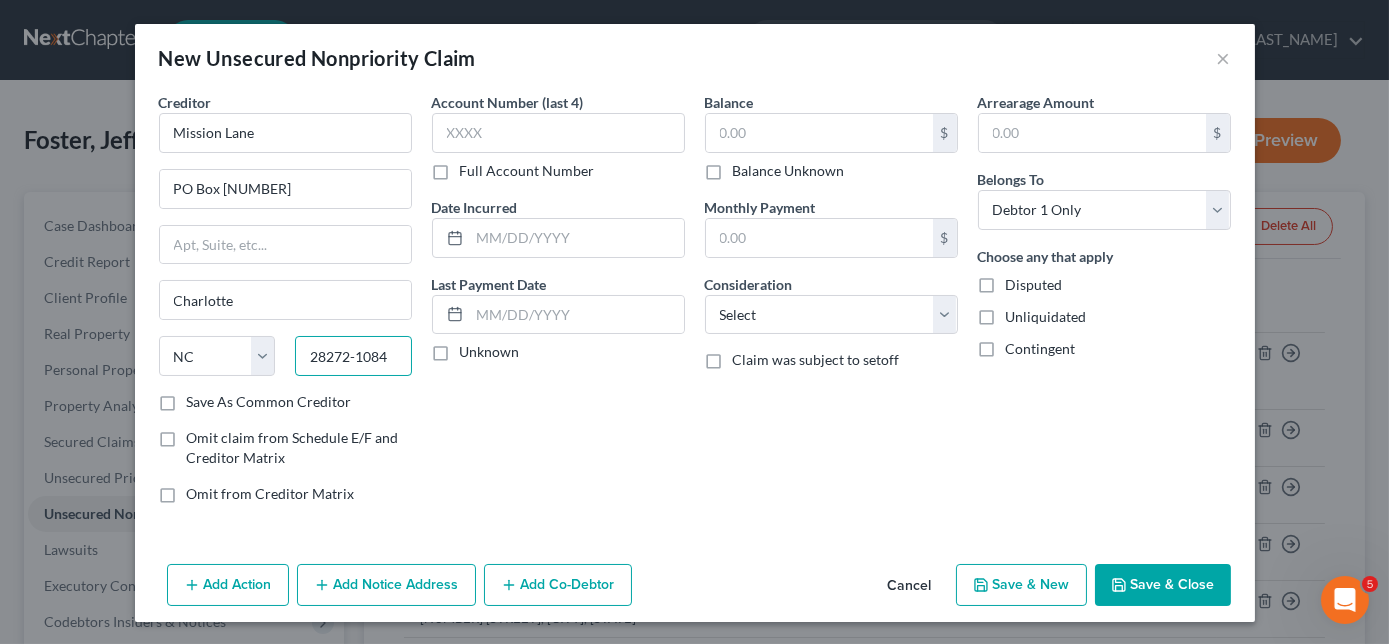 type on "28272-1084" 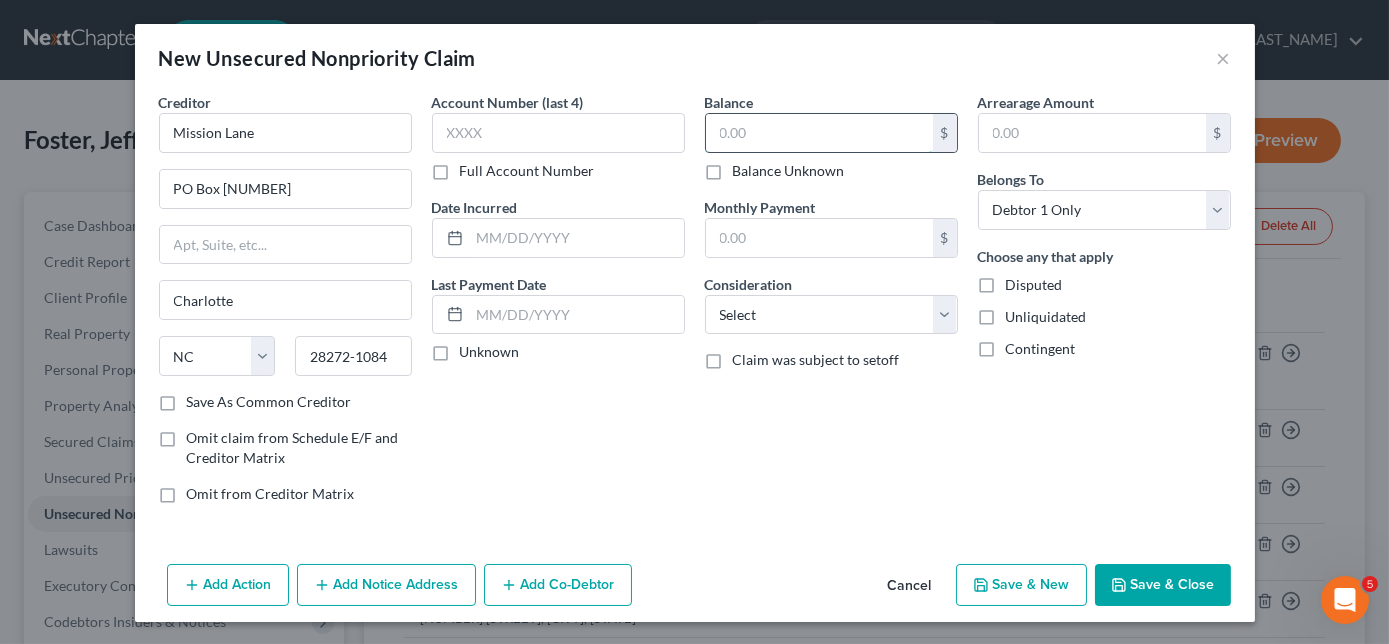 click at bounding box center [819, 133] 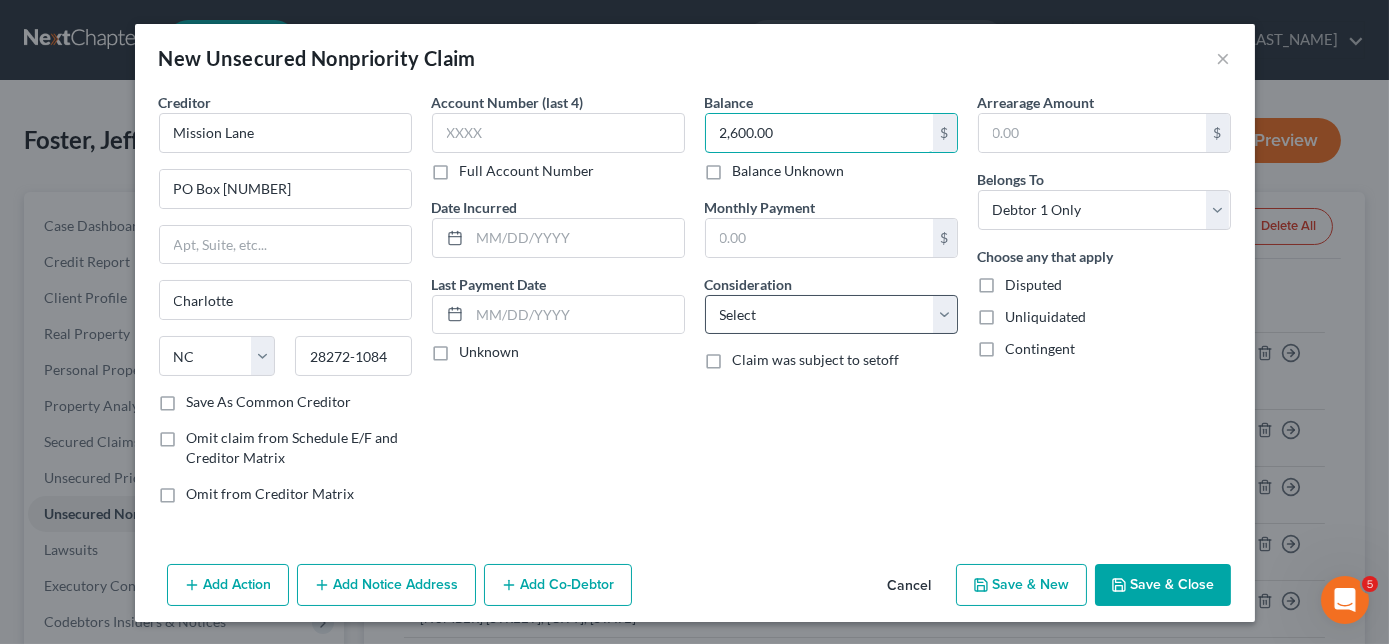 type on "2,600.00" 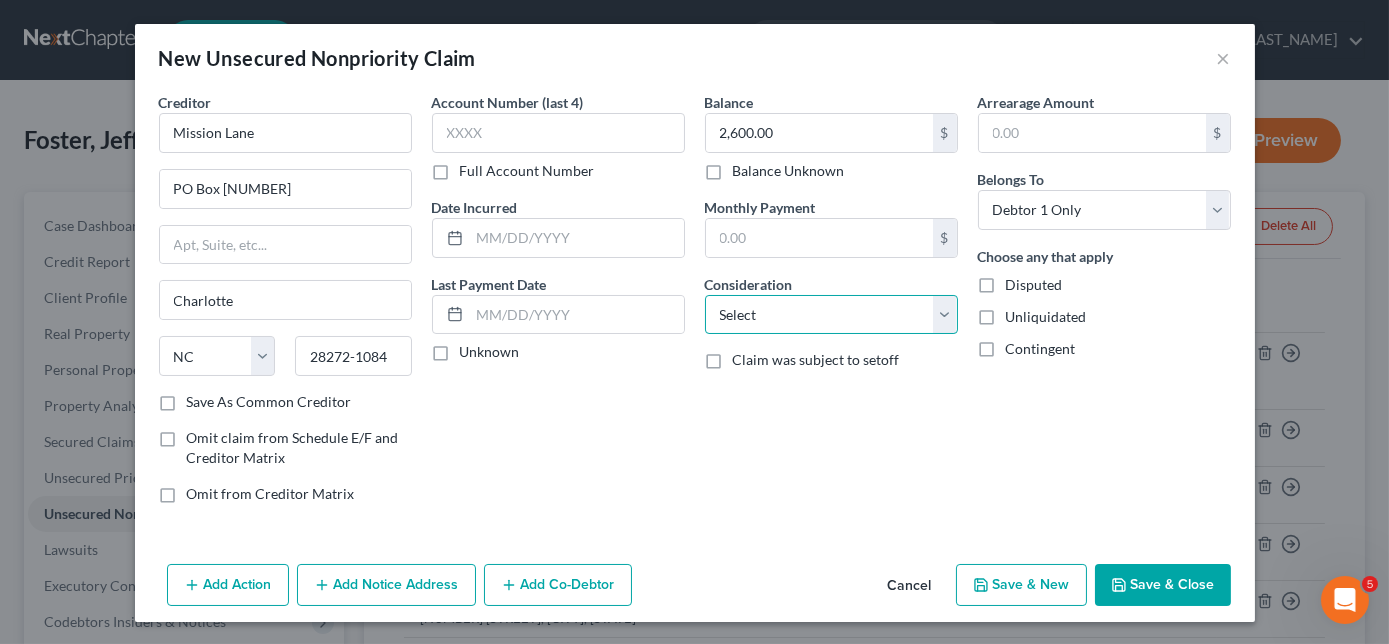 click on "Select Cable / Satellite Services Collection Agency Credit Card Debt Debt Counseling / Attorneys Deficiency Balance Domestic Support Obligations Home / Car Repairs Income Taxes Judgment Liens Medical Services Monies Loaned / Advanced Mortgage Obligation From Divorce Or Separation Obligation To Pensions Other Overdrawn Bank Account Promised To Help Pay Creditors Student Loans Suppliers And Vendors Telephone / Internet Services Utility Services" at bounding box center (831, 315) 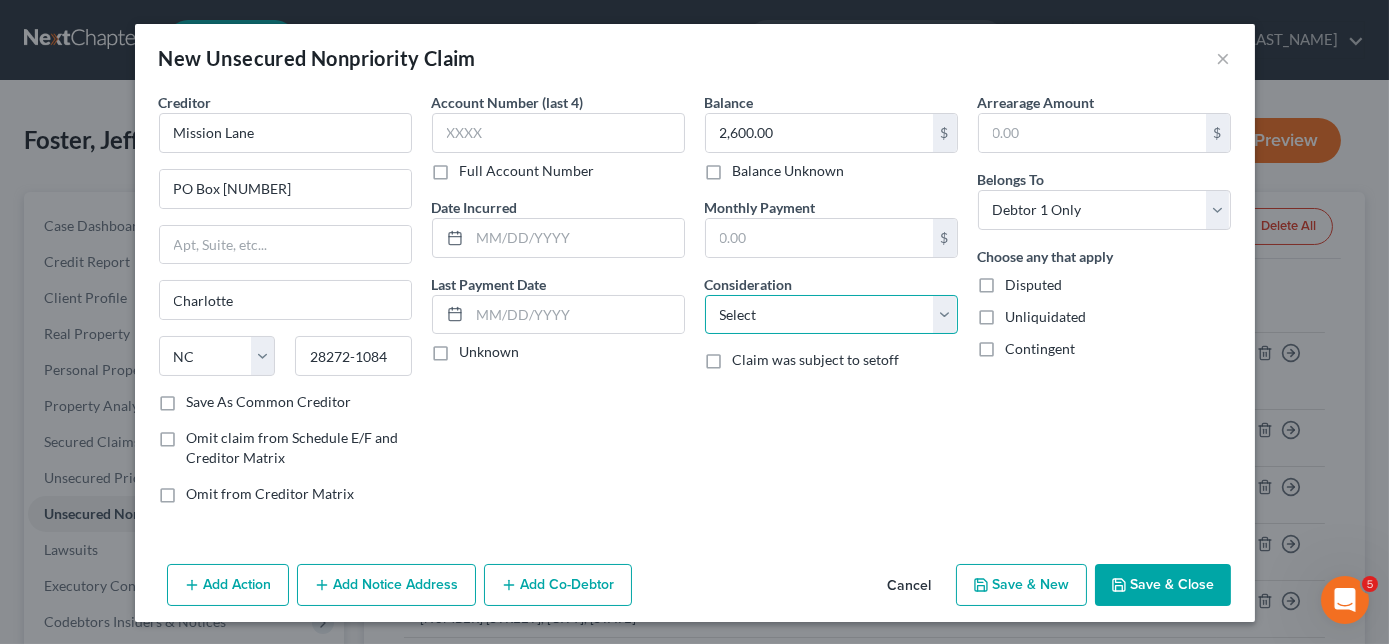 select on "2" 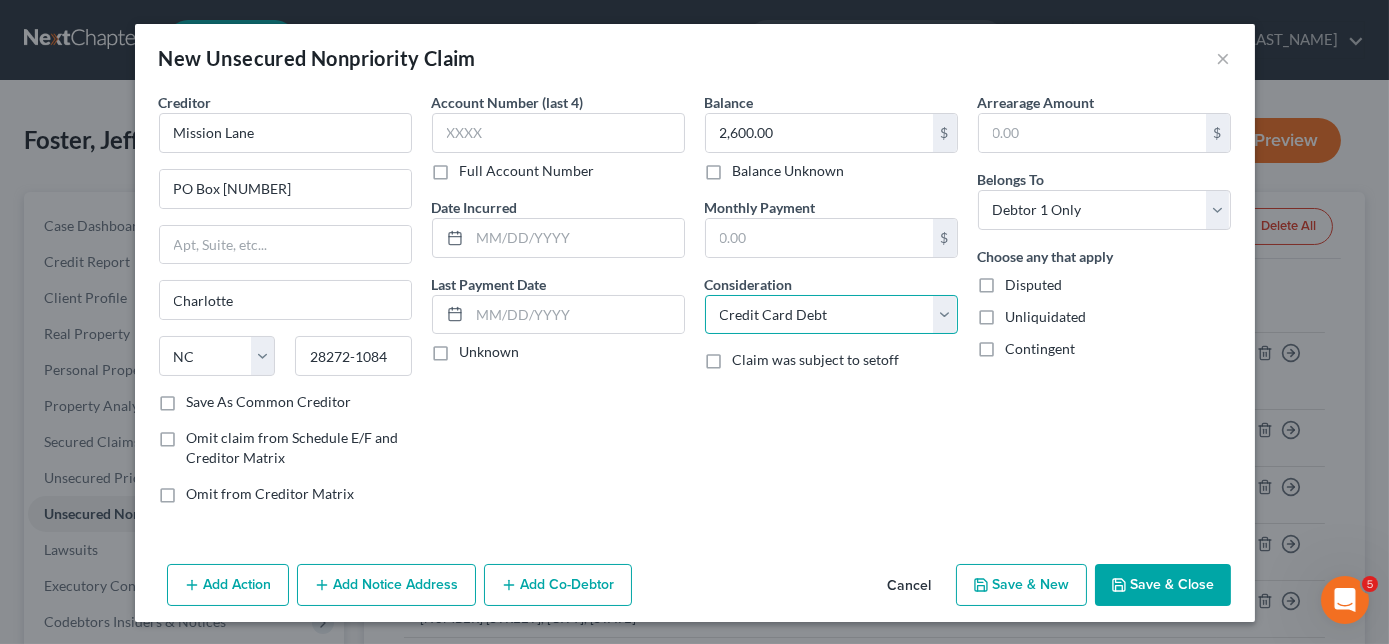 click on "Select Cable / Satellite Services Collection Agency Credit Card Debt Debt Counseling / Attorneys Deficiency Balance Domestic Support Obligations Home / Car Repairs Income Taxes Judgment Liens Medical Services Monies Loaned / Advanced Mortgage Obligation From Divorce Or Separation Obligation To Pensions Other Overdrawn Bank Account Promised To Help Pay Creditors Student Loans Suppliers And Vendors Telephone / Internet Services Utility Services" at bounding box center (831, 315) 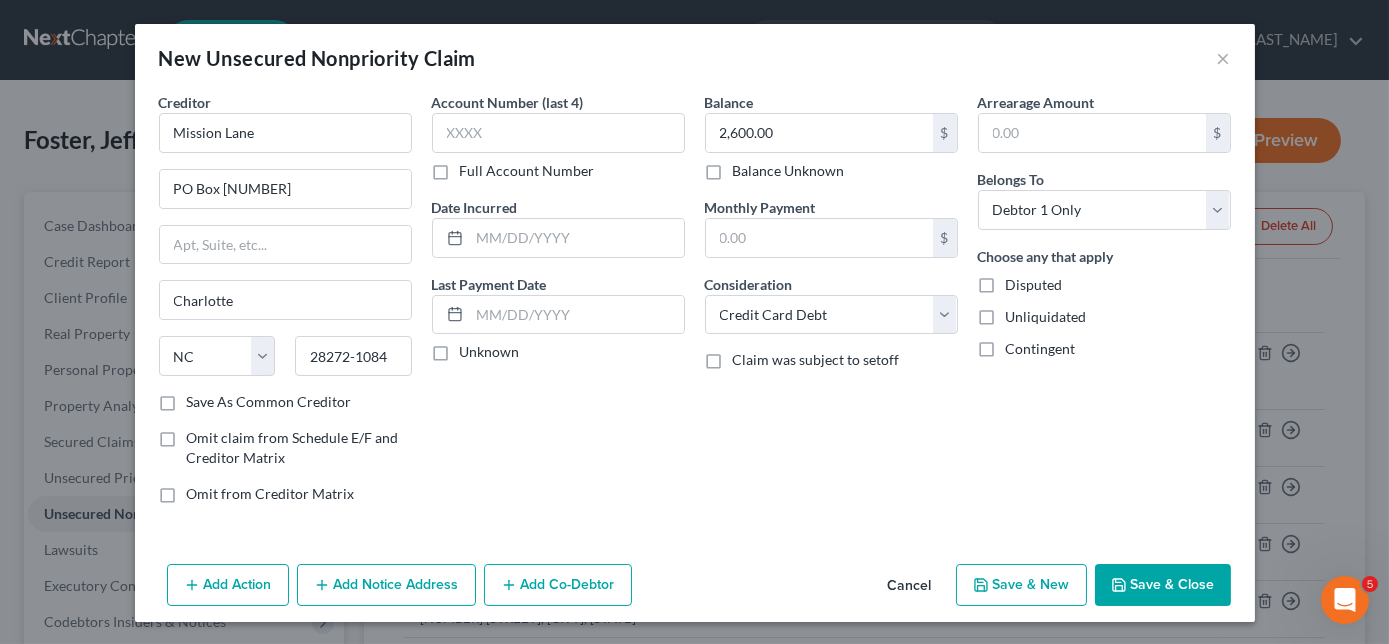 click on "Save & New" at bounding box center (1021, 585) 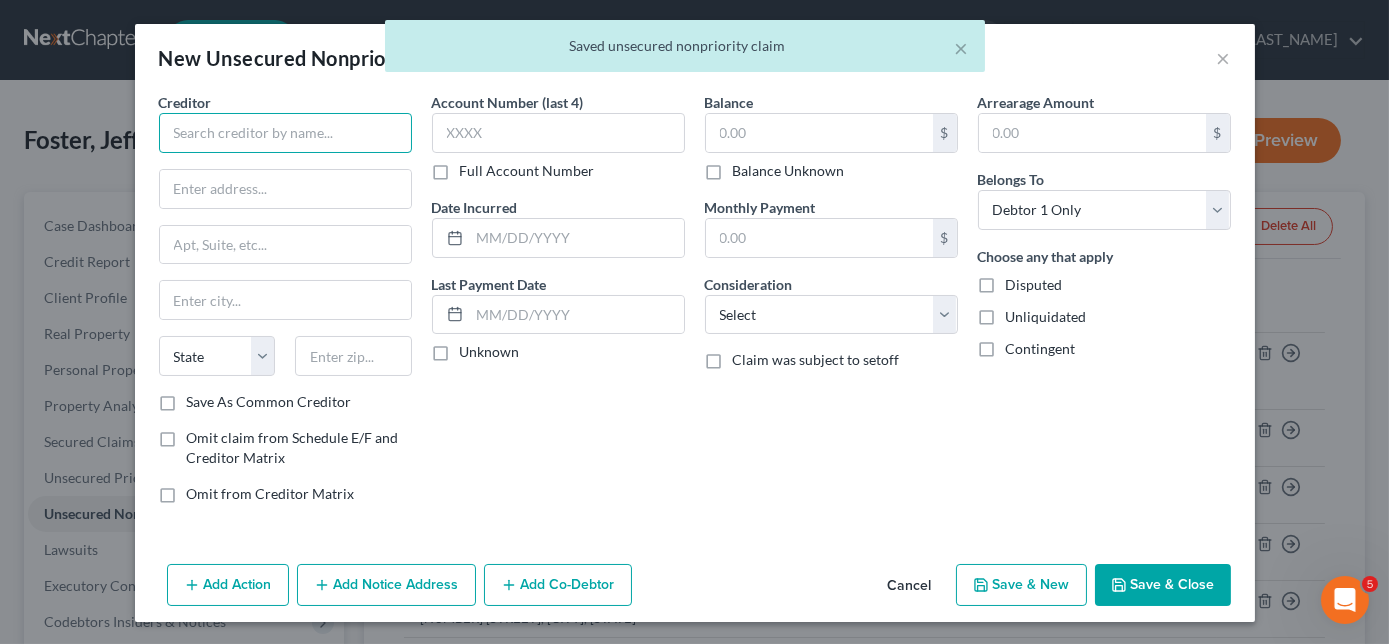 click at bounding box center (285, 133) 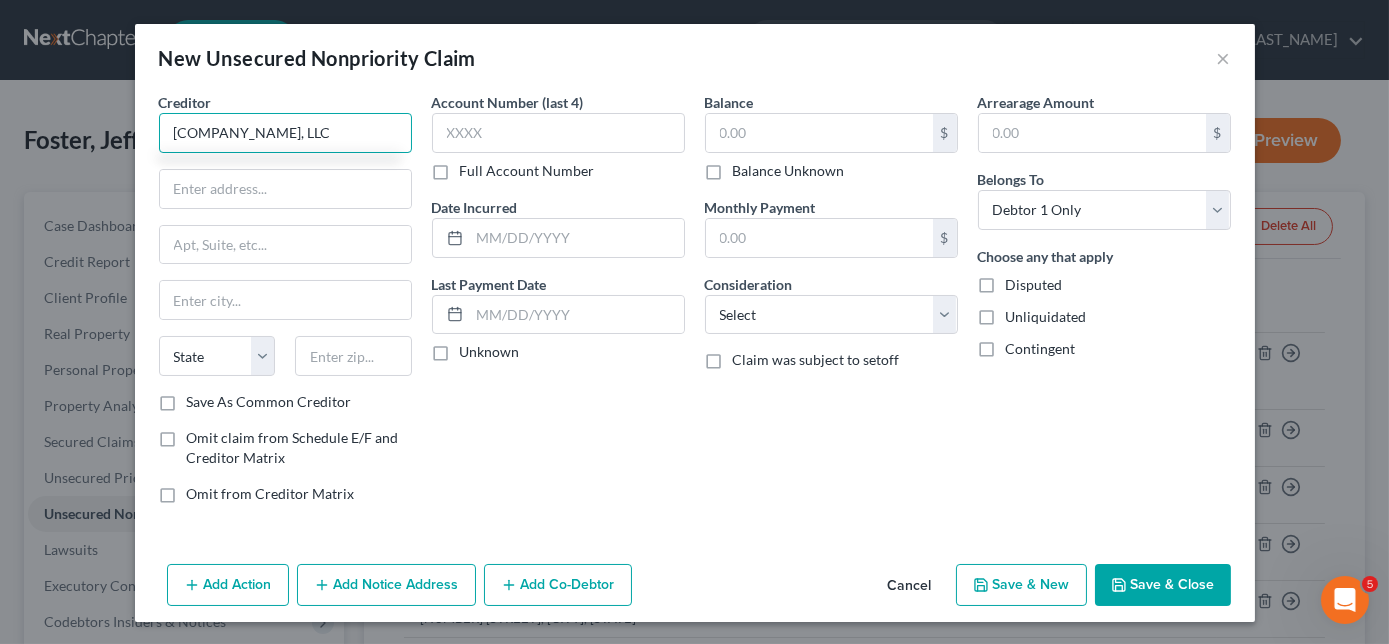 type on "[COMPANY_NAME], LLC" 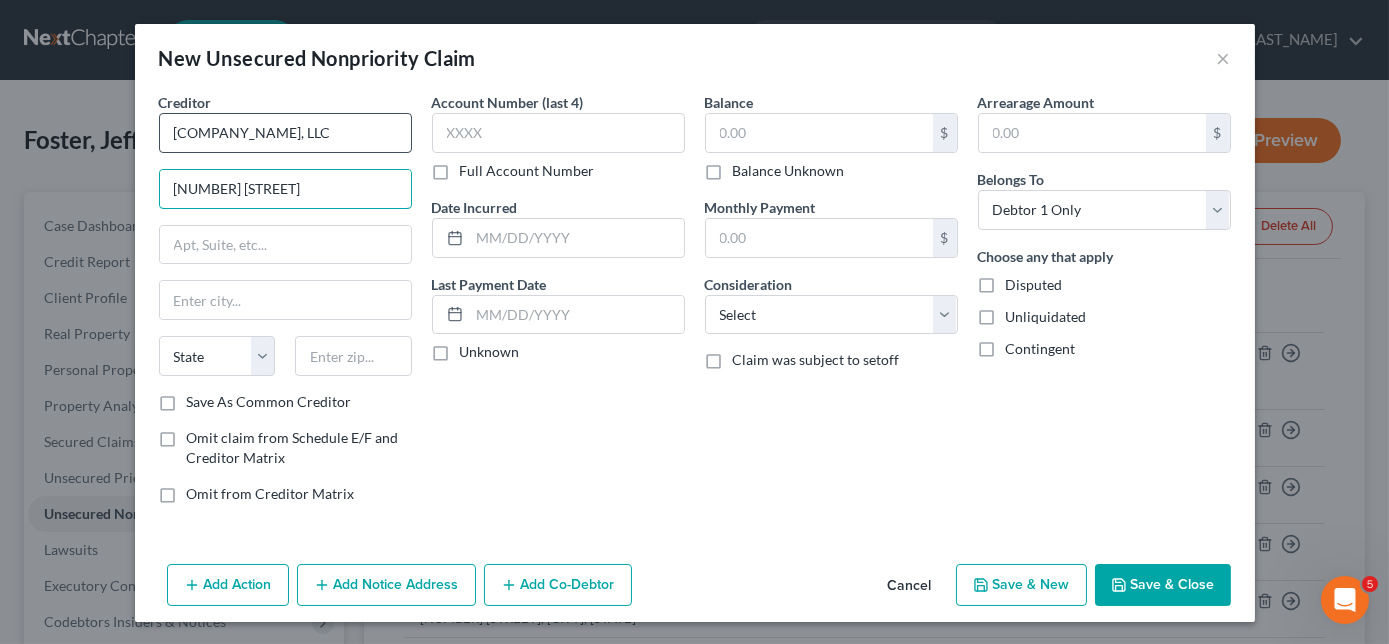 type on "[NUMBER] [STREET]" 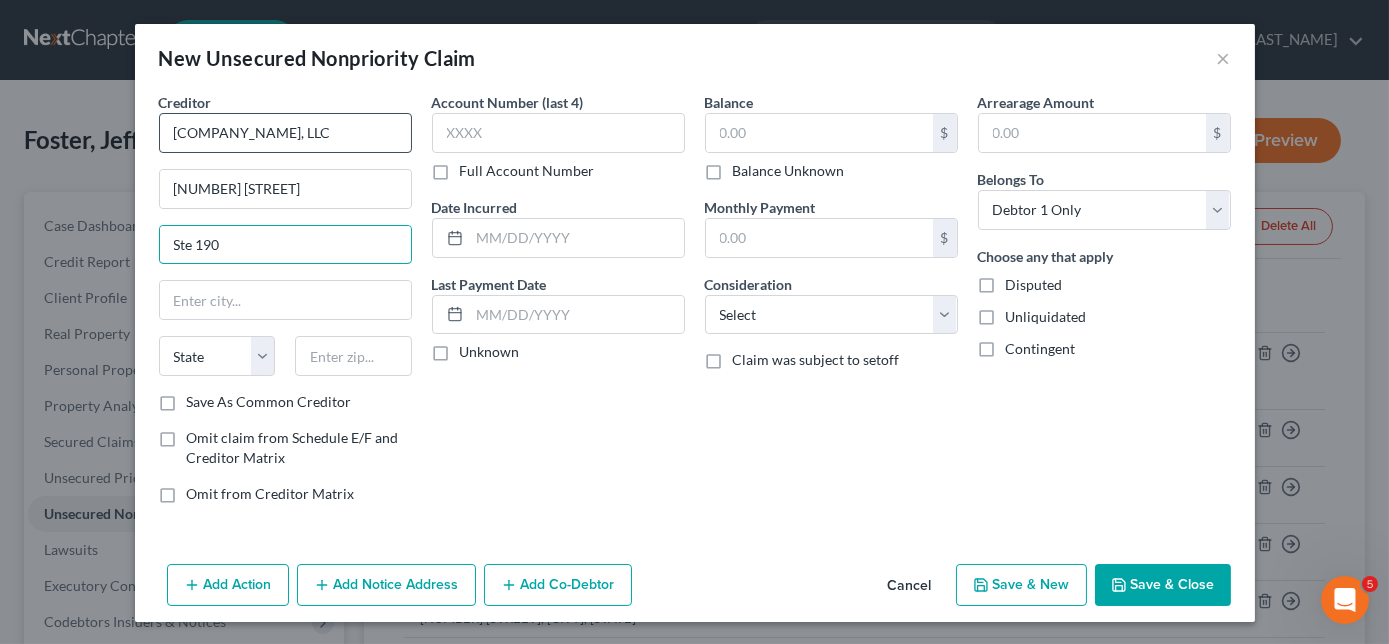 type on "Ste 190" 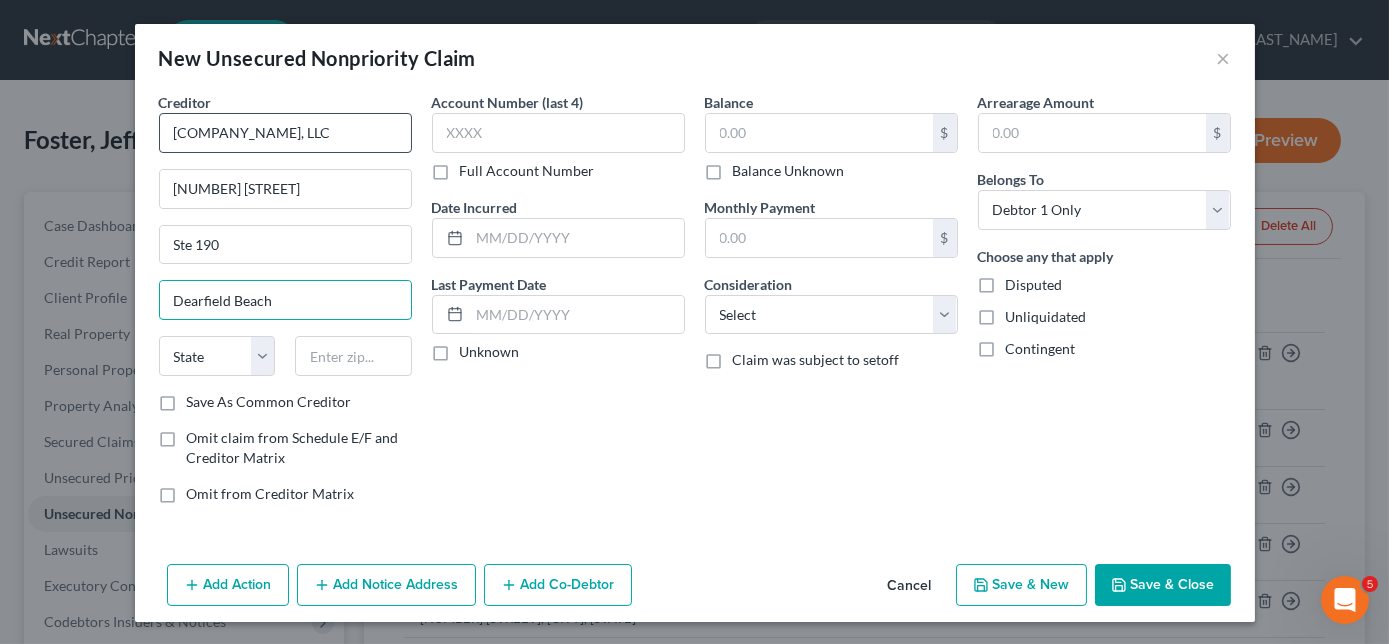 type on "Dearfield Beach" 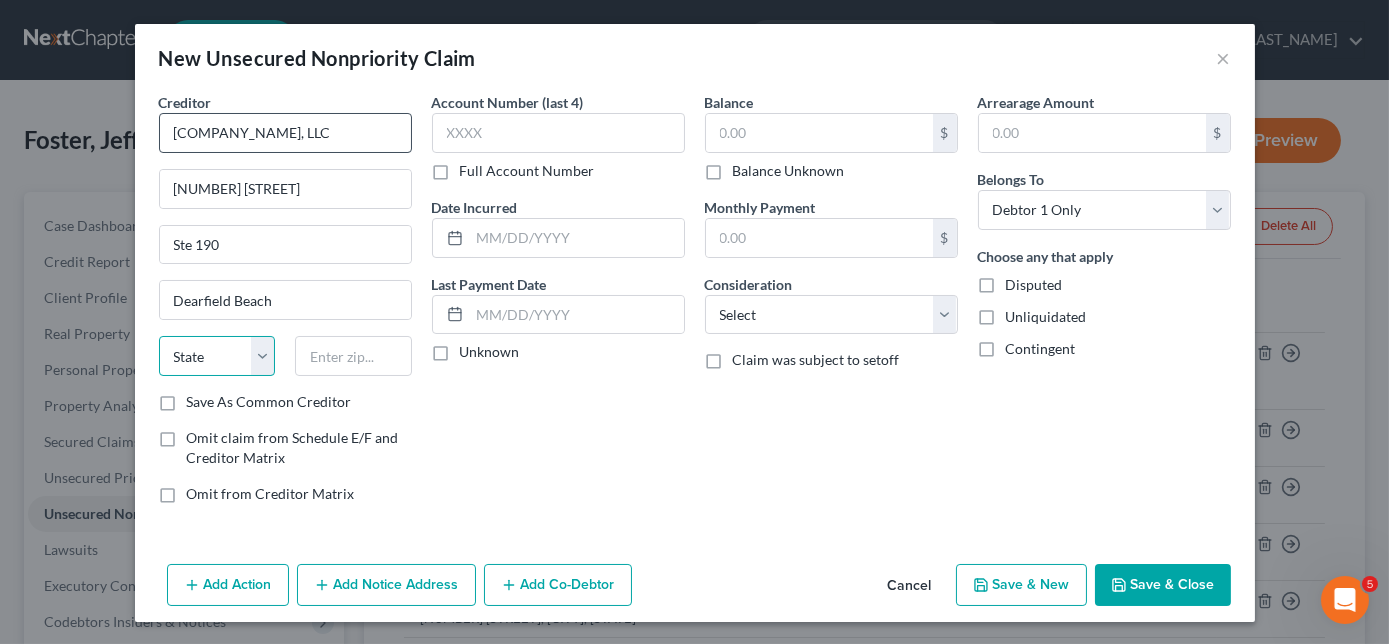 select on "9" 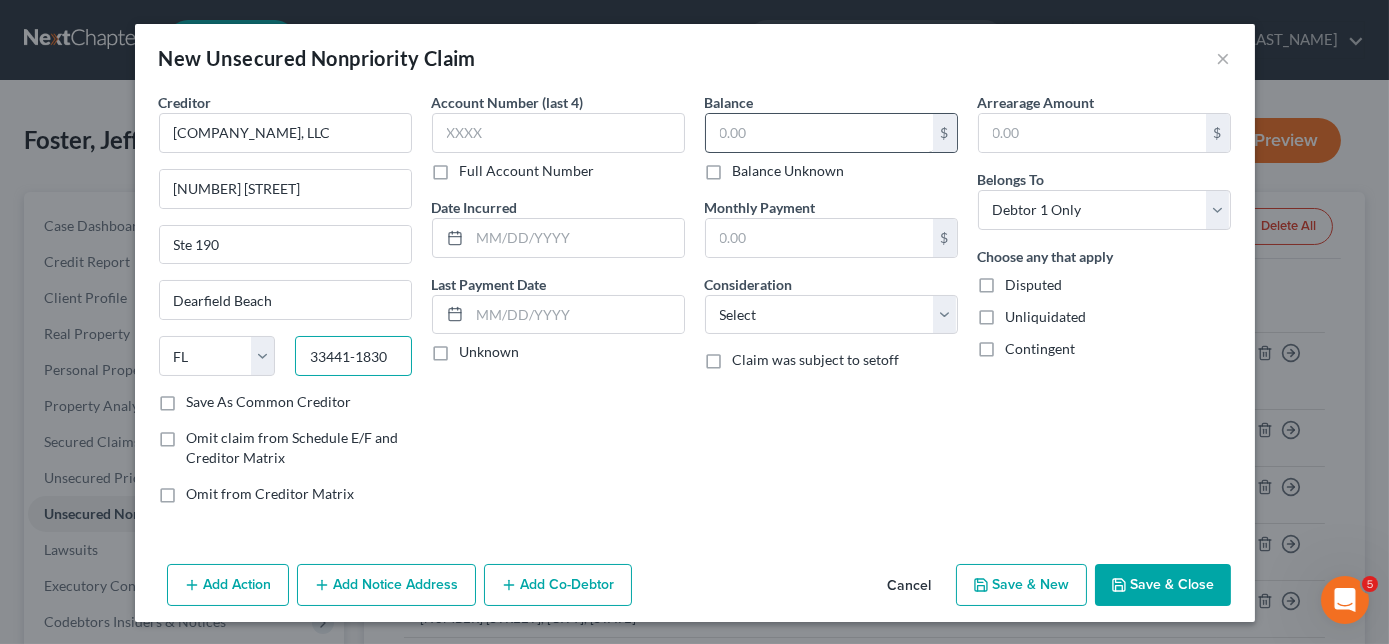 type on "33441-1830" 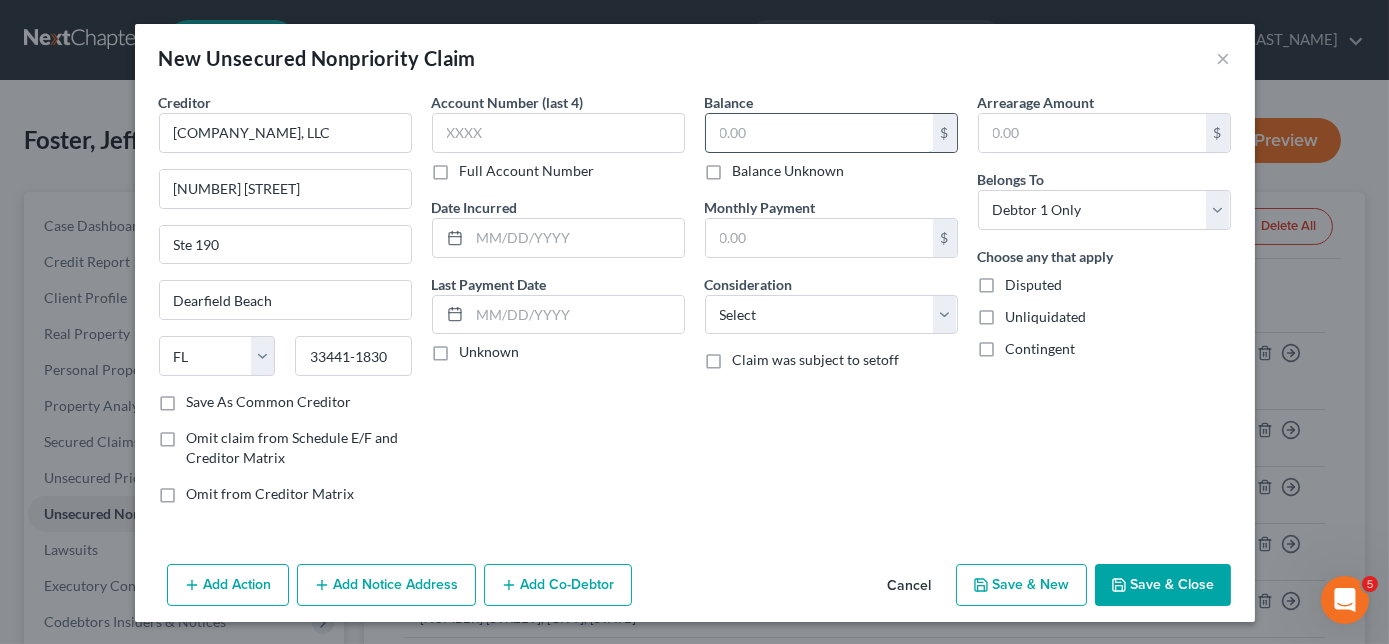 click at bounding box center [819, 133] 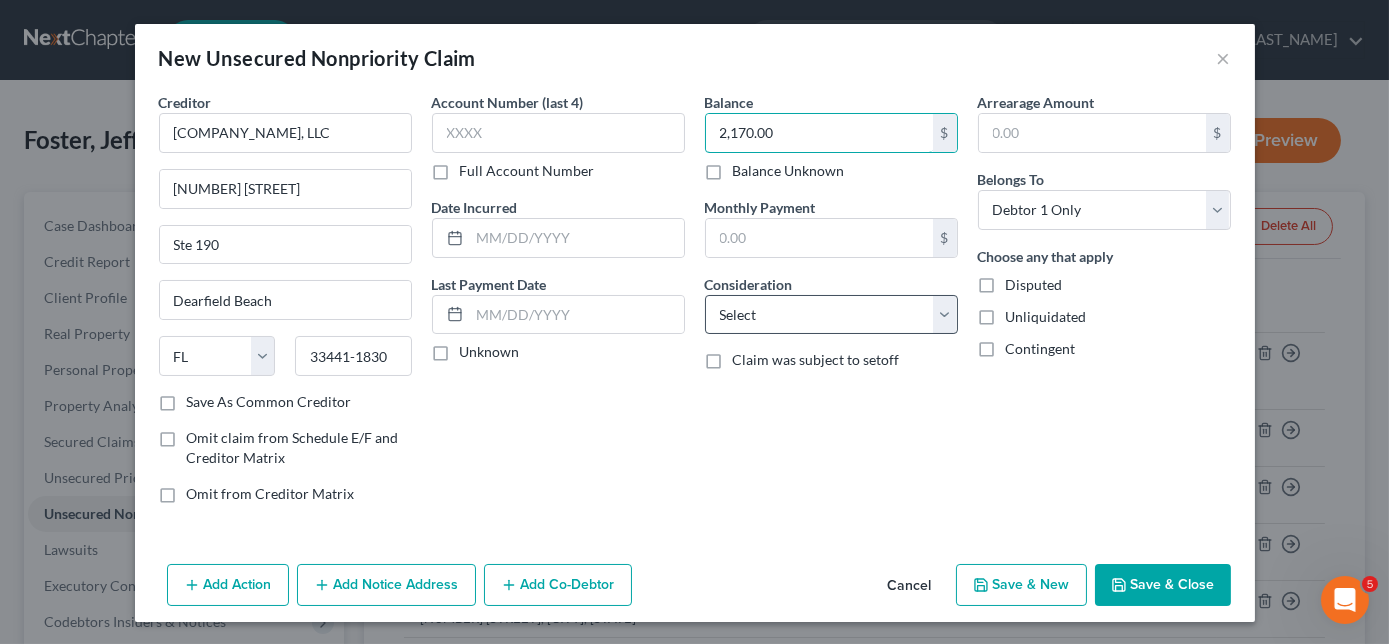 type on "2,170.00" 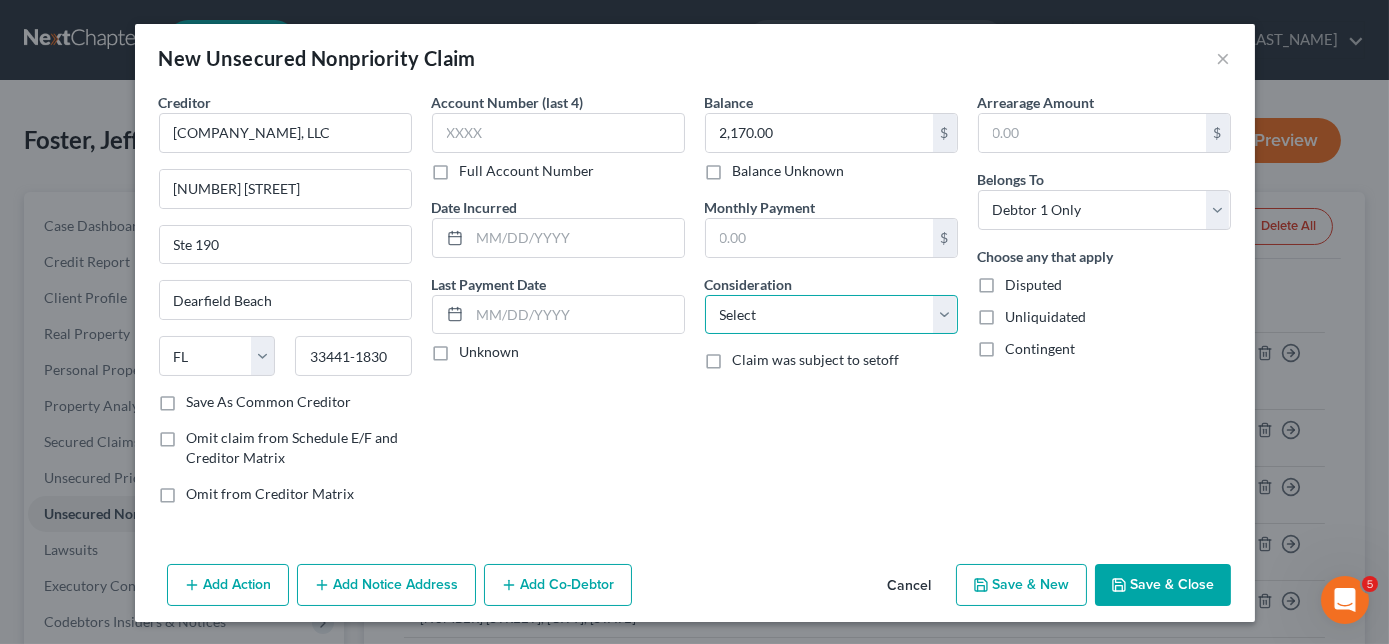 click on "Select Cable / Satellite Services Collection Agency Credit Card Debt Debt Counseling / Attorneys Deficiency Balance Domestic Support Obligations Home / Car Repairs Income Taxes Judgment Liens Medical Services Monies Loaned / Advanced Mortgage Obligation From Divorce Or Separation Obligation To Pensions Other Overdrawn Bank Account Promised To Help Pay Creditors Student Loans Suppliers And Vendors Telephone / Internet Services Utility Services" at bounding box center (831, 315) 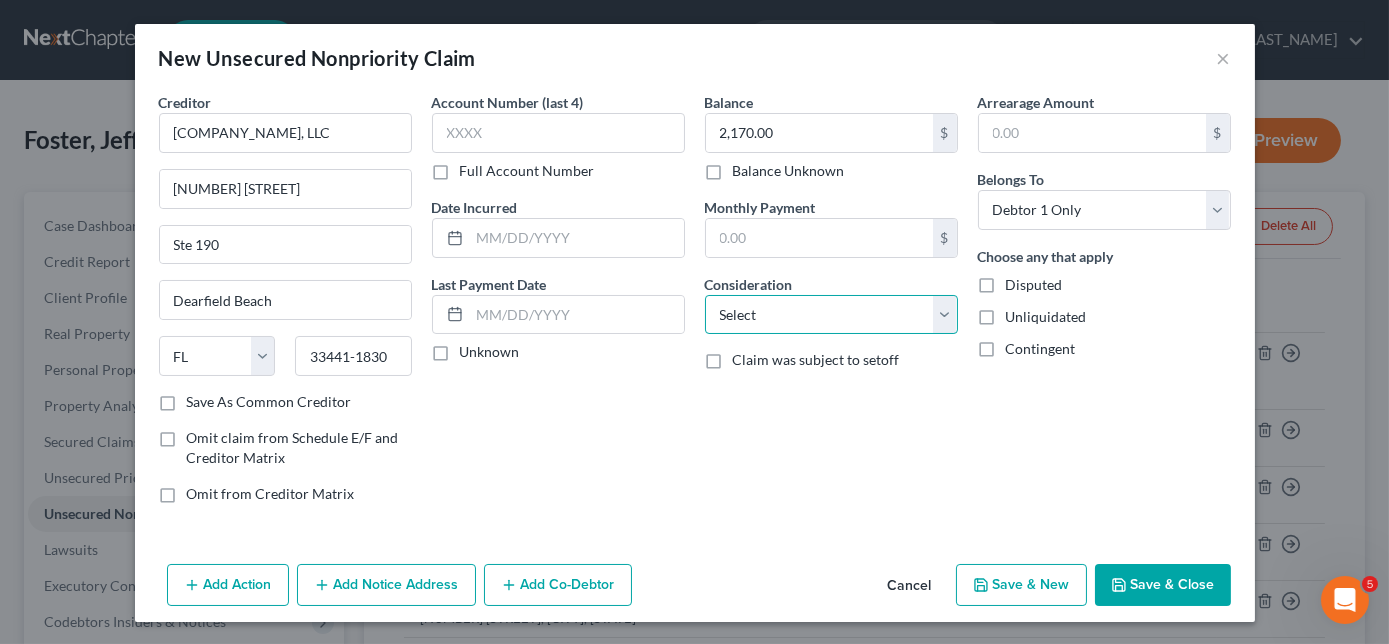 select on "1" 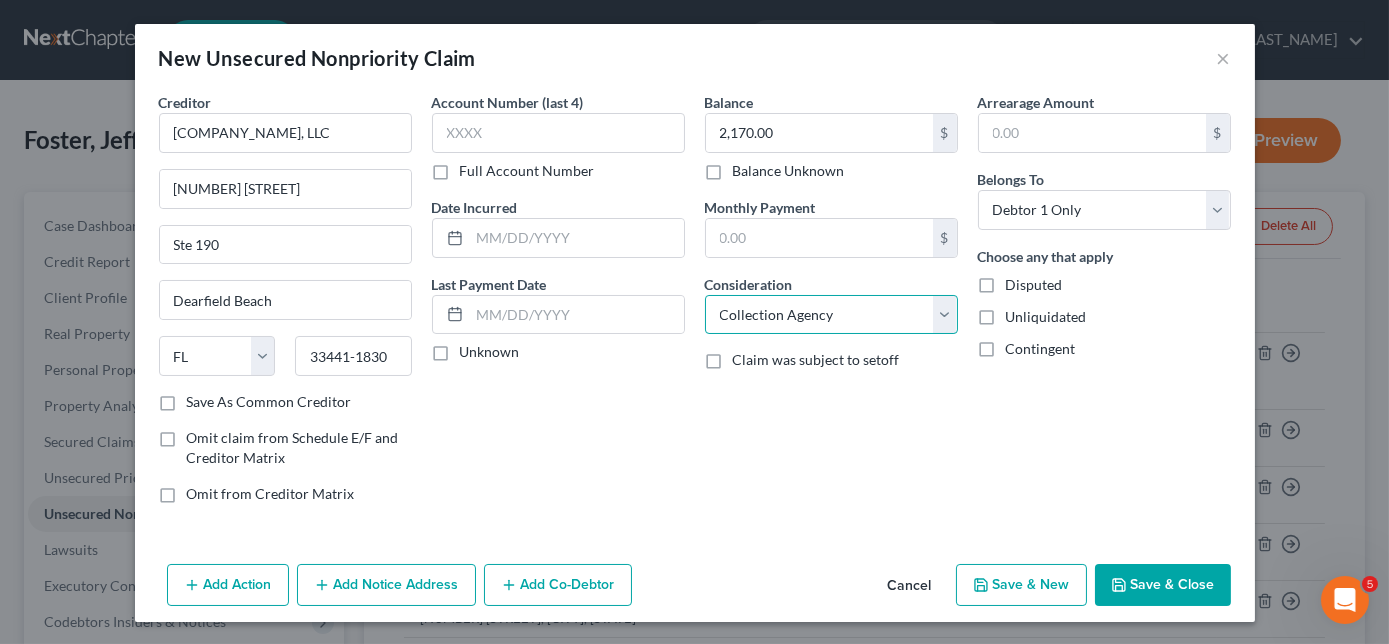 click on "Select Cable / Satellite Services Collection Agency Credit Card Debt Debt Counseling / Attorneys Deficiency Balance Domestic Support Obligations Home / Car Repairs Income Taxes Judgment Liens Medical Services Monies Loaned / Advanced Mortgage Obligation From Divorce Or Separation Obligation To Pensions Other Overdrawn Bank Account Promised To Help Pay Creditors Student Loans Suppliers And Vendors Telephone / Internet Services Utility Services" at bounding box center [831, 315] 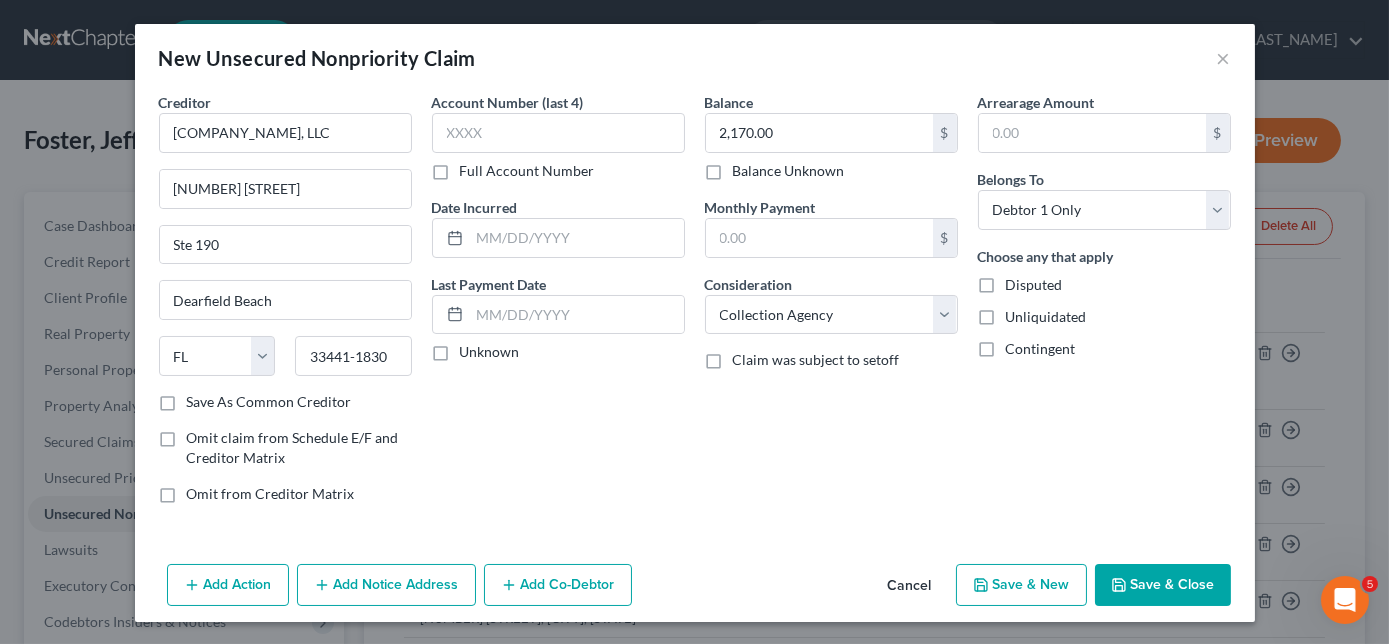 click on "Add Notice Address" at bounding box center [386, 585] 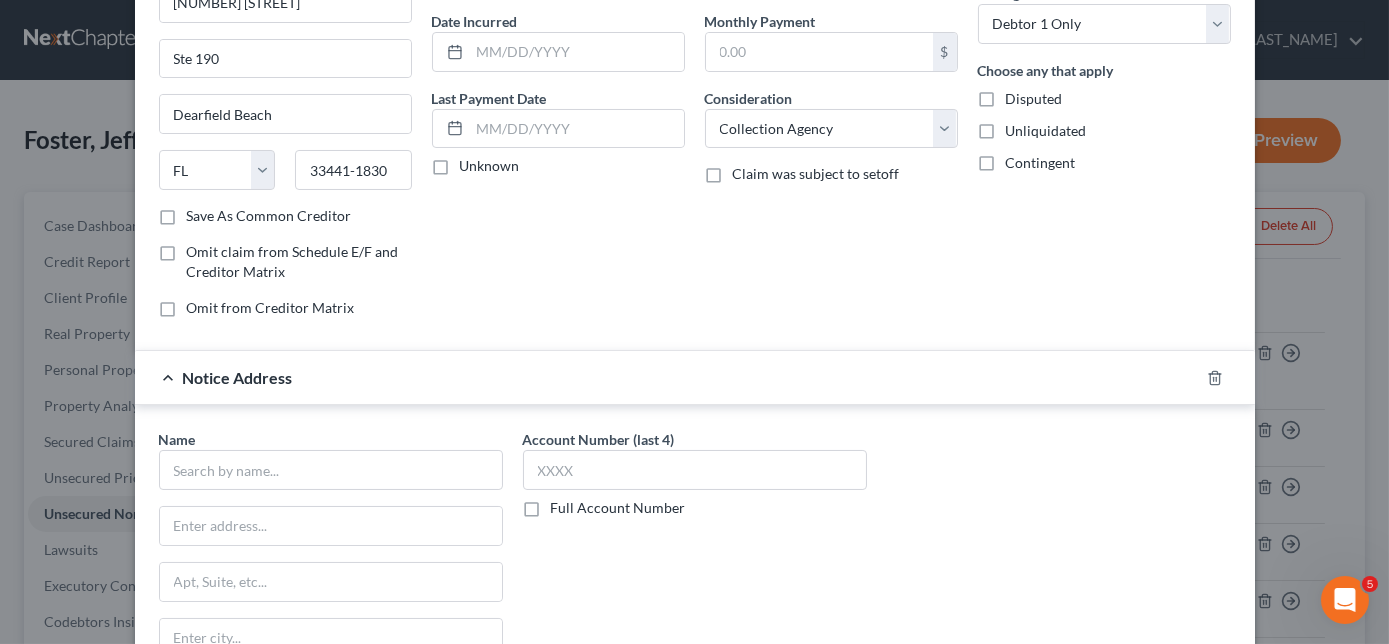 scroll, scrollTop: 218, scrollLeft: 0, axis: vertical 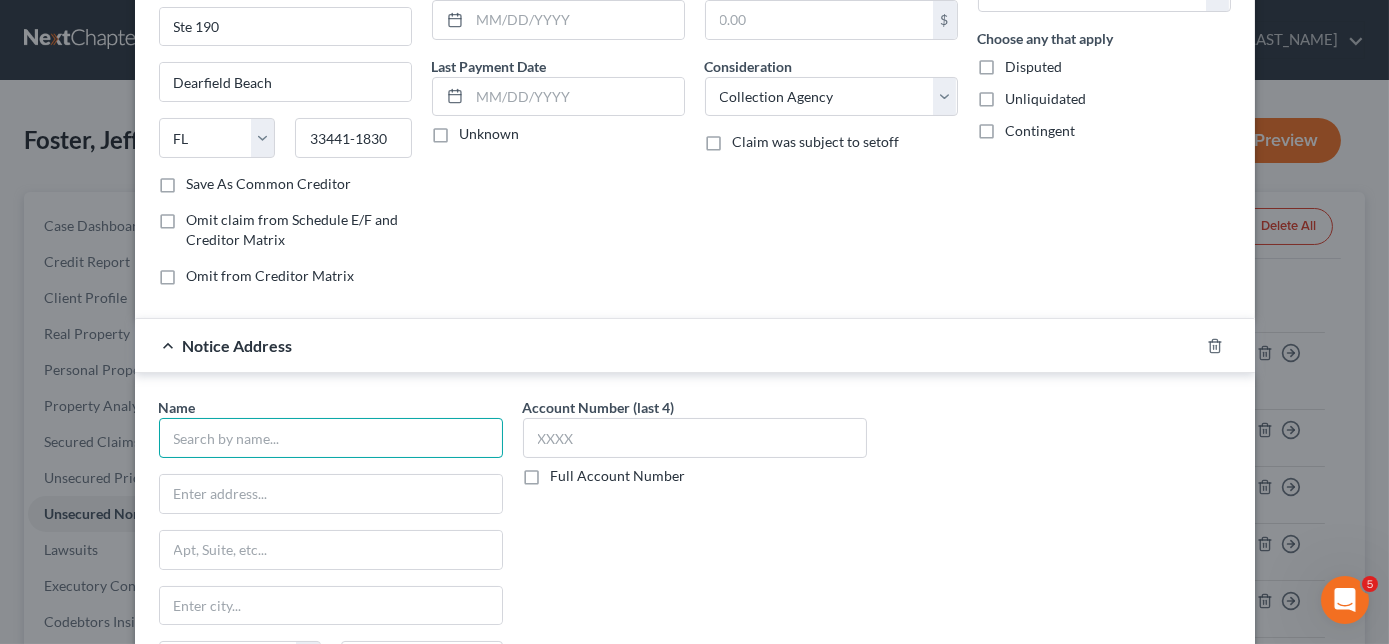 click at bounding box center (331, 438) 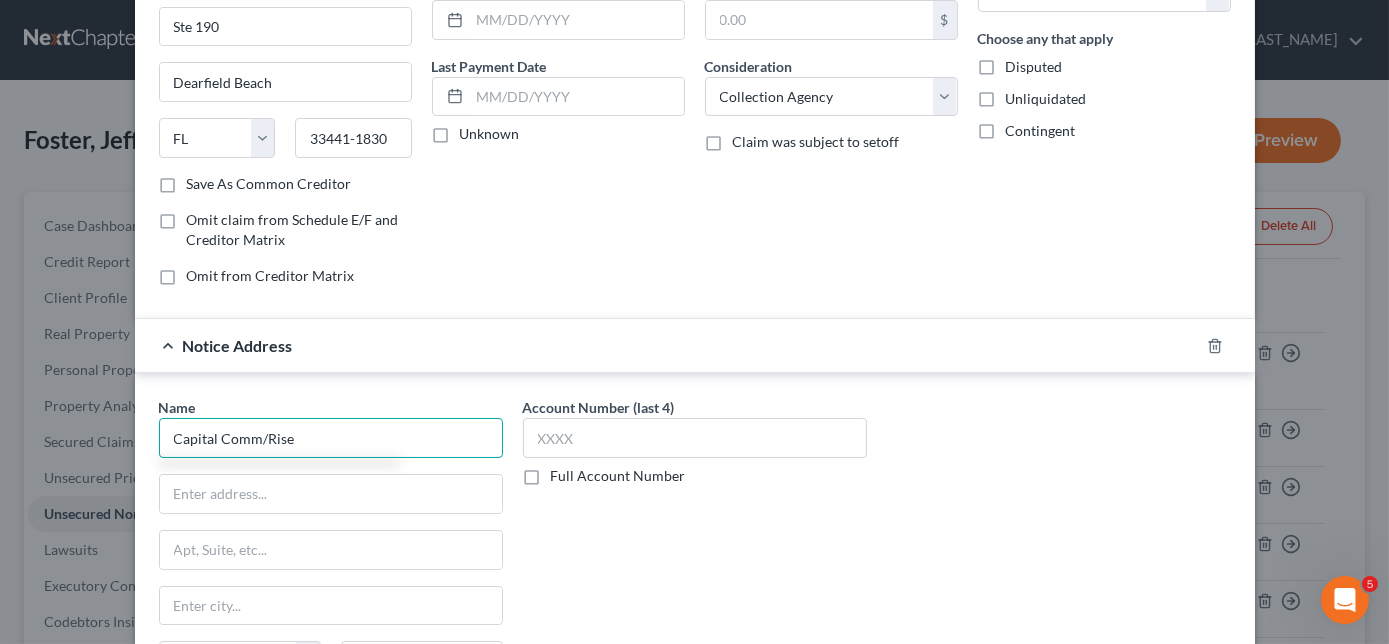 type on "Capital Comm/Rise" 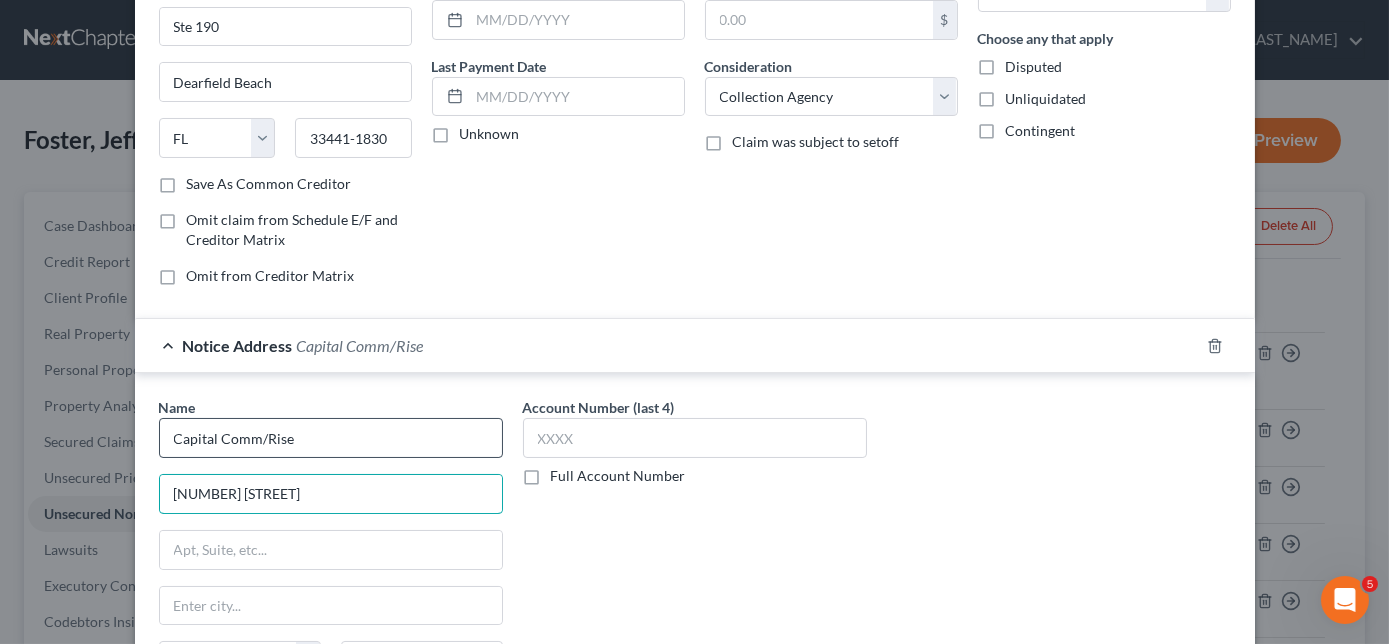 type on "[NUMBER] [STREET]" 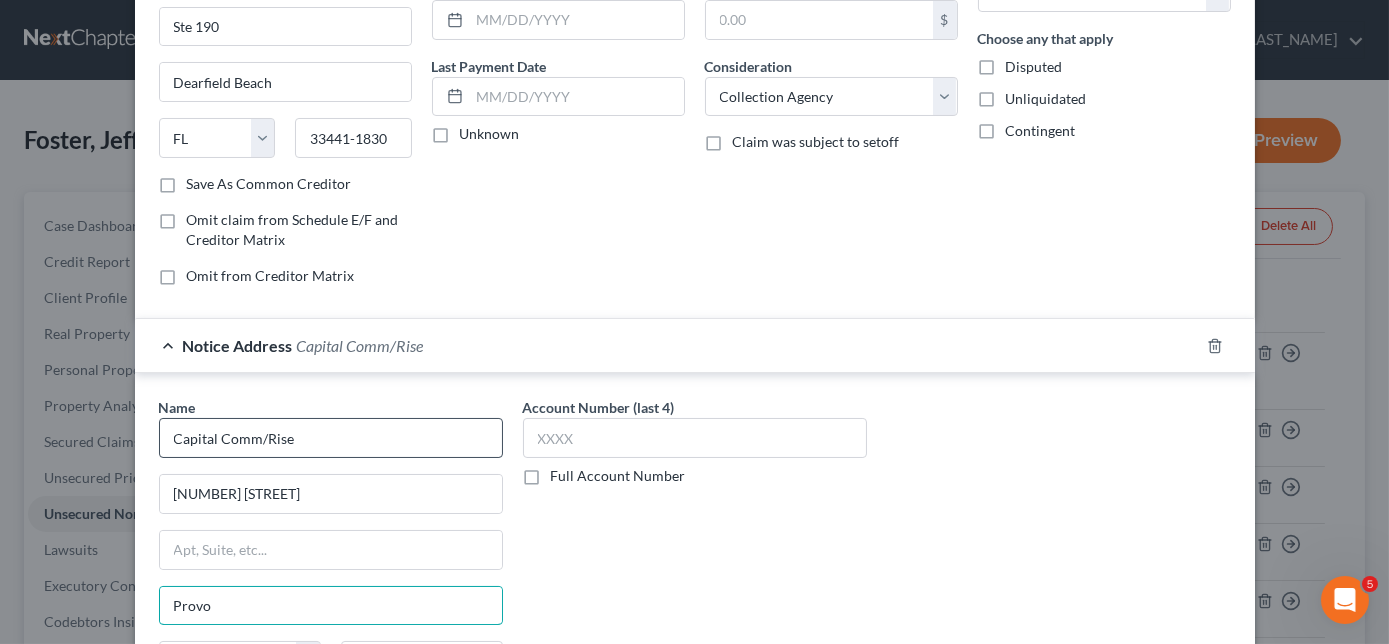 type on "Provo" 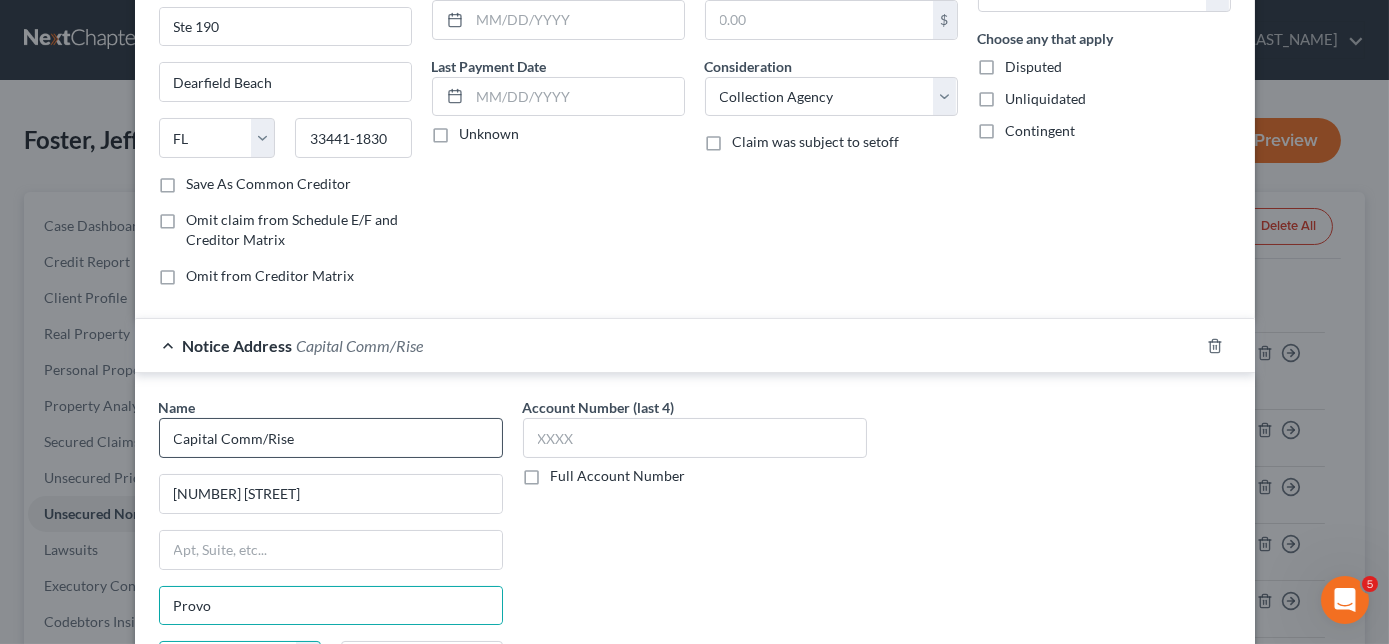 scroll, scrollTop: 249, scrollLeft: 0, axis: vertical 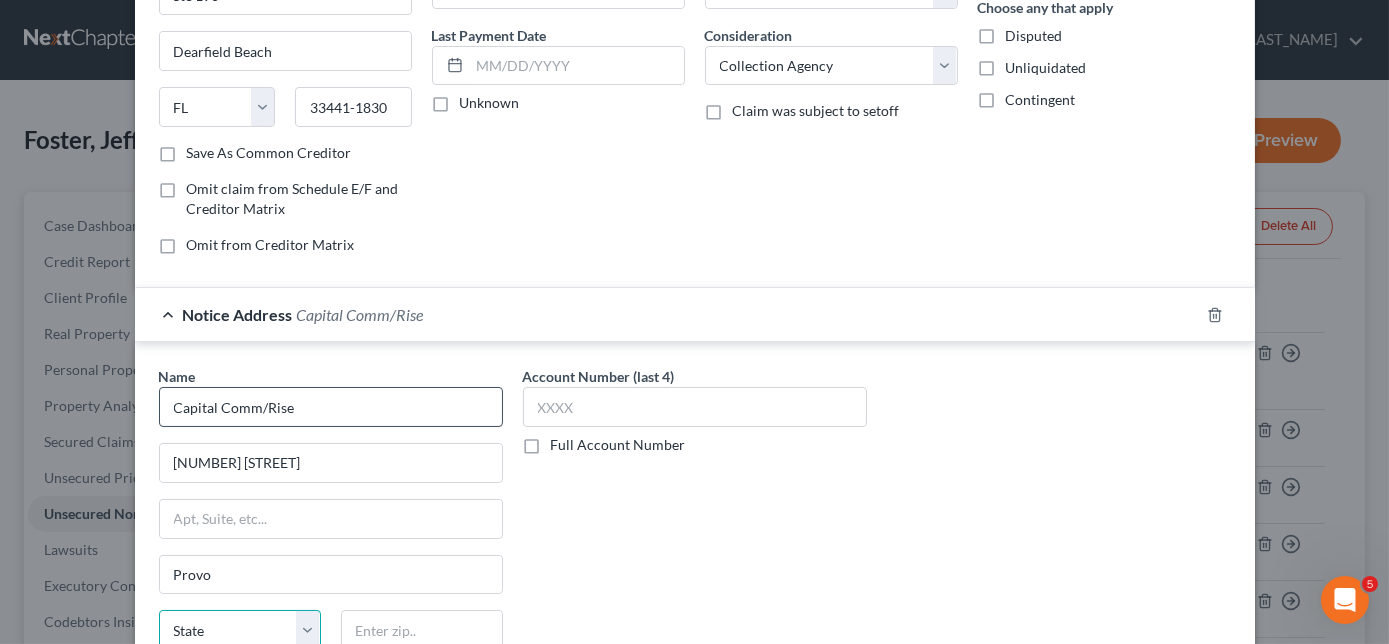 select on "46" 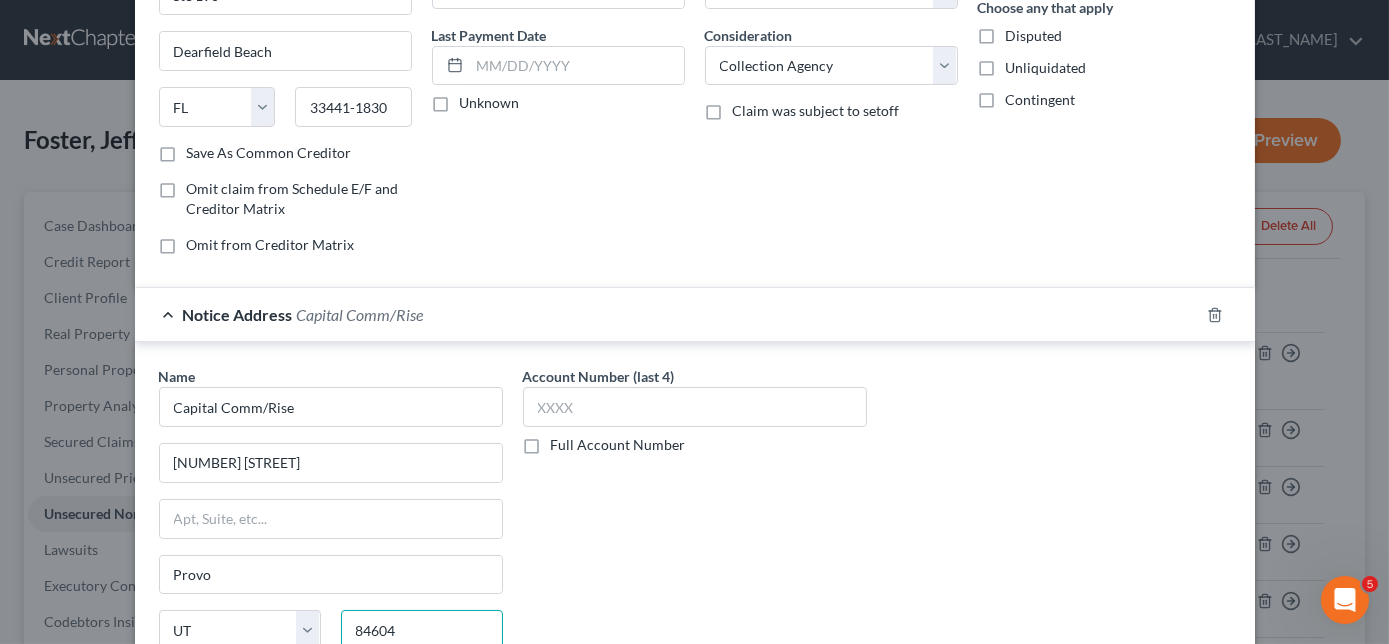 type on "84604" 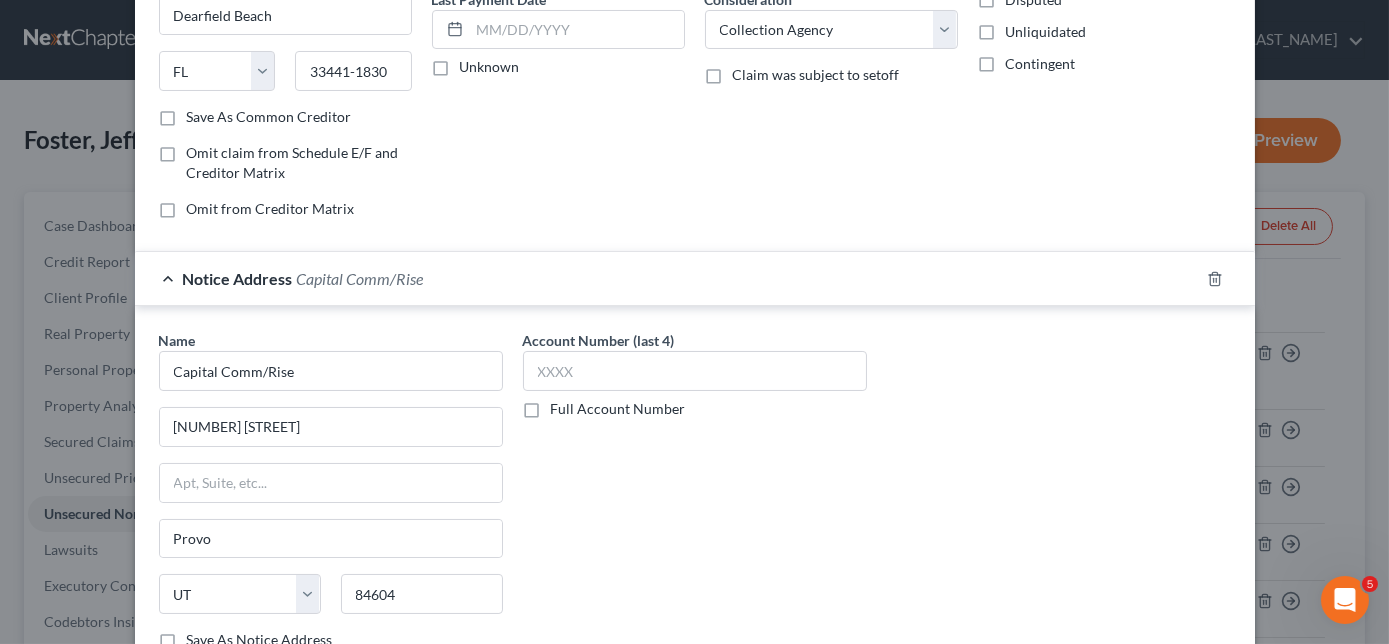 scroll, scrollTop: 322, scrollLeft: 0, axis: vertical 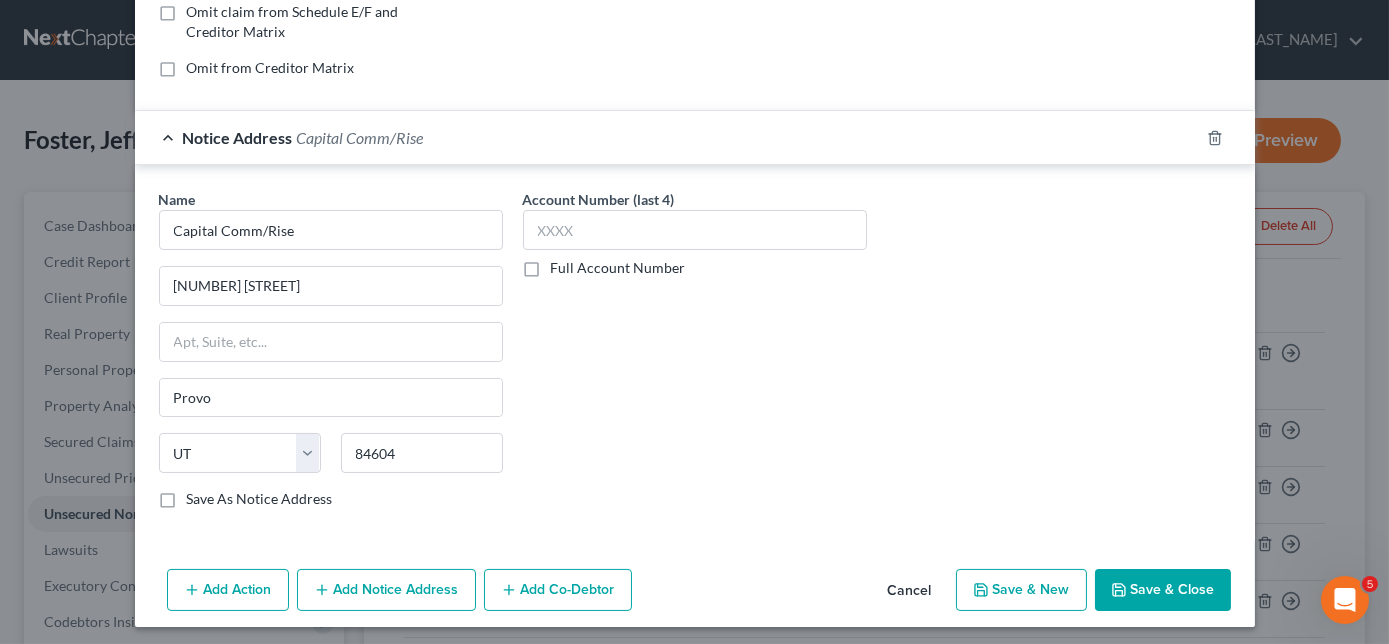 click on "Save & New" at bounding box center (1021, 590) 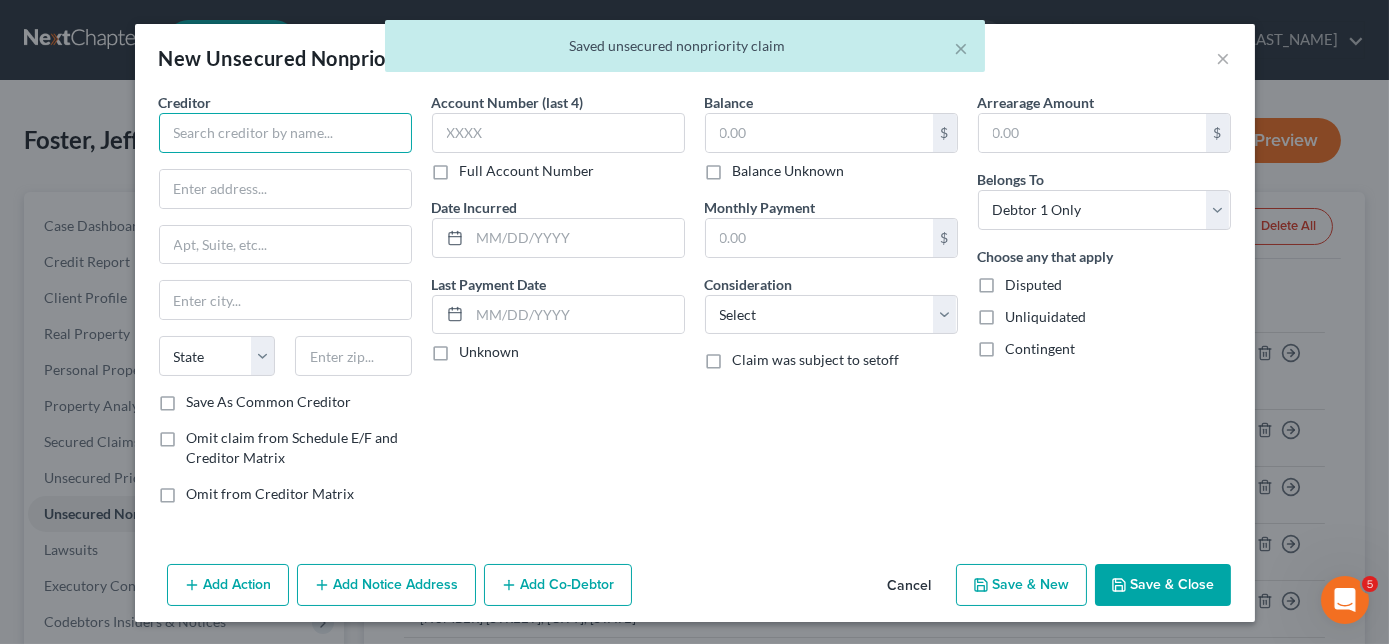 click at bounding box center [285, 133] 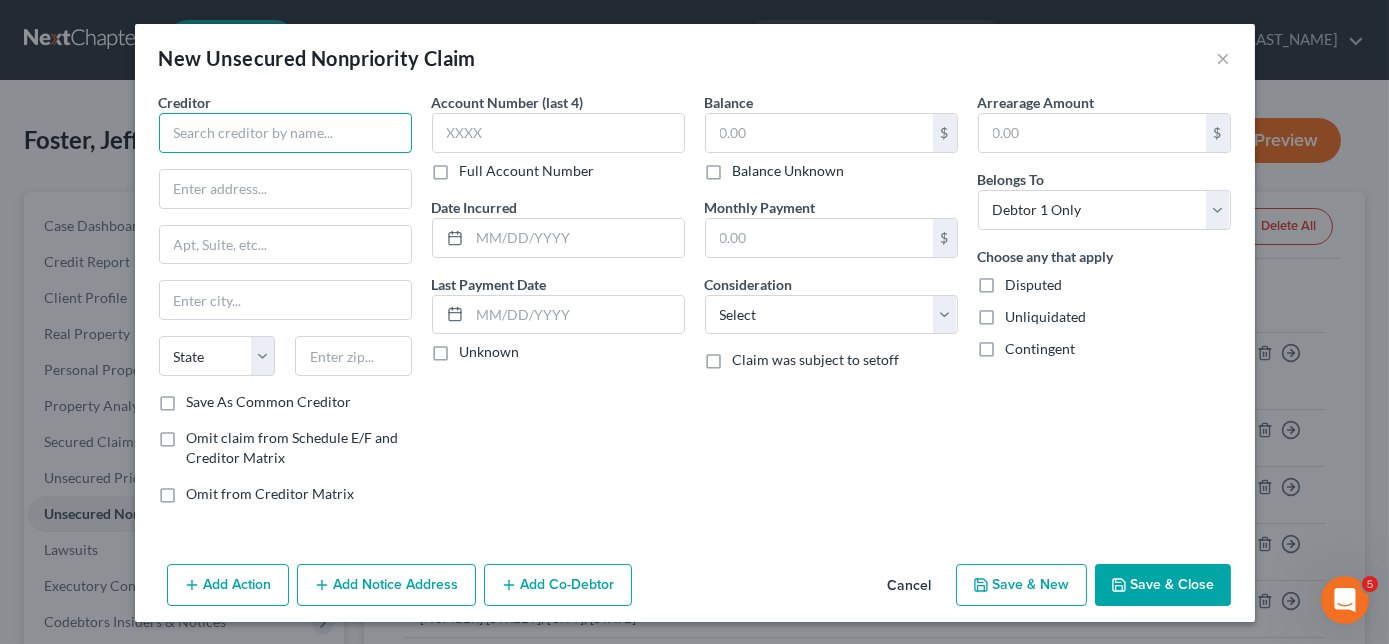 click at bounding box center (285, 133) 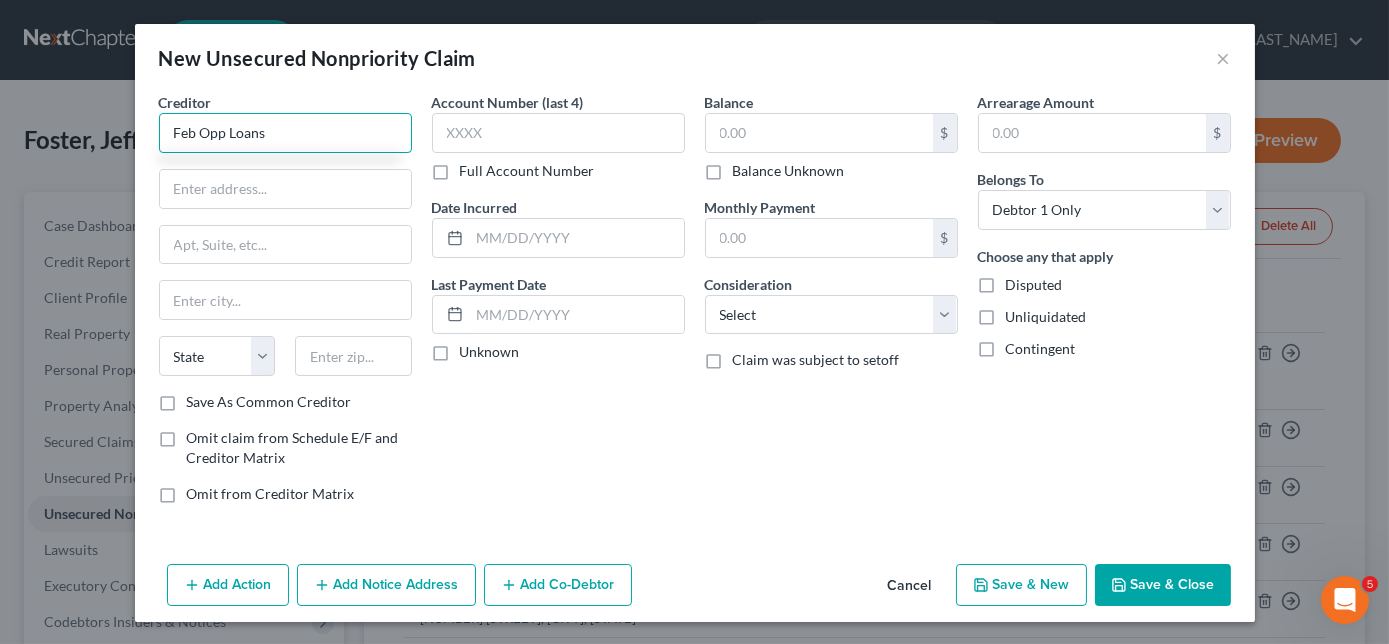type on "Feb Opp Loans" 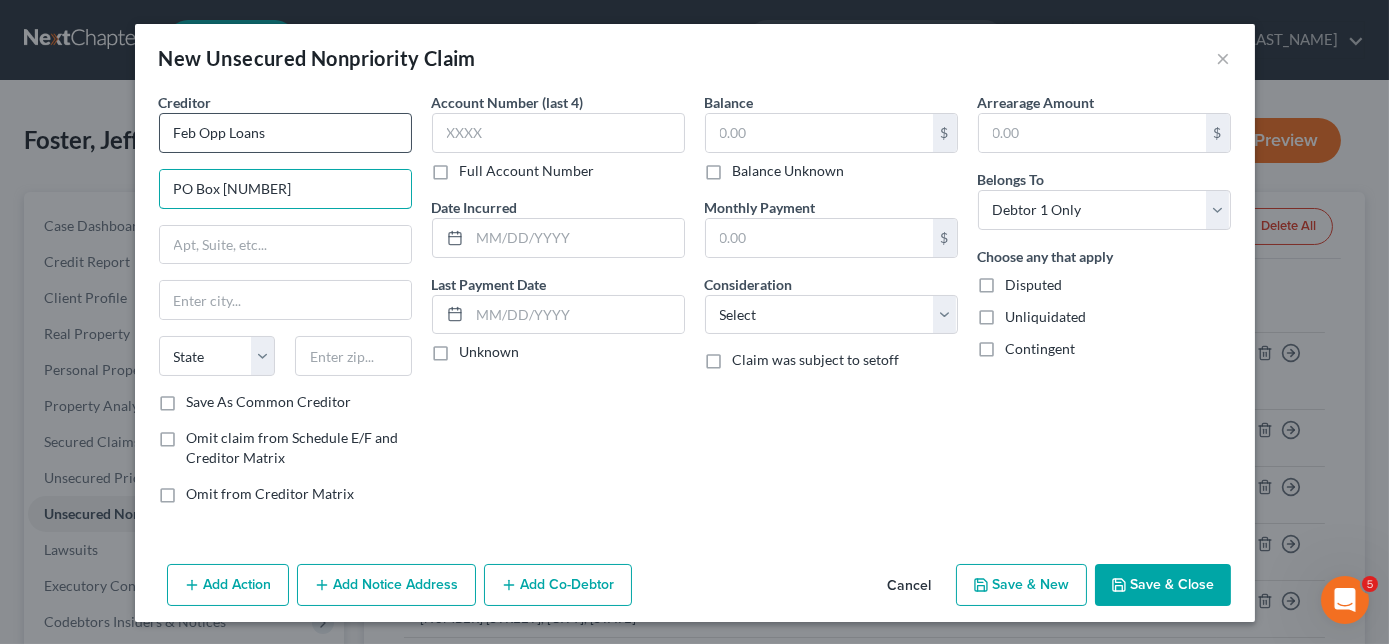 type on "PO Box [NUMBER]" 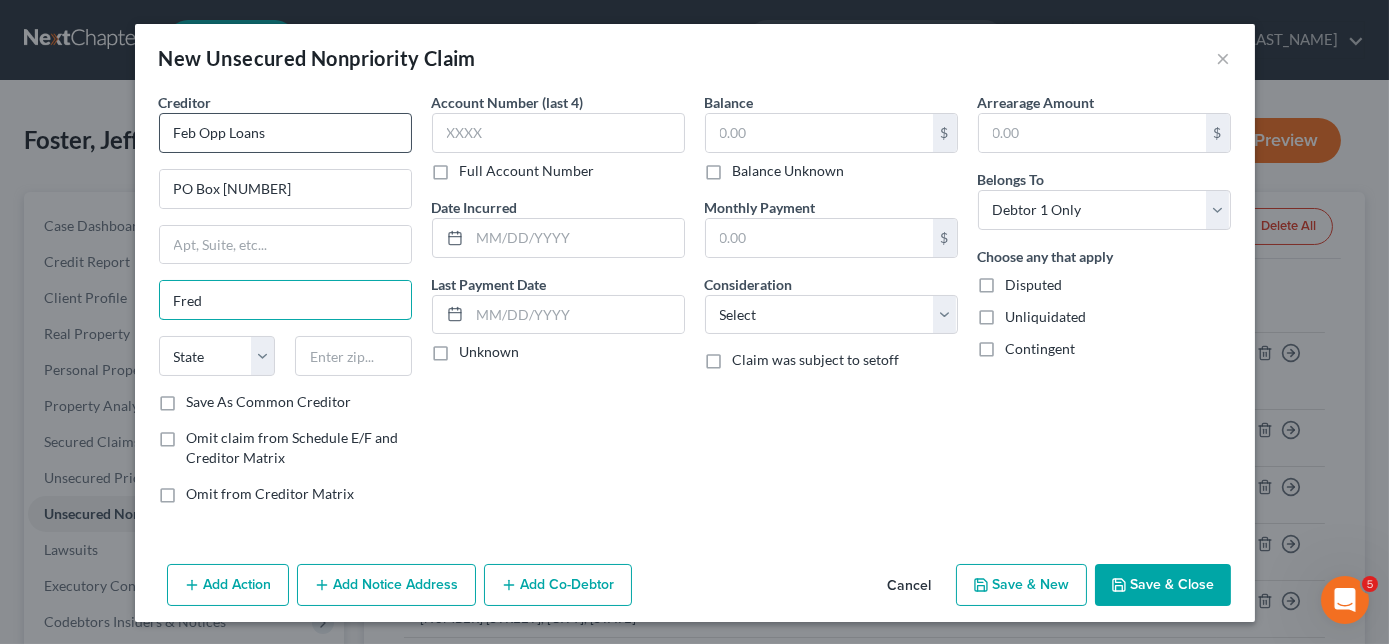 type on "Fredericksburg" 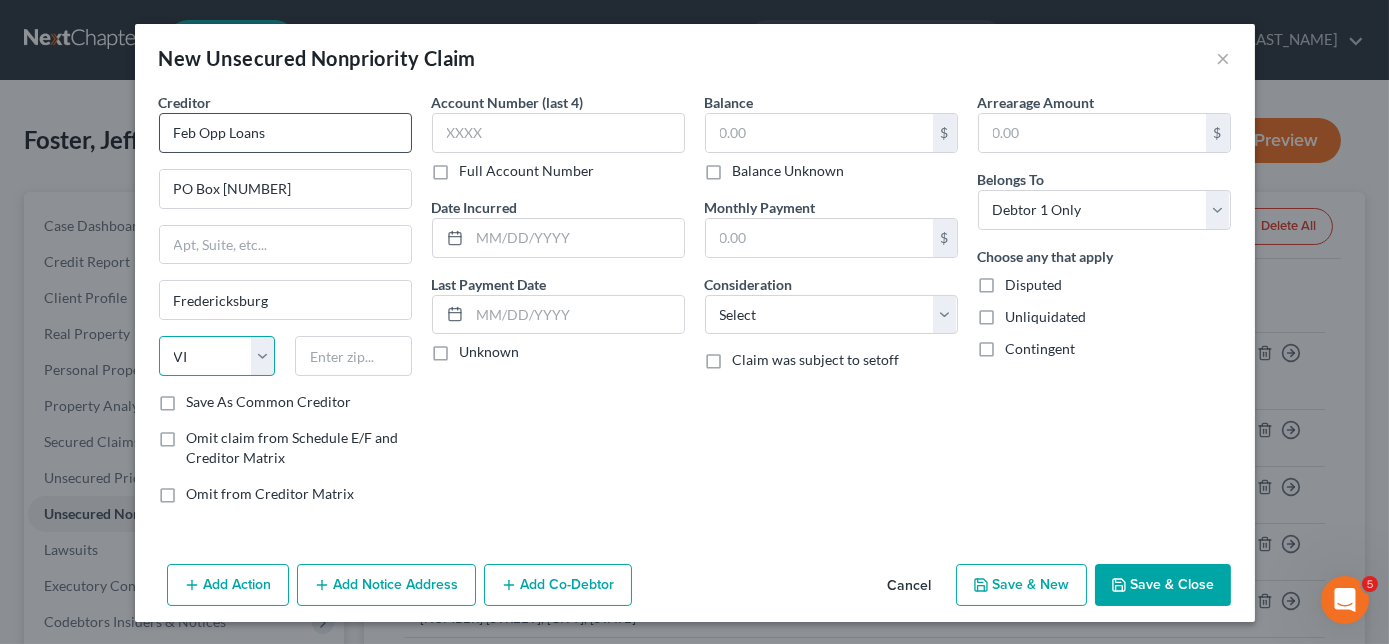 select on "48" 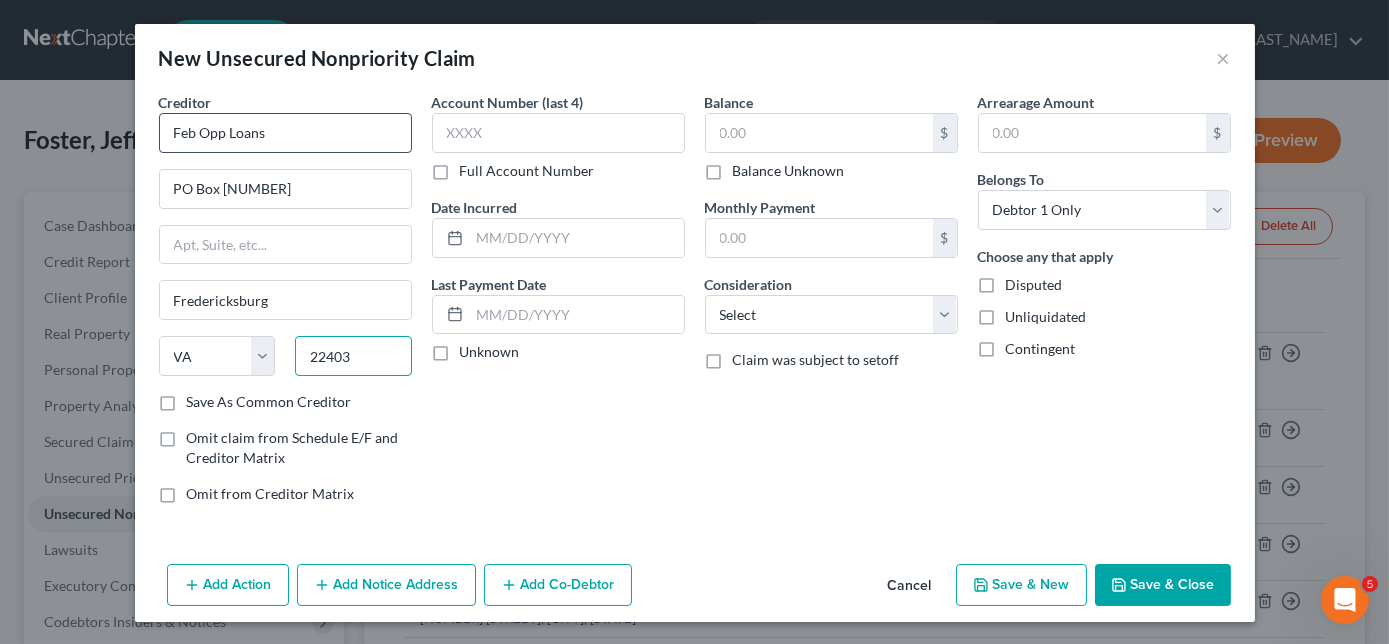 type on "22403" 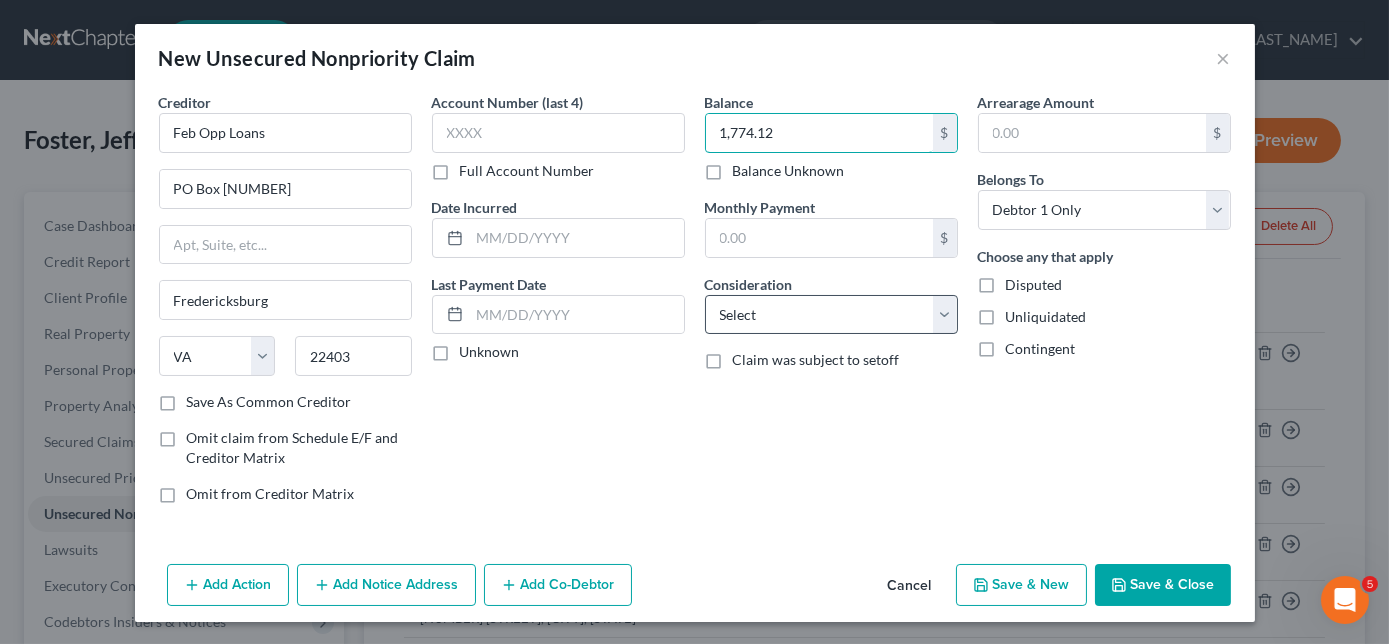 type on "1,774.12" 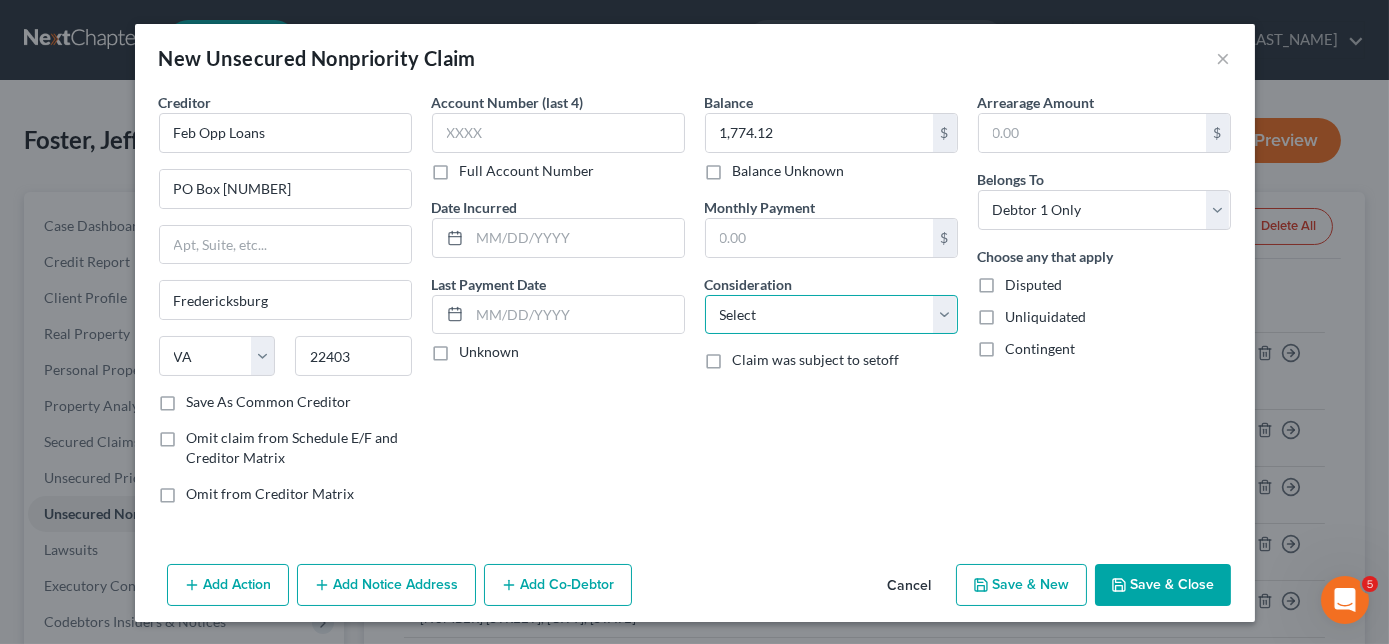 click on "Select Cable / Satellite Services Collection Agency Credit Card Debt Debt Counseling / Attorneys Deficiency Balance Domestic Support Obligations Home / Car Repairs Income Taxes Judgment Liens Medical Services Monies Loaned / Advanced Mortgage Obligation From Divorce Or Separation Obligation To Pensions Other Overdrawn Bank Account Promised To Help Pay Creditors Student Loans Suppliers And Vendors Telephone / Internet Services Utility Services" at bounding box center [831, 315] 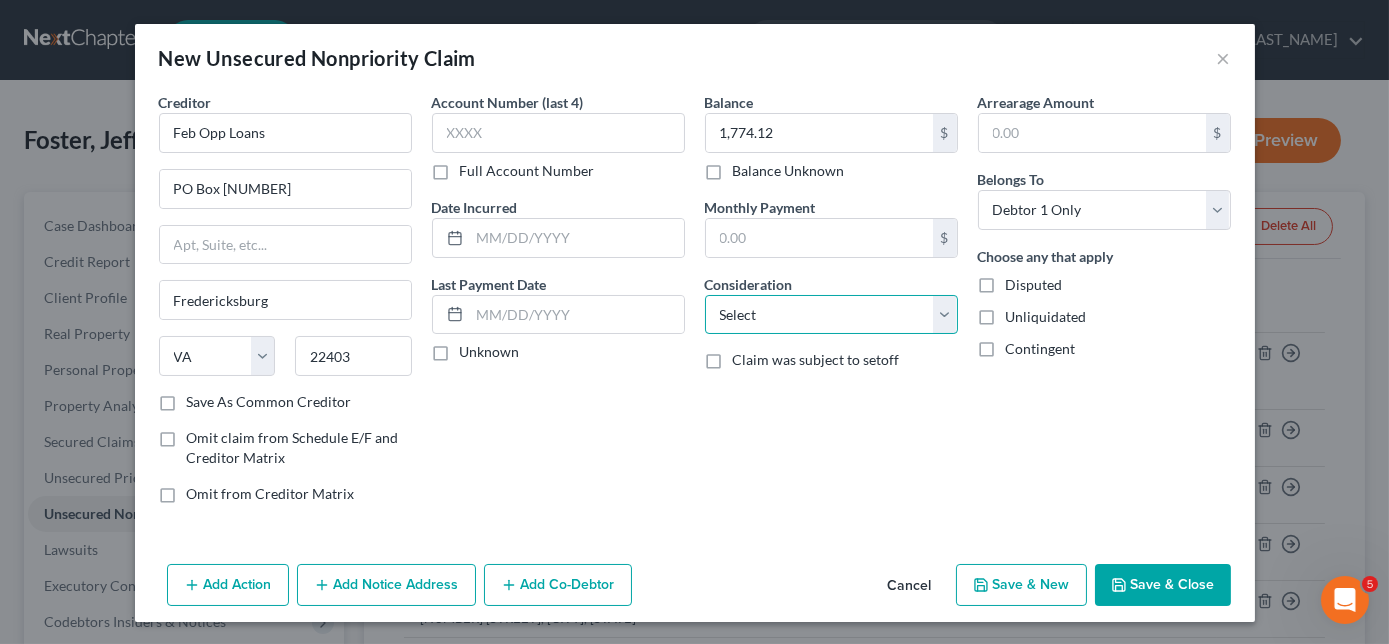 select on "10" 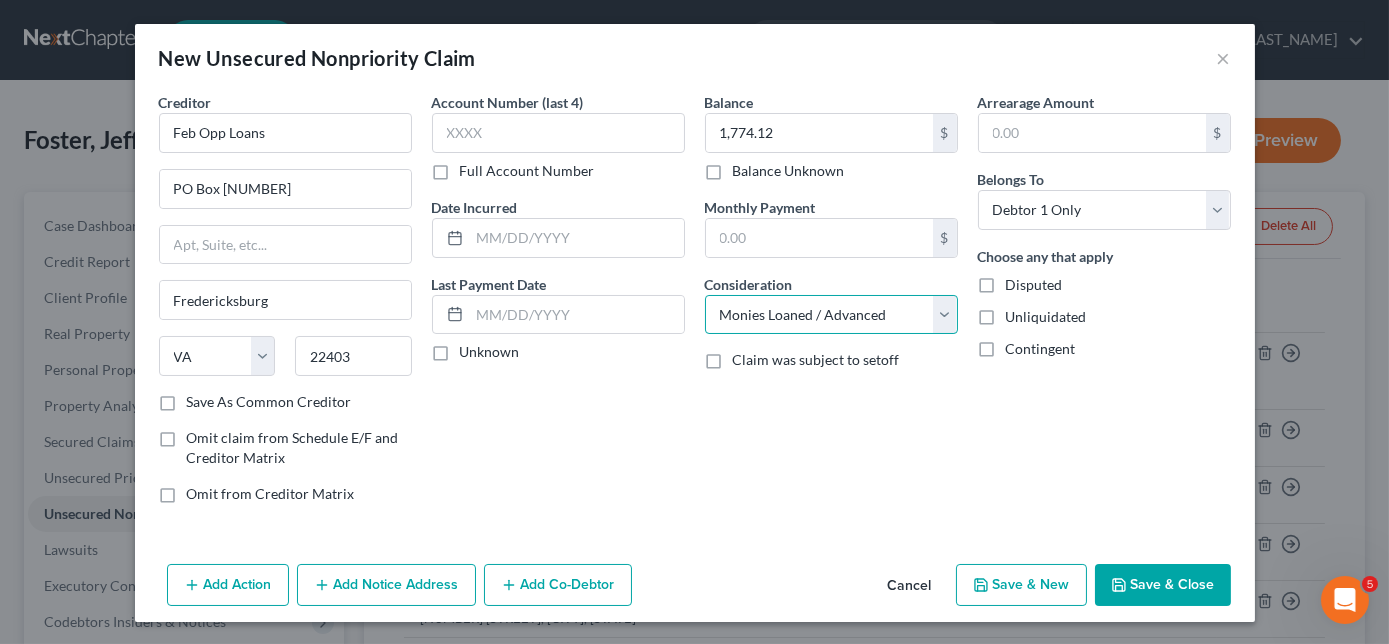 click on "Select Cable / Satellite Services Collection Agency Credit Card Debt Debt Counseling / Attorneys Deficiency Balance Domestic Support Obligations Home / Car Repairs Income Taxes Judgment Liens Medical Services Monies Loaned / Advanced Mortgage Obligation From Divorce Or Separation Obligation To Pensions Other Overdrawn Bank Account Promised To Help Pay Creditors Student Loans Suppliers And Vendors Telephone / Internet Services Utility Services" at bounding box center (831, 315) 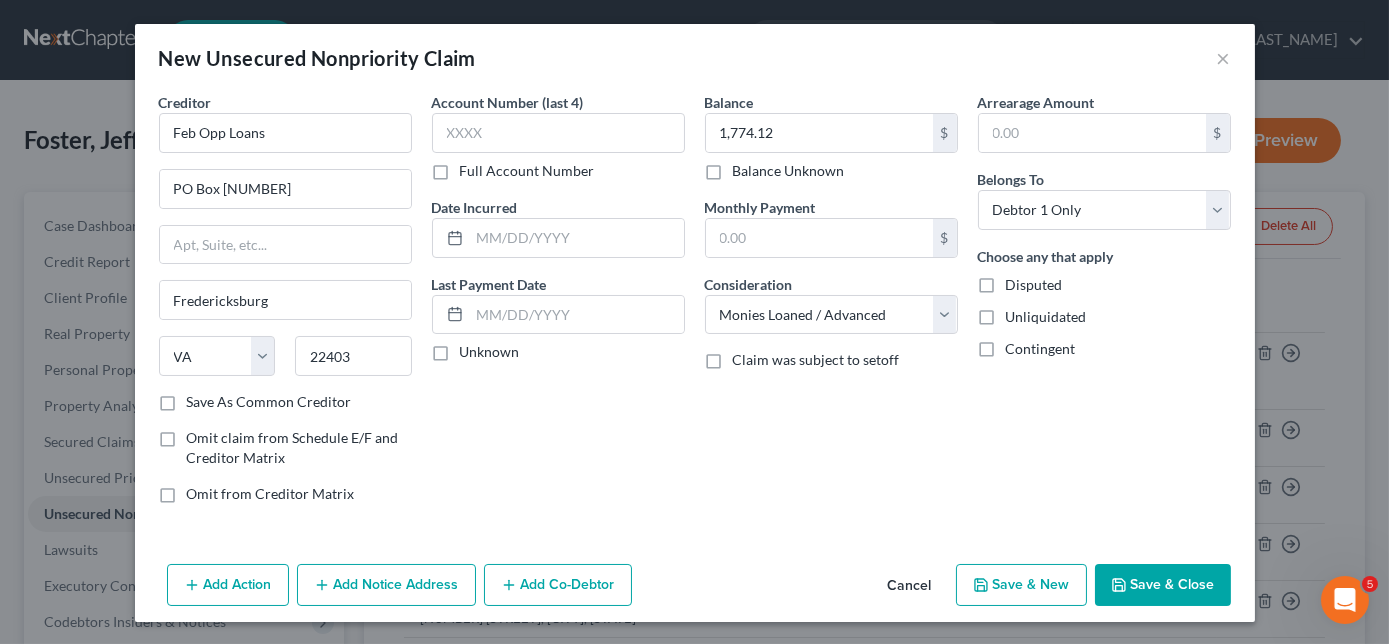 click on "Add Notice Address" at bounding box center (386, 585) 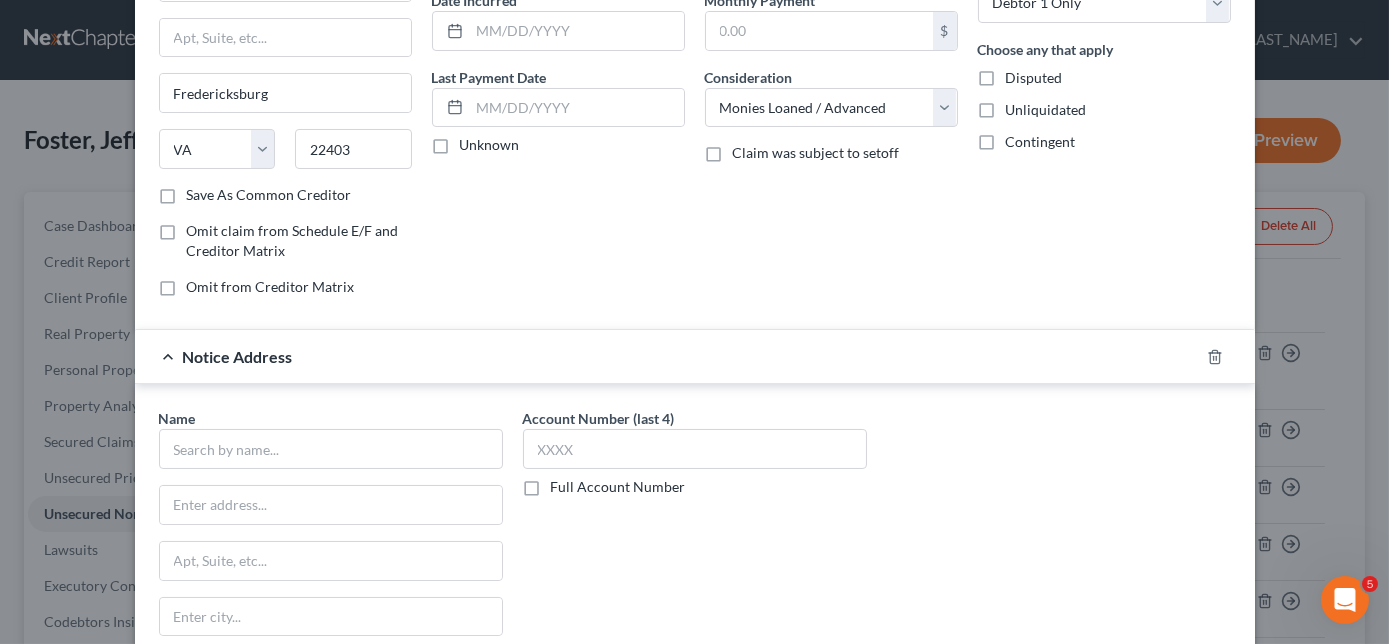scroll, scrollTop: 218, scrollLeft: 0, axis: vertical 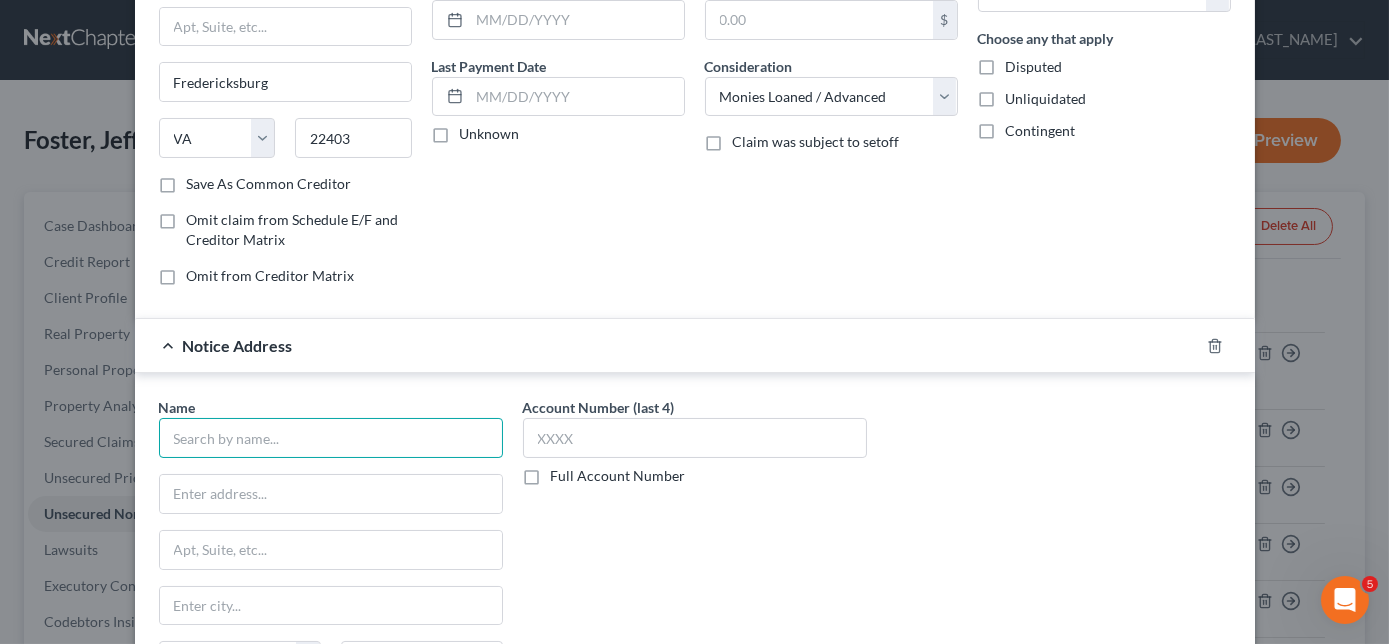 click at bounding box center [331, 438] 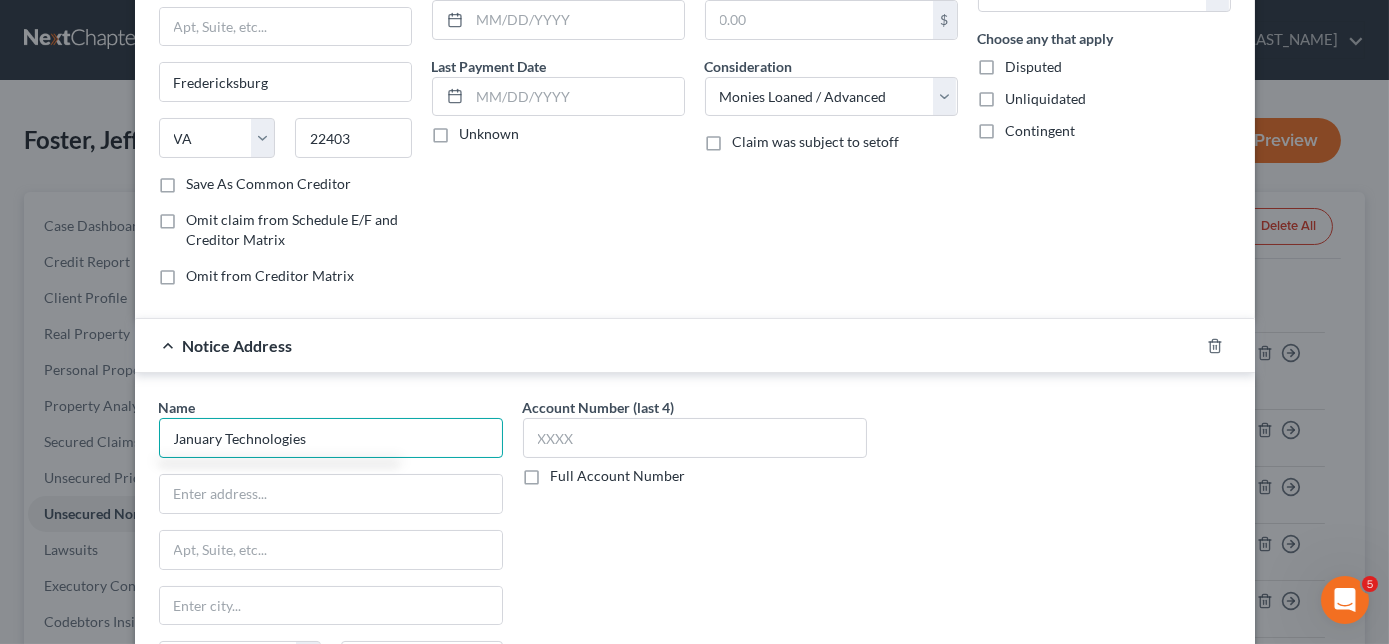 type on "January Technologies" 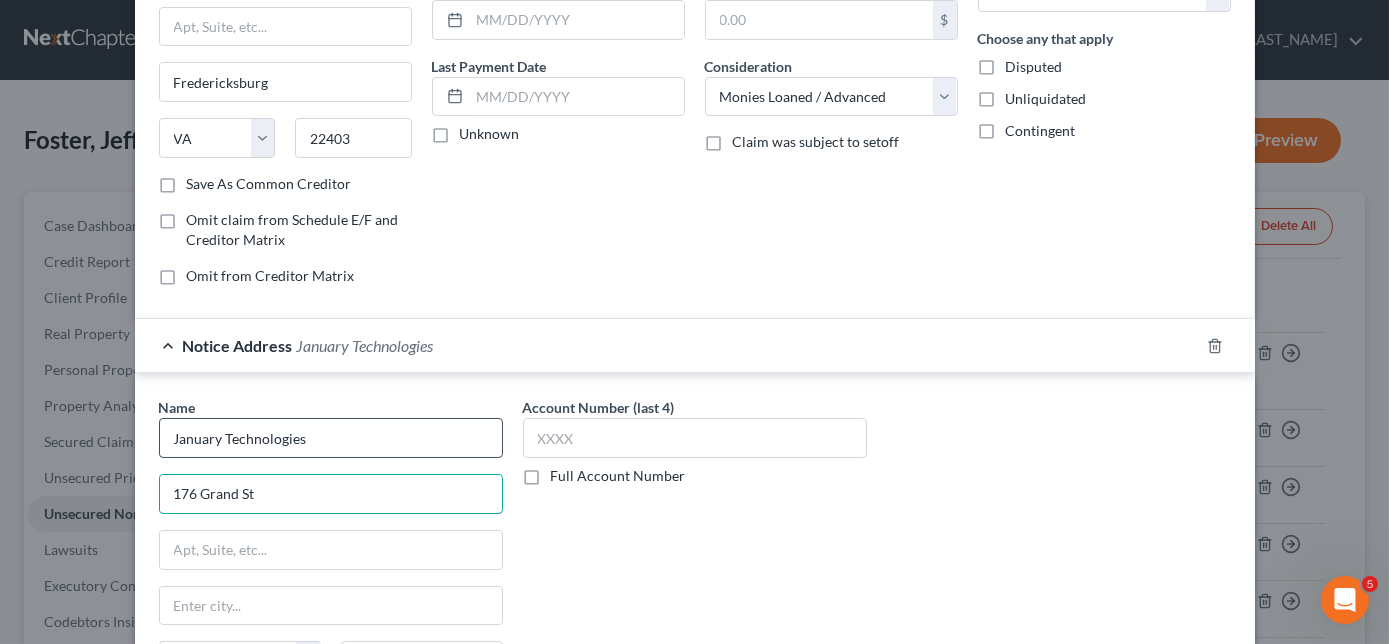 type on "176 Grand St" 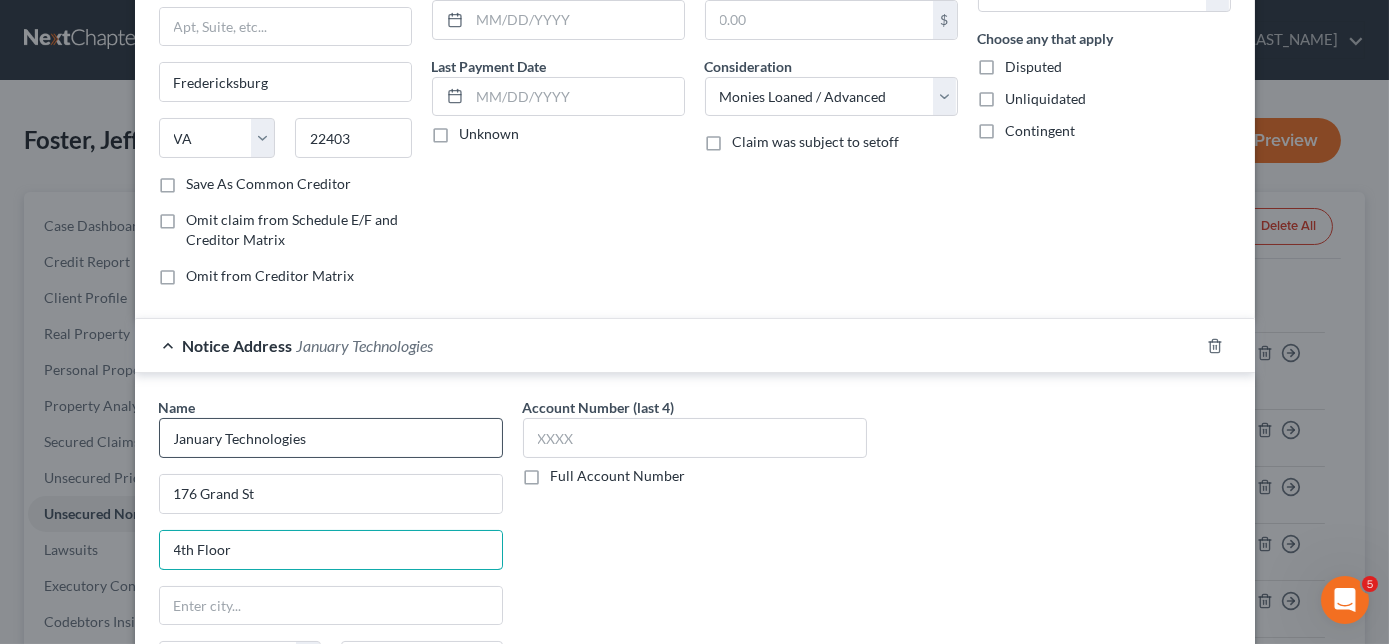 type on "4th Floor" 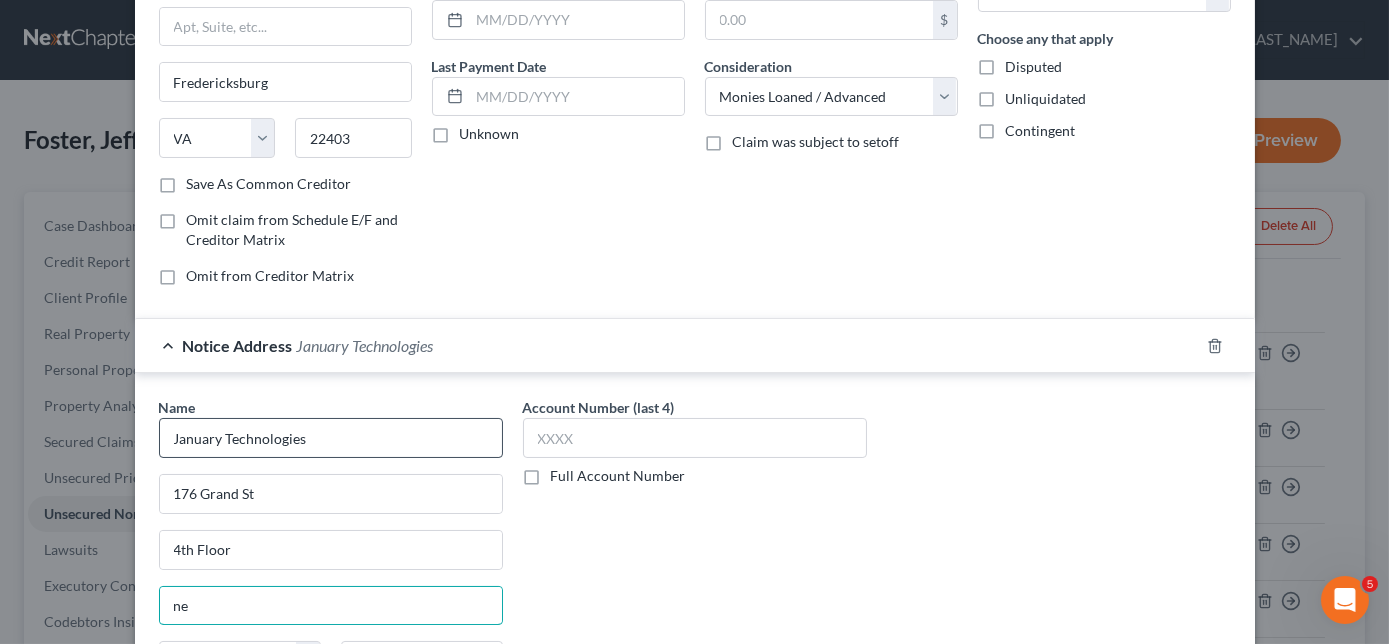 type on "n" 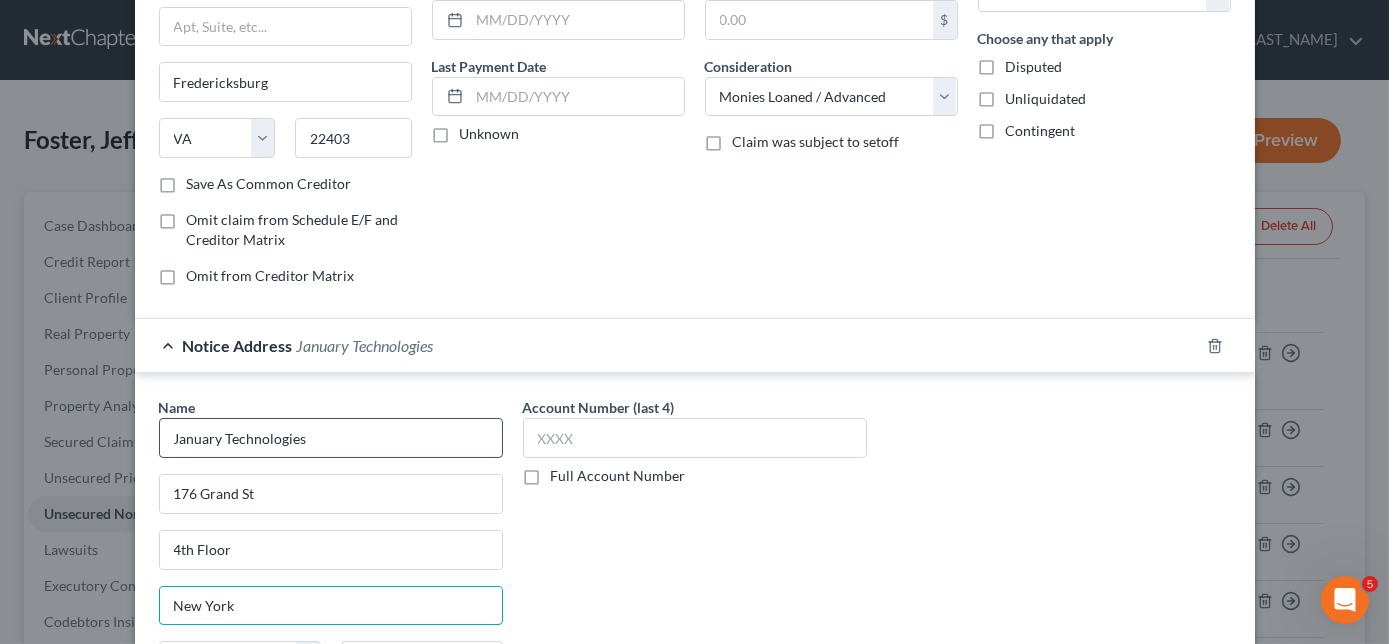 type on "New York" 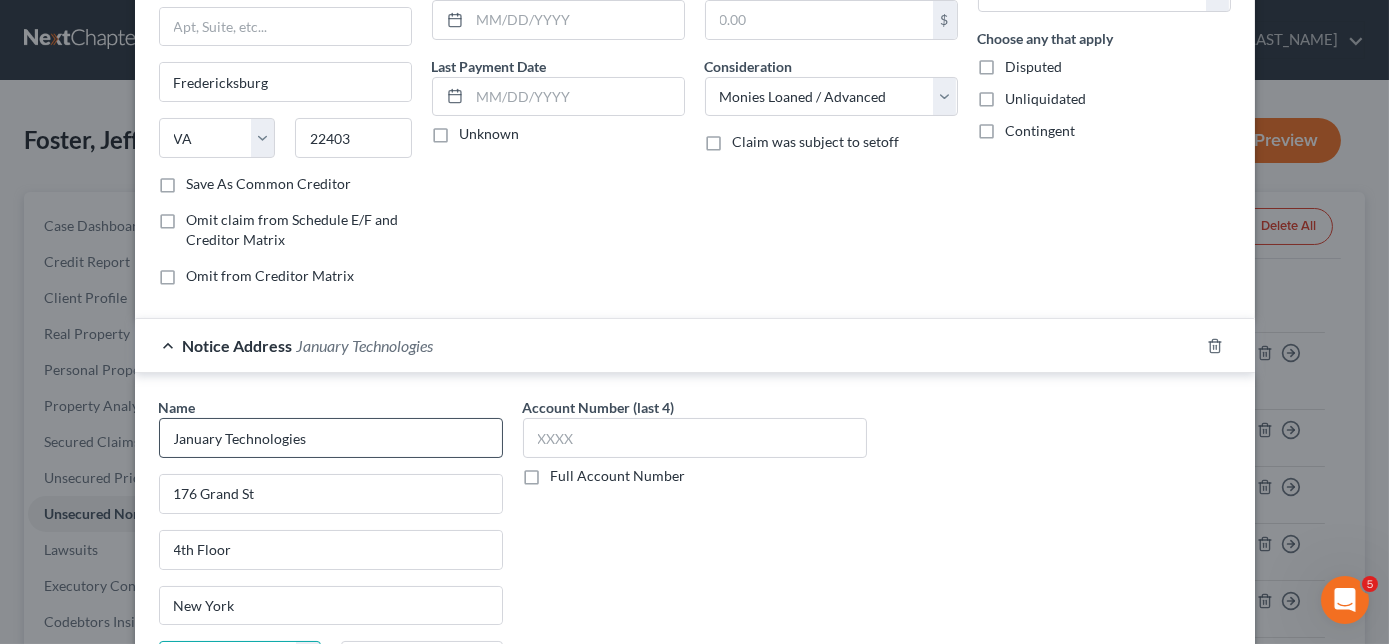scroll, scrollTop: 249, scrollLeft: 0, axis: vertical 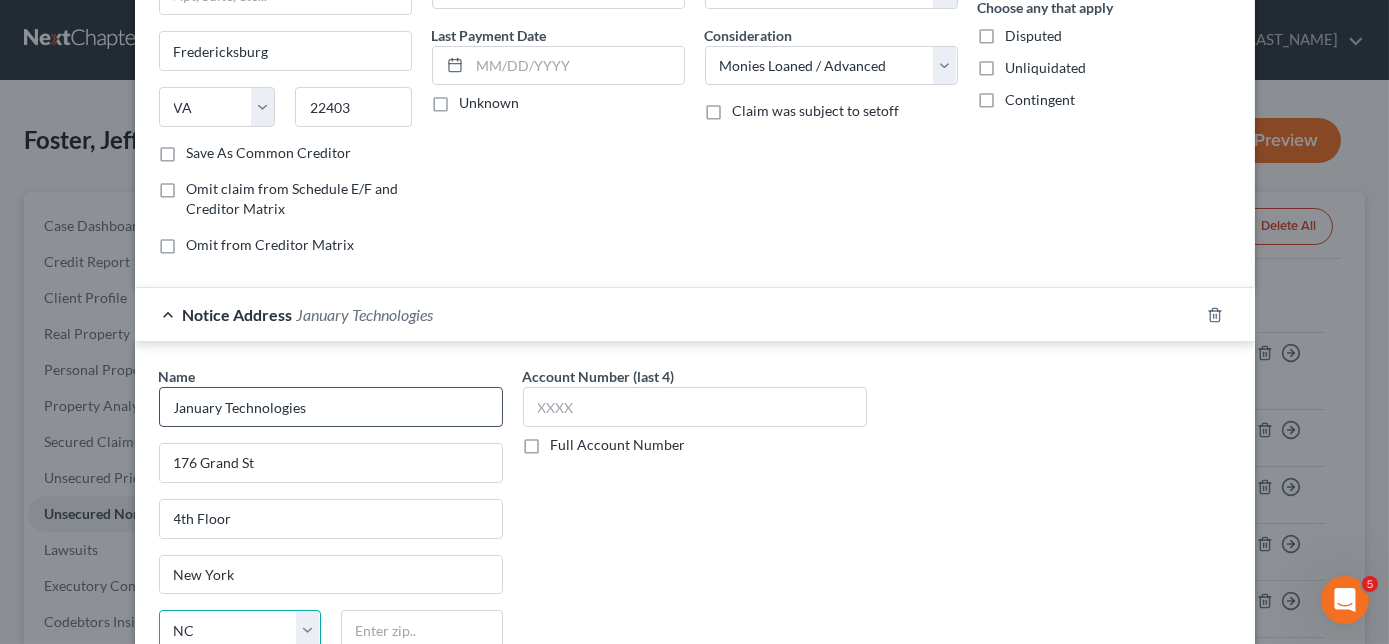 select on "35" 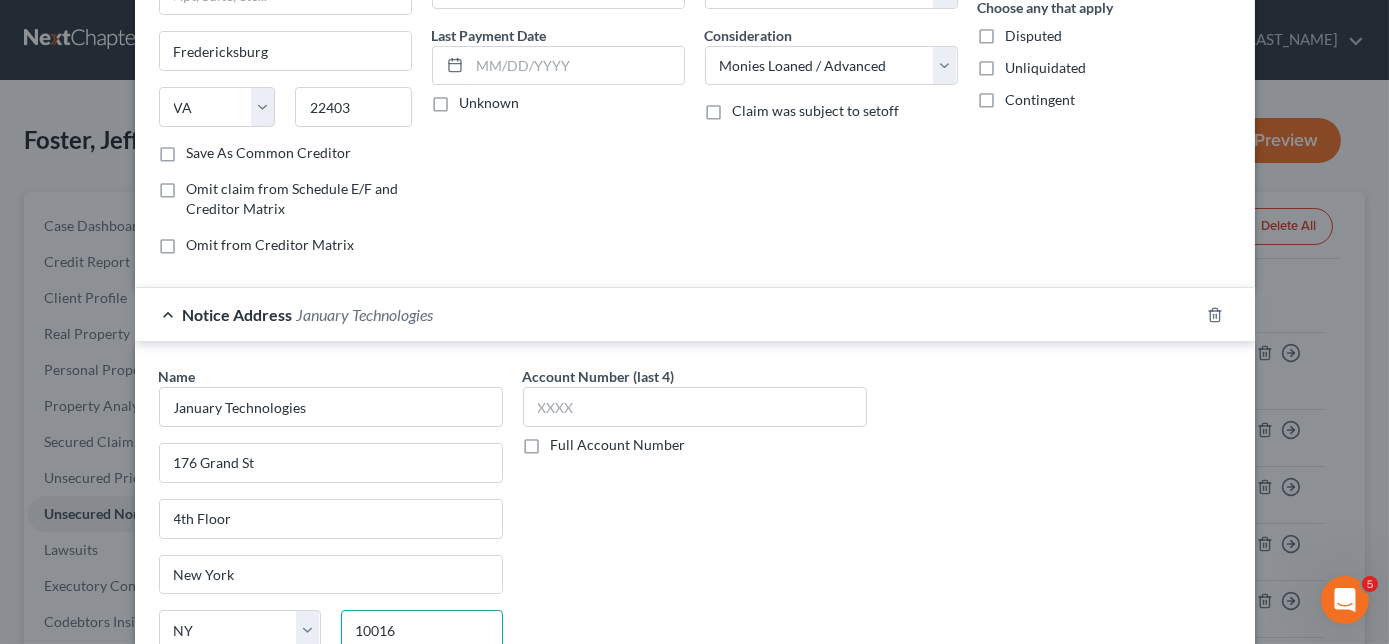 type on "10016" 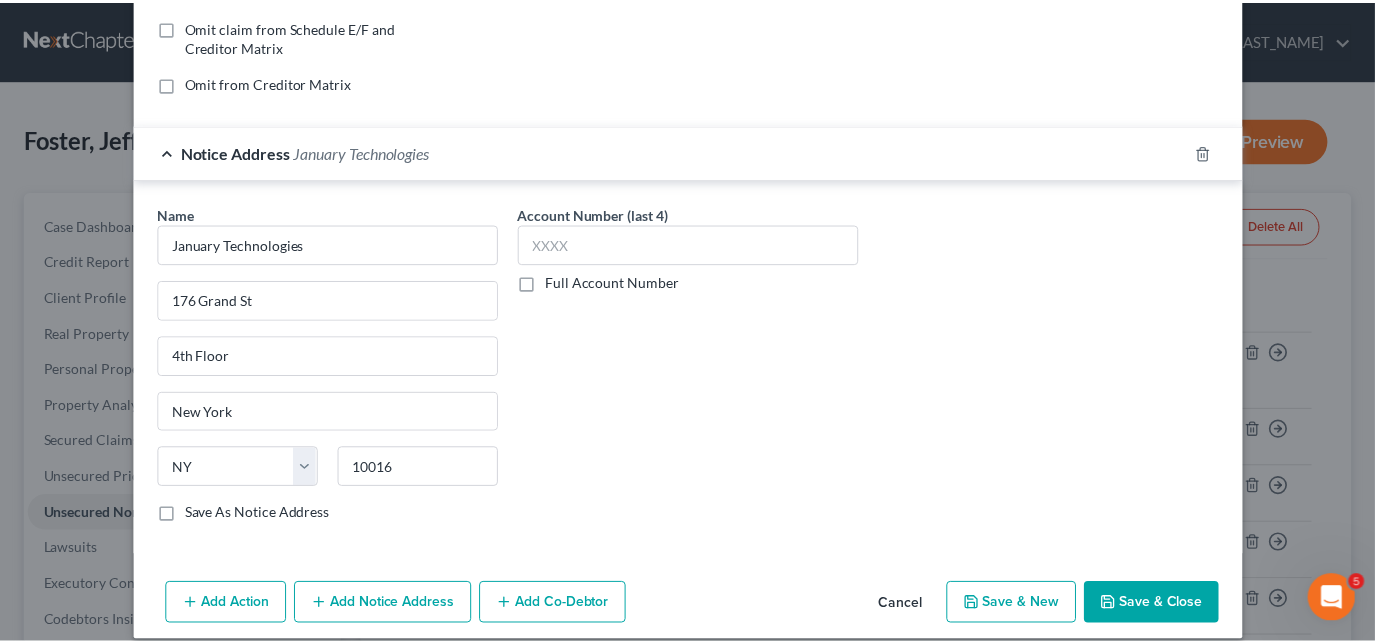 scroll, scrollTop: 426, scrollLeft: 0, axis: vertical 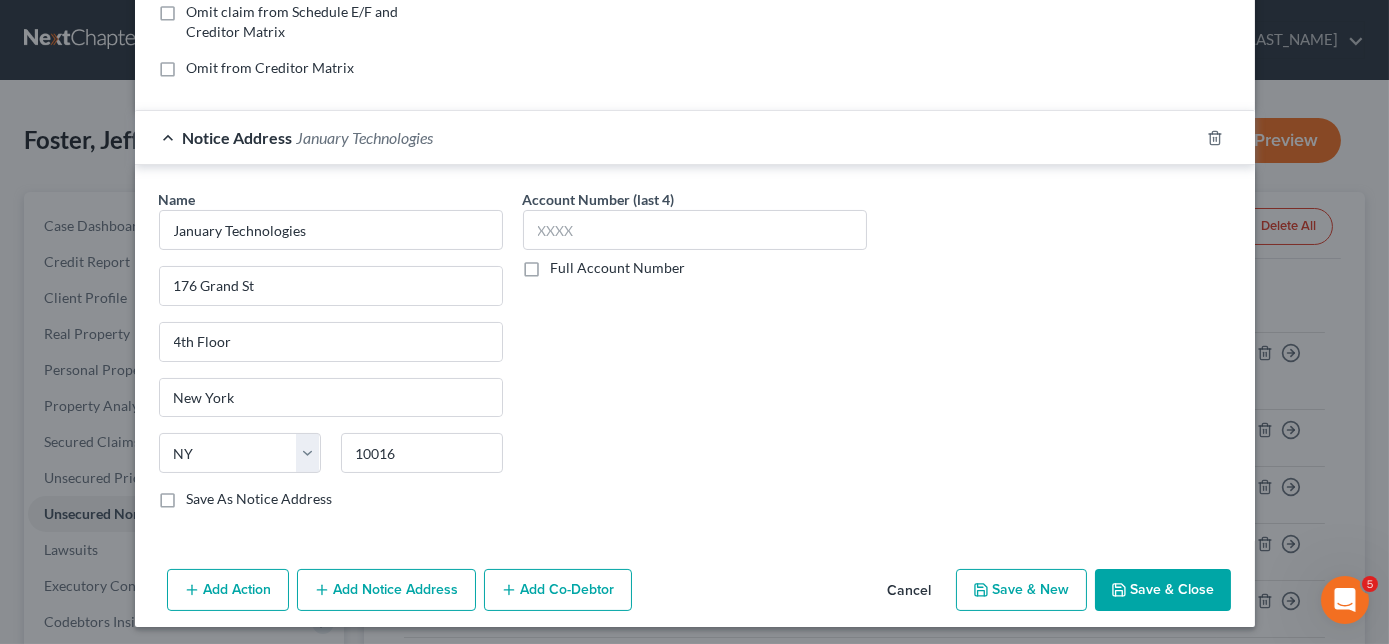 click on "Save & New" at bounding box center (1021, 590) 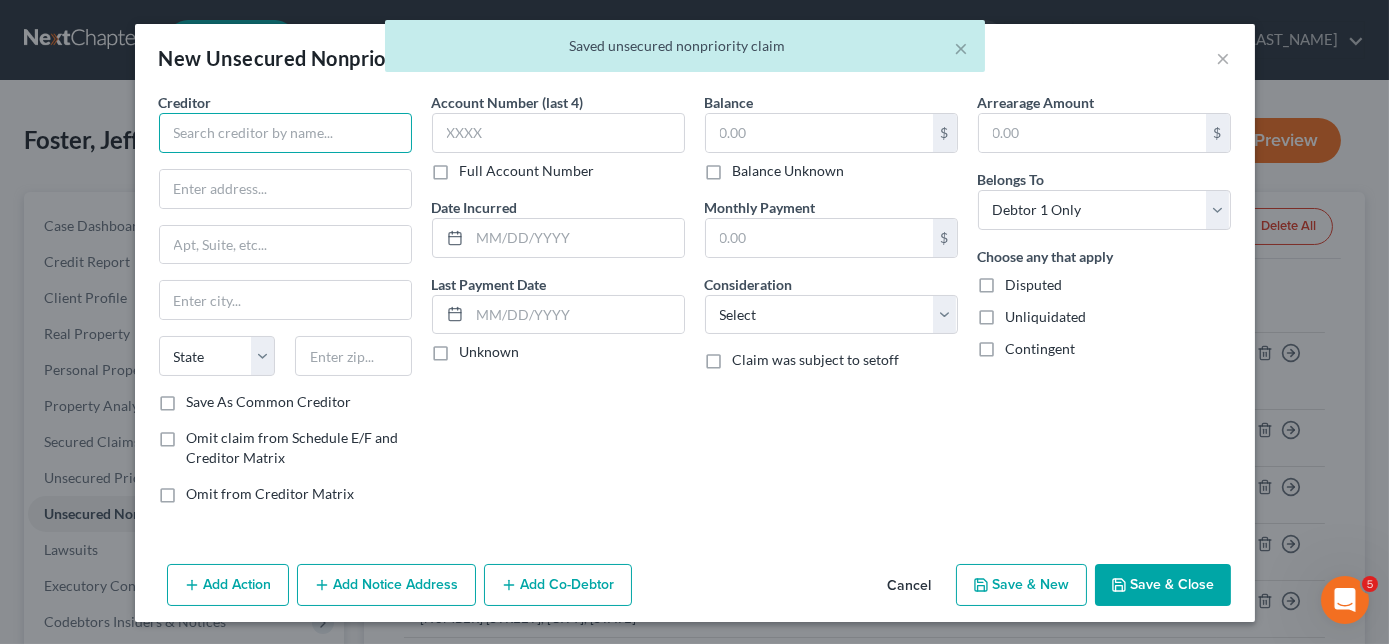 click at bounding box center (285, 133) 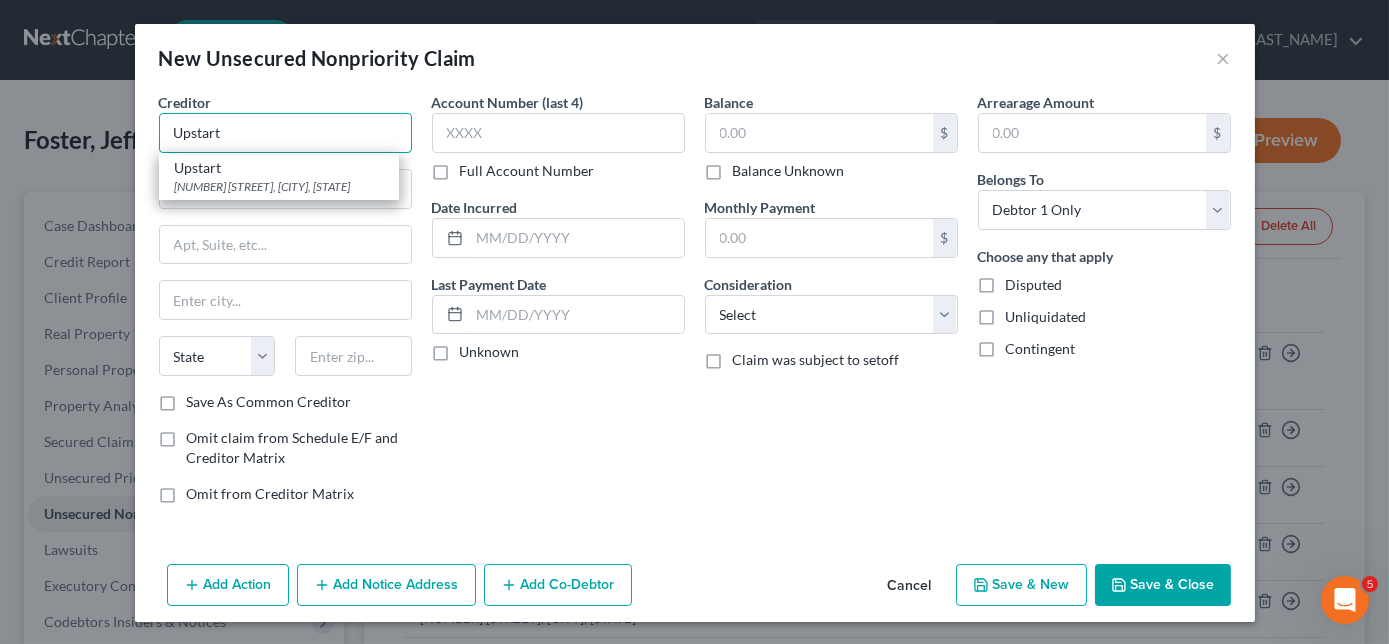 type on "Upstart" 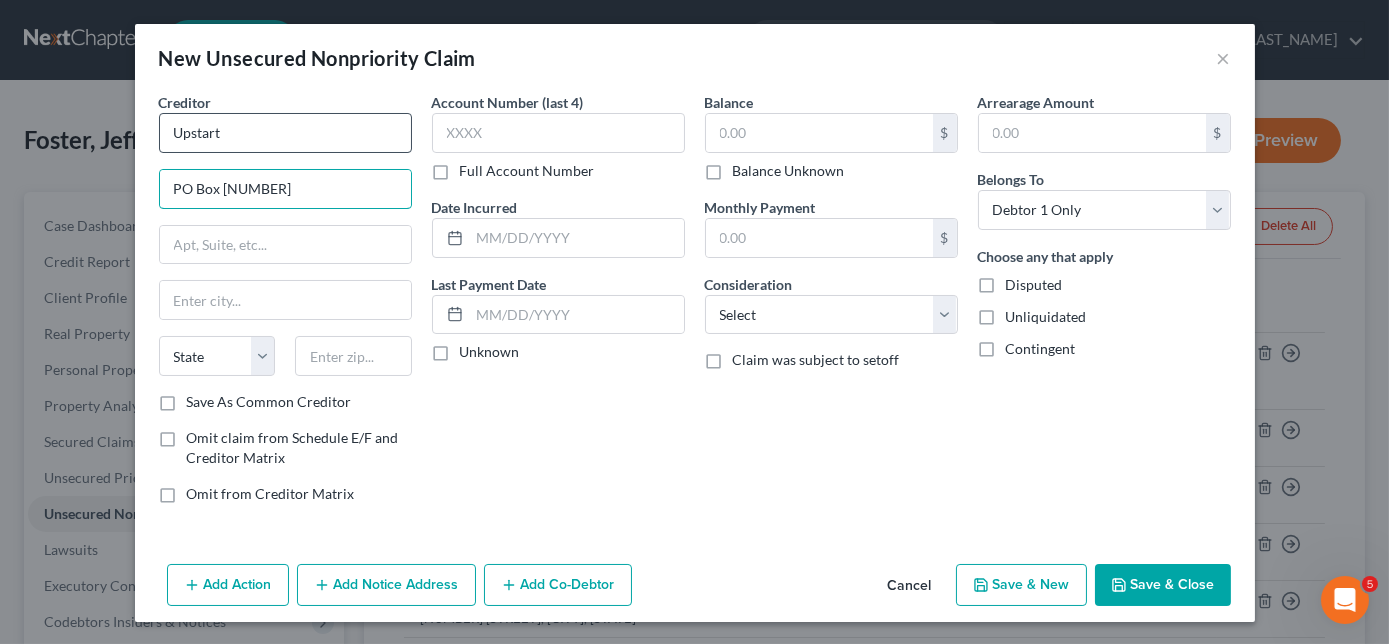 type on "PO Box [NUMBER]" 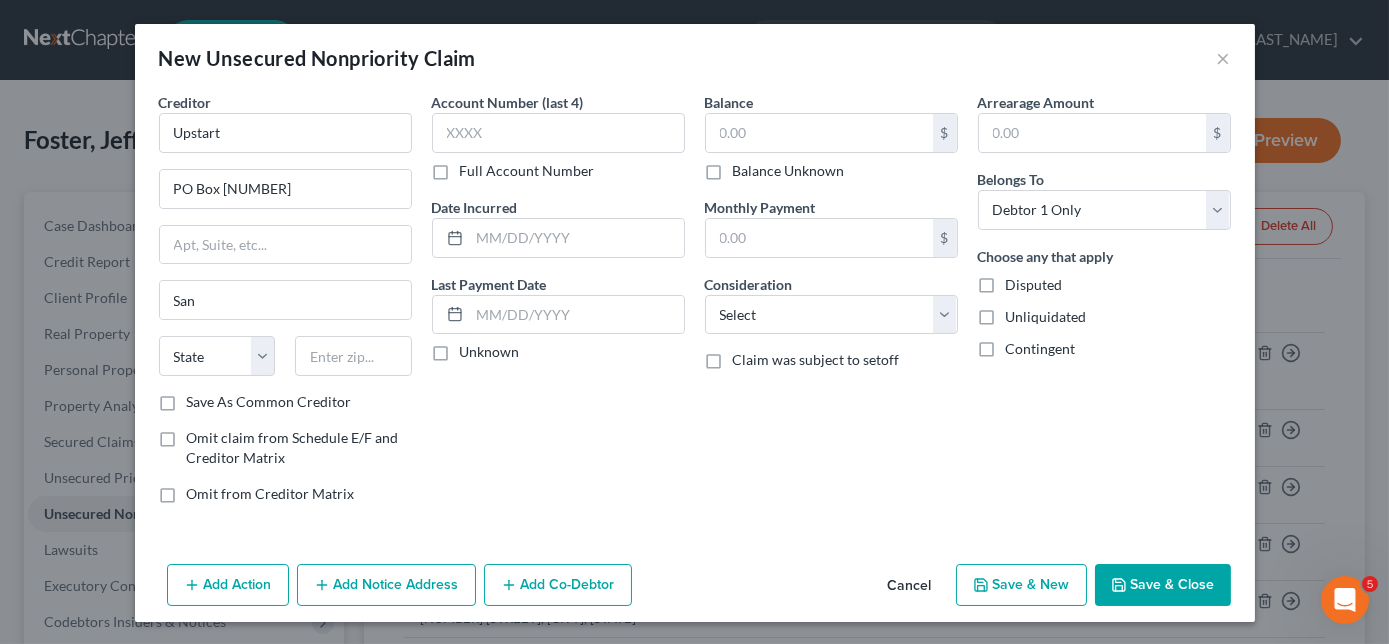 click on "Creditor *    Upstart" at bounding box center [285, 122] 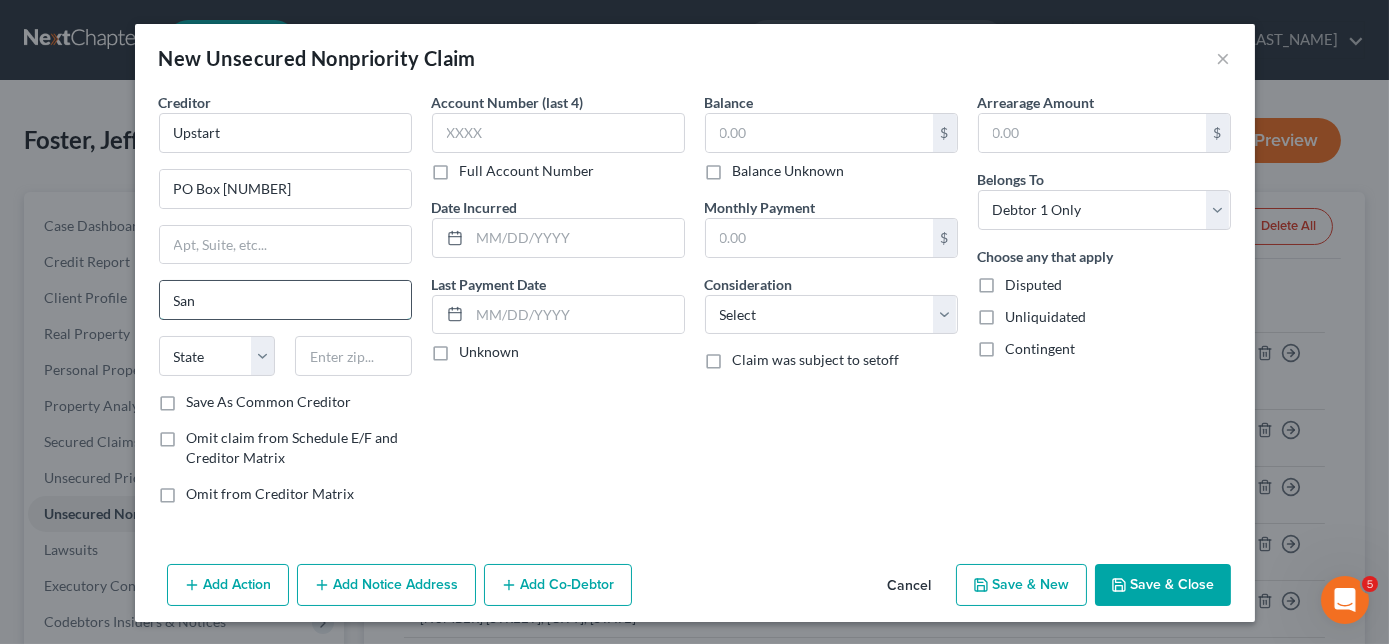 click on "San" at bounding box center (285, 300) 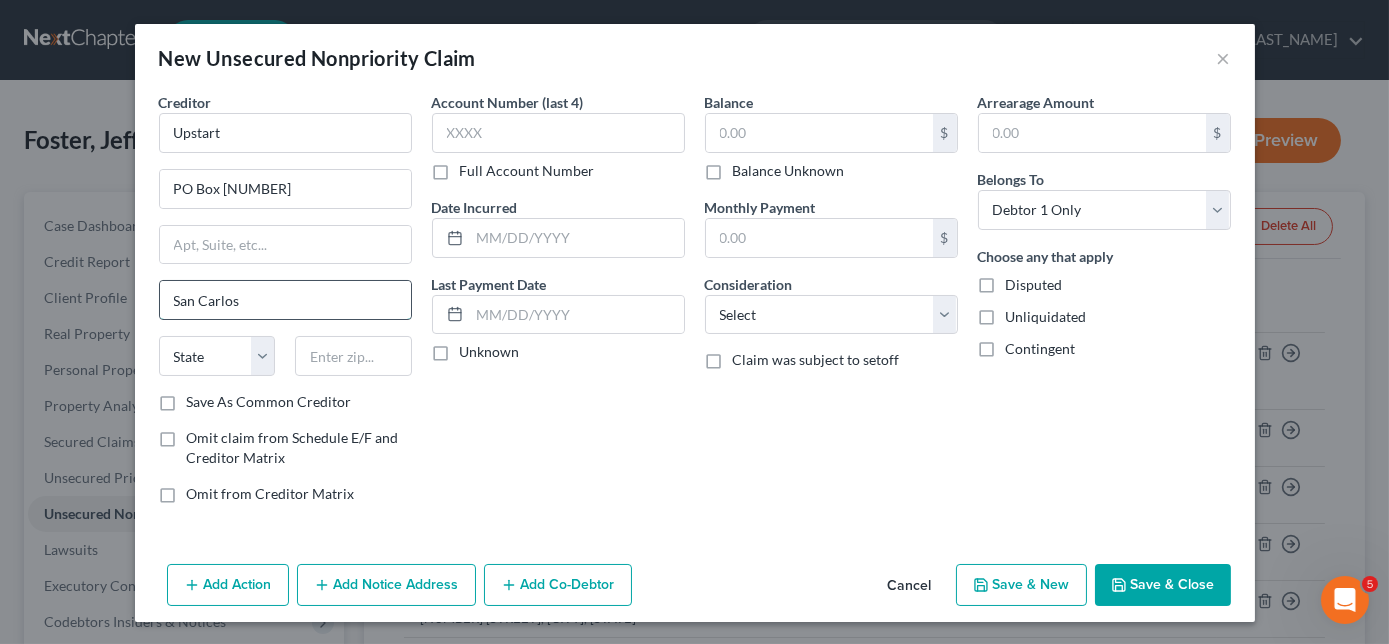 type on "San Carlos" 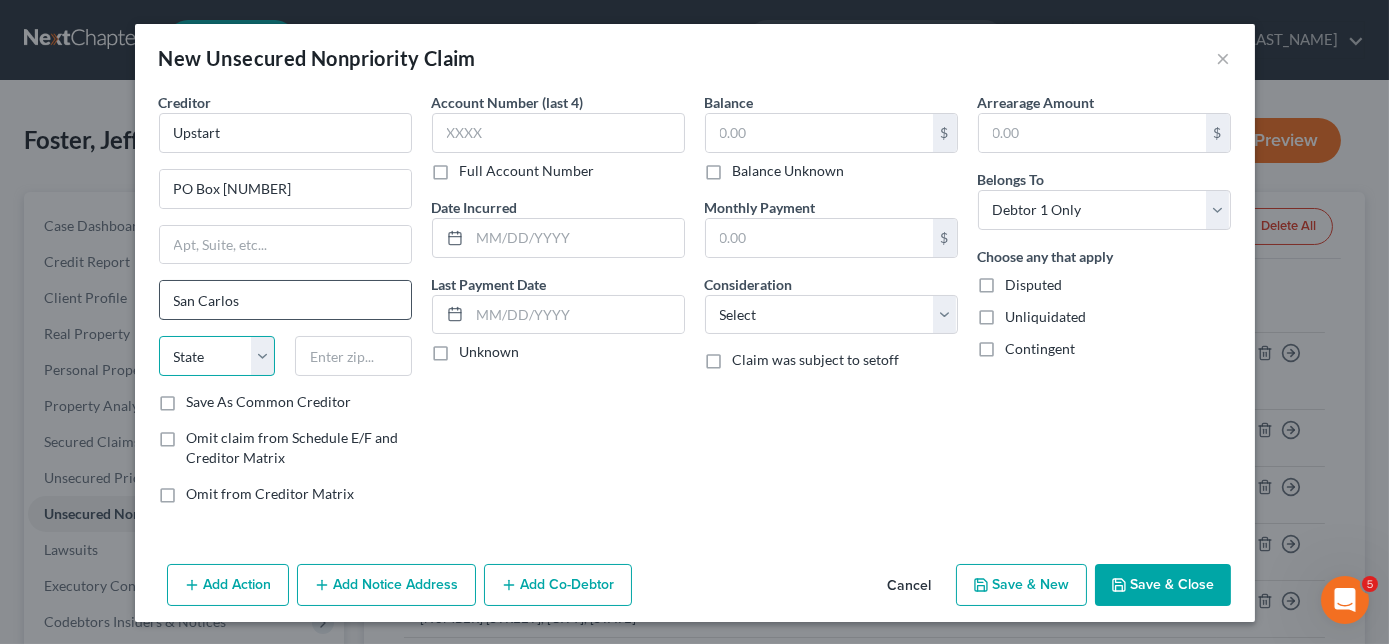 select on "4" 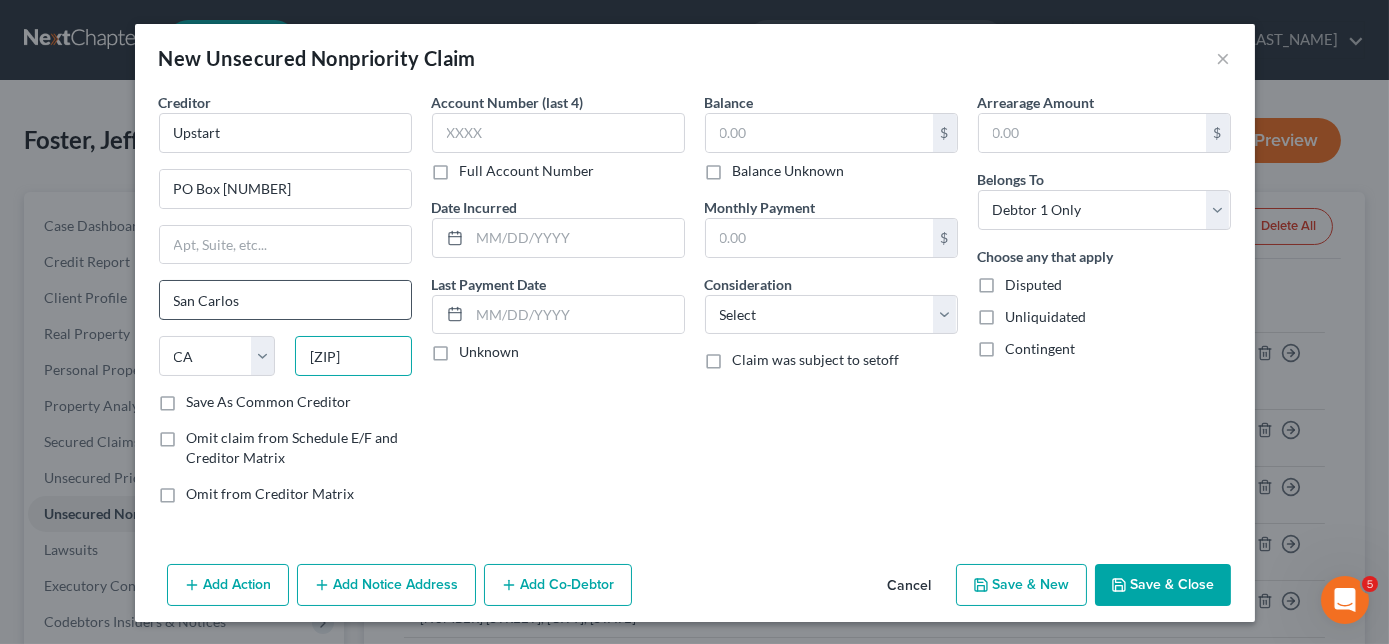 type on "[ZIP]" 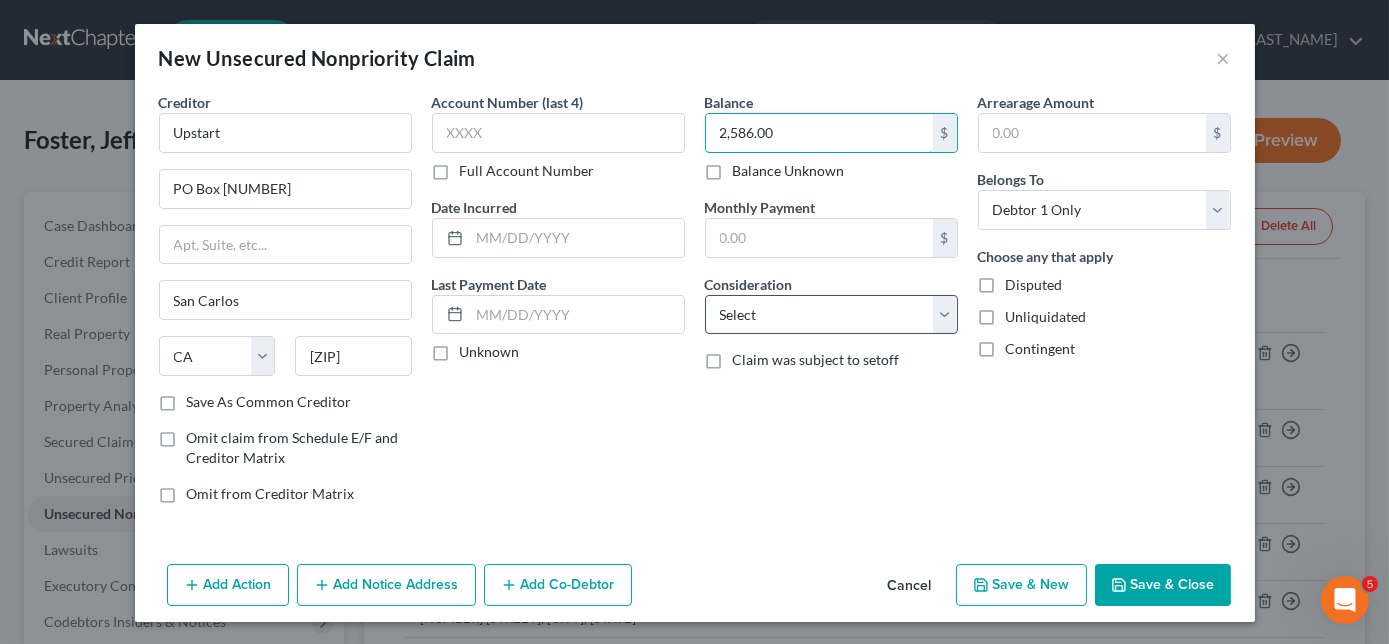 type on "2,586.00" 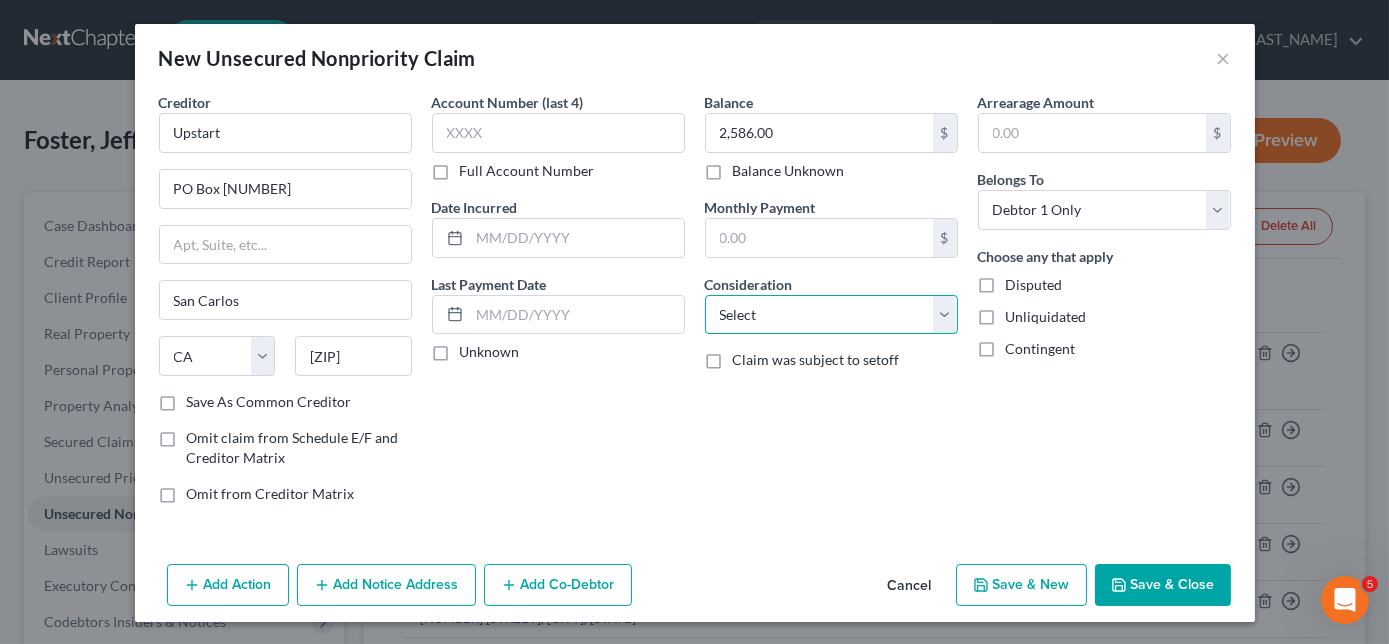 click on "Select Cable / Satellite Services Collection Agency Credit Card Debt Debt Counseling / Attorneys Deficiency Balance Domestic Support Obligations Home / Car Repairs Income Taxes Judgment Liens Medical Services Monies Loaned / Advanced Mortgage Obligation From Divorce Or Separation Obligation To Pensions Other Overdrawn Bank Account Promised To Help Pay Creditors Student Loans Suppliers And Vendors Telephone / Internet Services Utility Services" at bounding box center (831, 315) 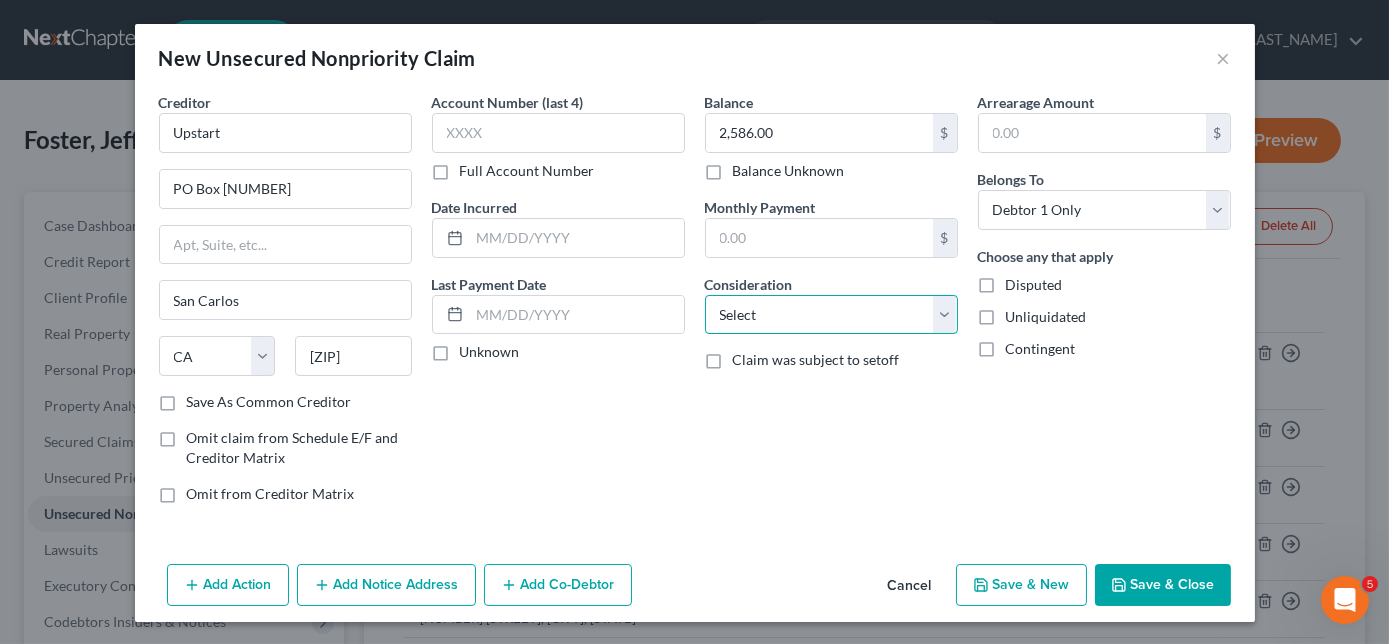 select on "10" 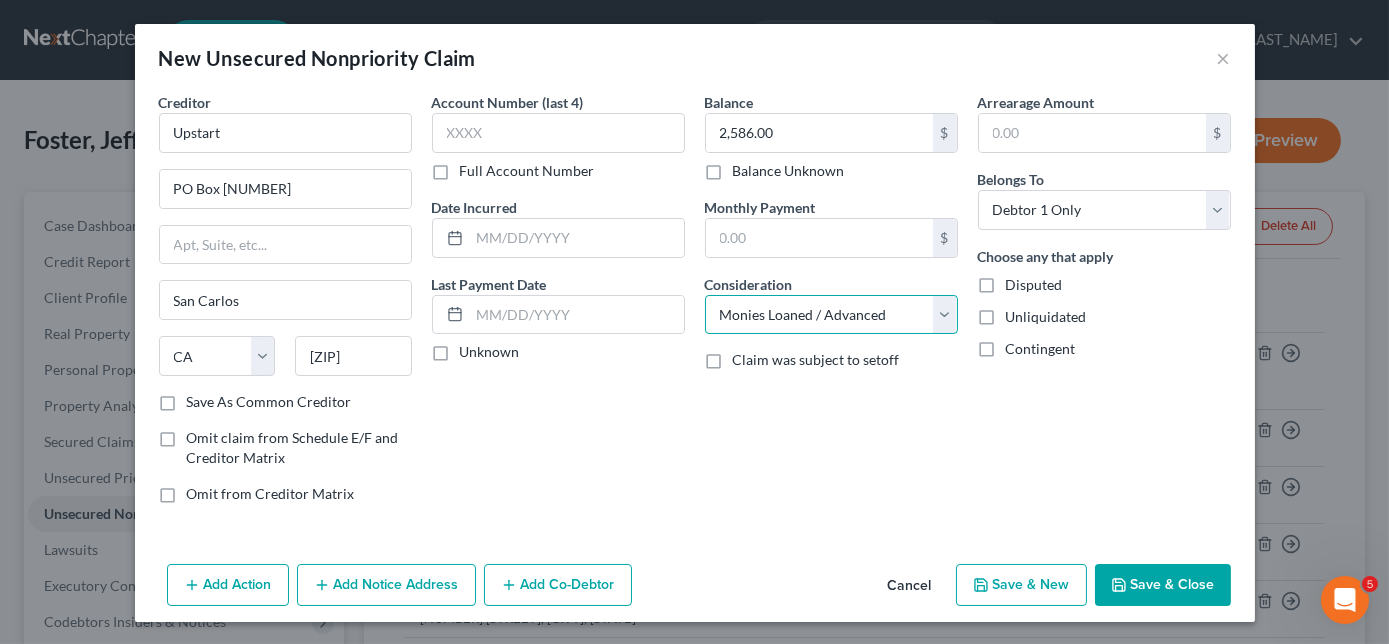 click on "Select Cable / Satellite Services Collection Agency Credit Card Debt Debt Counseling / Attorneys Deficiency Balance Domestic Support Obligations Home / Car Repairs Income Taxes Judgment Liens Medical Services Monies Loaned / Advanced Mortgage Obligation From Divorce Or Separation Obligation To Pensions Other Overdrawn Bank Account Promised To Help Pay Creditors Student Loans Suppliers And Vendors Telephone / Internet Services Utility Services" at bounding box center (831, 315) 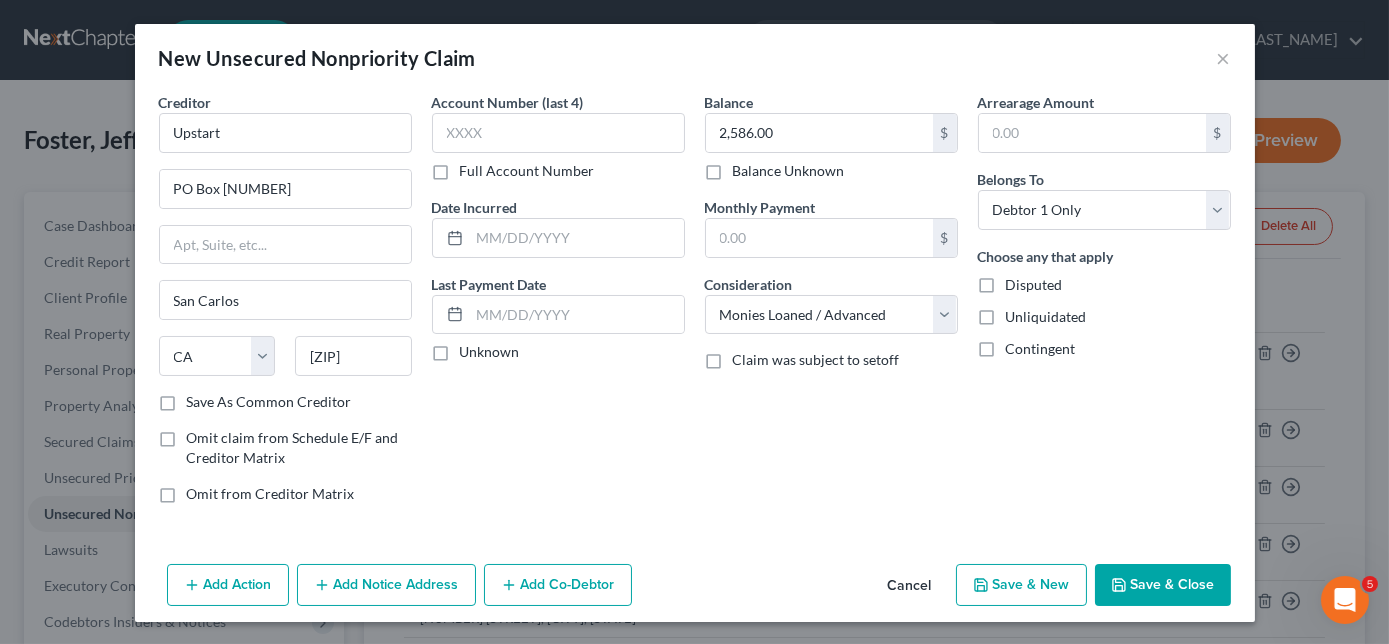 click on "Save & New" at bounding box center [1021, 585] 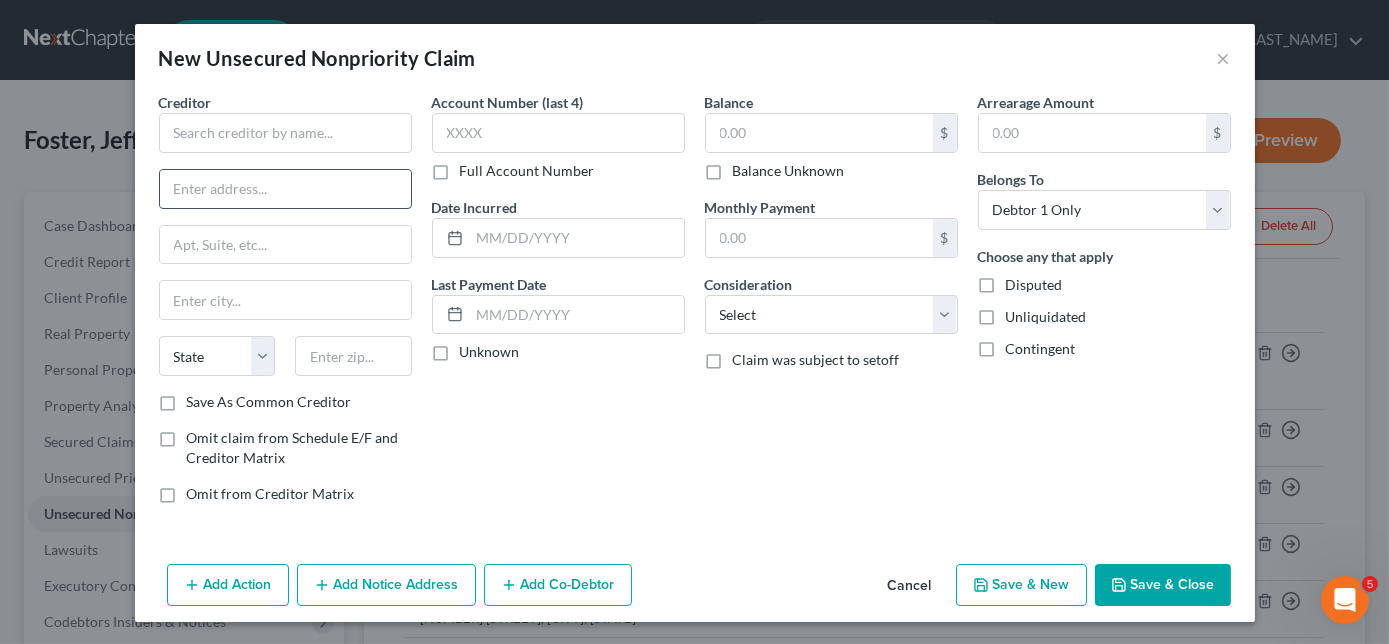 click at bounding box center [285, 189] 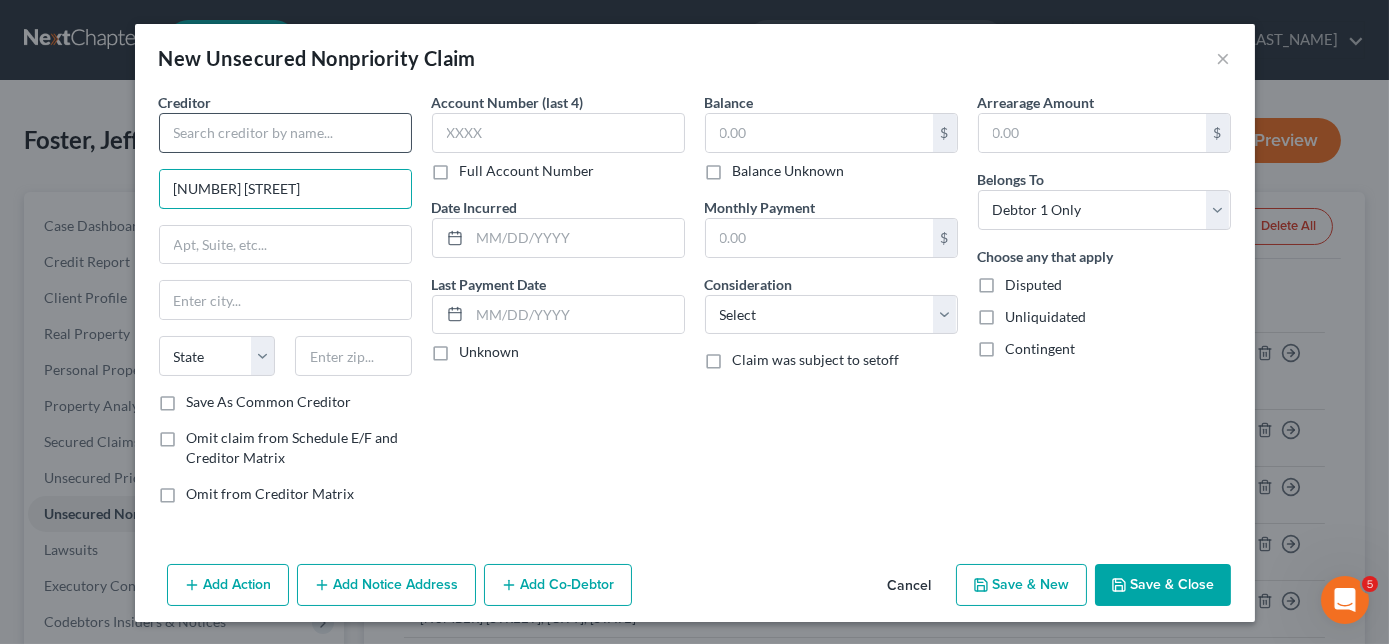 type on "[NUMBER] [STREET]" 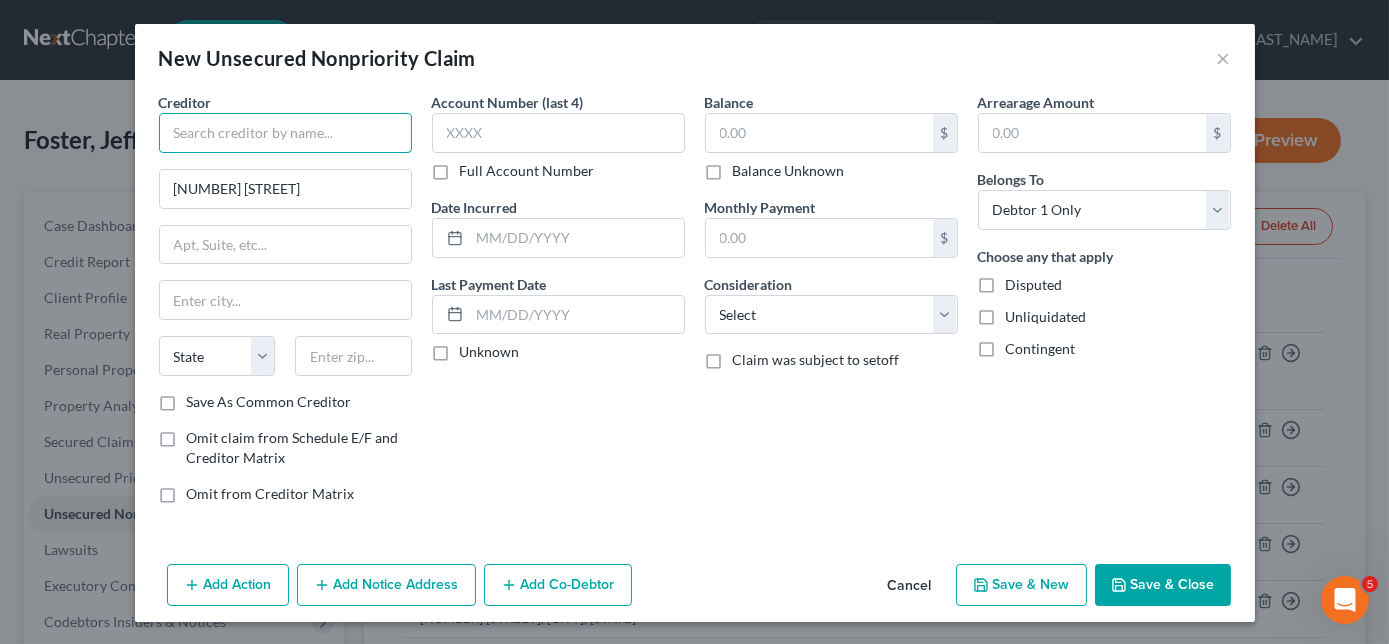 click at bounding box center (285, 133) 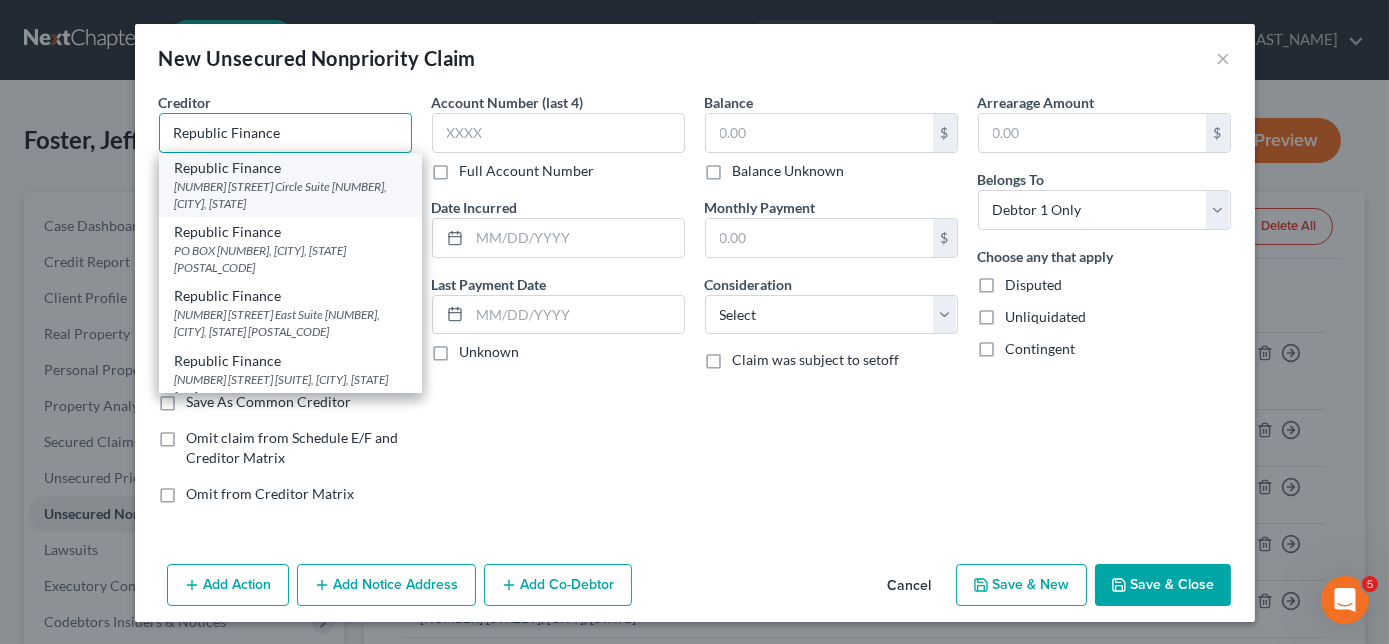 type on "Republic Finance" 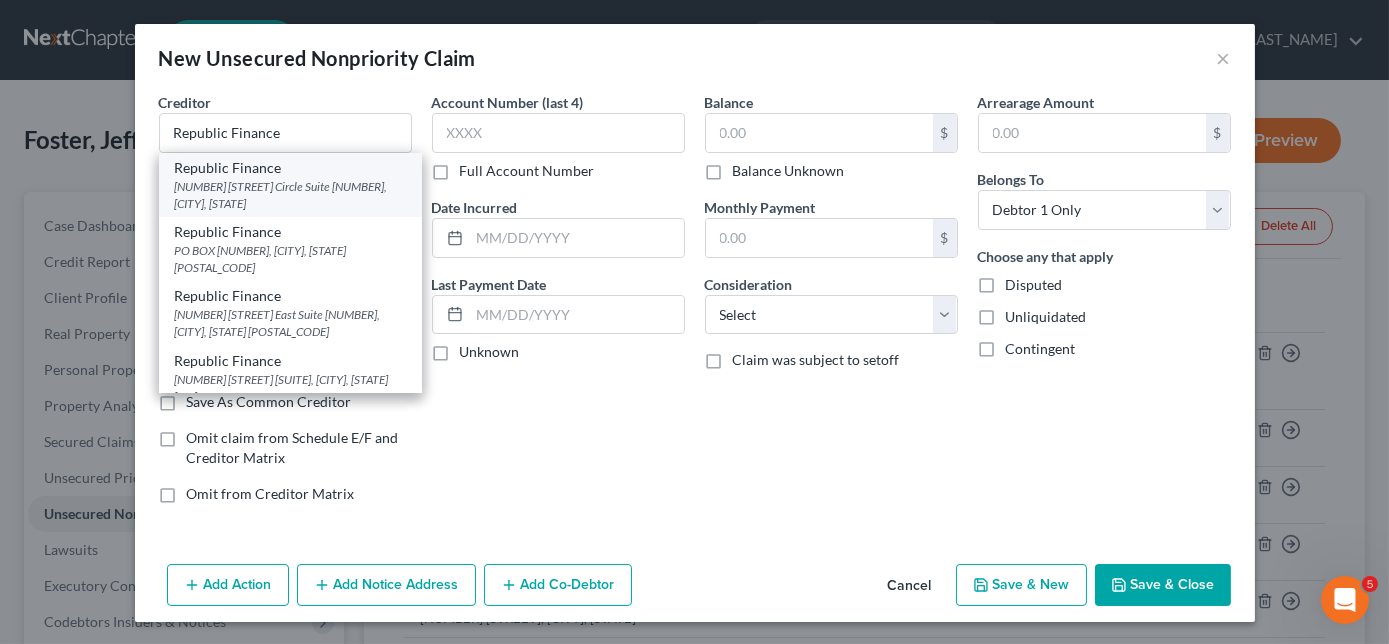 click on "[NUMBER] [STREET] Circle Suite [NUMBER], [CITY], [STATE]" at bounding box center (290, 195) 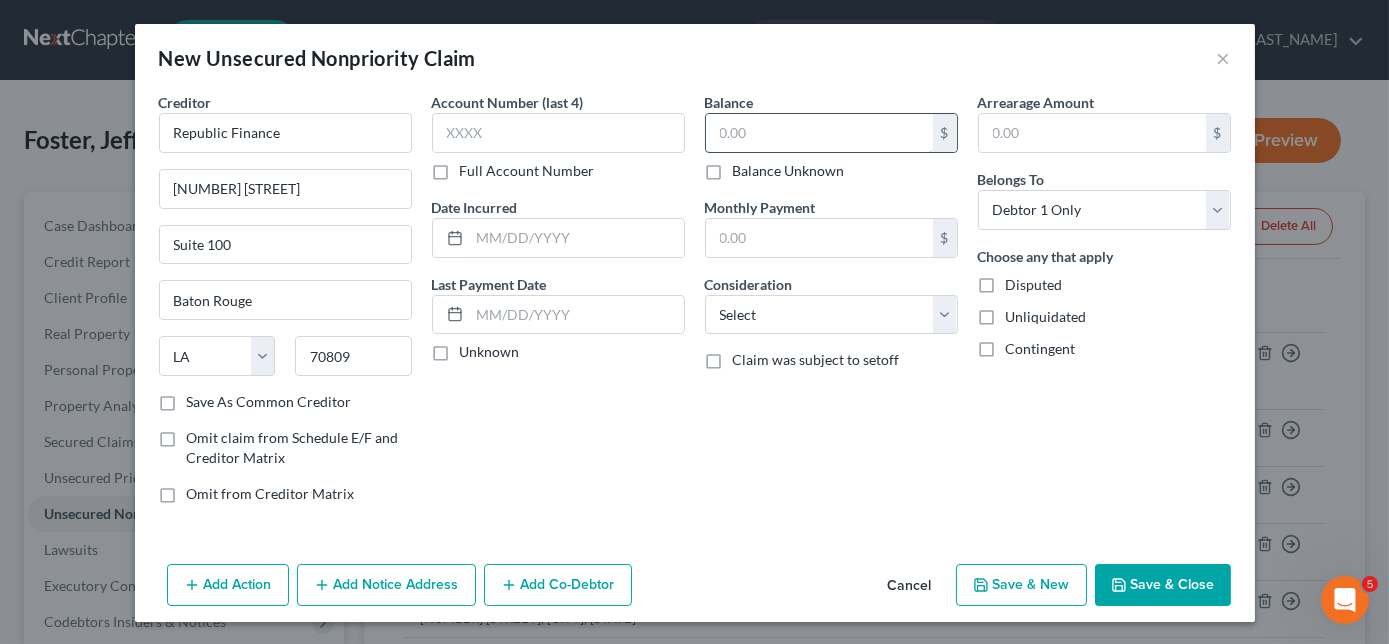 click at bounding box center (819, 133) 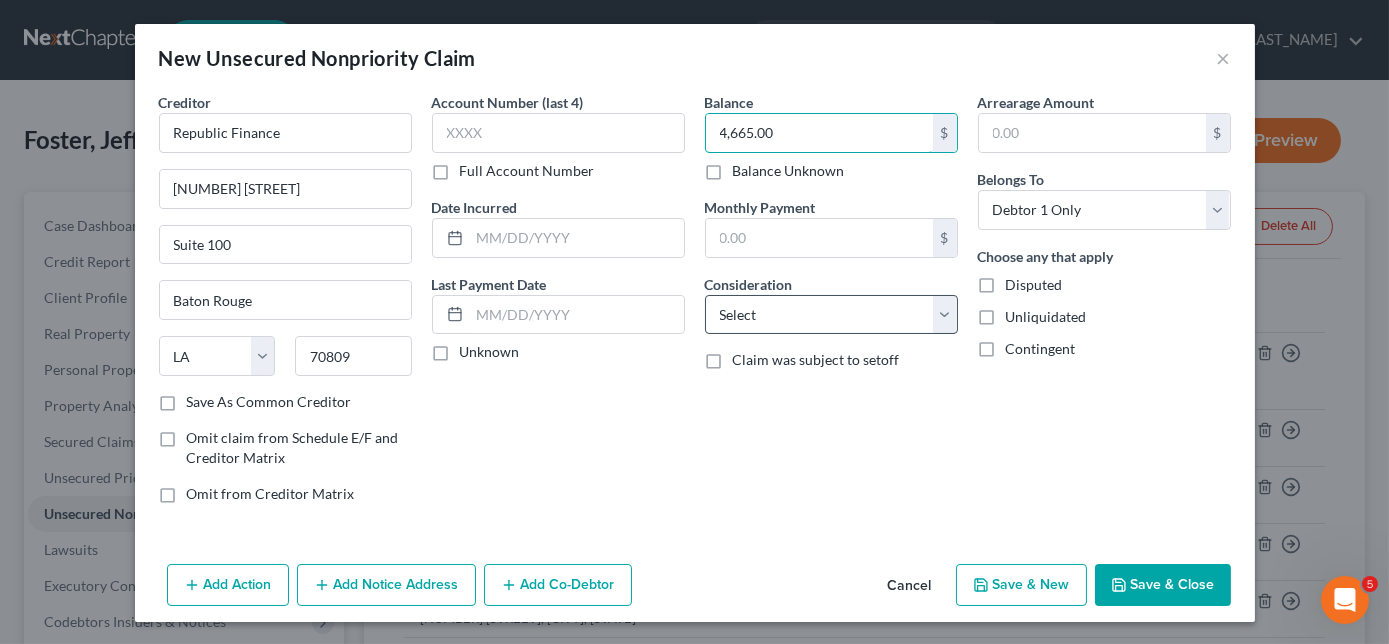 type on "4,665.00" 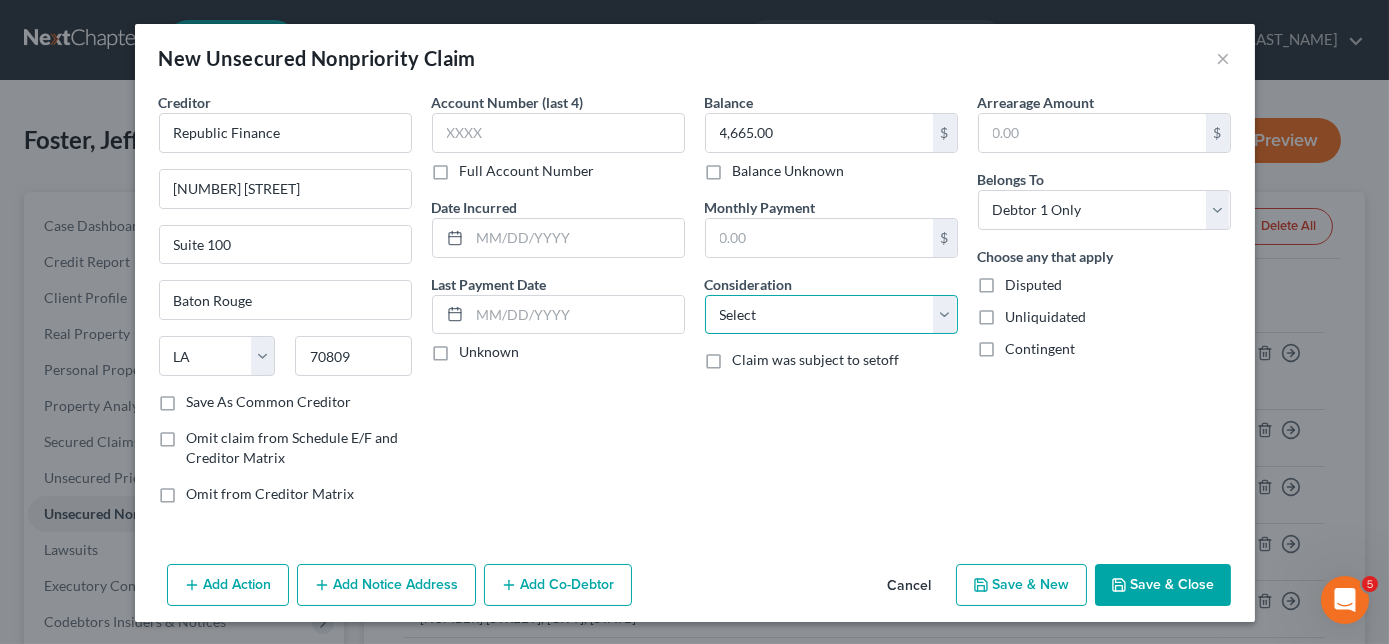 click on "Select Cable / Satellite Services Collection Agency Credit Card Debt Debt Counseling / Attorneys Deficiency Balance Domestic Support Obligations Home / Car Repairs Income Taxes Judgment Liens Medical Services Monies Loaned / Advanced Mortgage Obligation From Divorce Or Separation Obligation To Pensions Other Overdrawn Bank Account Promised To Help Pay Creditors Student Loans Suppliers And Vendors Telephone / Internet Services Utility Services" at bounding box center [831, 315] 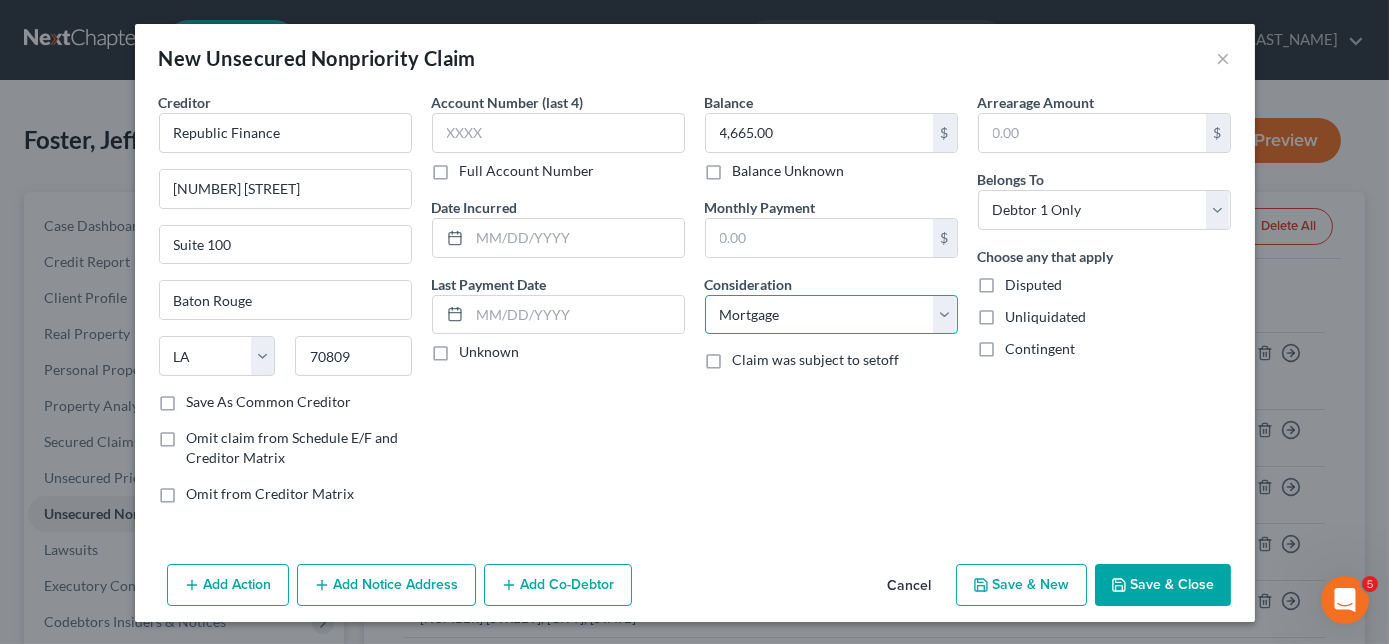 click on "Select Cable / Satellite Services Collection Agency Credit Card Debt Debt Counseling / Attorneys Deficiency Balance Domestic Support Obligations Home / Car Repairs Income Taxes Judgment Liens Medical Services Monies Loaned / Advanced Mortgage Obligation From Divorce Or Separation Obligation To Pensions Other Overdrawn Bank Account Promised To Help Pay Creditors Student Loans Suppliers And Vendors Telephone / Internet Services Utility Services" at bounding box center [831, 315] 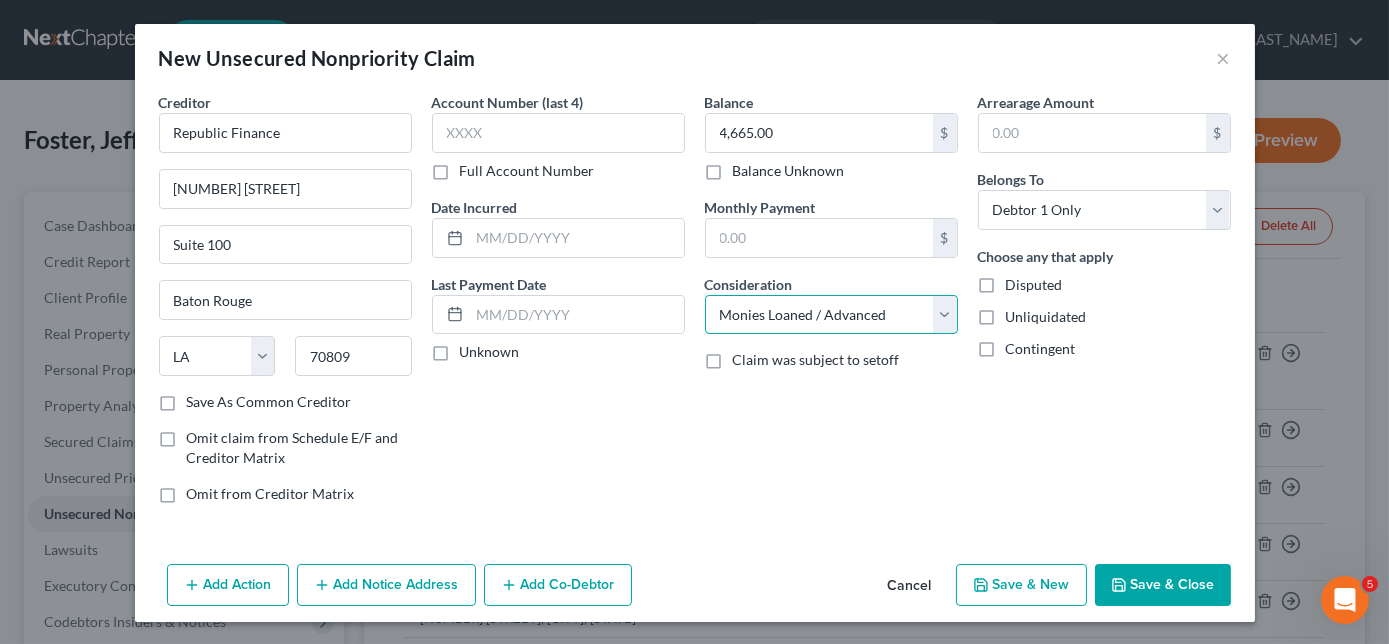 click on "Select Cable / Satellite Services Collection Agency Credit Card Debt Debt Counseling / Attorneys Deficiency Balance Domestic Support Obligations Home / Car Repairs Income Taxes Judgment Liens Medical Services Monies Loaned / Advanced Mortgage Obligation From Divorce Or Separation Obligation To Pensions Other Overdrawn Bank Account Promised To Help Pay Creditors Student Loans Suppliers And Vendors Telephone / Internet Services Utility Services" at bounding box center (831, 315) 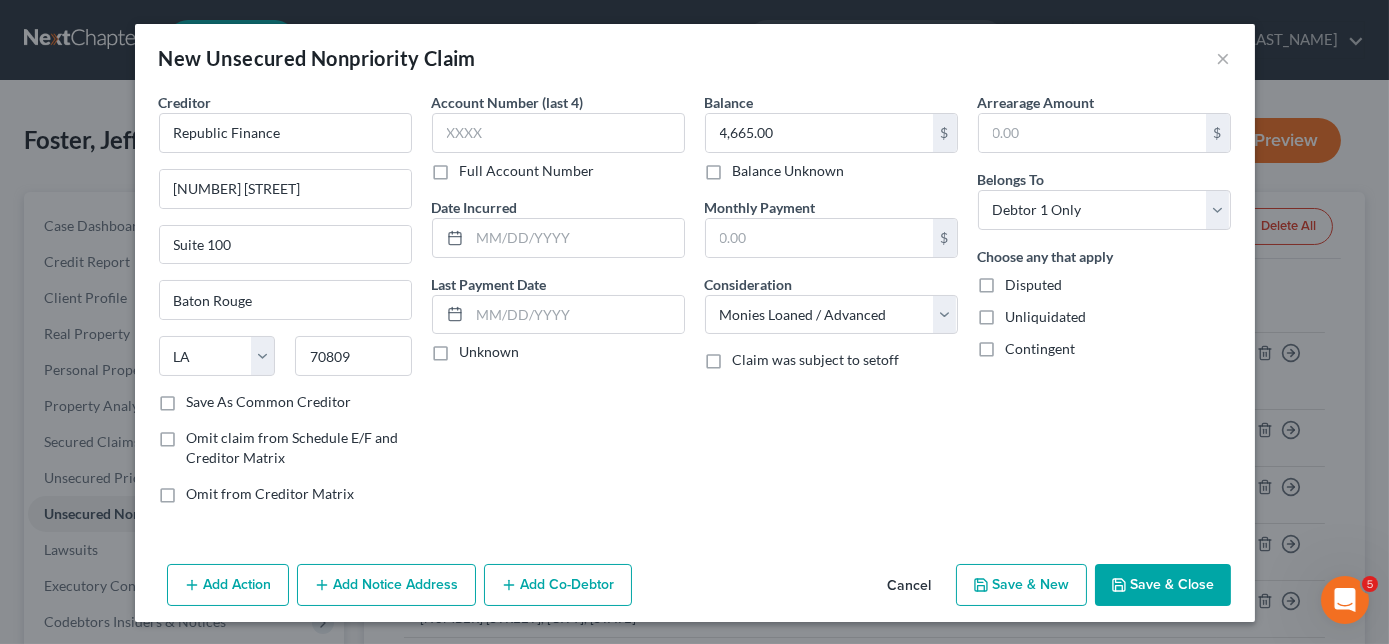 click on "Save & New" at bounding box center (1021, 585) 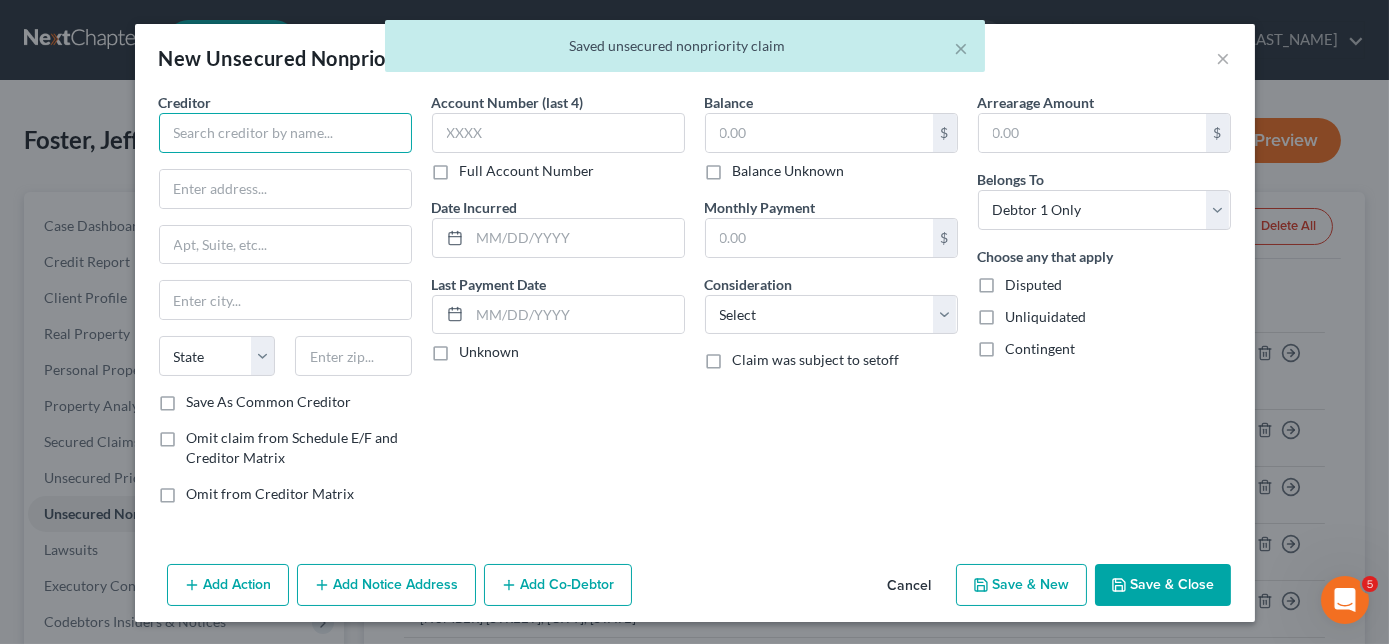 click at bounding box center [285, 133] 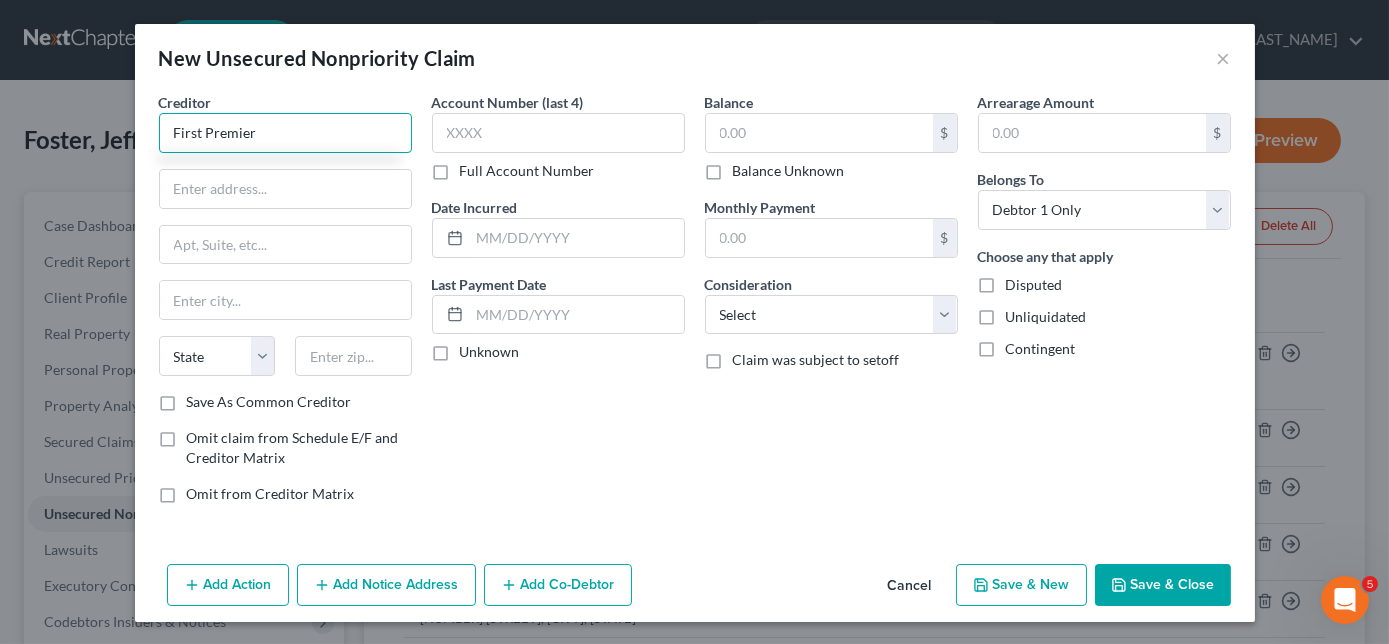 type on "First Premier" 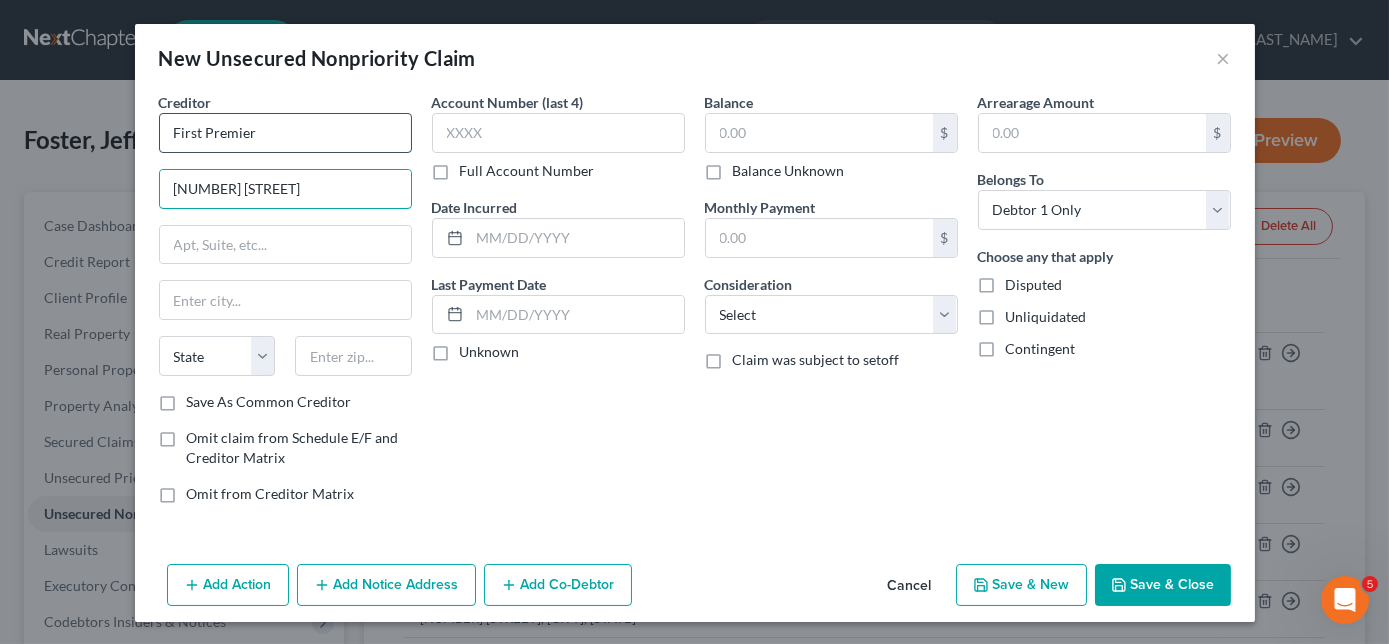 type on "[NUMBER] [STREET]" 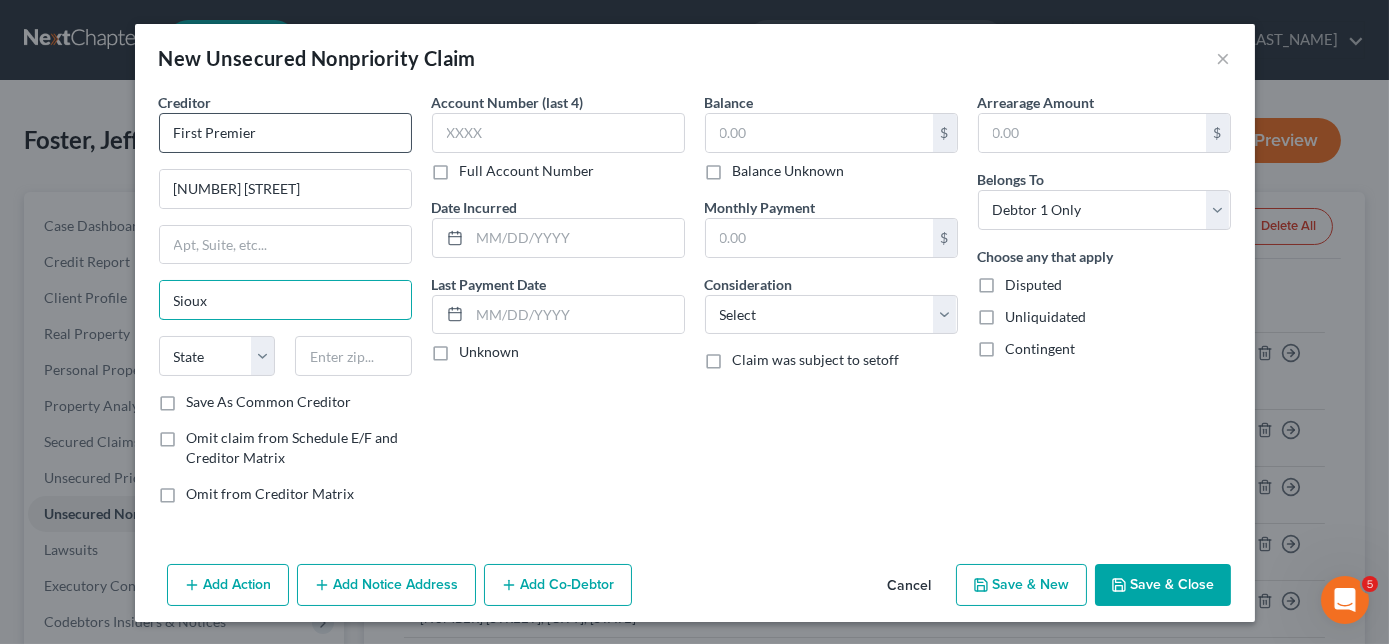 type on "Sioux Falls" 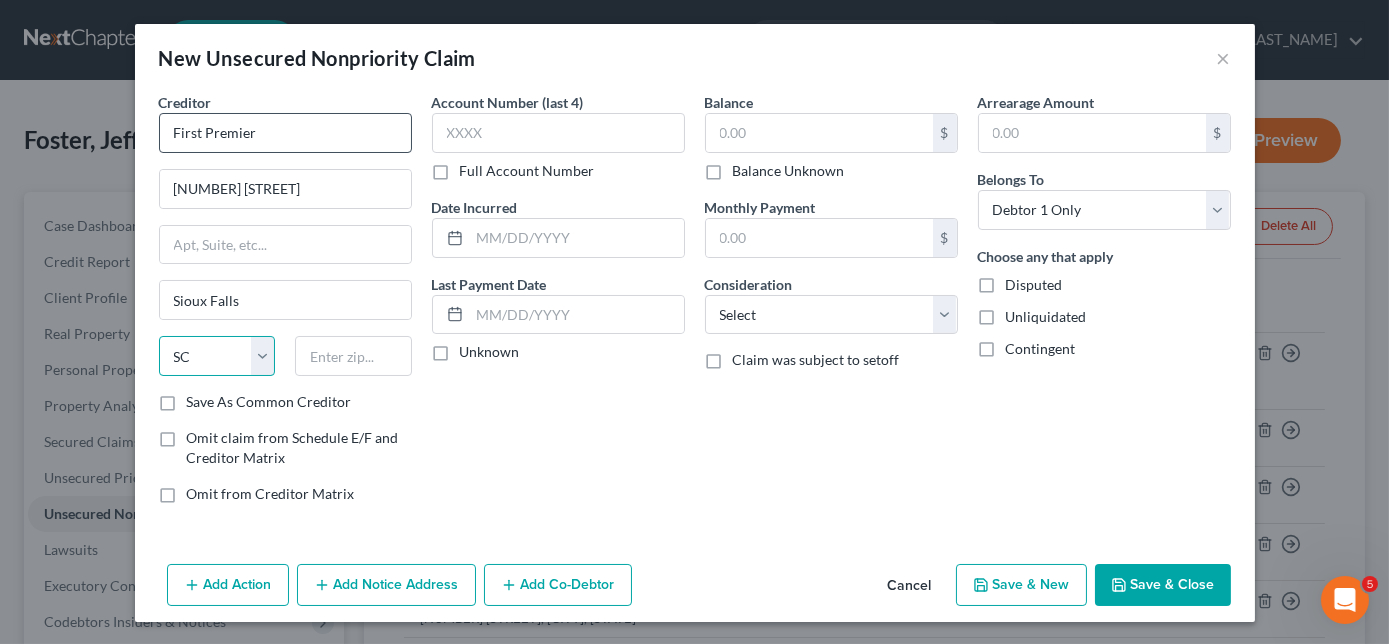 select on "43" 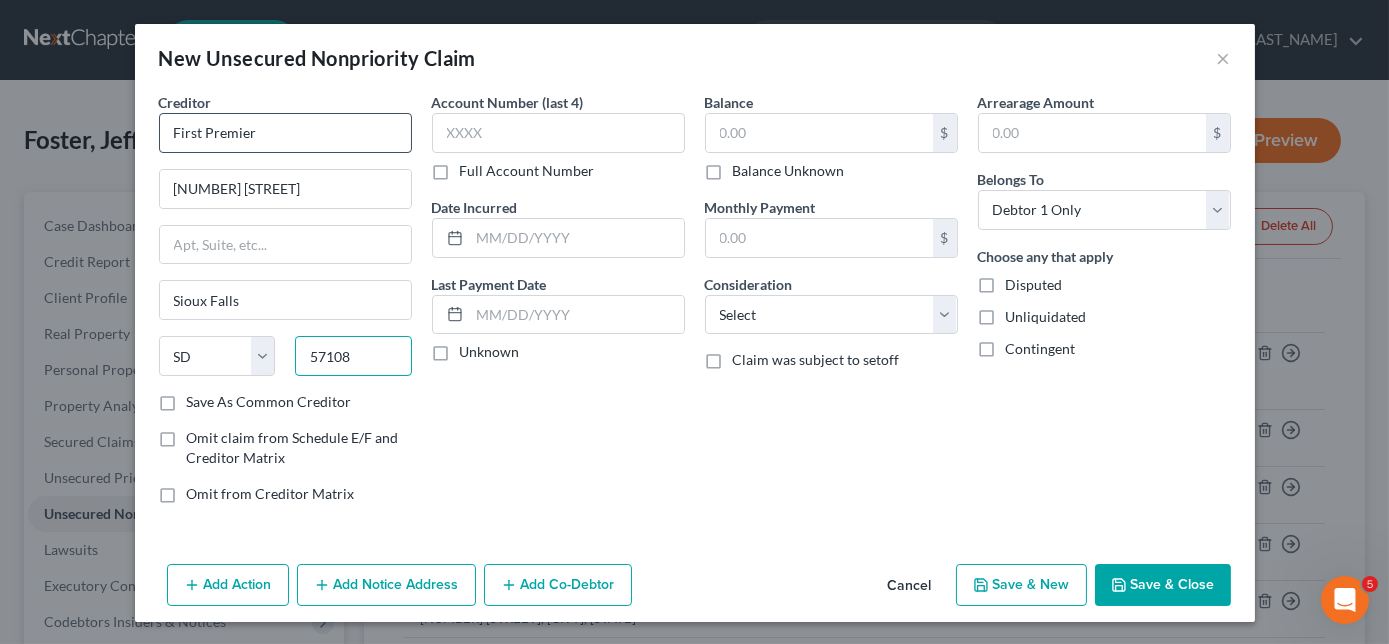 type on "57108" 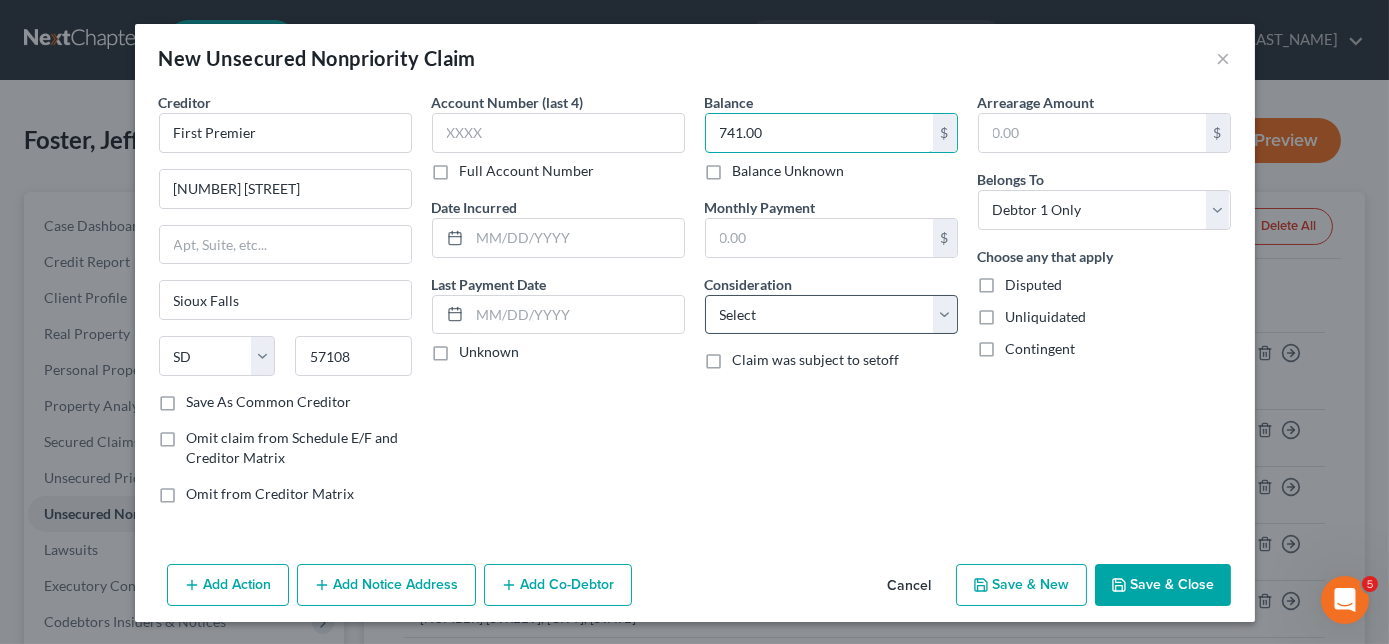 type on "741.00" 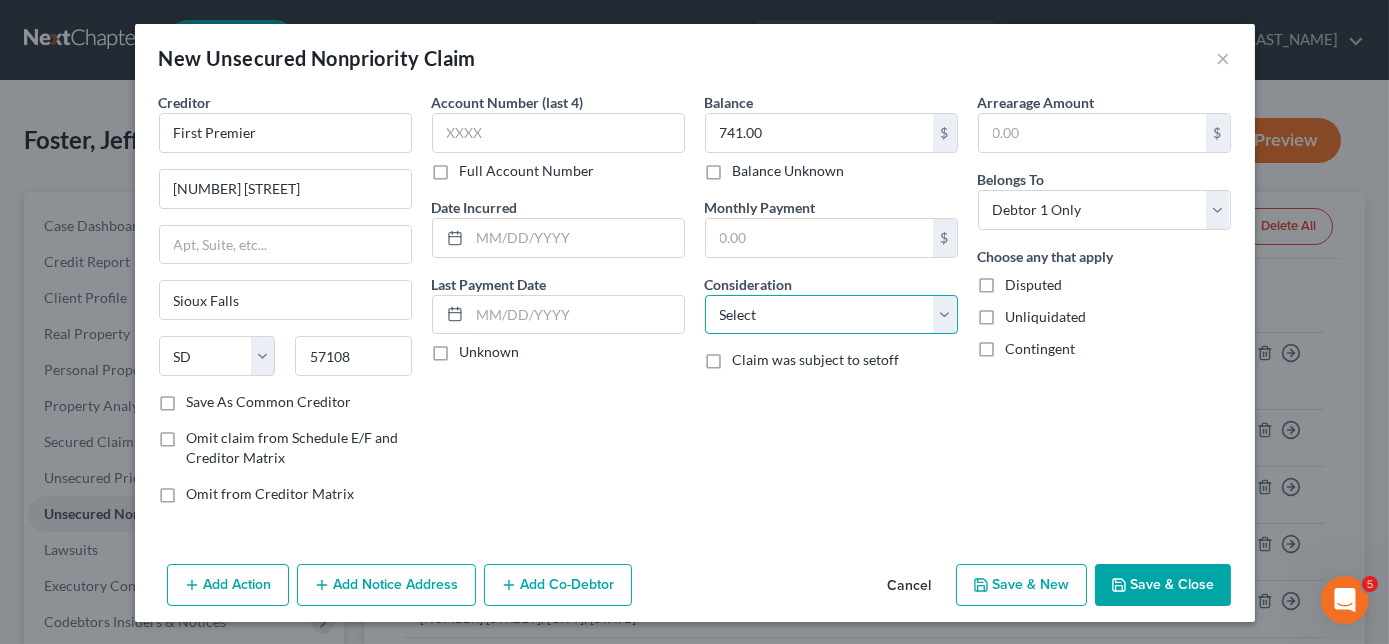 click on "Select Cable / Satellite Services Collection Agency Credit Card Debt Debt Counseling / Attorneys Deficiency Balance Domestic Support Obligations Home / Car Repairs Income Taxes Judgment Liens Medical Services Monies Loaned / Advanced Mortgage Obligation From Divorce Or Separation Obligation To Pensions Other Overdrawn Bank Account Promised To Help Pay Creditors Student Loans Suppliers And Vendors Telephone / Internet Services Utility Services" at bounding box center (831, 315) 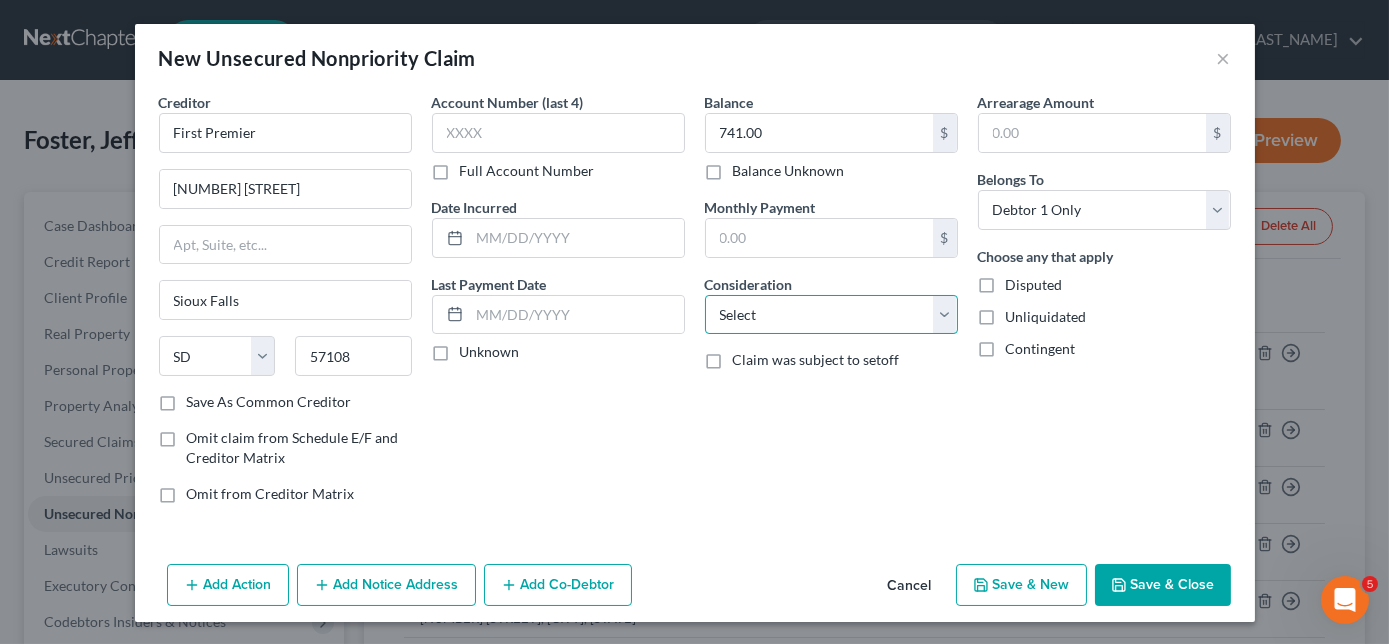 select on "10" 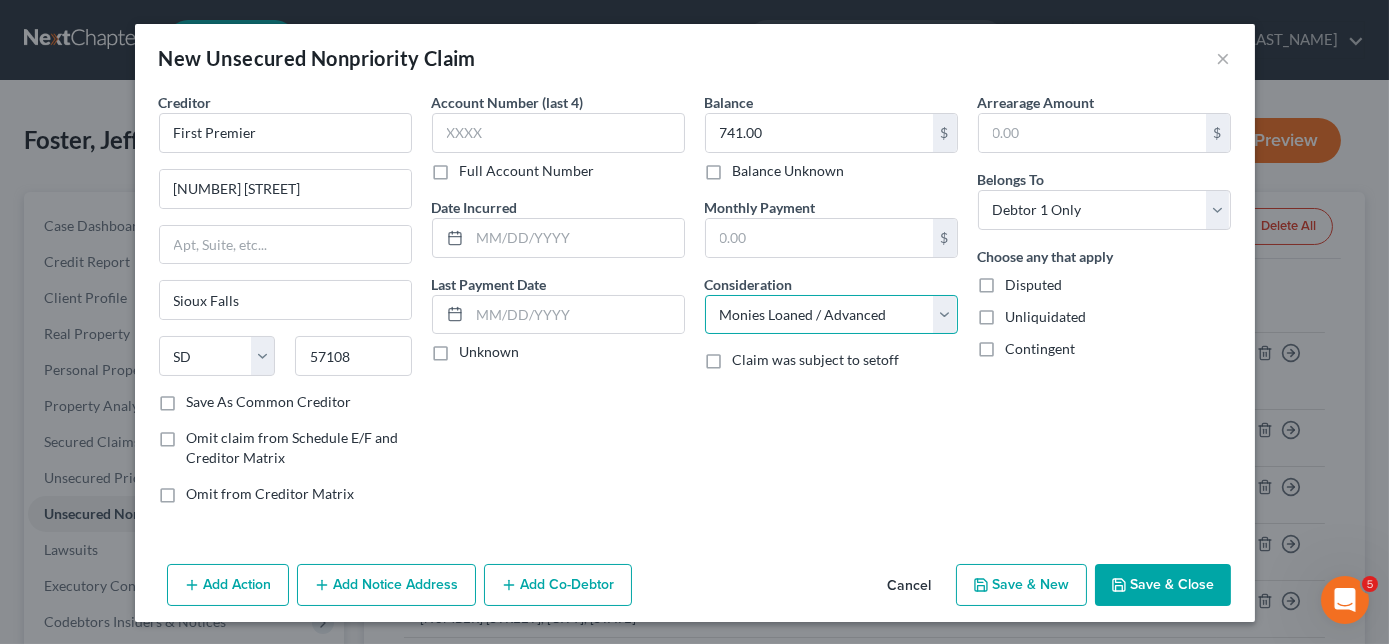 click on "Select Cable / Satellite Services Collection Agency Credit Card Debt Debt Counseling / Attorneys Deficiency Balance Domestic Support Obligations Home / Car Repairs Income Taxes Judgment Liens Medical Services Monies Loaned / Advanced Mortgage Obligation From Divorce Or Separation Obligation To Pensions Other Overdrawn Bank Account Promised To Help Pay Creditors Student Loans Suppliers And Vendors Telephone / Internet Services Utility Services" at bounding box center [831, 315] 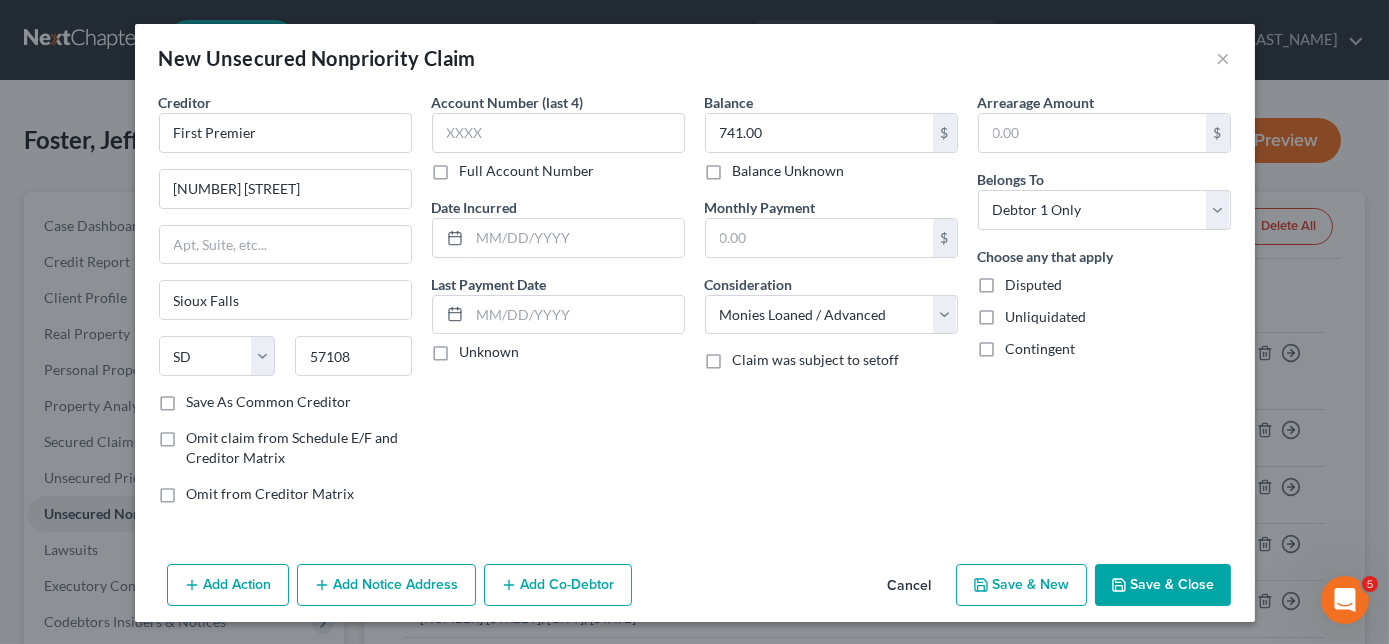 click on "Save & New" at bounding box center (1021, 585) 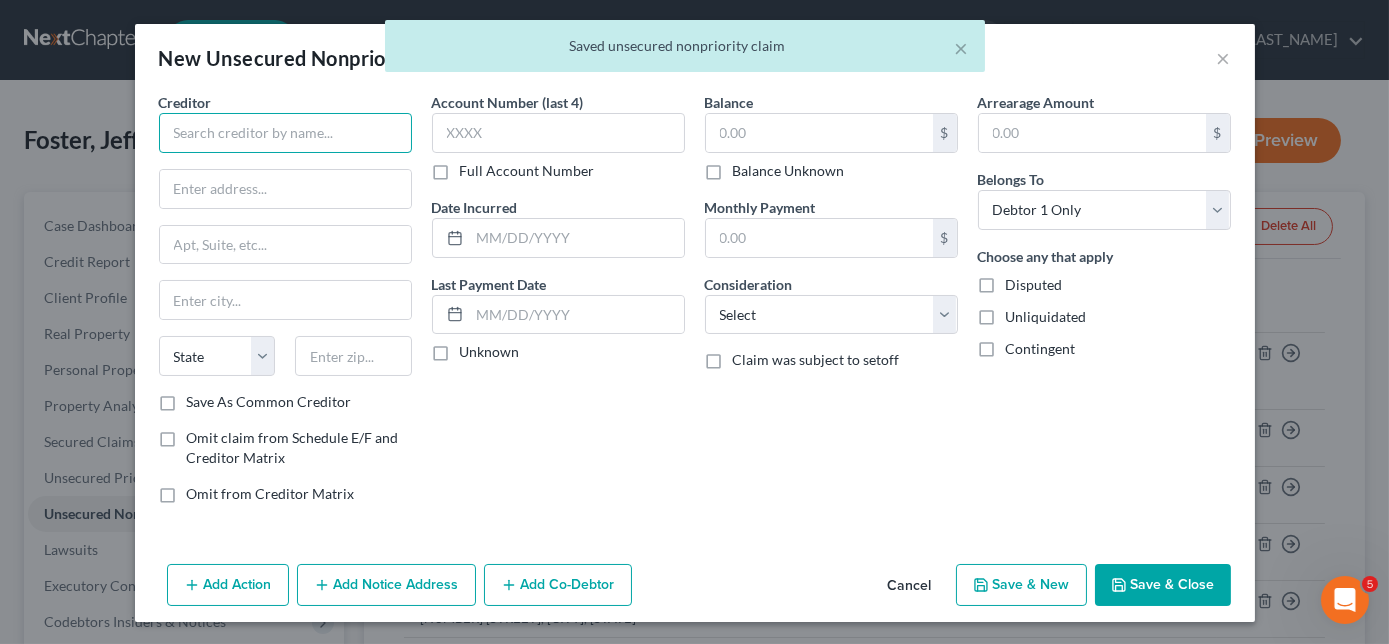 click at bounding box center [285, 133] 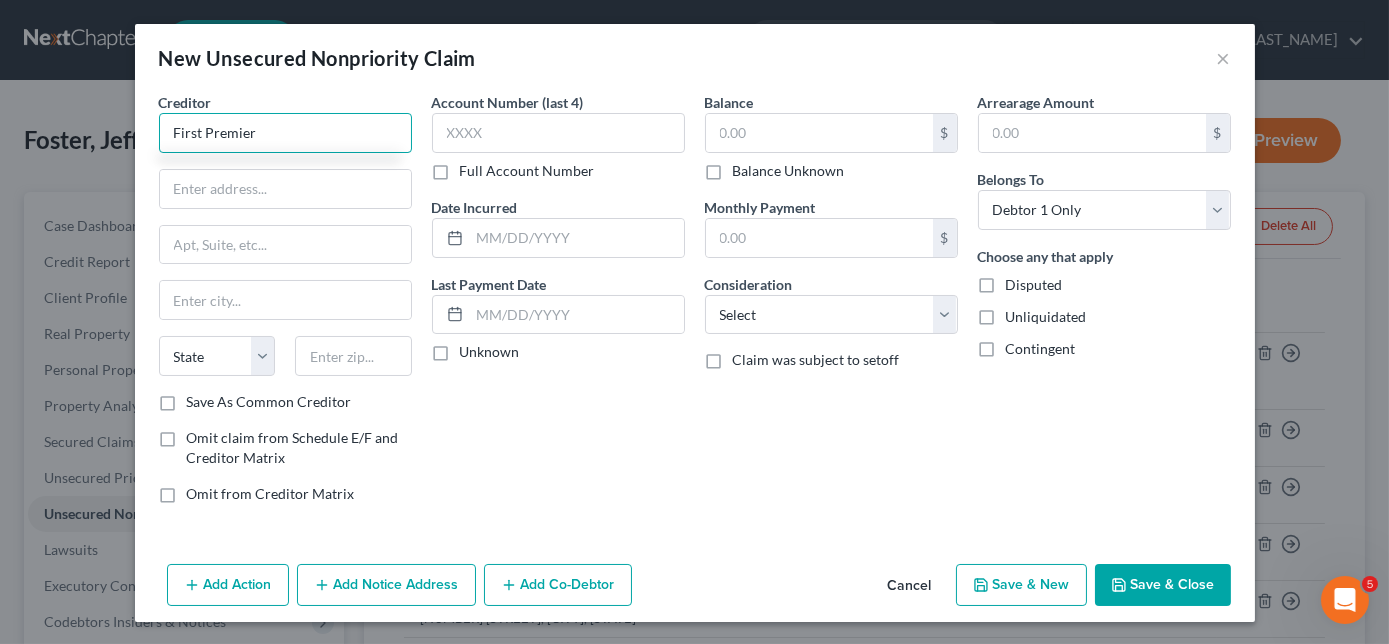 type on "First Premier" 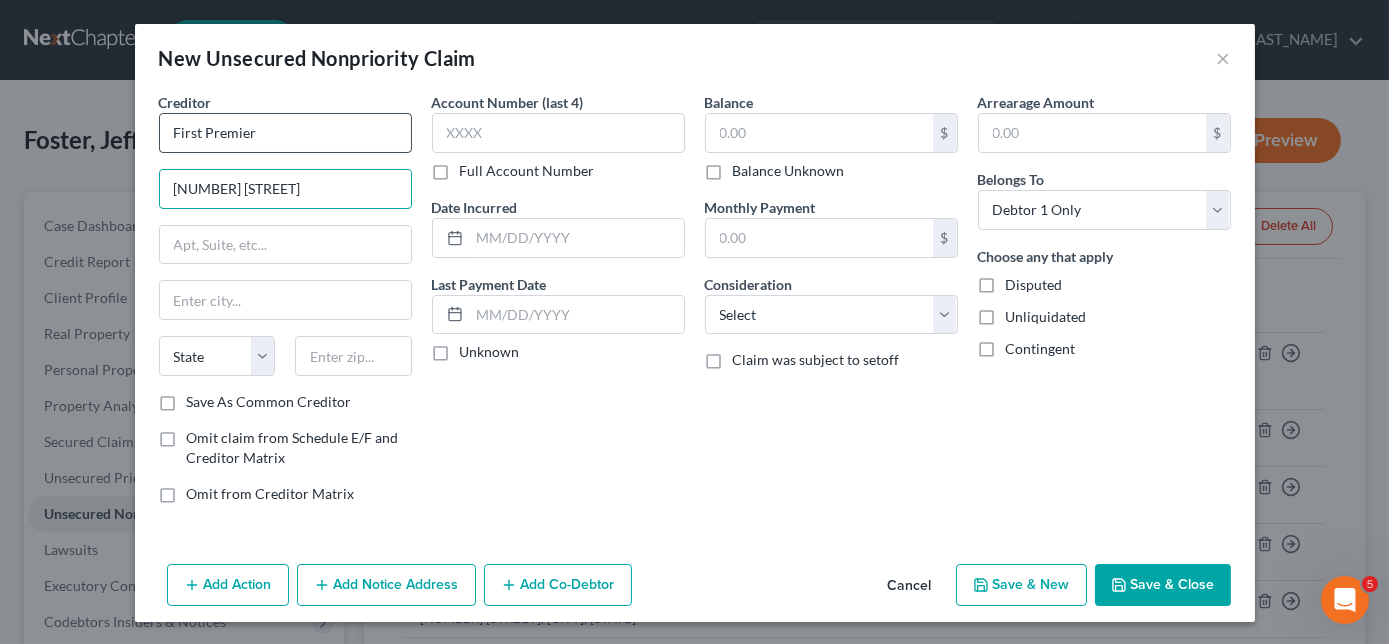 type on "[NUMBER] [STREET]" 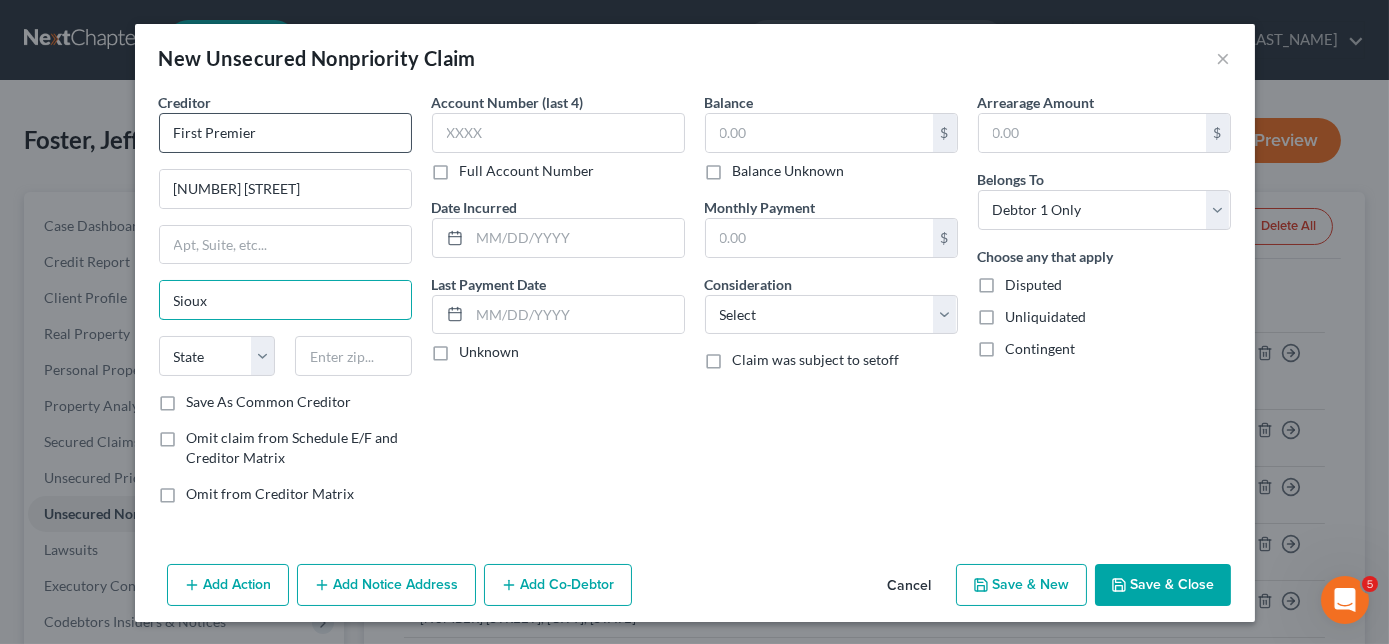 type on "Sioux Falls" 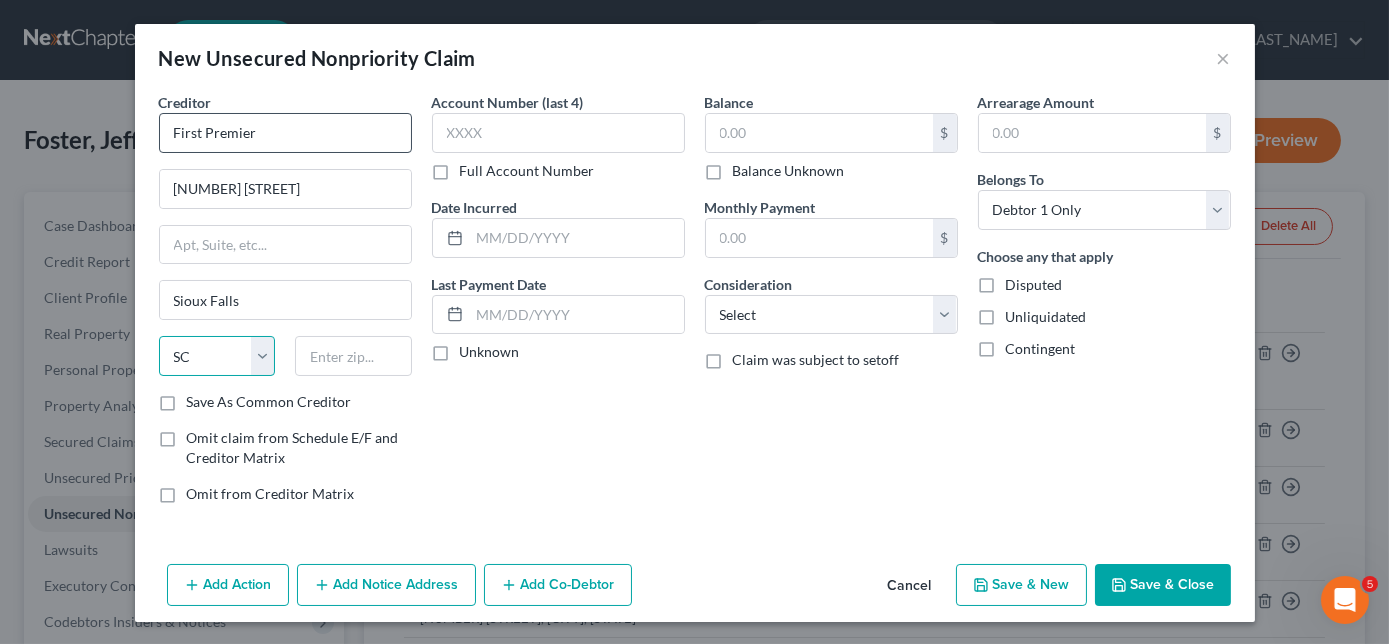 select on "43" 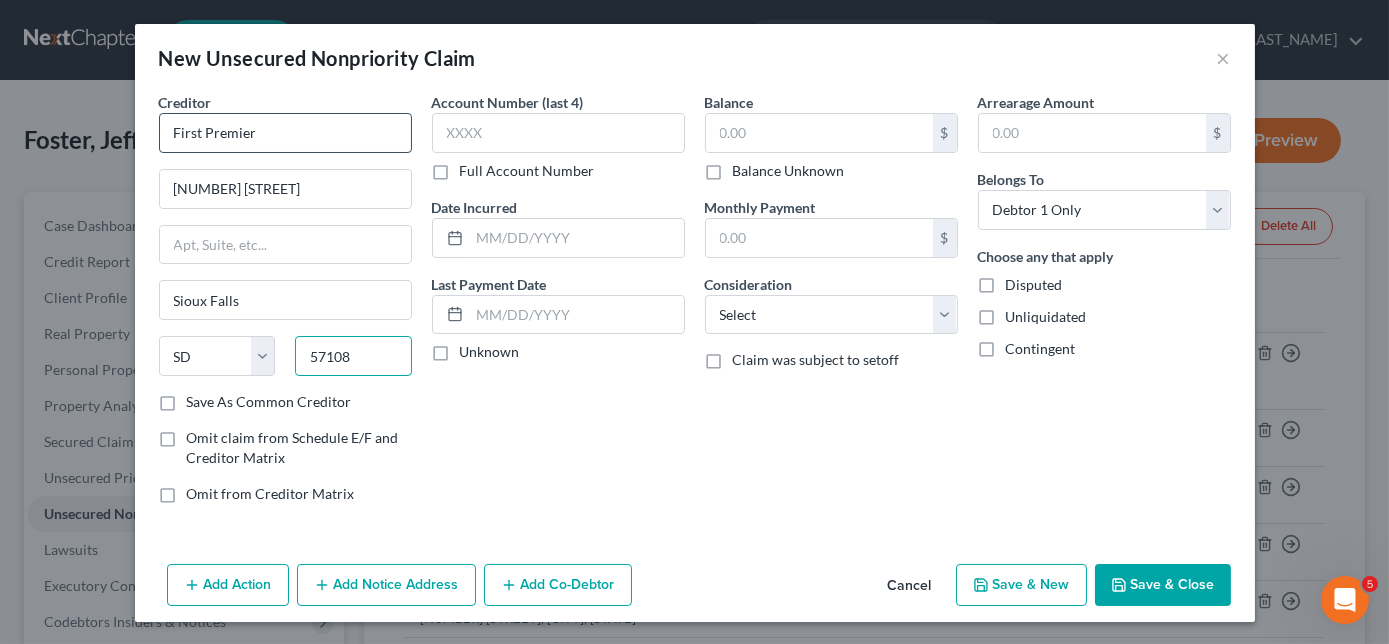 type on "57108" 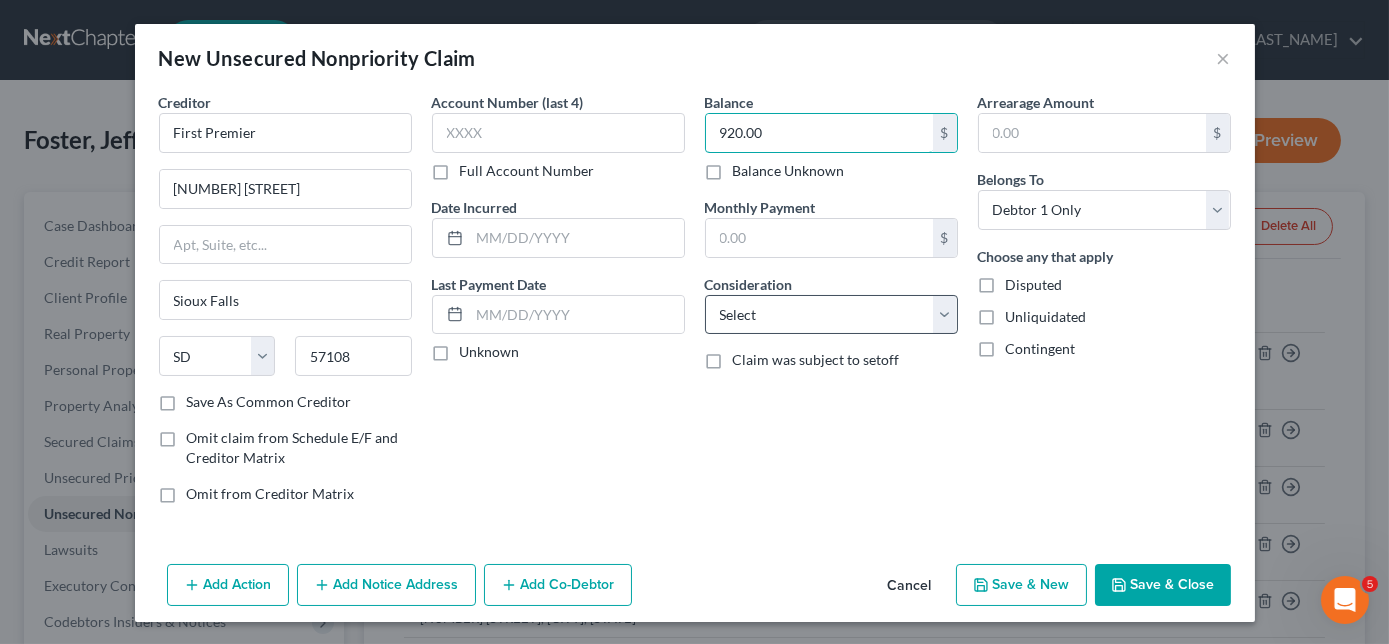 type on "920.00" 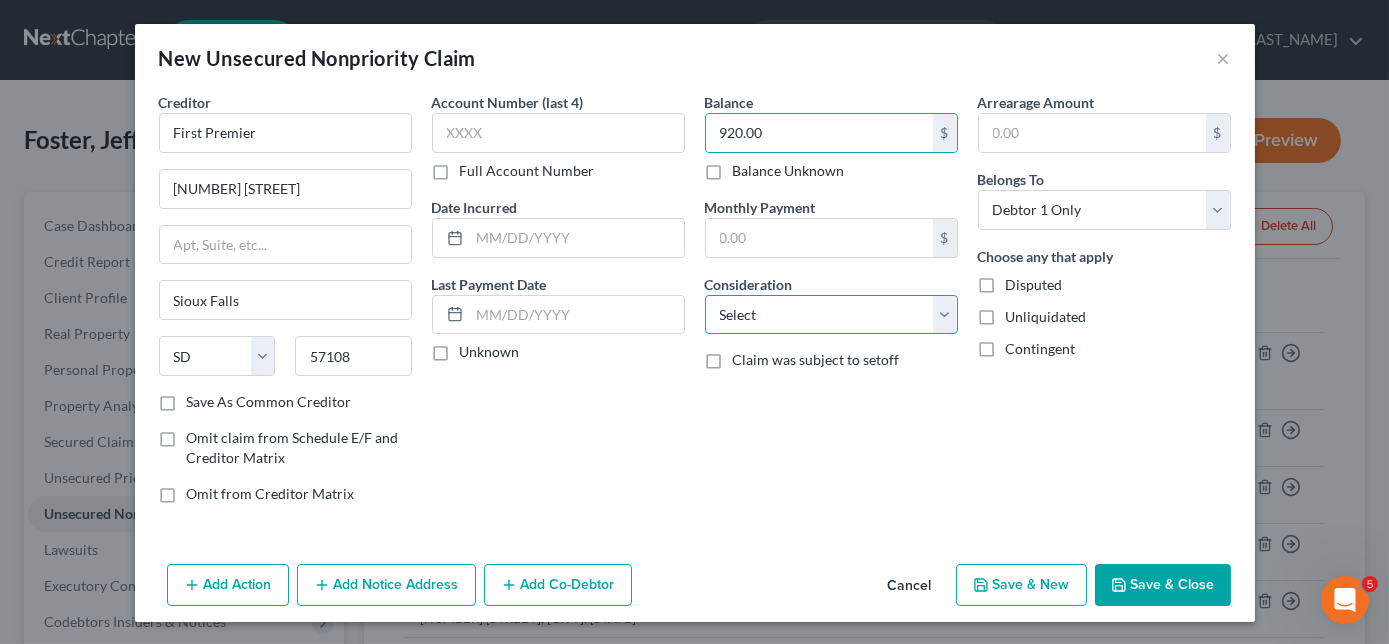 click on "Select Cable / Satellite Services Collection Agency Credit Card Debt Debt Counseling / Attorneys Deficiency Balance Domestic Support Obligations Home / Car Repairs Income Taxes Judgment Liens Medical Services Monies Loaned / Advanced Mortgage Obligation From Divorce Or Separation Obligation To Pensions Other Overdrawn Bank Account Promised To Help Pay Creditors Student Loans Suppliers And Vendors Telephone / Internet Services Utility Services" at bounding box center [831, 315] 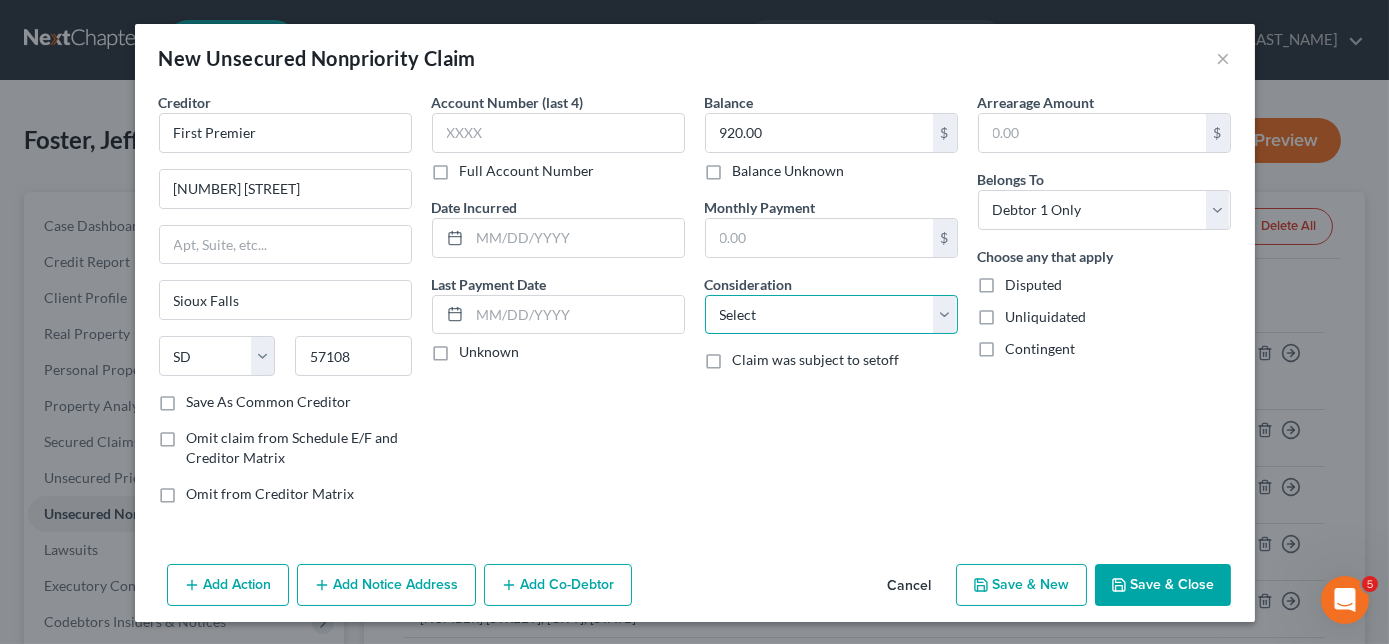 select on "10" 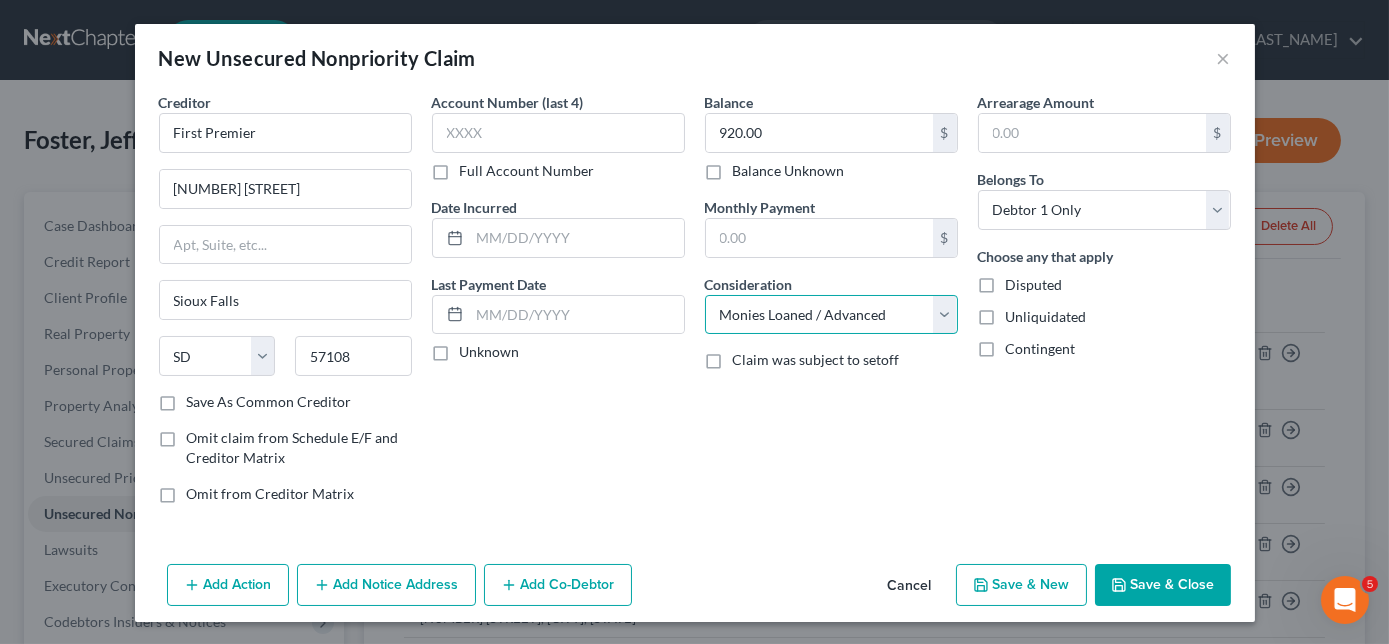 click on "Select Cable / Satellite Services Collection Agency Credit Card Debt Debt Counseling / Attorneys Deficiency Balance Domestic Support Obligations Home / Car Repairs Income Taxes Judgment Liens Medical Services Monies Loaned / Advanced Mortgage Obligation From Divorce Or Separation Obligation To Pensions Other Overdrawn Bank Account Promised To Help Pay Creditors Student Loans Suppliers And Vendors Telephone / Internet Services Utility Services" at bounding box center (831, 315) 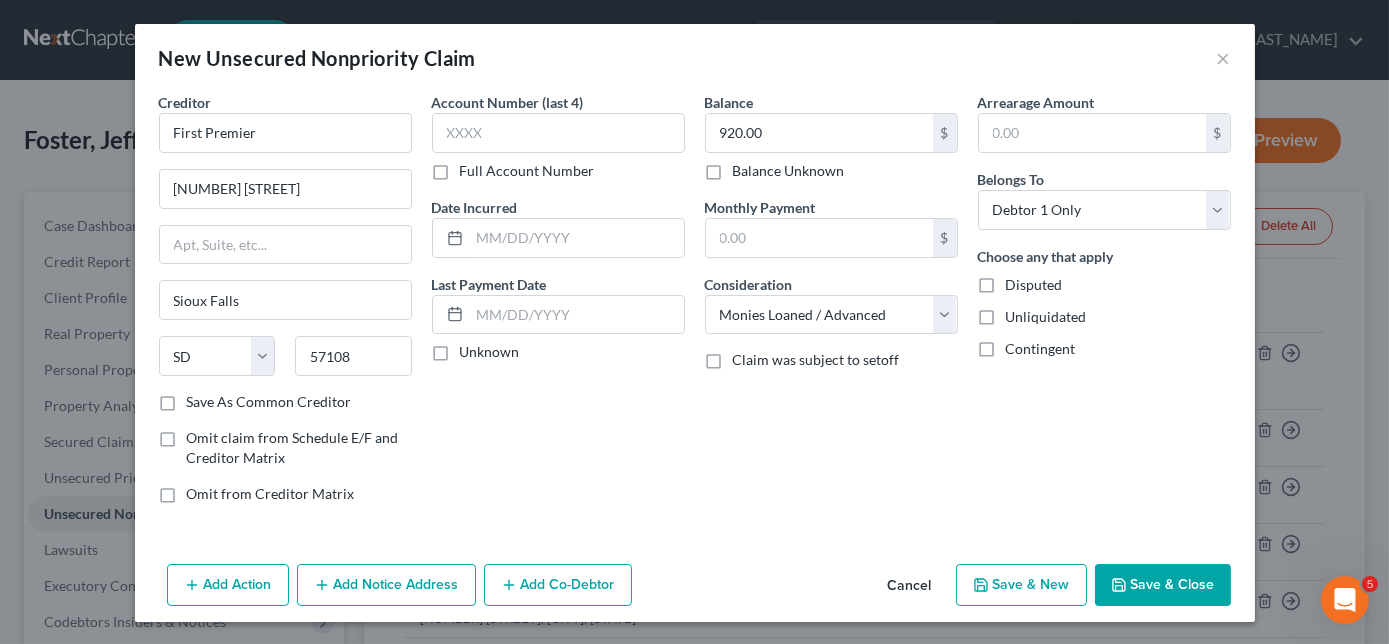 click on "Save & New" at bounding box center [1021, 585] 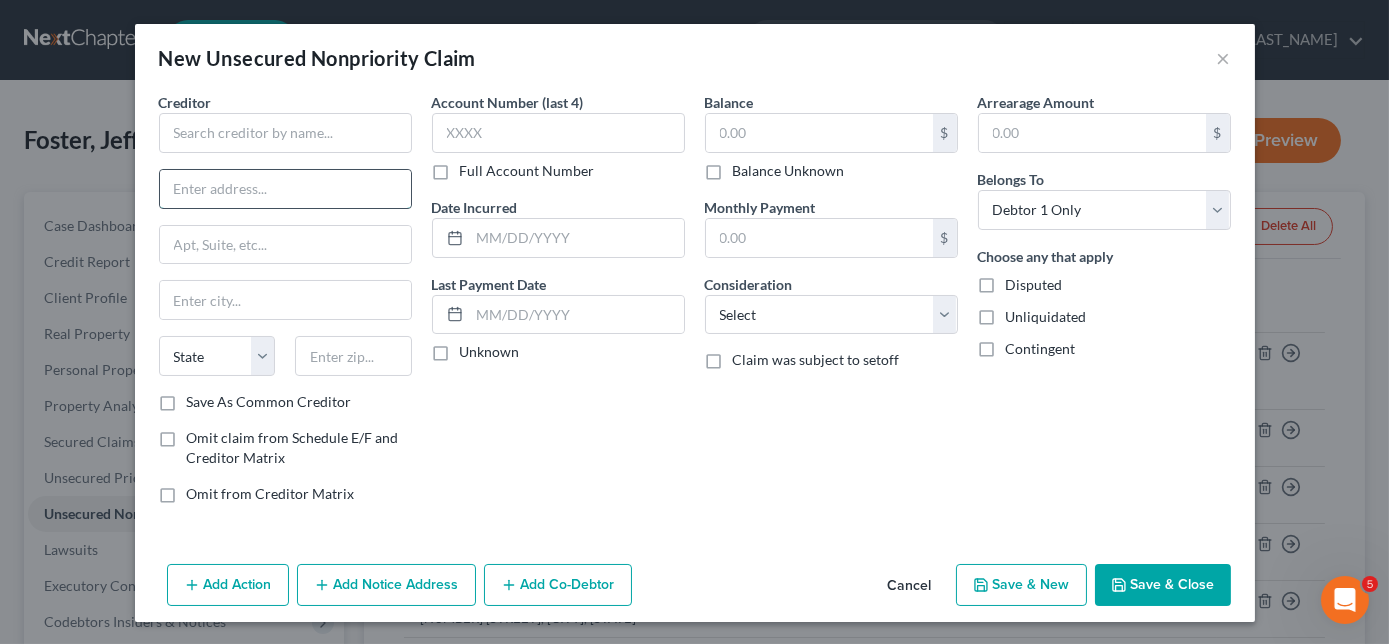 click at bounding box center [285, 189] 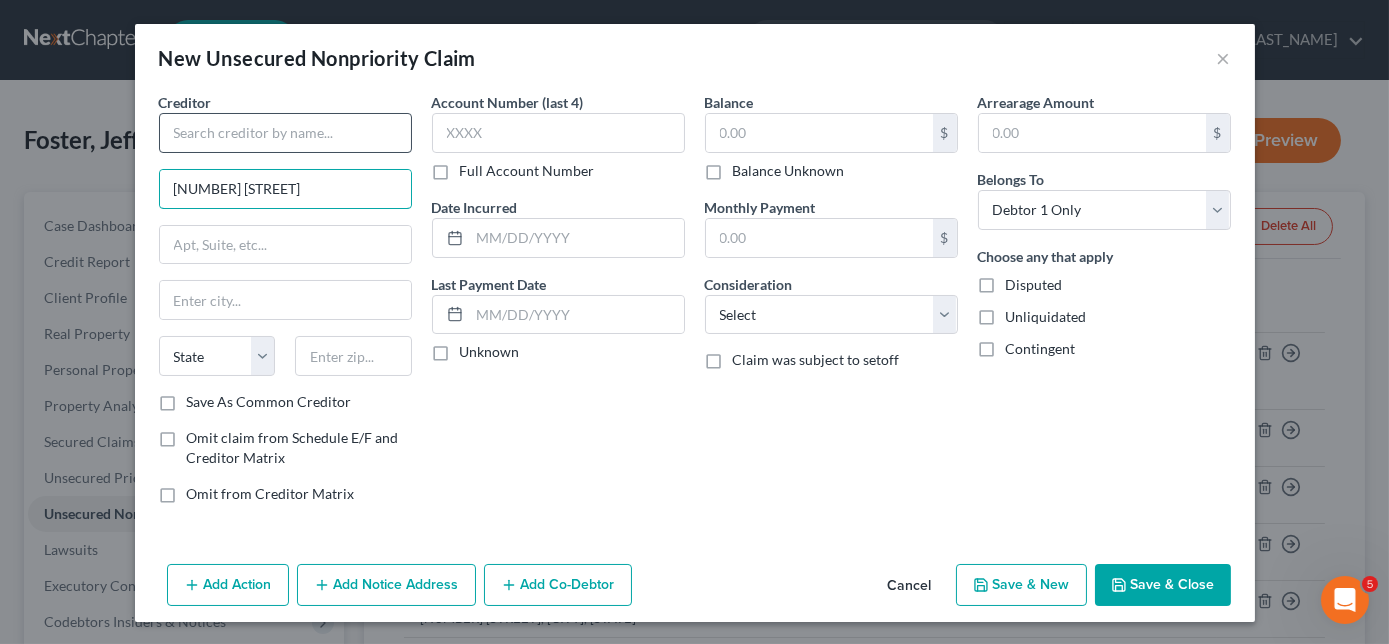 type on "[NUMBER] [STREET]" 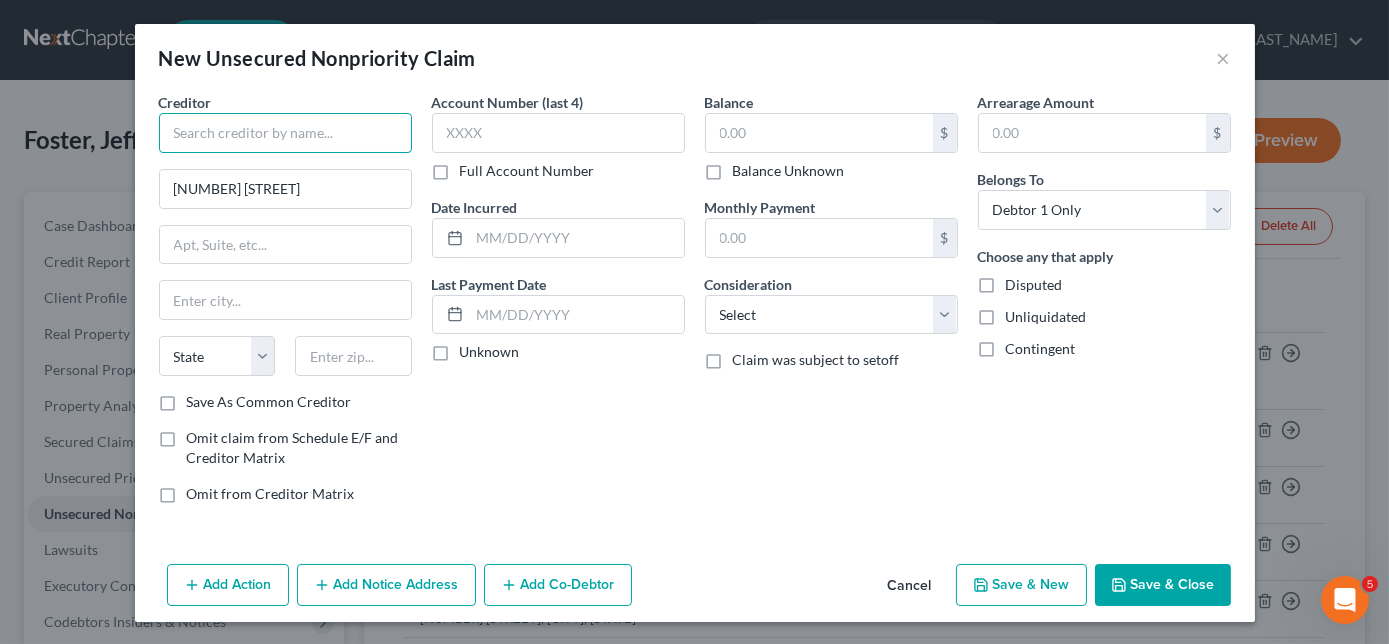 click at bounding box center [285, 133] 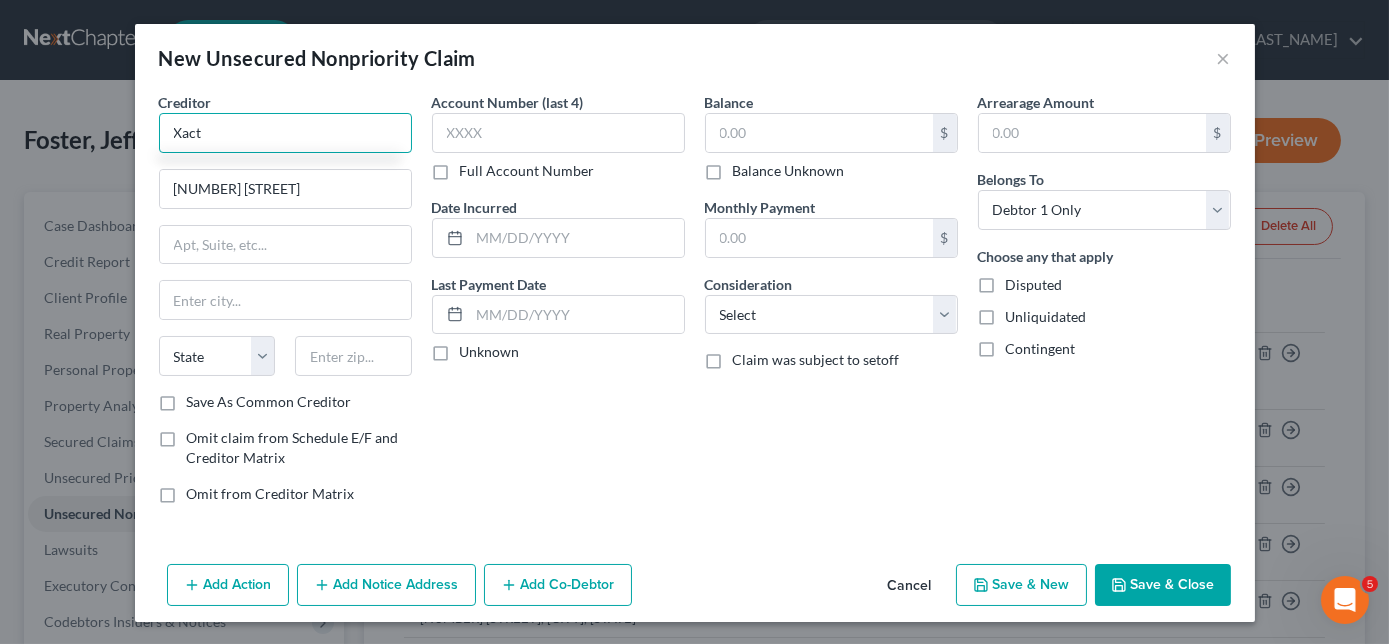 type on "Xact" 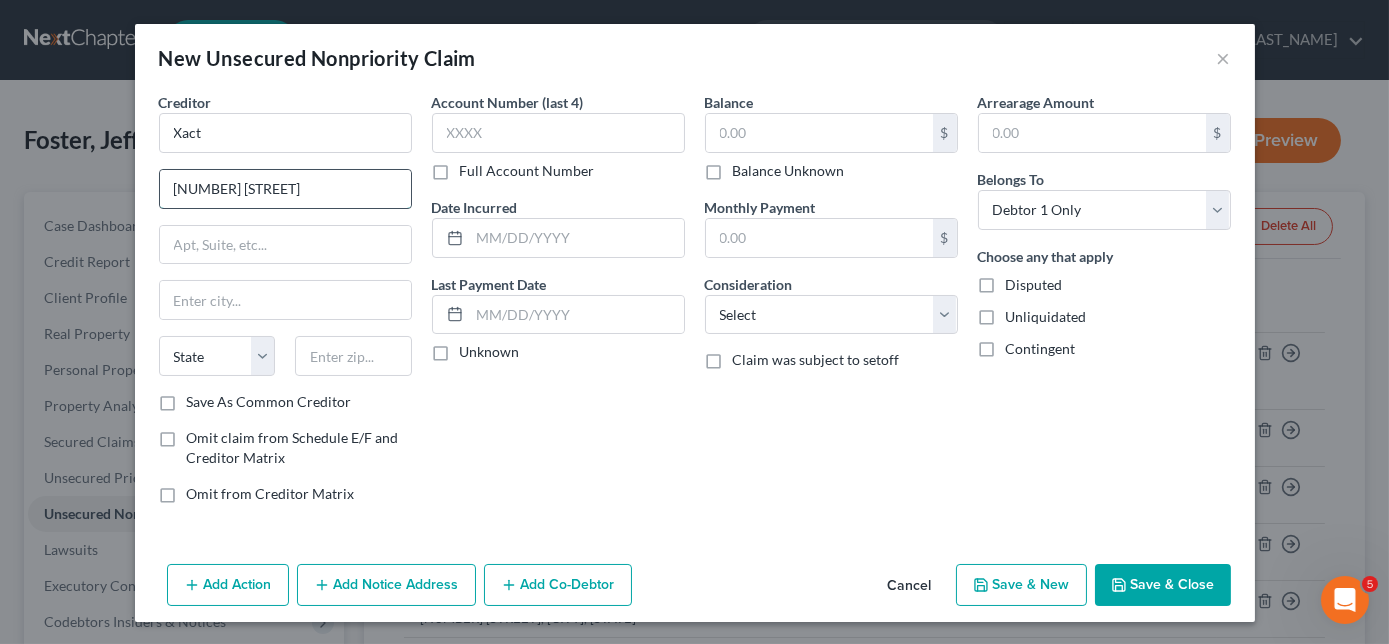 click on "[NUMBER] [STREET]" at bounding box center (285, 189) 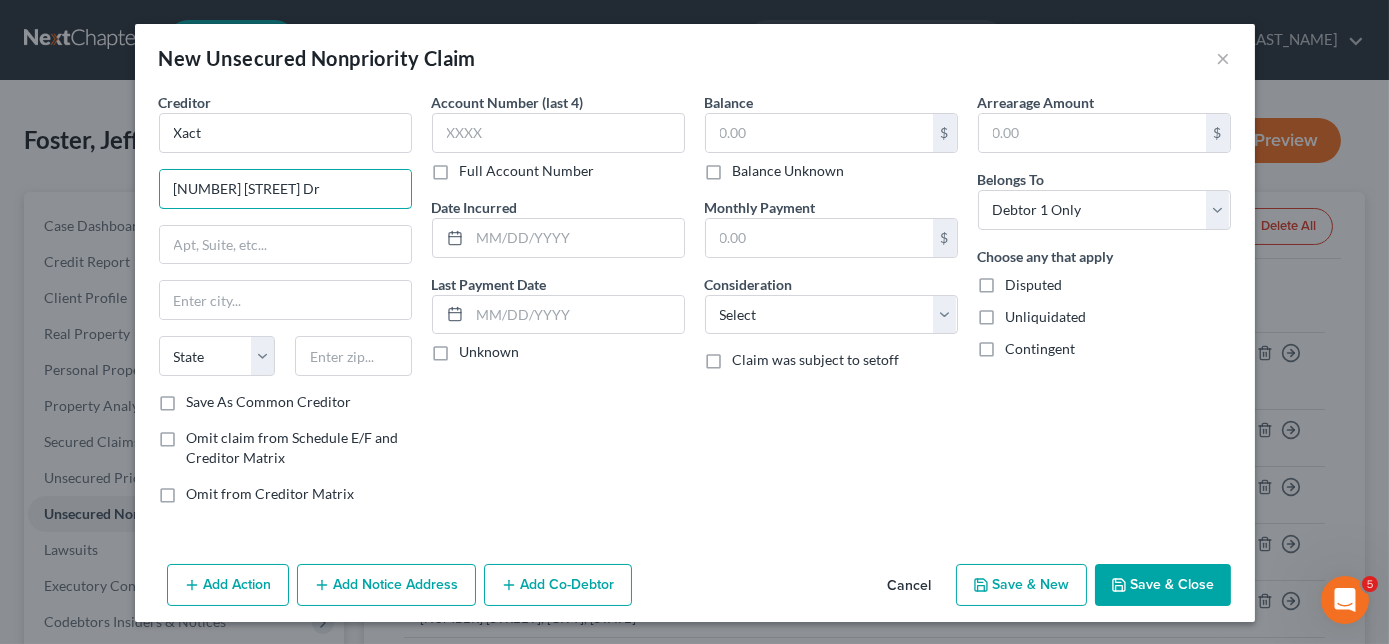 type on "[NUMBER] [STREET] Dr" 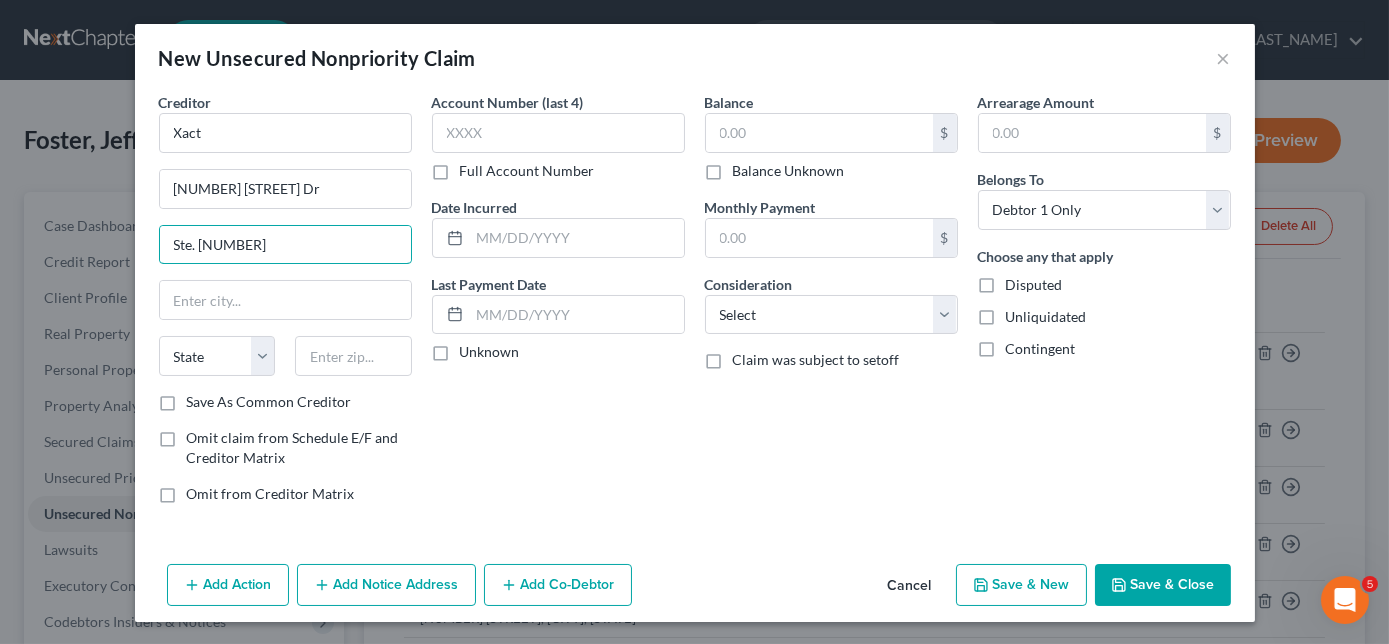 type on "Ste. [NUMBER]" 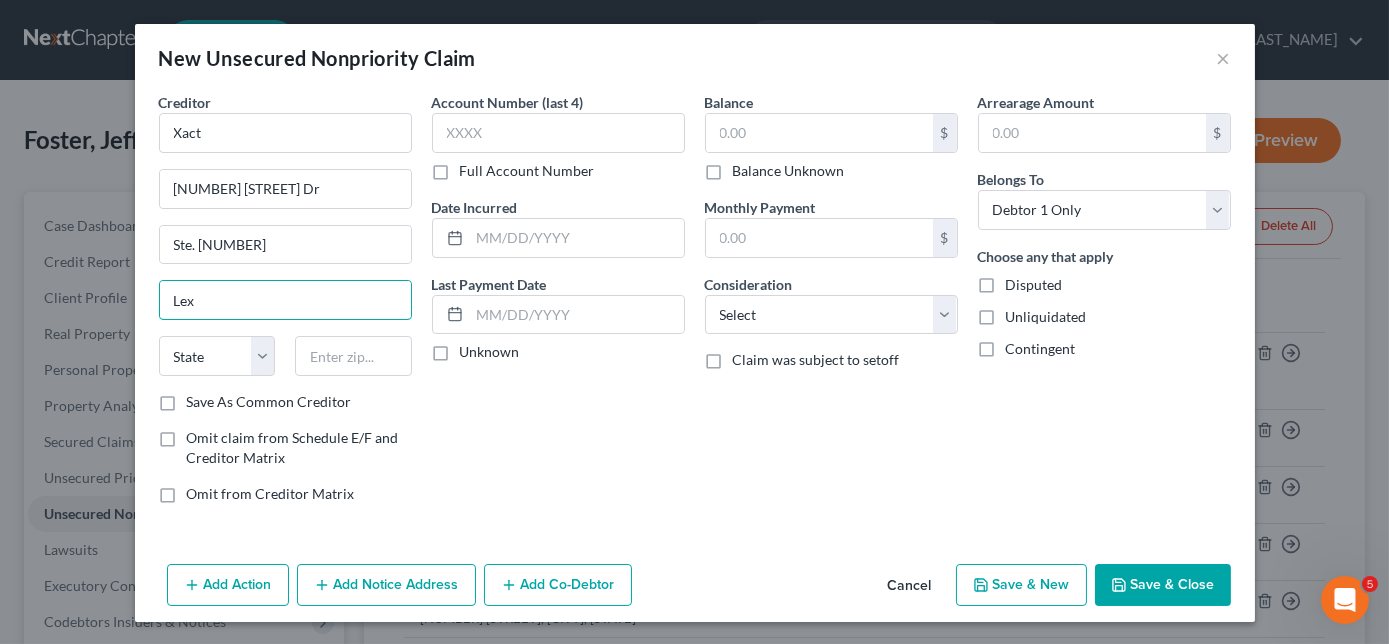 type on "Lexington" 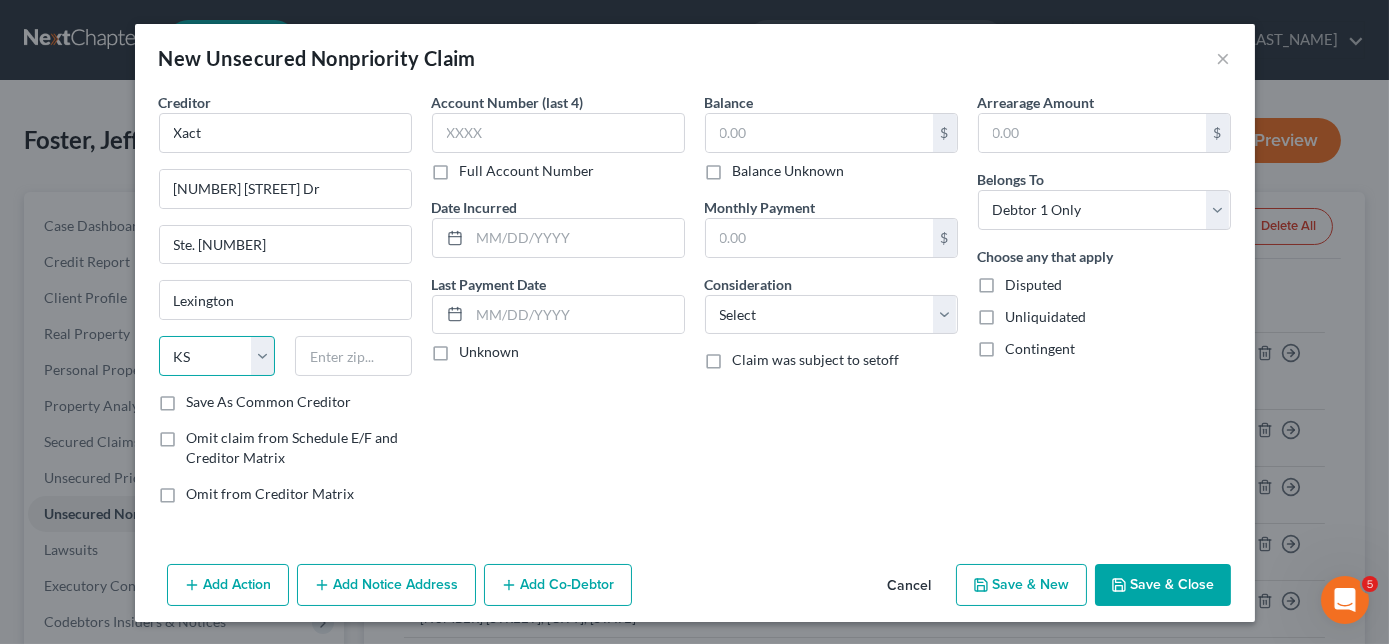 select on "18" 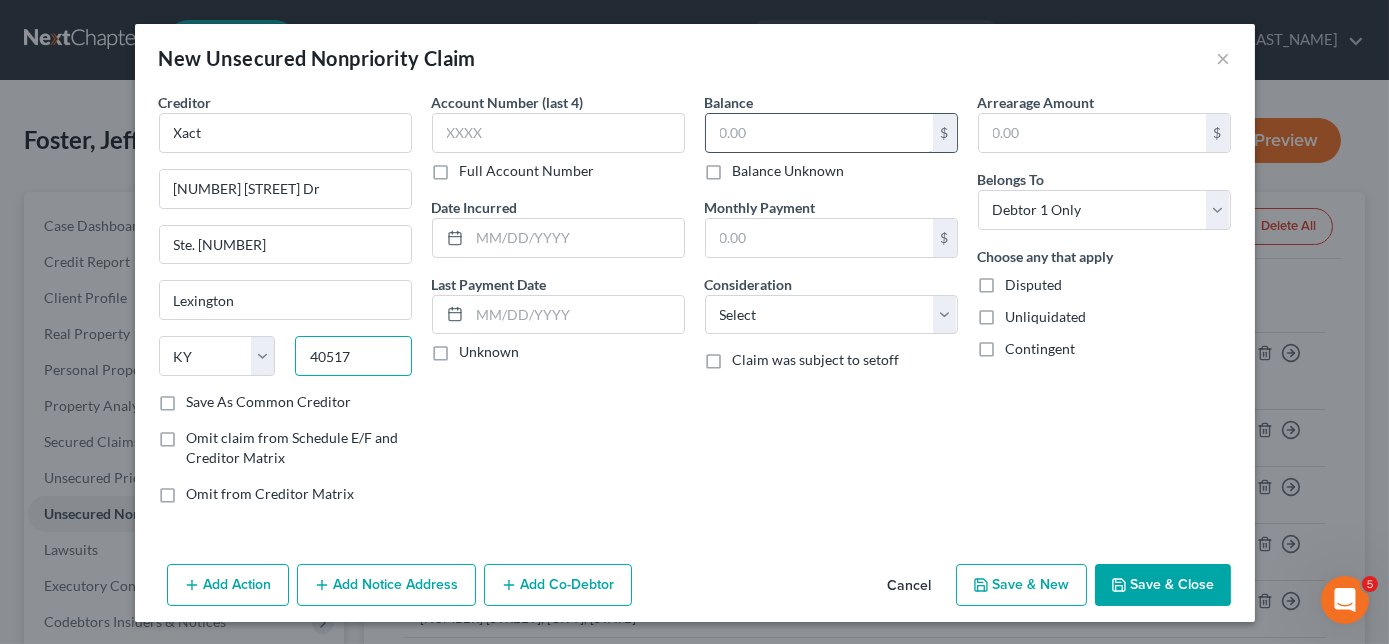 type on "40517" 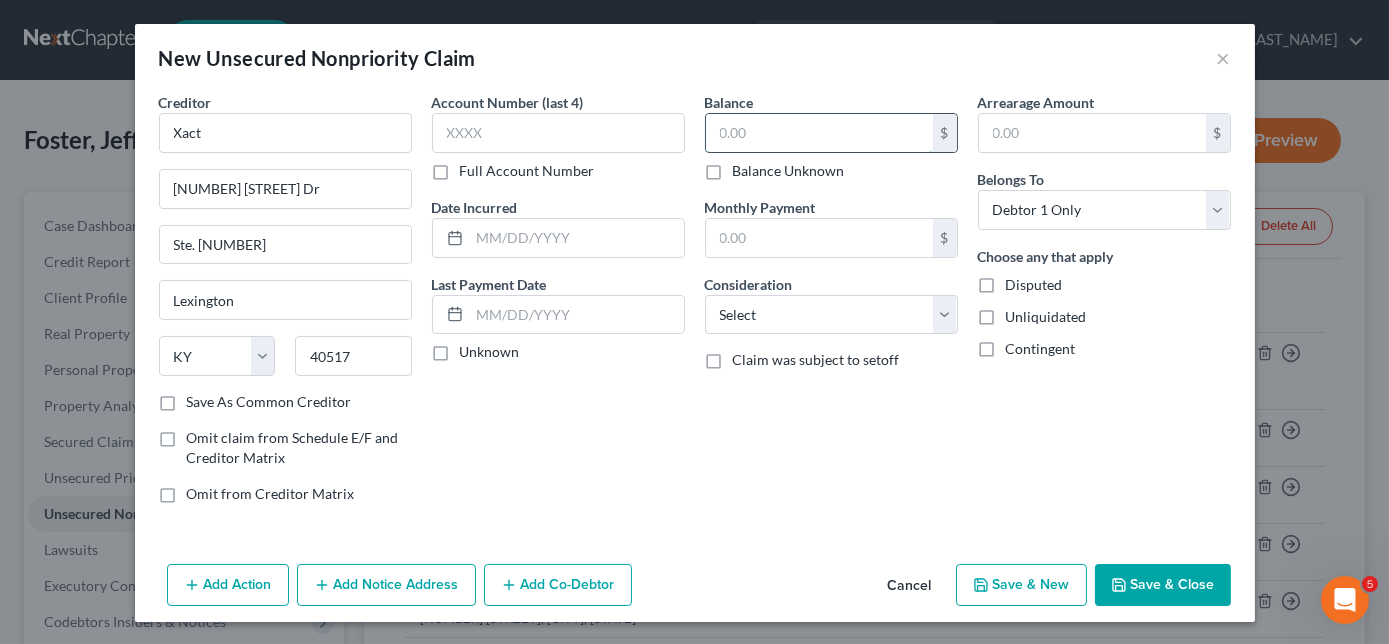 click at bounding box center (819, 133) 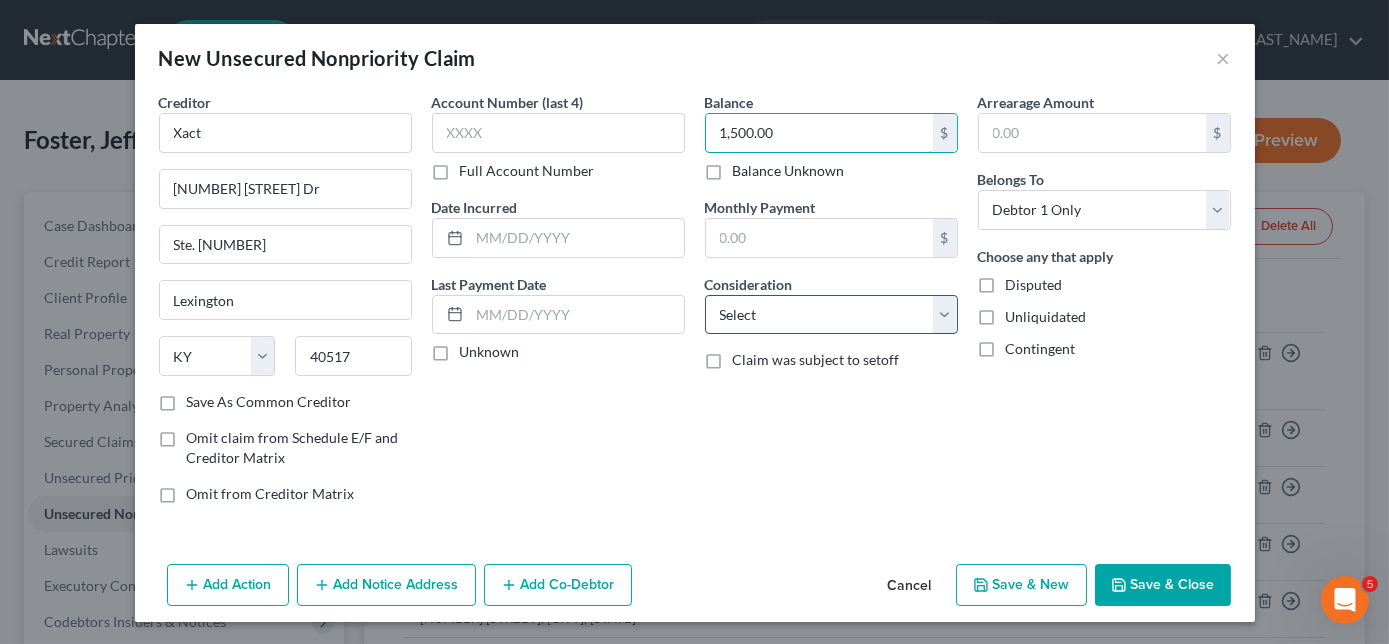 type on "1,500.00" 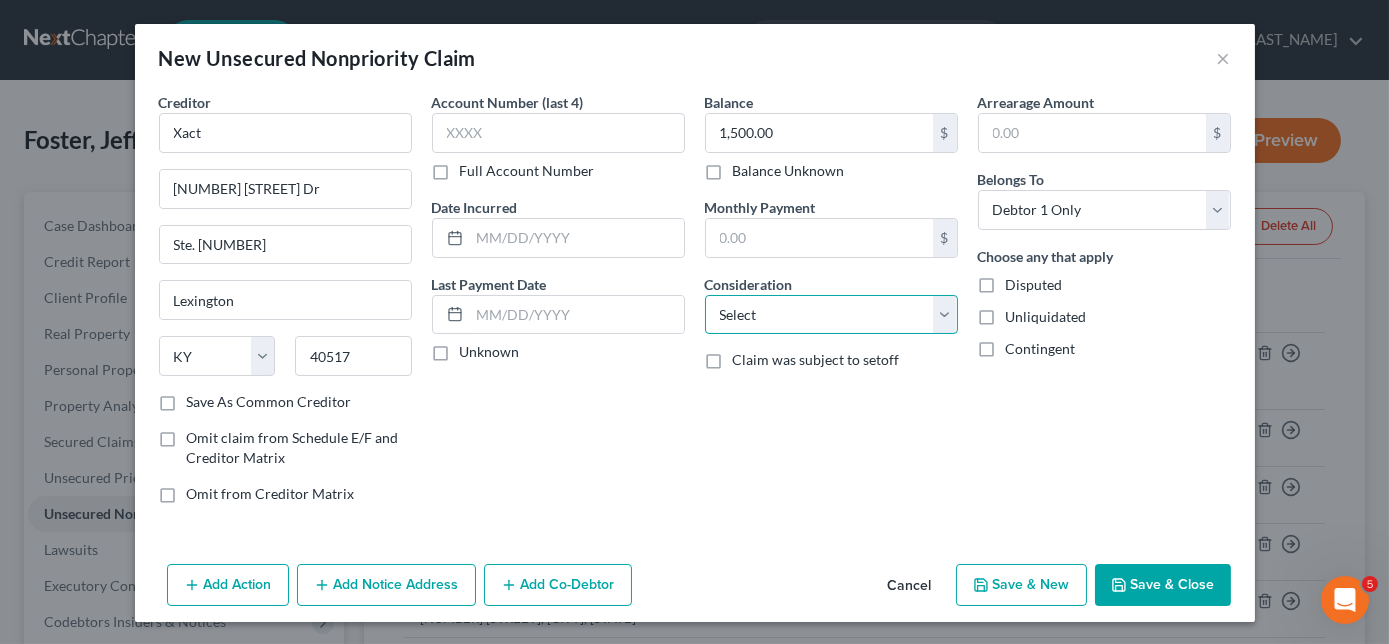 click on "Select Cable / Satellite Services Collection Agency Credit Card Debt Debt Counseling / Attorneys Deficiency Balance Domestic Support Obligations Home / Car Repairs Income Taxes Judgment Liens Medical Services Monies Loaned / Advanced Mortgage Obligation From Divorce Or Separation Obligation To Pensions Other Overdrawn Bank Account Promised To Help Pay Creditors Student Loans Suppliers And Vendors Telephone / Internet Services Utility Services" at bounding box center [831, 315] 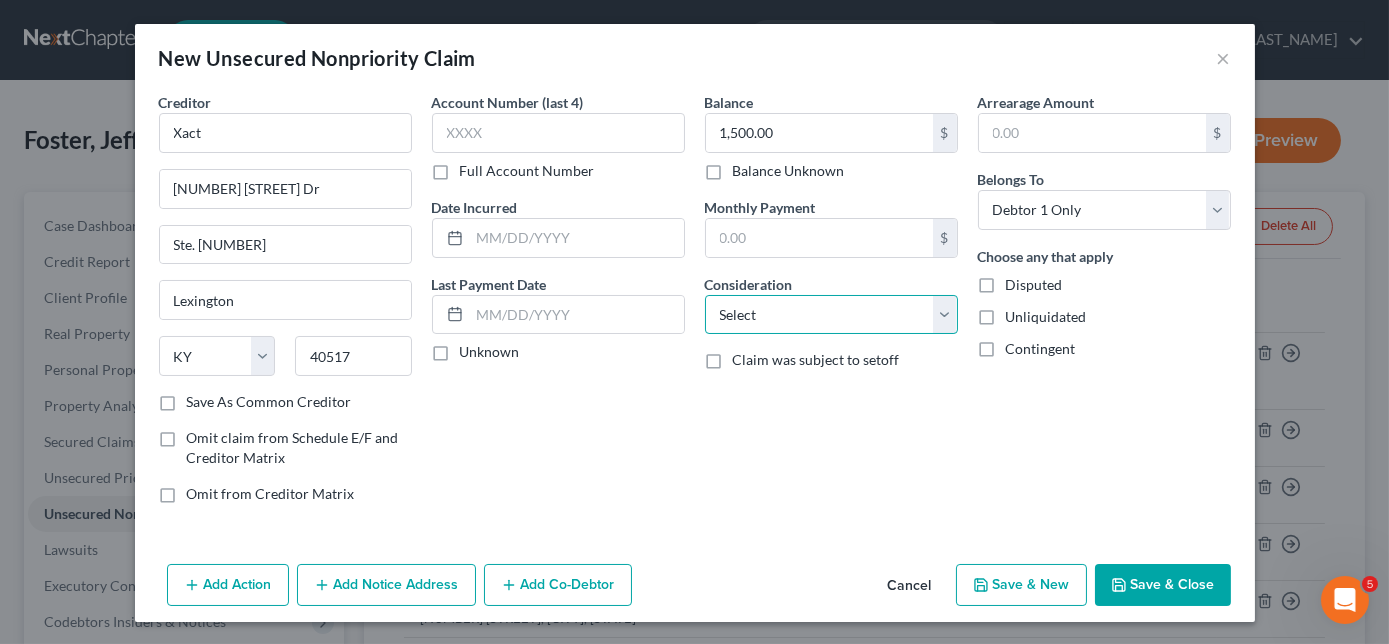 select on "10" 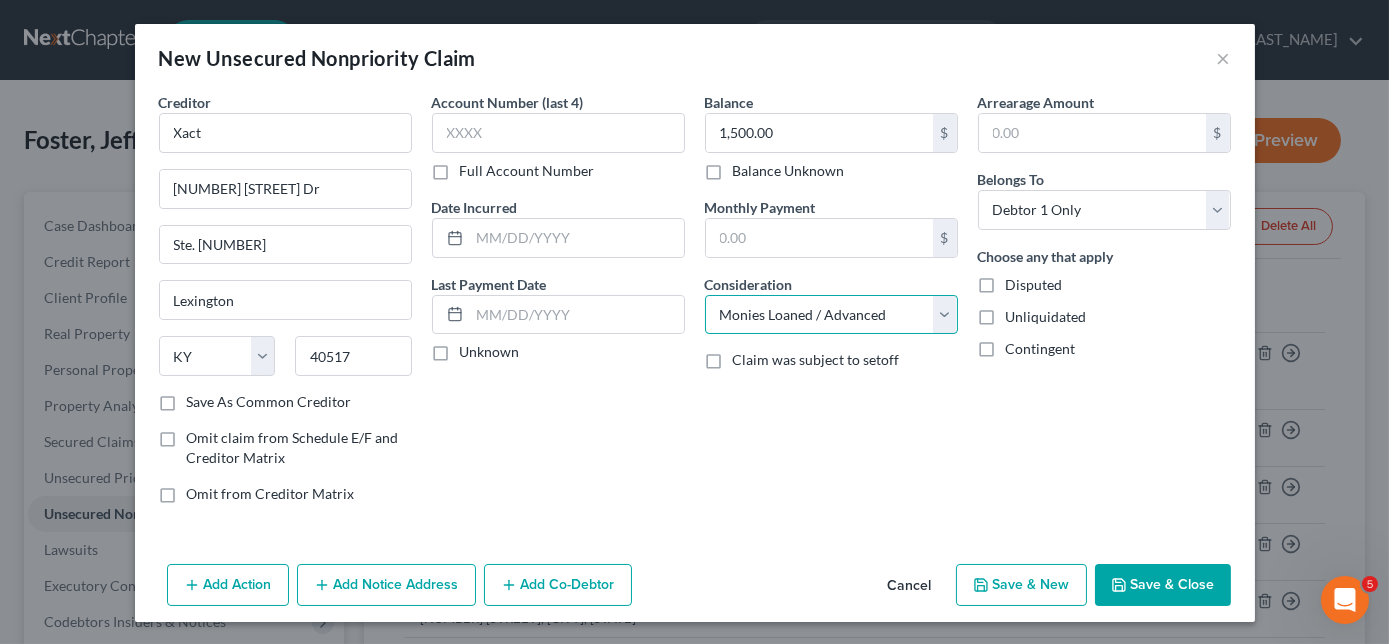 click on "Select Cable / Satellite Services Collection Agency Credit Card Debt Debt Counseling / Attorneys Deficiency Balance Domestic Support Obligations Home / Car Repairs Income Taxes Judgment Liens Medical Services Monies Loaned / Advanced Mortgage Obligation From Divorce Or Separation Obligation To Pensions Other Overdrawn Bank Account Promised To Help Pay Creditors Student Loans Suppliers And Vendors Telephone / Internet Services Utility Services" at bounding box center [831, 315] 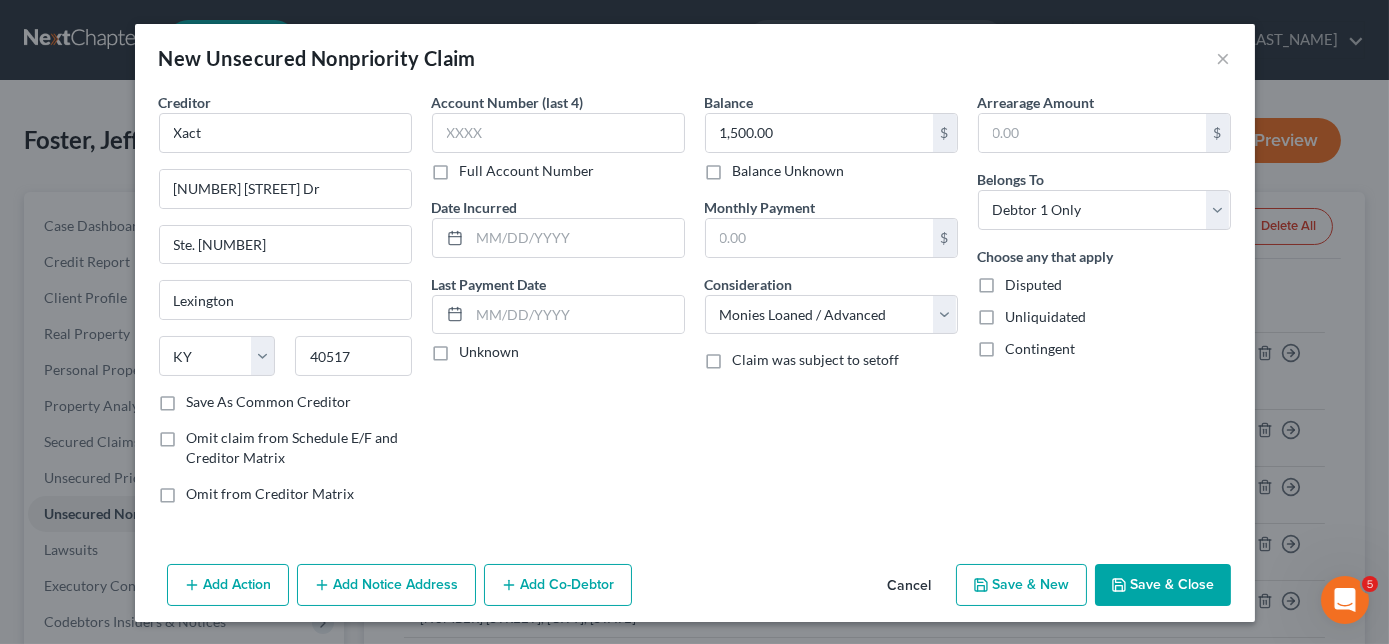 click on "Save & Close" at bounding box center [1163, 585] 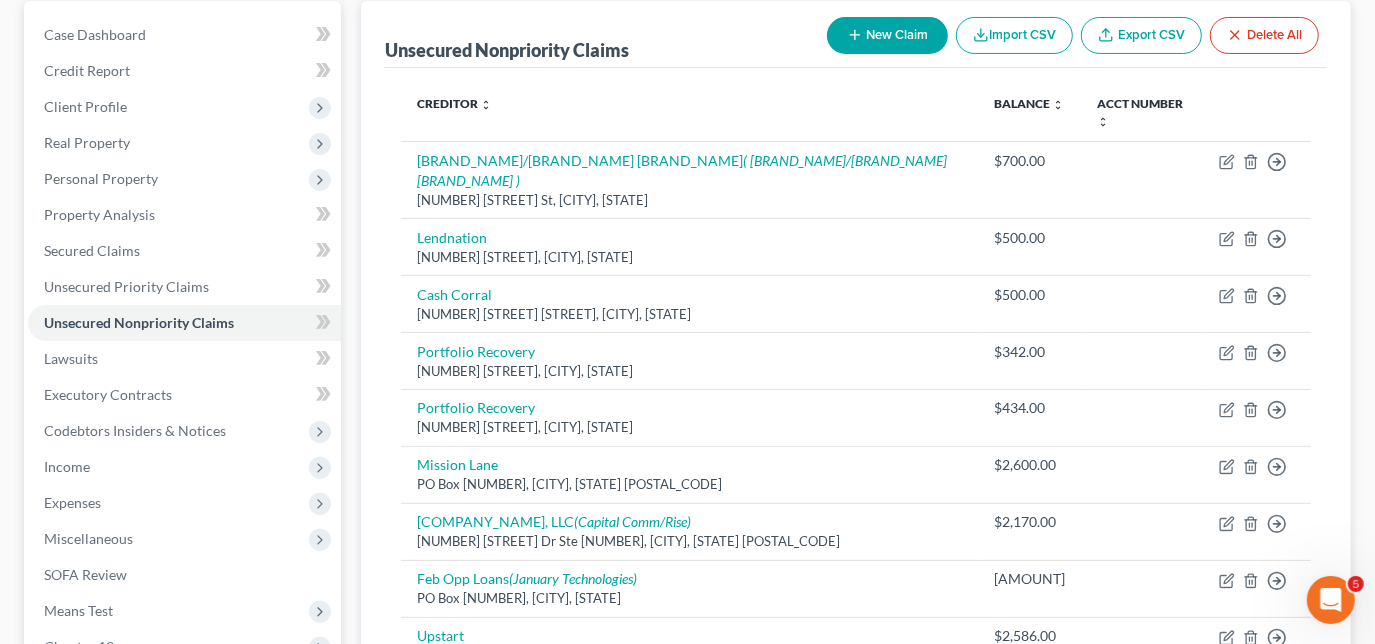 scroll, scrollTop: 218, scrollLeft: 0, axis: vertical 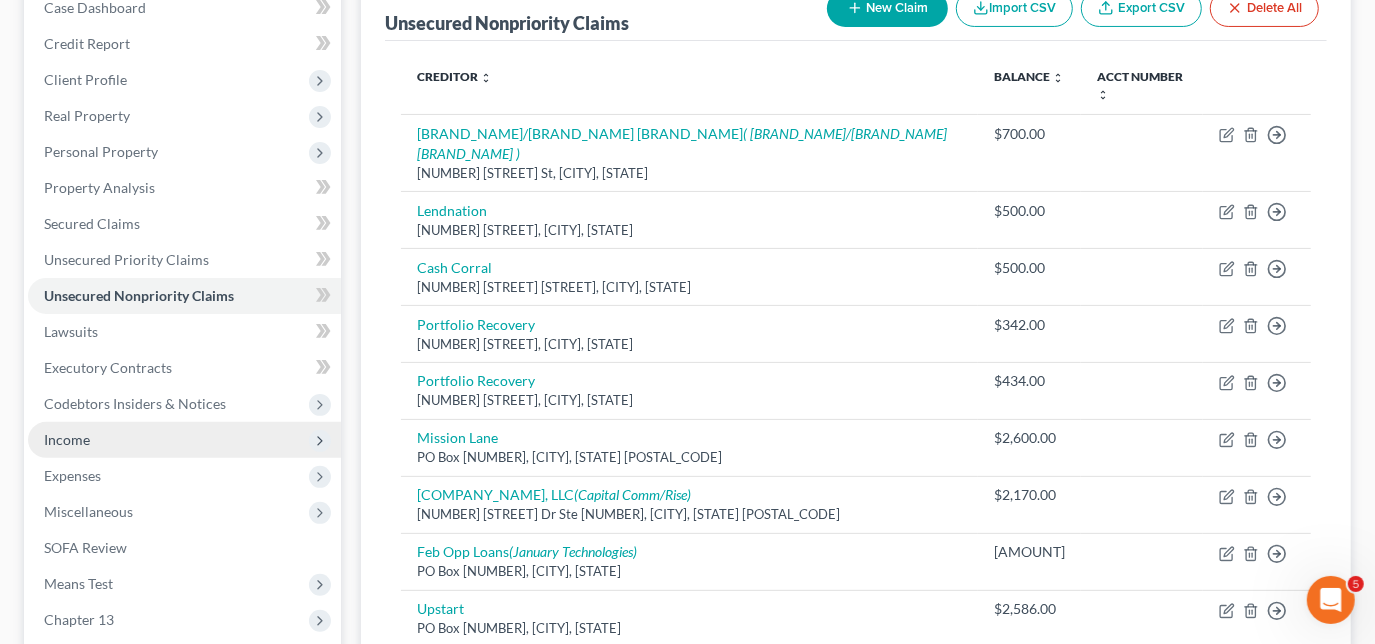 click on "Income" at bounding box center (184, 440) 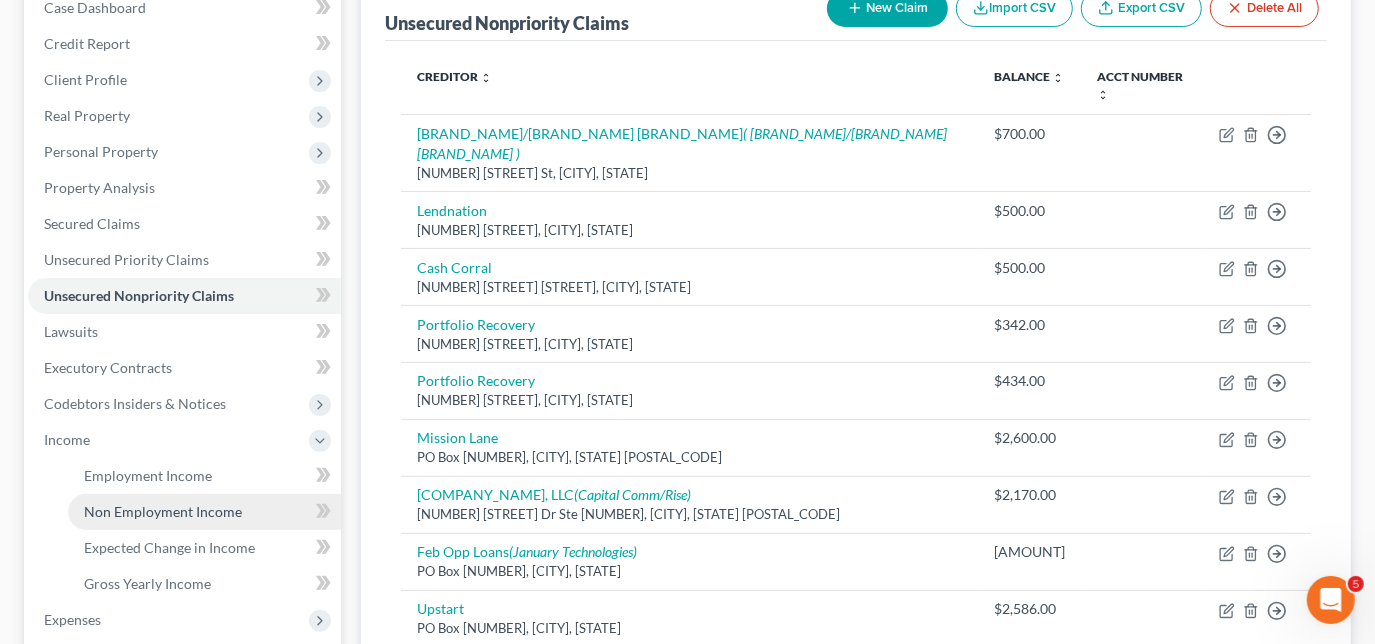 click on "Non Employment Income" at bounding box center [163, 511] 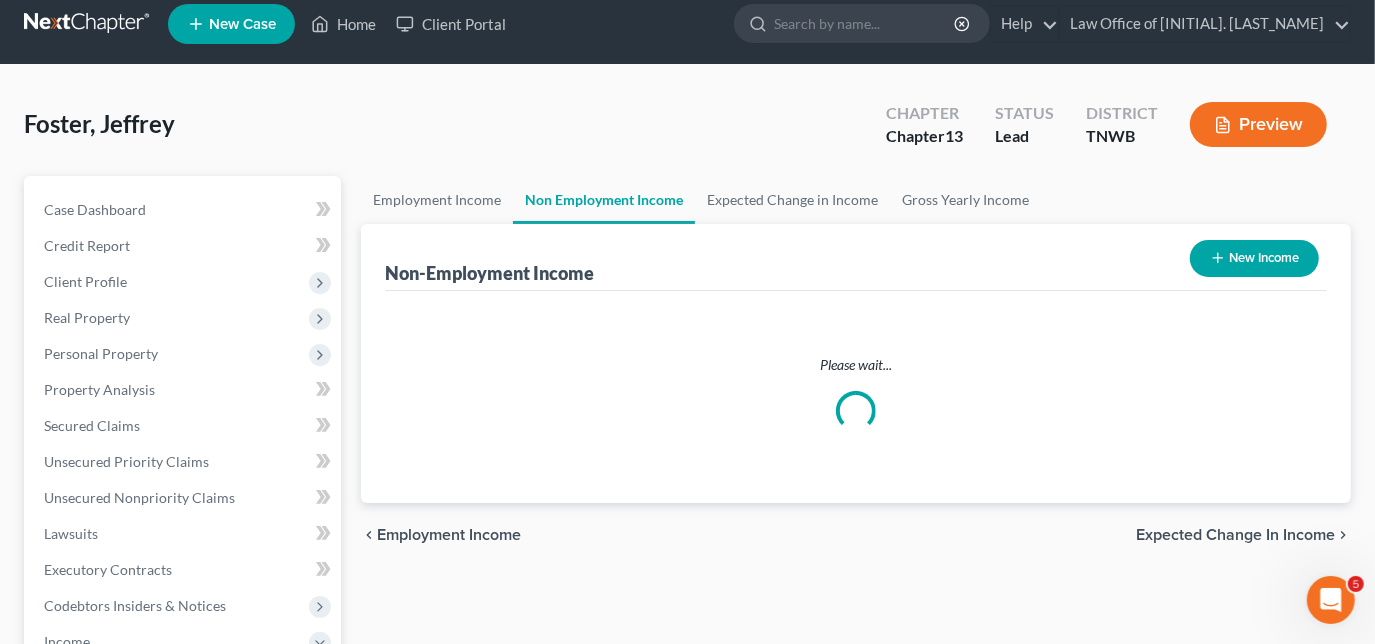 scroll, scrollTop: 0, scrollLeft: 0, axis: both 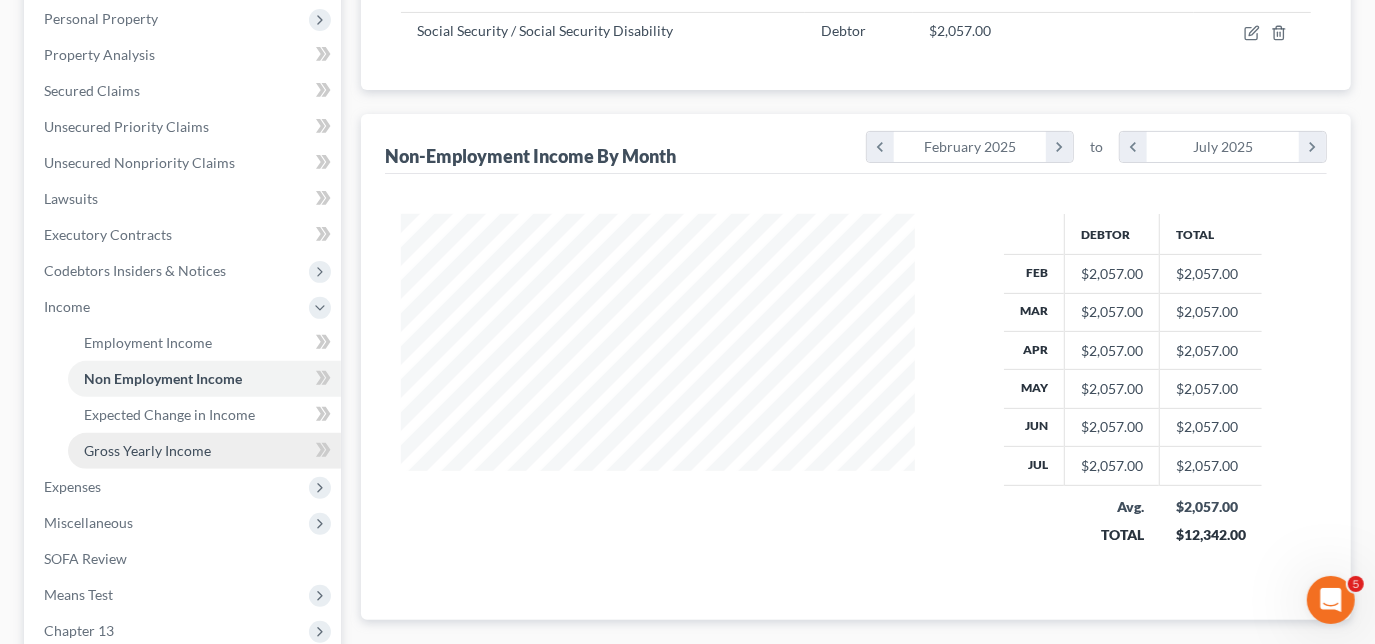 click on "Gross Yearly Income" at bounding box center (147, 450) 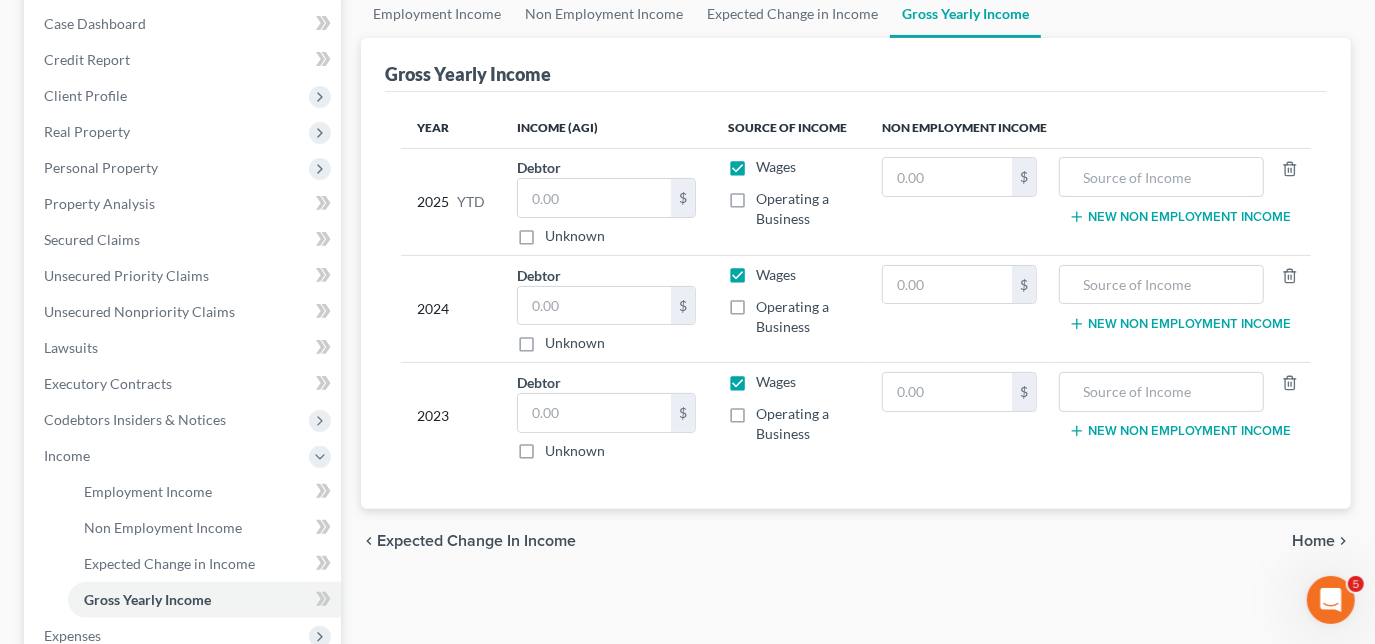 scroll, scrollTop: 0, scrollLeft: 0, axis: both 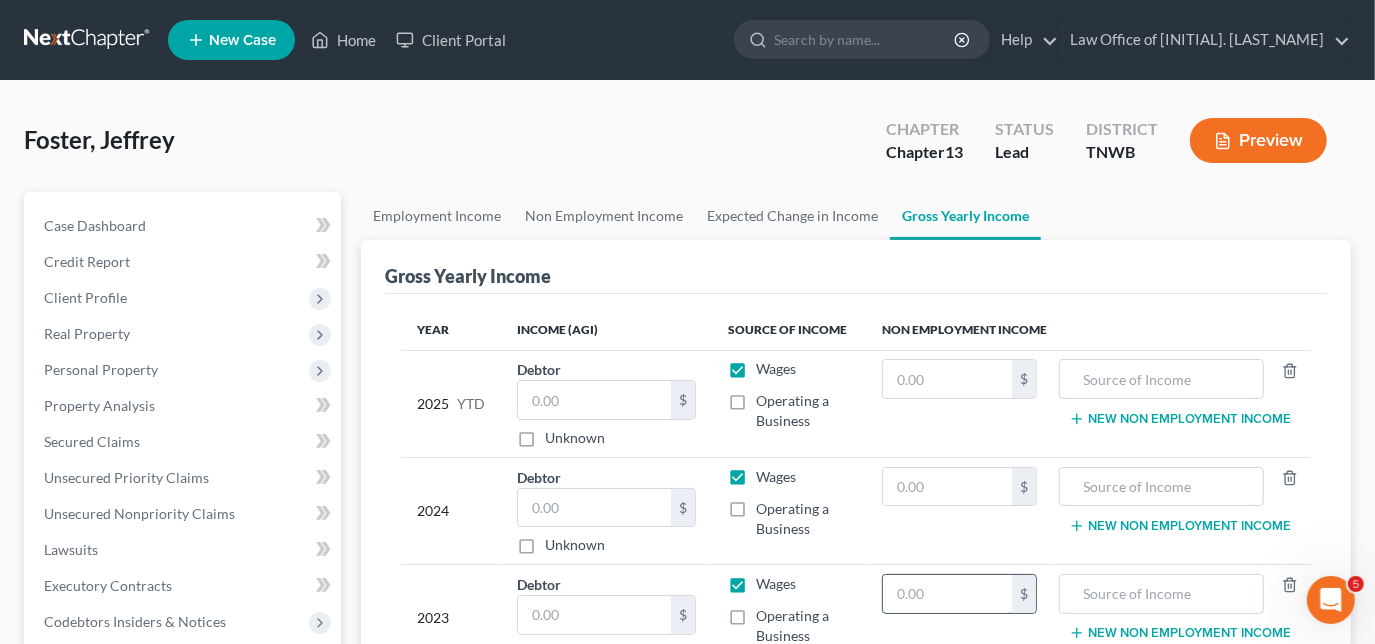 click at bounding box center (947, 594) 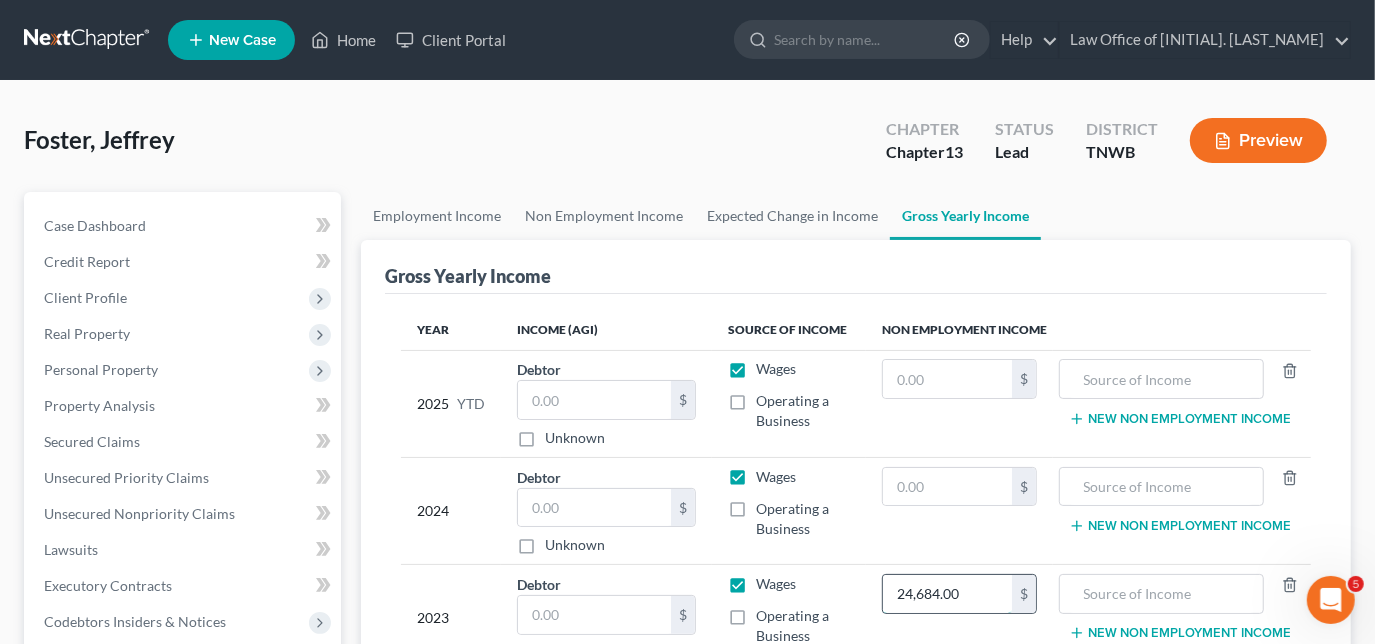type on "24,684.00" 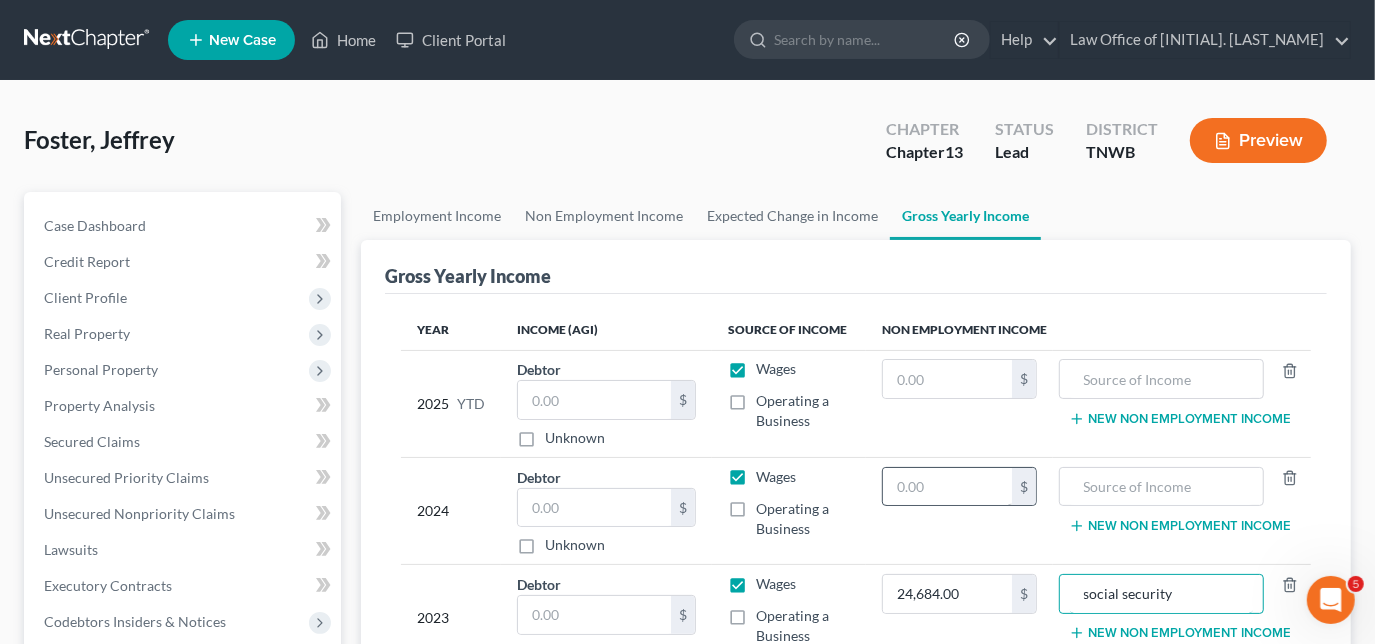 type on "social security" 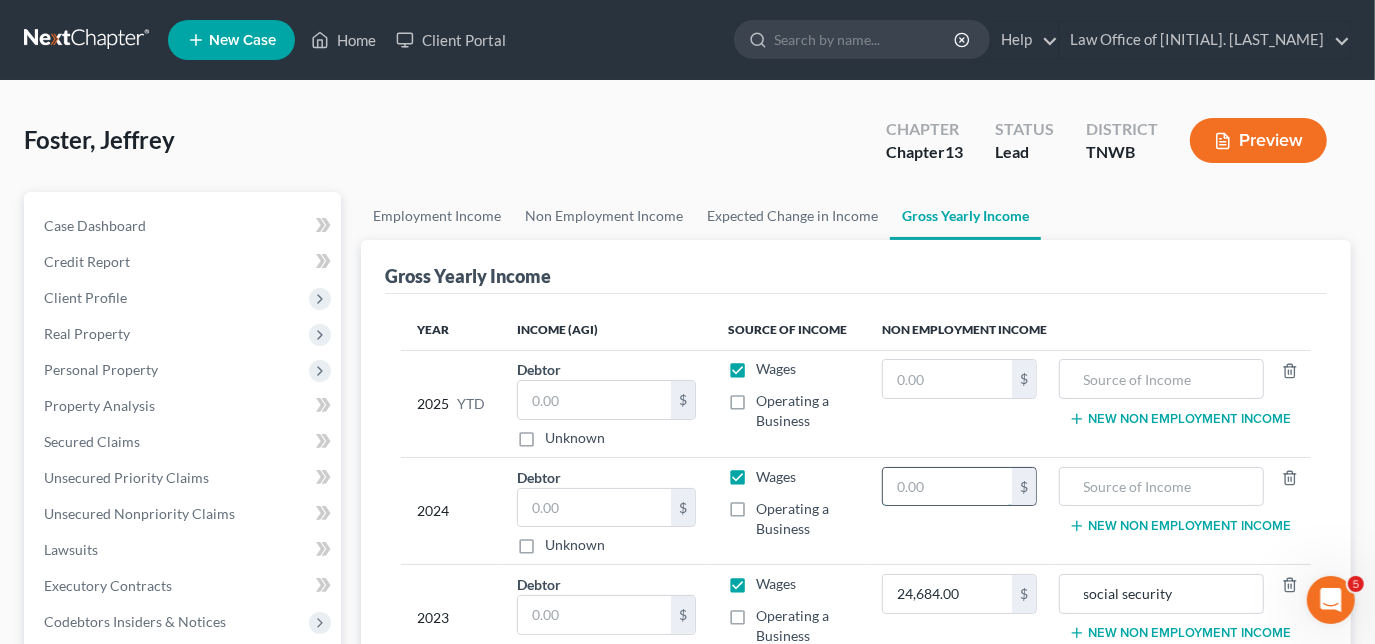 click at bounding box center [947, 487] 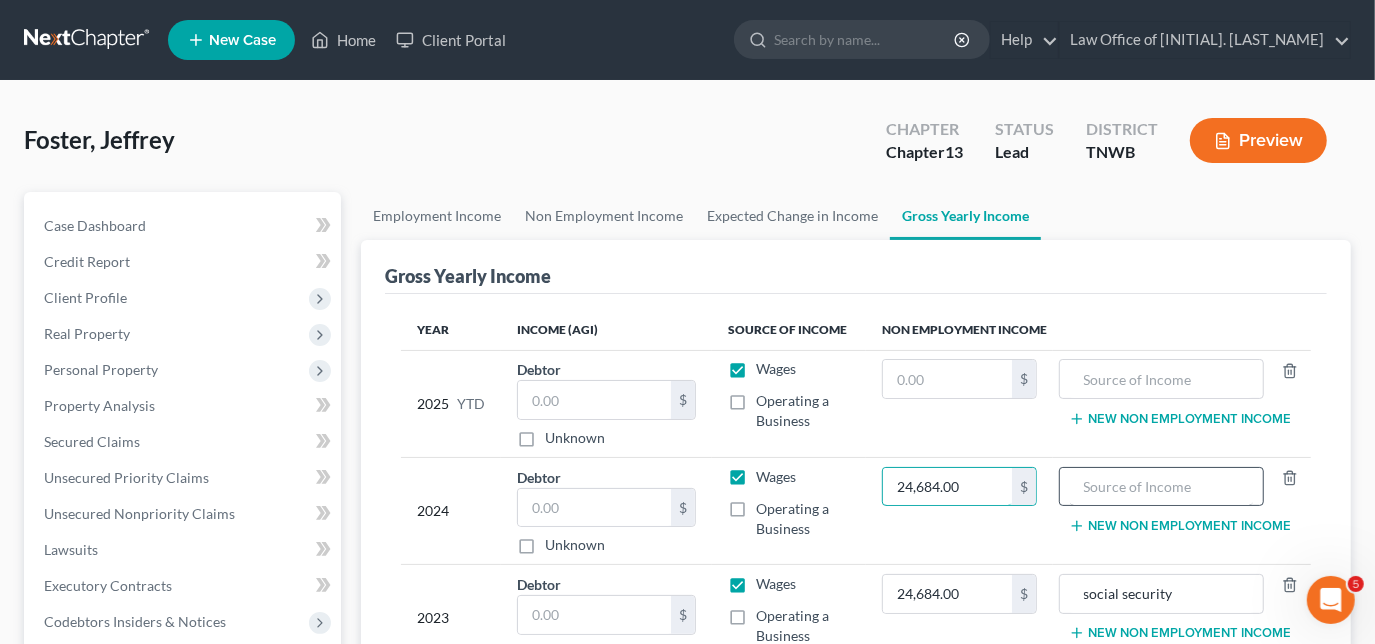 type on "24,684.00" 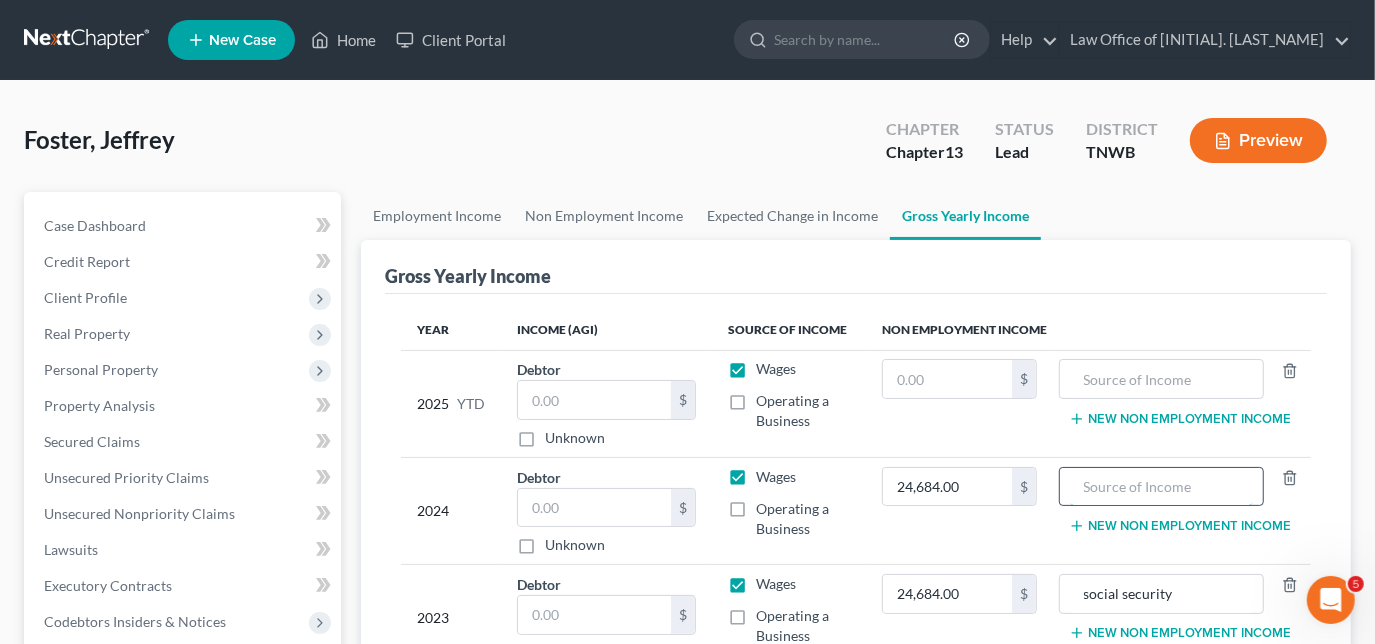 click at bounding box center [1161, 487] 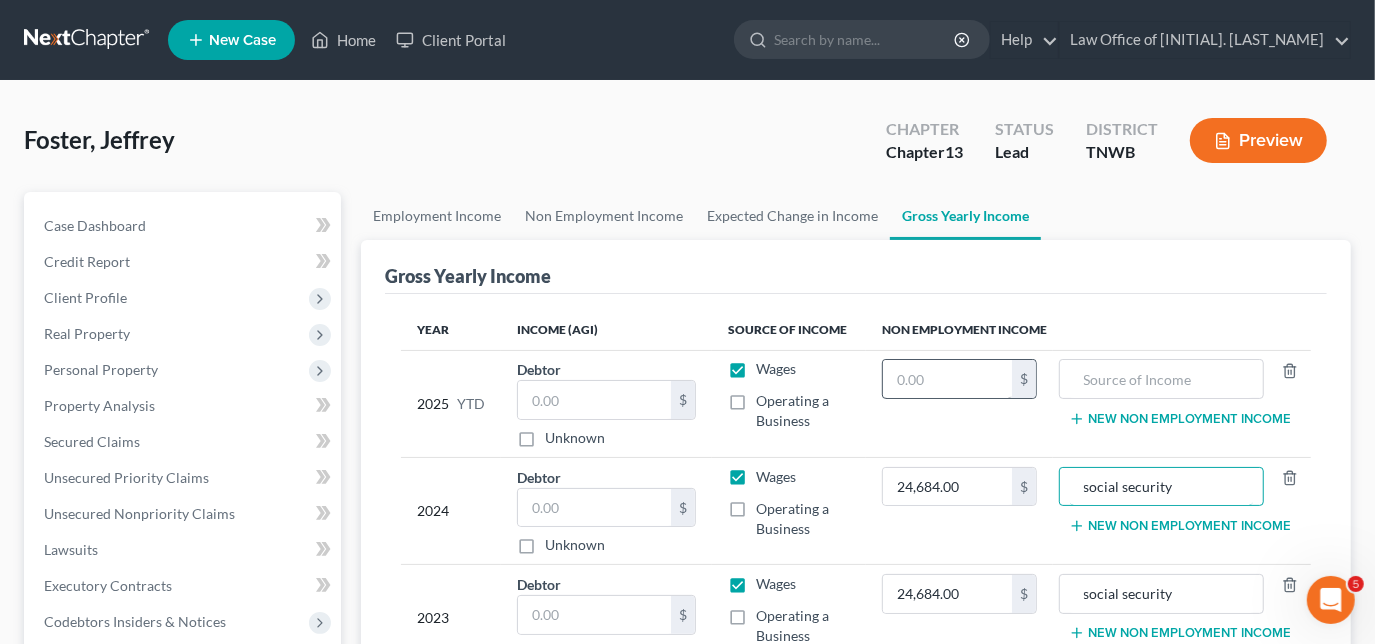 type 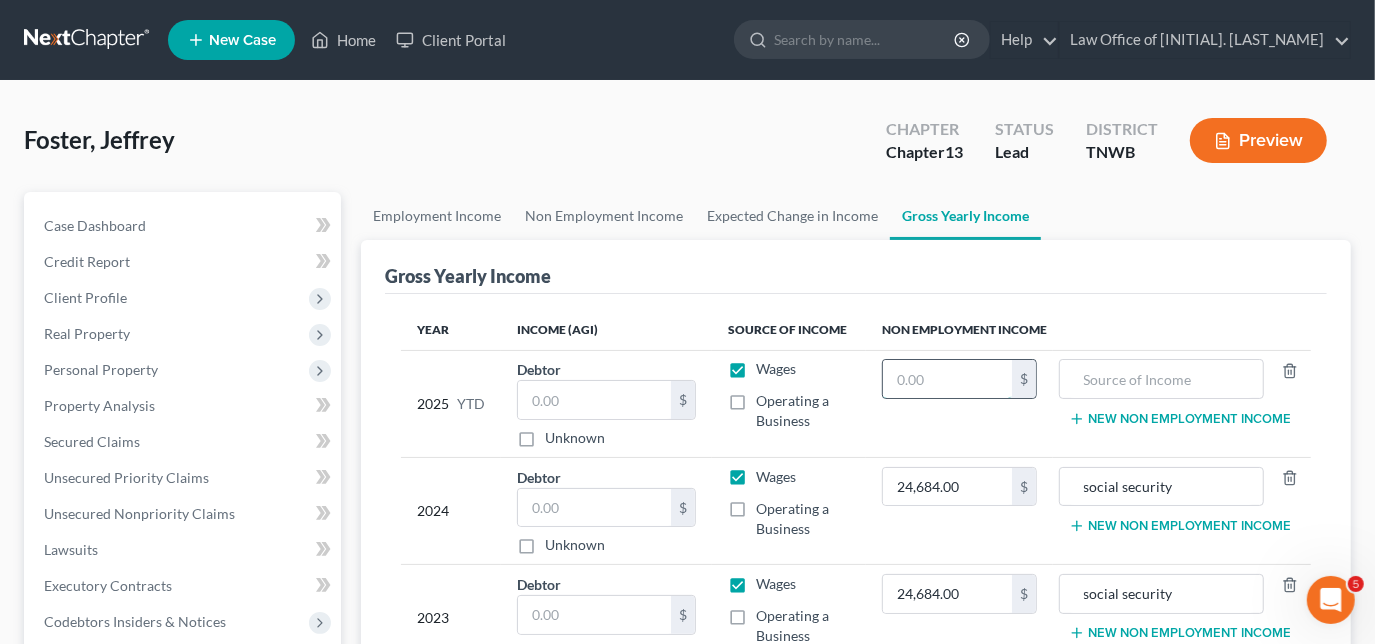 click at bounding box center [947, 379] 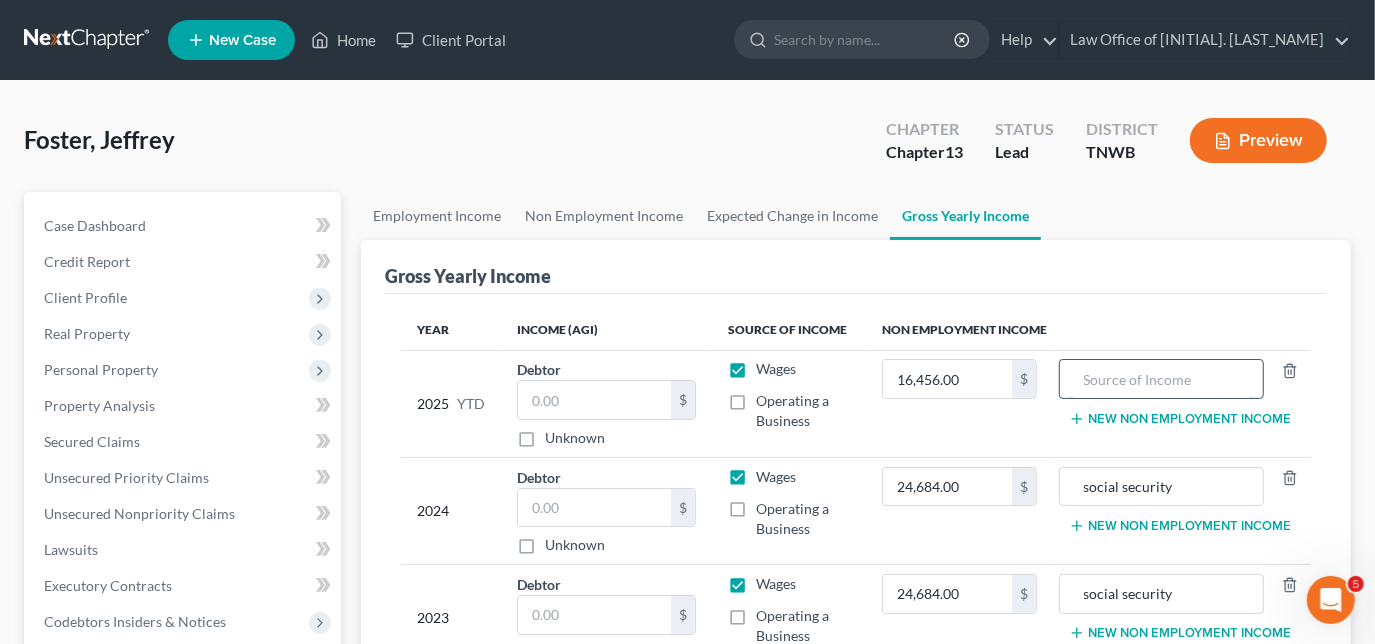 click at bounding box center (1161, 379) 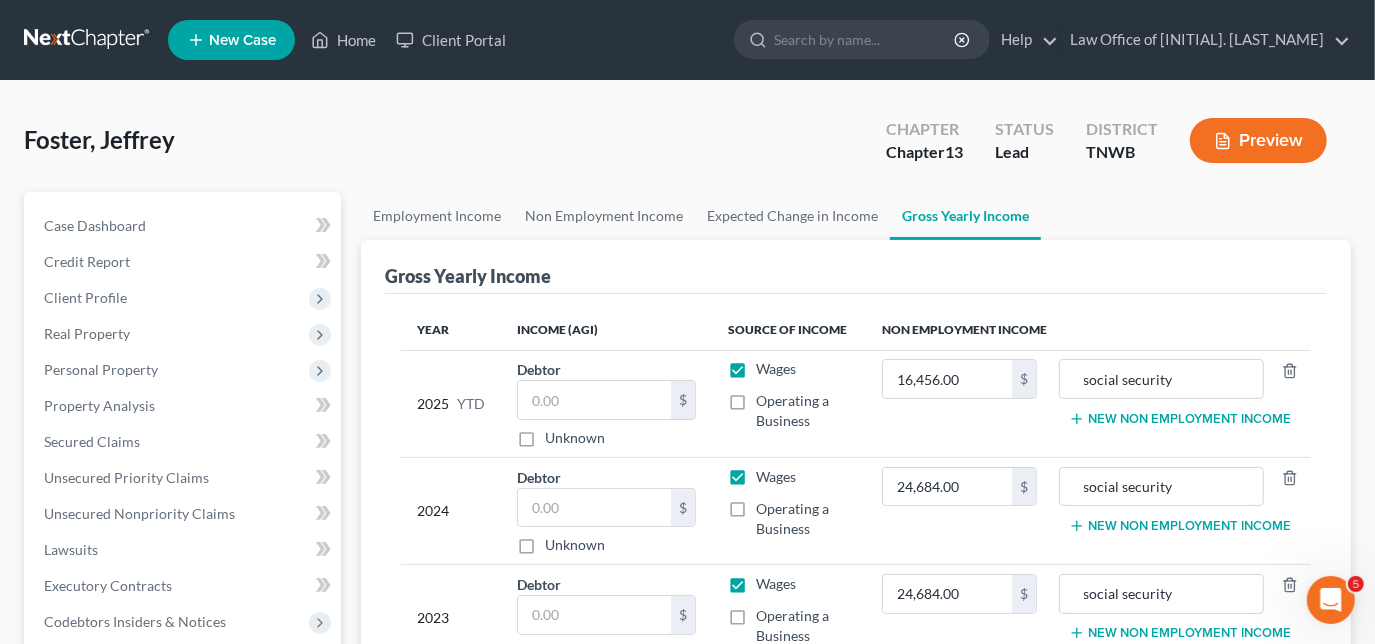 click on "Home New Case Client Portal Law Office of T. Verner Smith  tracie@example.com My Account Settings Plan + Billing Account Add-Ons Upgrade to Whoa Help Center Webinars Training Videos What's new Log out New Case Home Client Portal         - No Result - See all results Or Press Enter... Help Help Center Webinars Training Videos What's new Law Office of T. Verner Smith  Law Office of T. Verner Smith  tracie@example.com My Account Settings Plan + Billing Account Add-Ons Upgrade to Whoa Log out 	 [LAST], [FIRST] Upgraded Chapter Chapter  13 Status Lead District TNWB Preview Petition Navigation
Case Dashboard
Payments
Invoices" at bounding box center [687, 621] 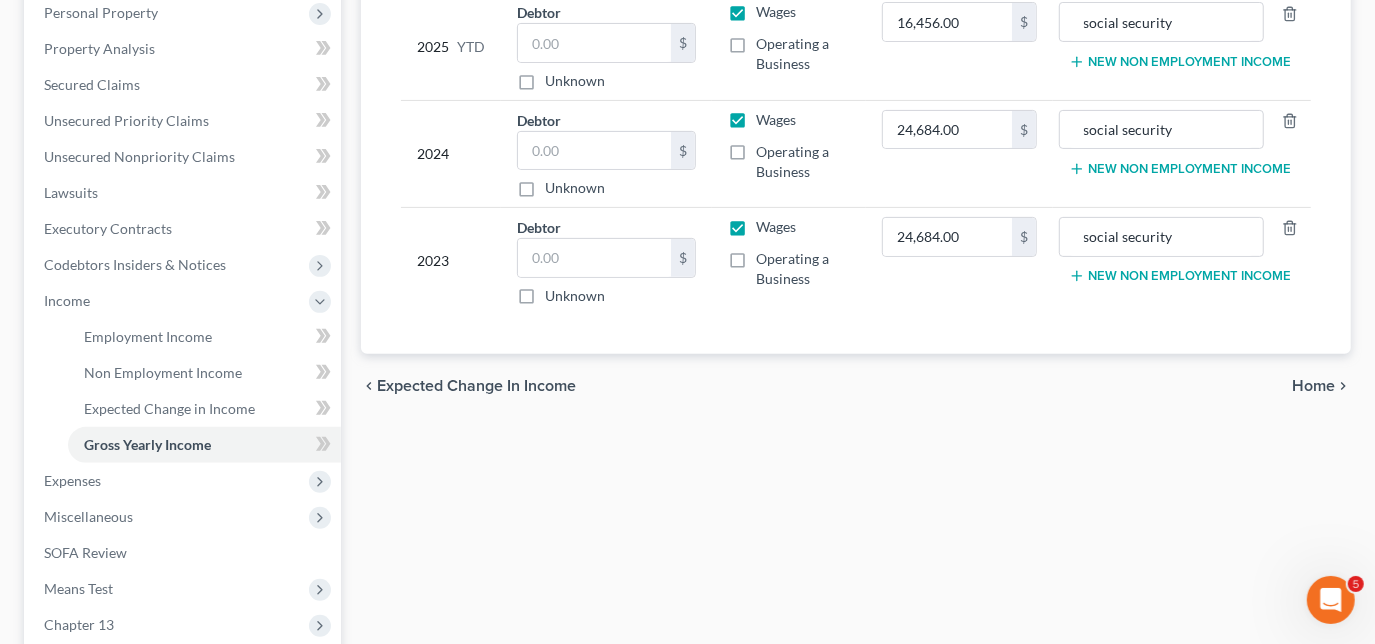 scroll, scrollTop: 363, scrollLeft: 0, axis: vertical 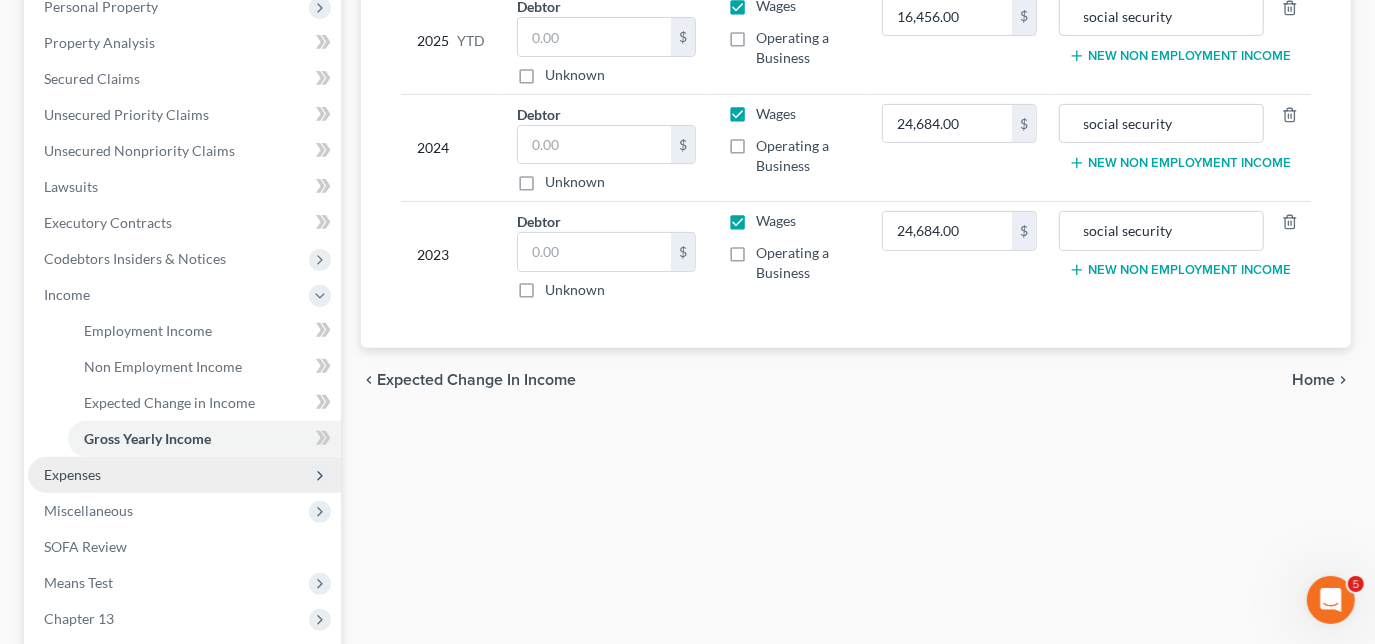 click on "Expenses" at bounding box center (184, 475) 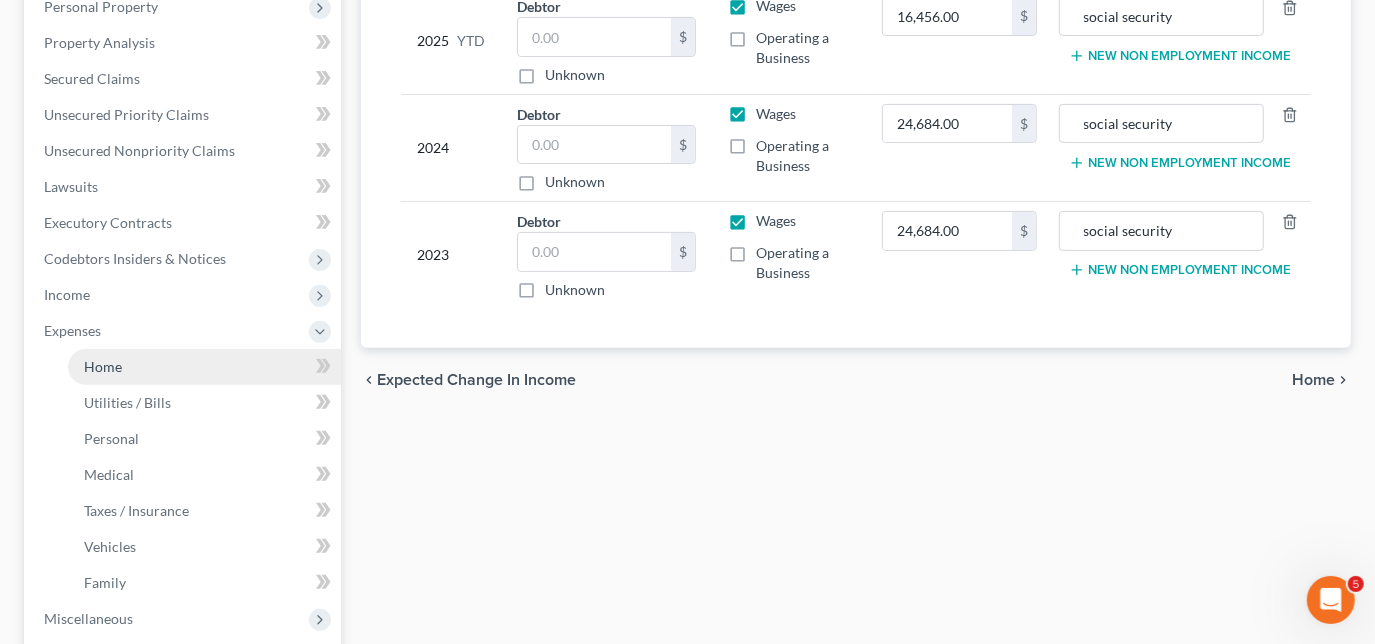 click on "Home" at bounding box center [204, 367] 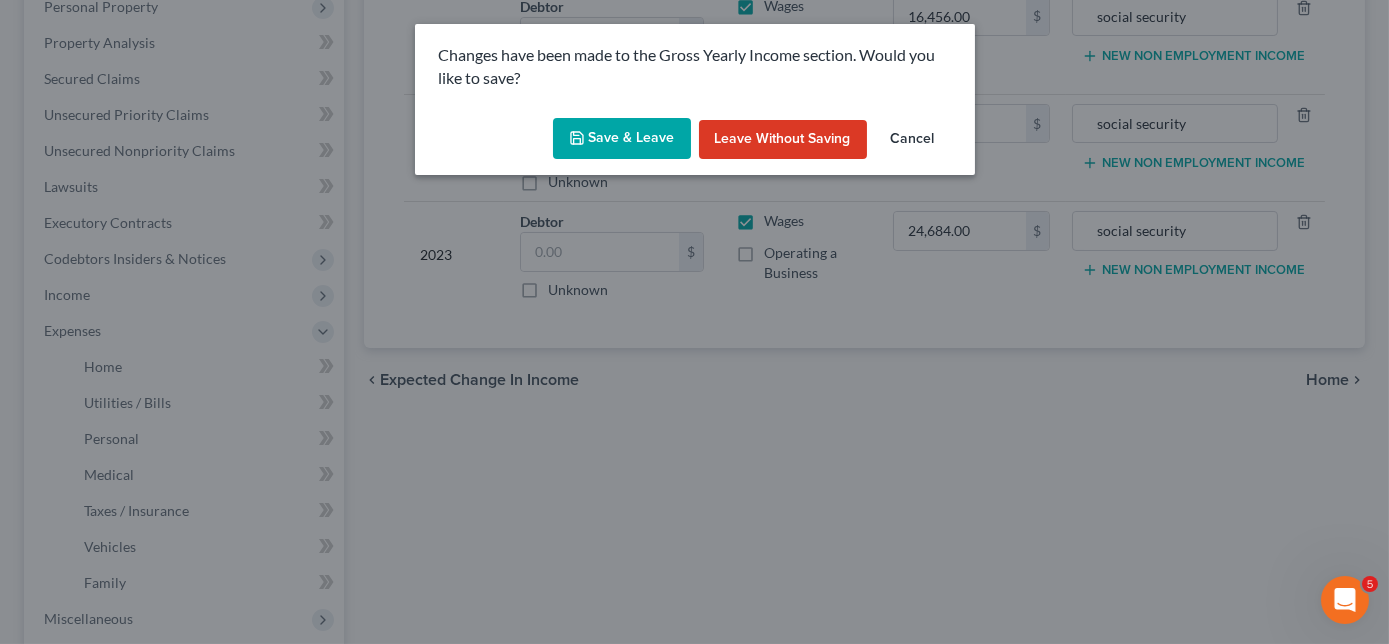click on "Save & Leave" at bounding box center (622, 139) 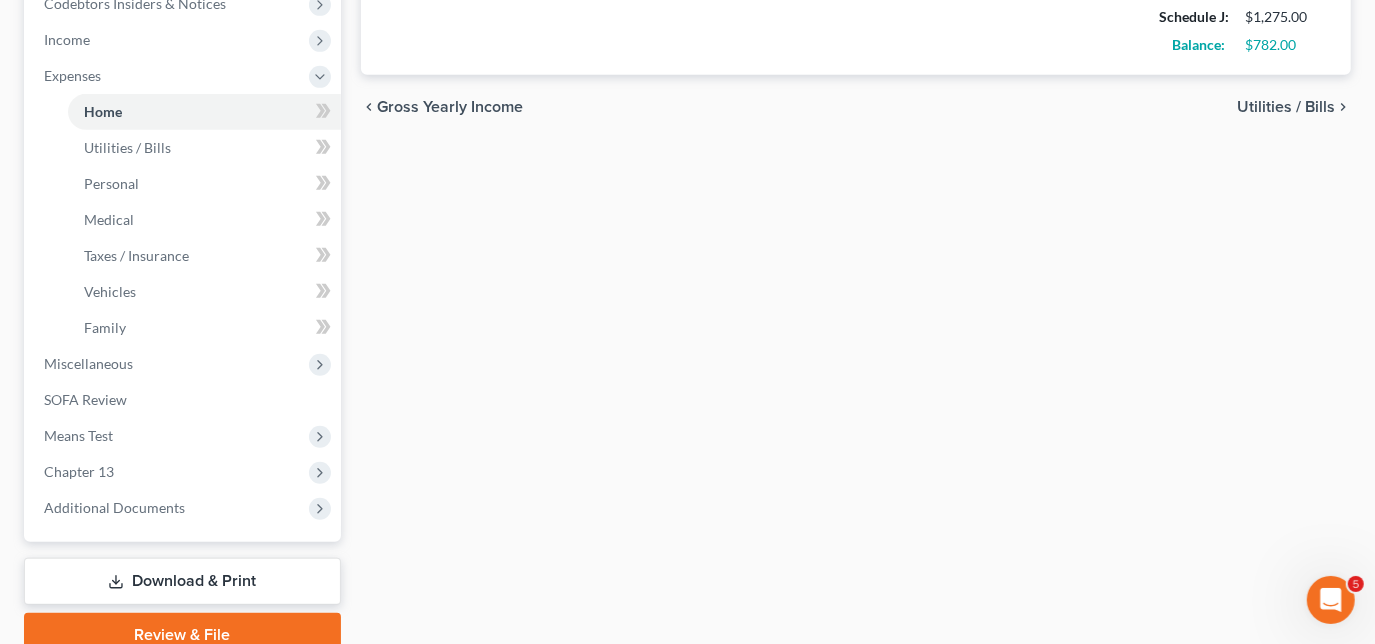 scroll, scrollTop: 654, scrollLeft: 0, axis: vertical 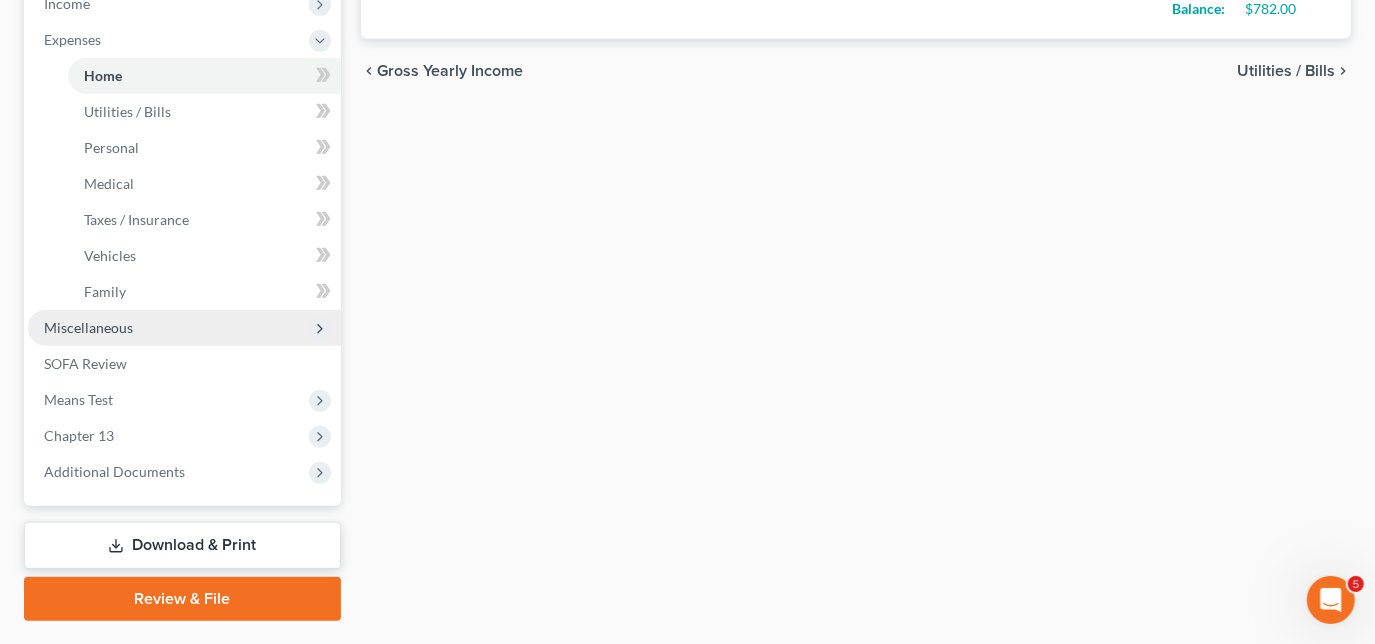 click on "Miscellaneous" at bounding box center [184, 328] 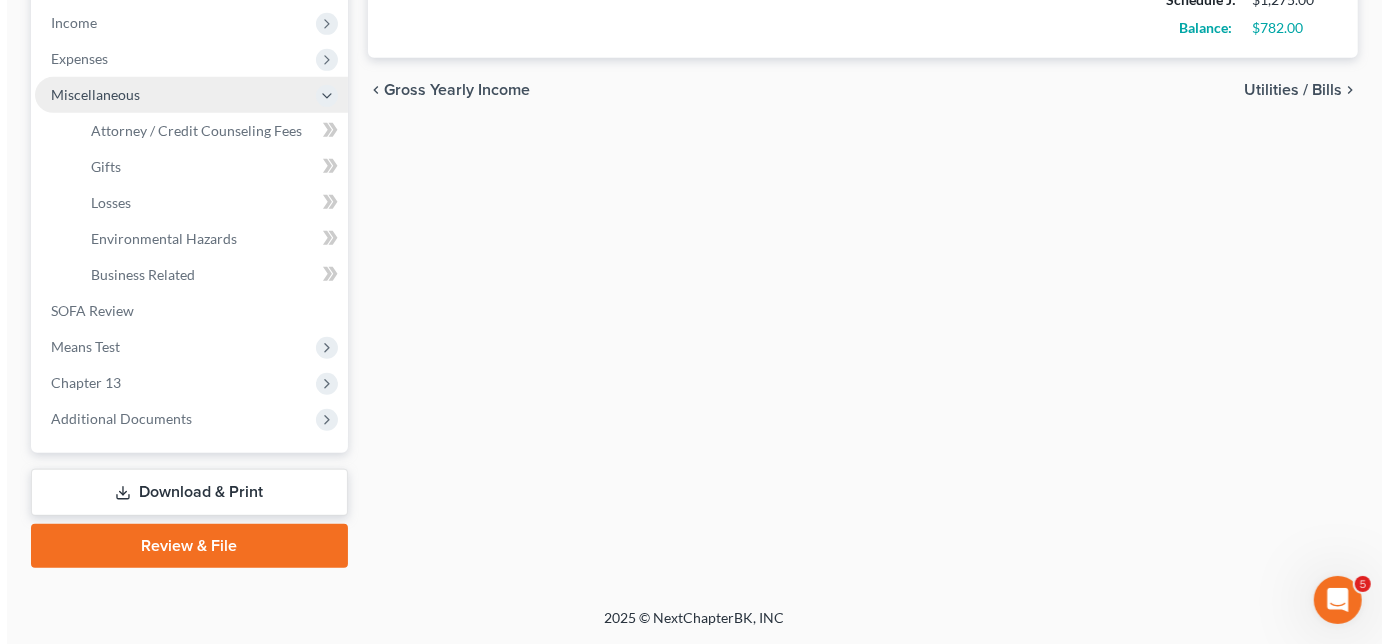 scroll, scrollTop: 634, scrollLeft: 0, axis: vertical 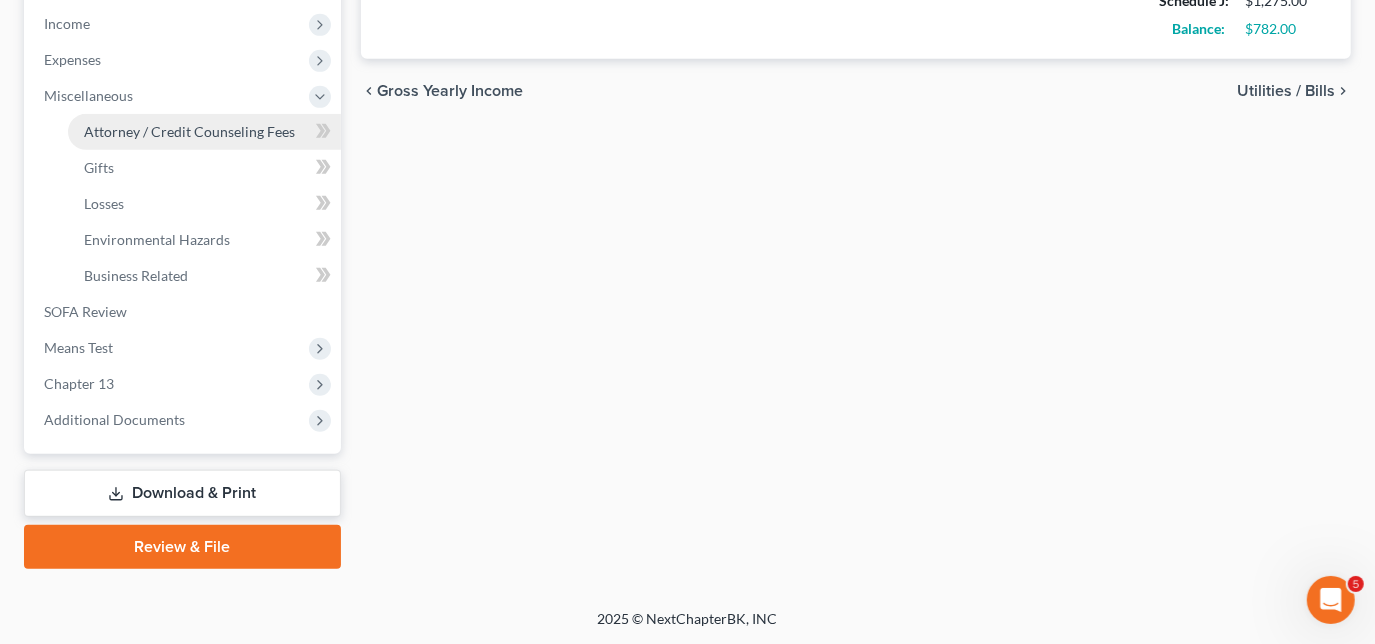 click on "Attorney / Credit Counseling Fees" at bounding box center (204, 132) 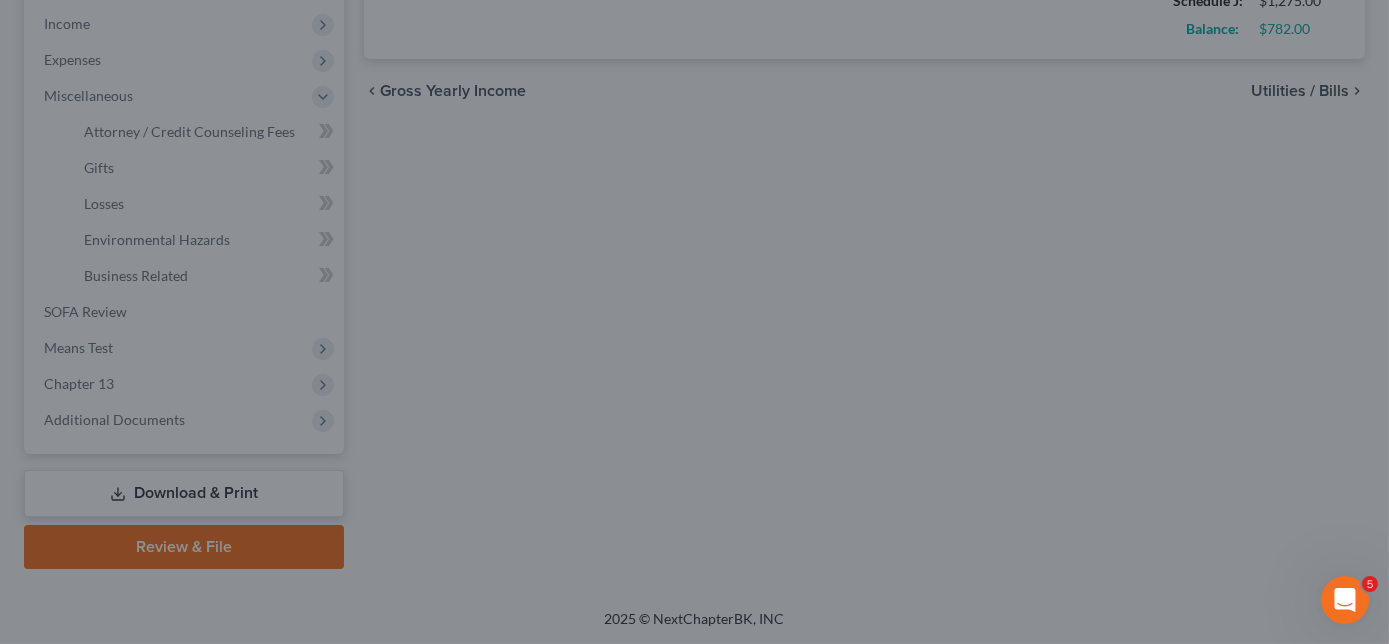 click at bounding box center [694, 322] 